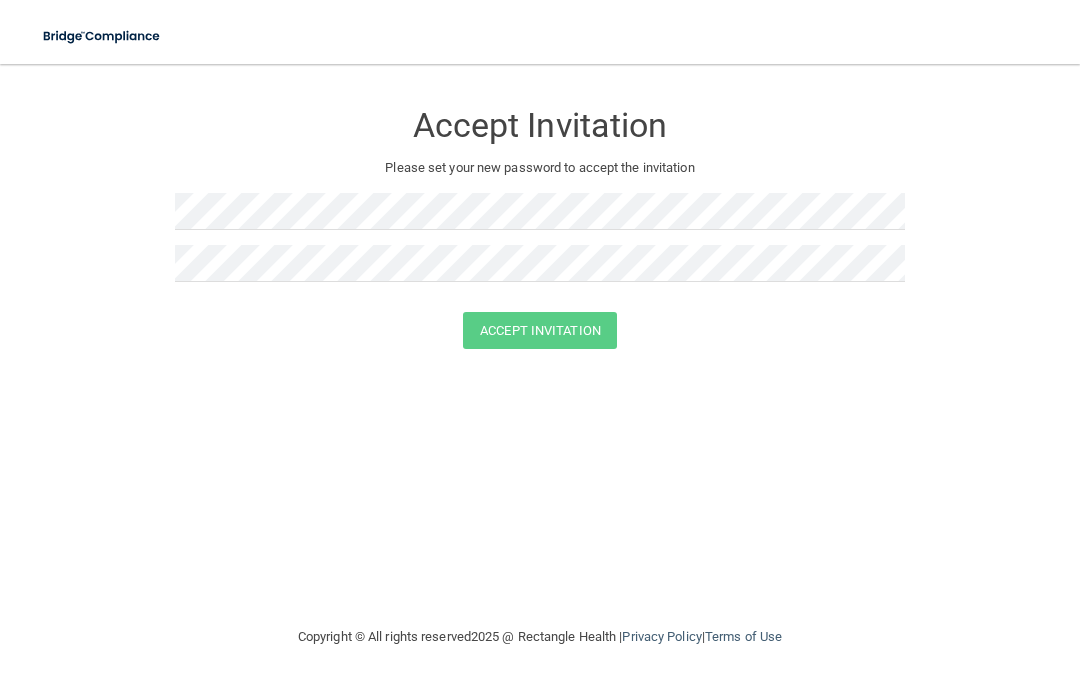 scroll, scrollTop: 0, scrollLeft: 0, axis: both 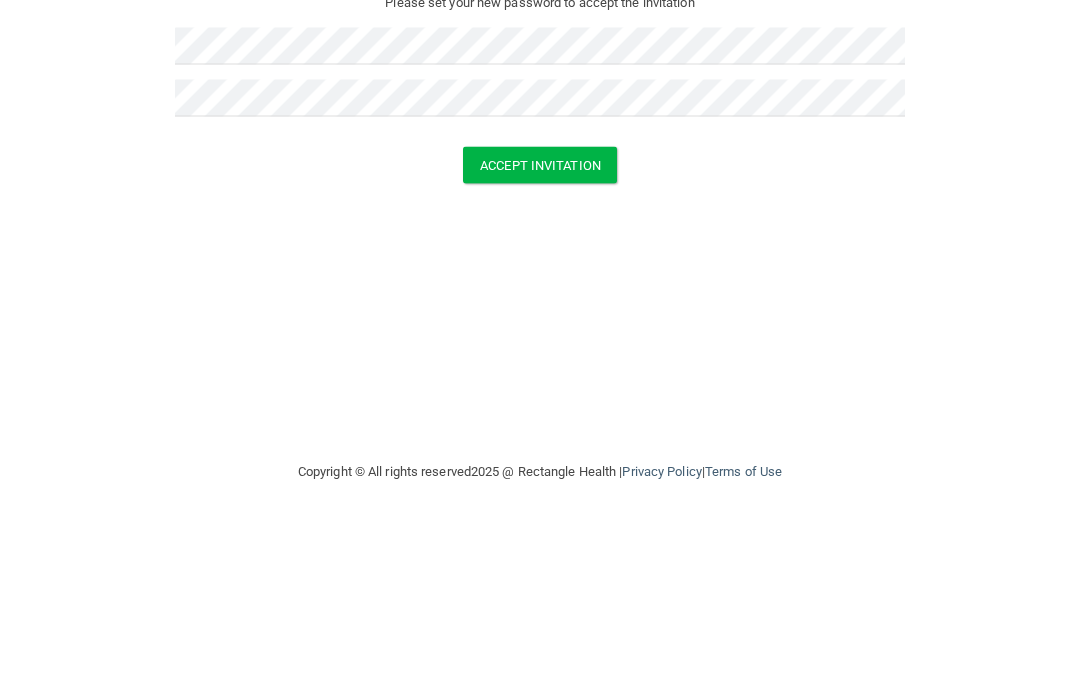 click on "Accept Invitation" at bounding box center (540, 330) 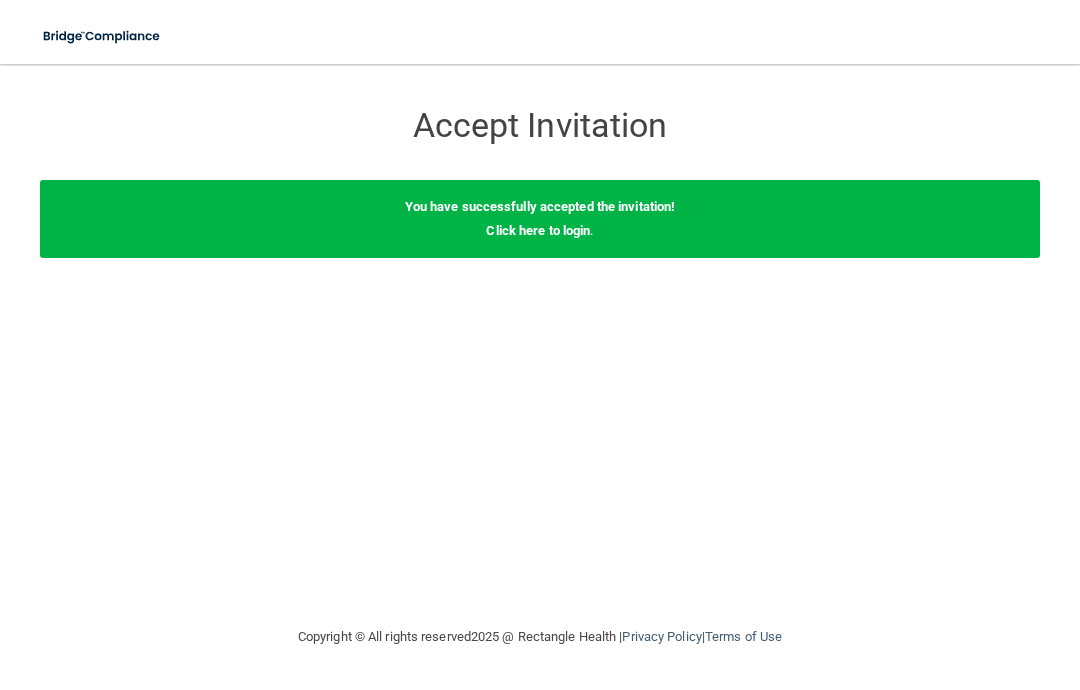 click on "You have successfully accepted the invitation!" at bounding box center [540, 206] 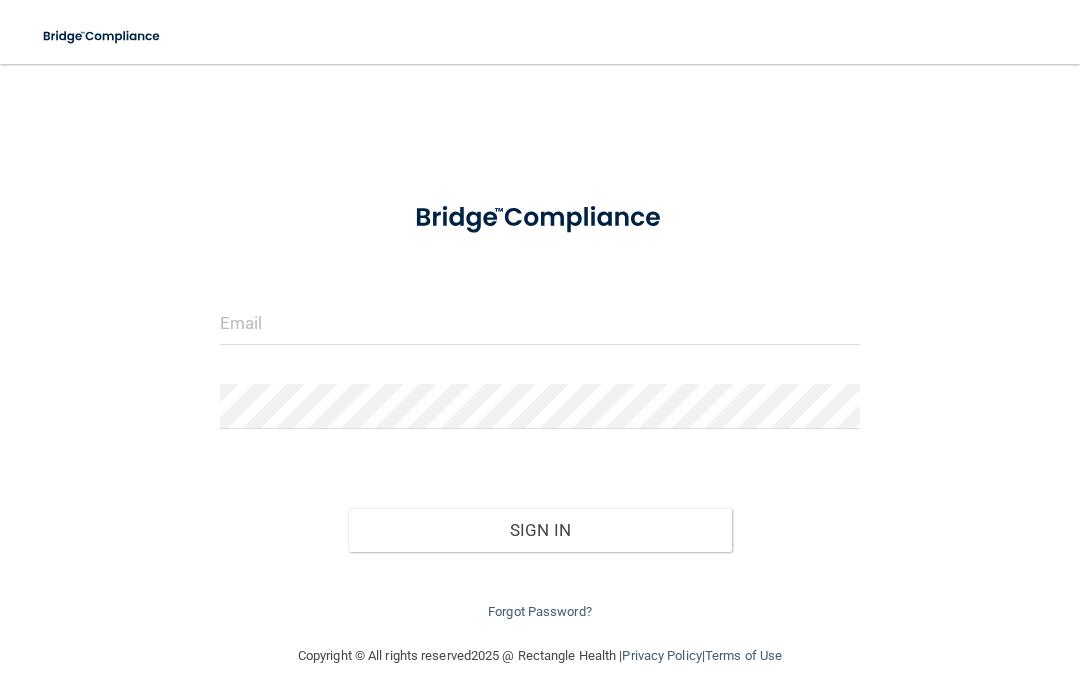 click on "Invalid email/password.     You don't have permission to access that page.       Sign In            Forgot Password?" at bounding box center (540, 404) 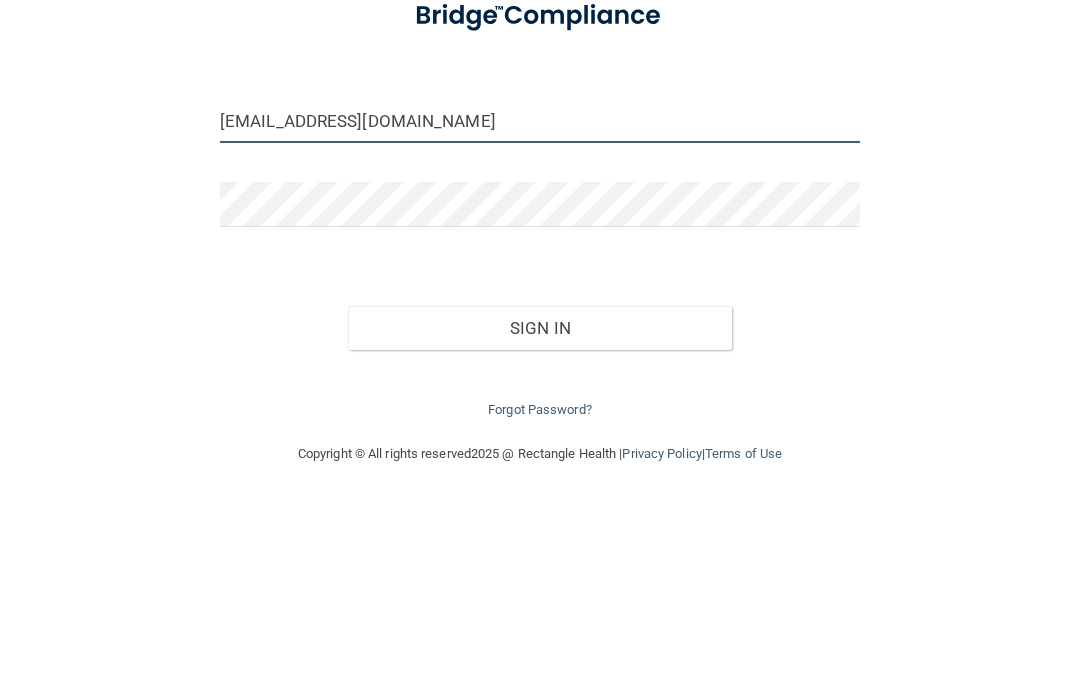 type on "[EMAIL_ADDRESS][DOMAIN_NAME]" 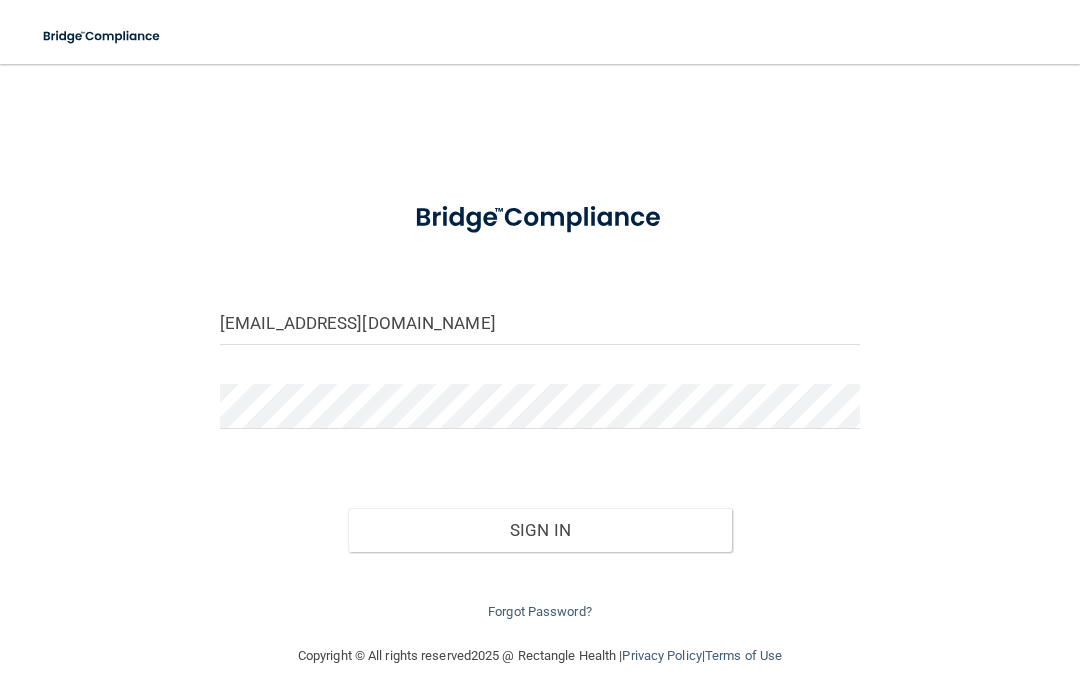 click on "Sign In" at bounding box center (540, 530) 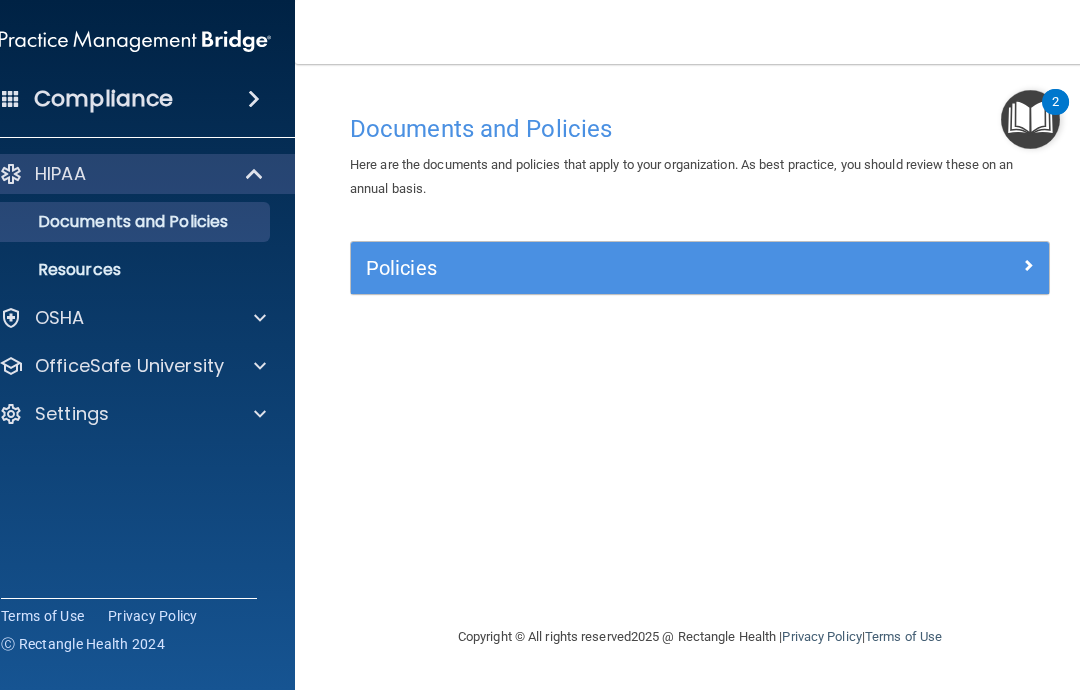 click on "Policies" at bounding box center [613, 268] 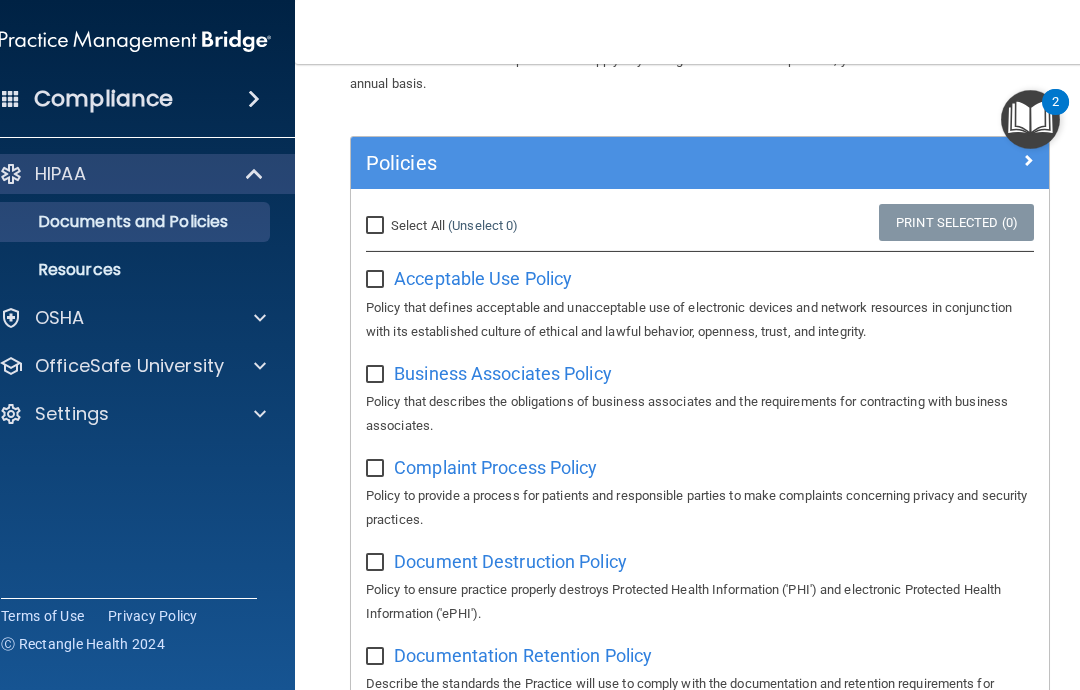 scroll, scrollTop: 72, scrollLeft: 0, axis: vertical 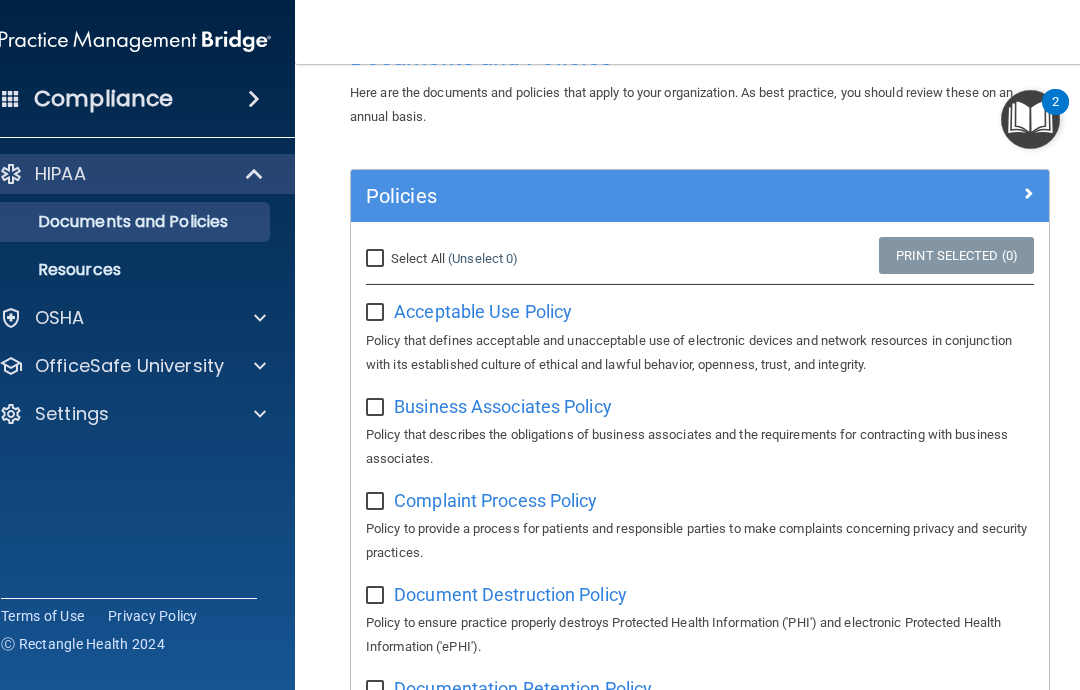 click on "Policy that defines acceptable and unacceptable use of electronic devices and network resources in conjunction with its established culture of ethical and lawful behavior, openness, trust, and integrity." at bounding box center [700, 353] 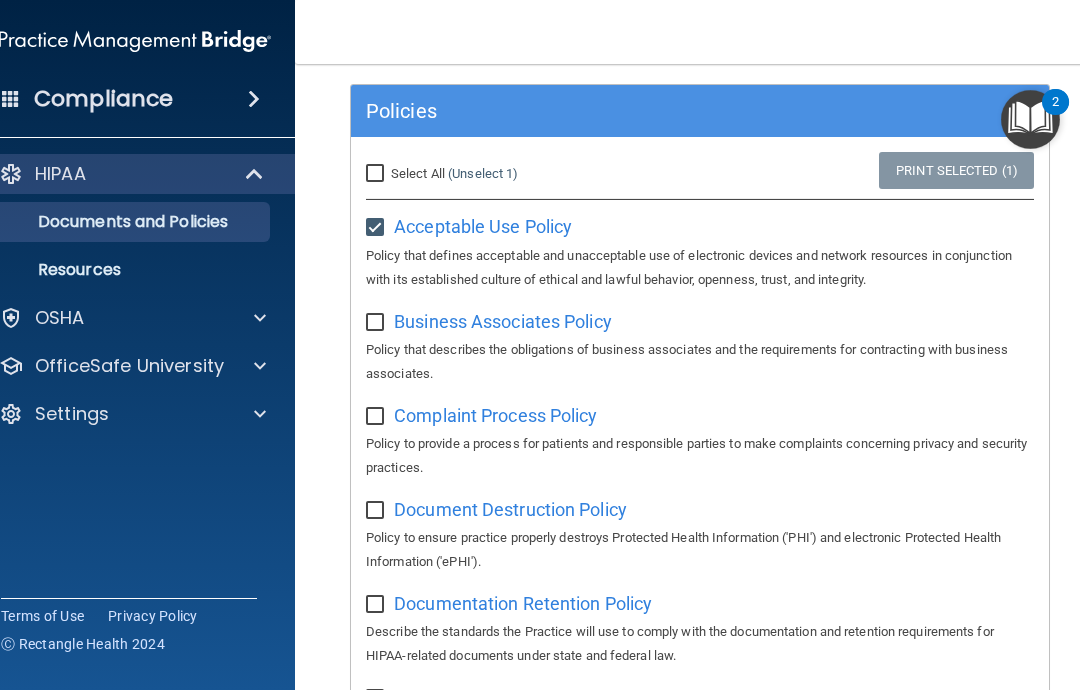 scroll, scrollTop: 160, scrollLeft: 0, axis: vertical 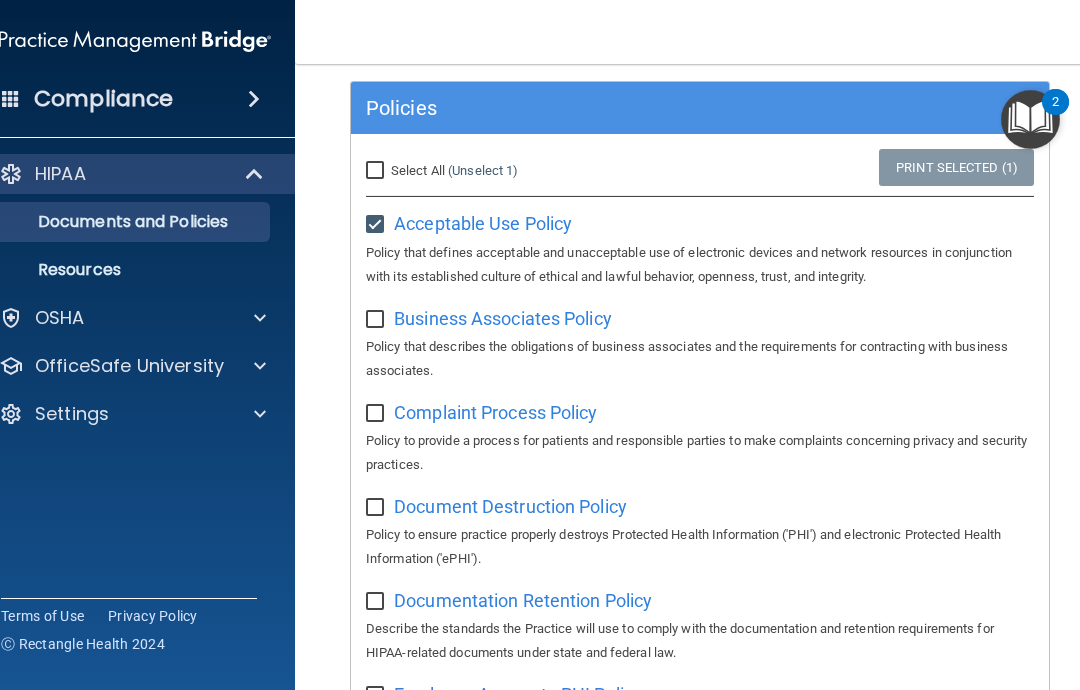 click at bounding box center [257, 414] 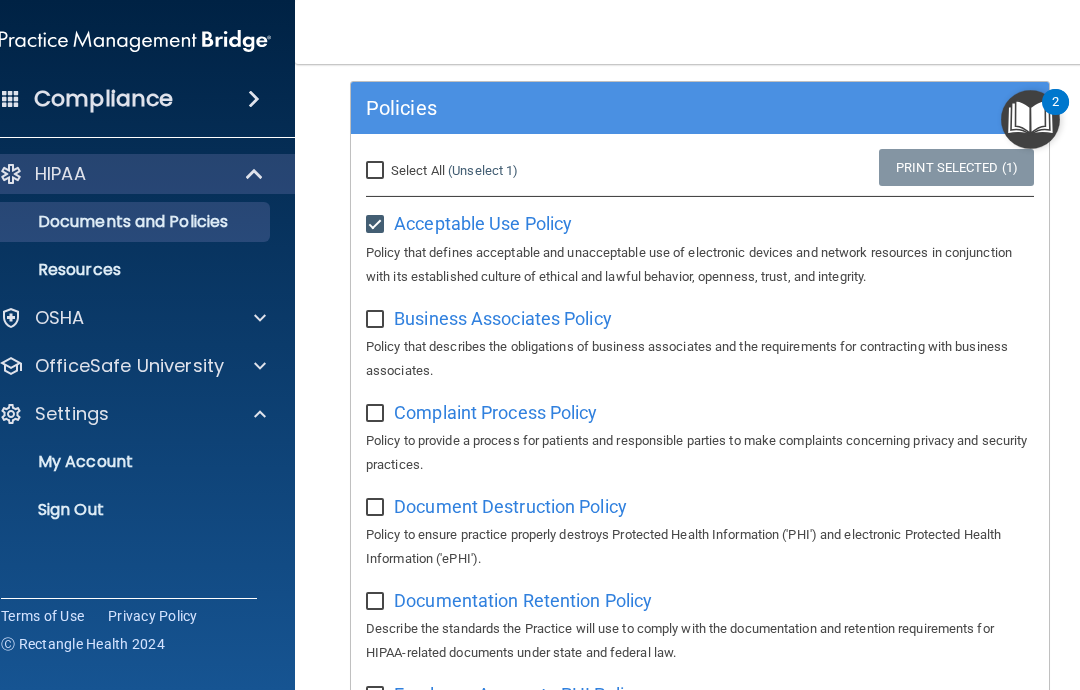 click at bounding box center [260, 366] 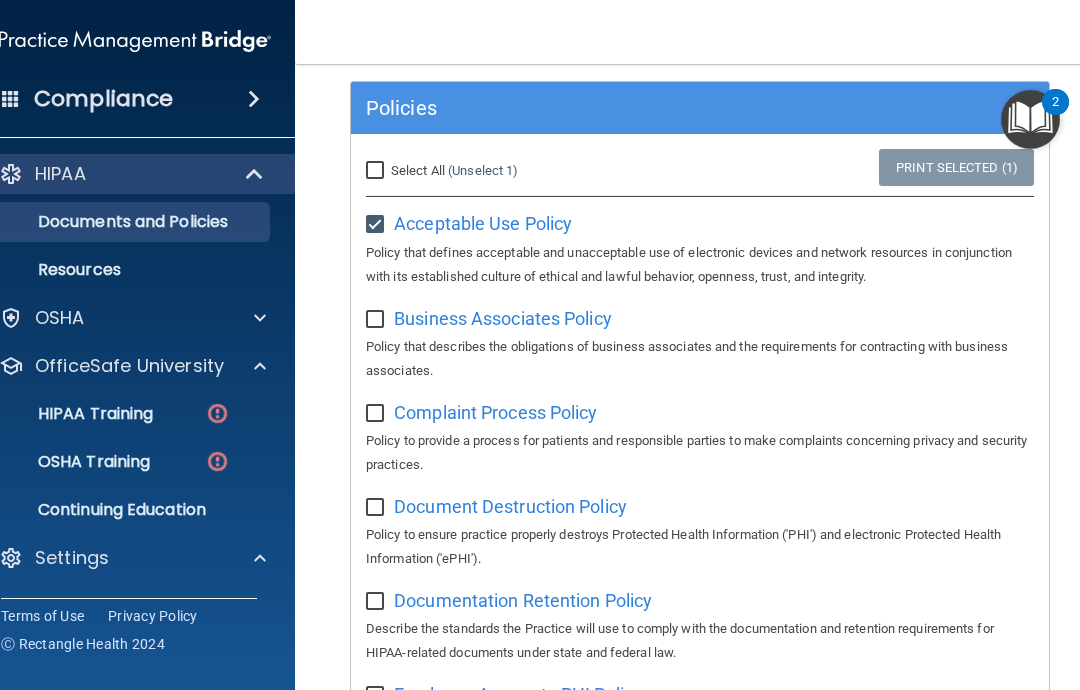 click at bounding box center [260, 318] 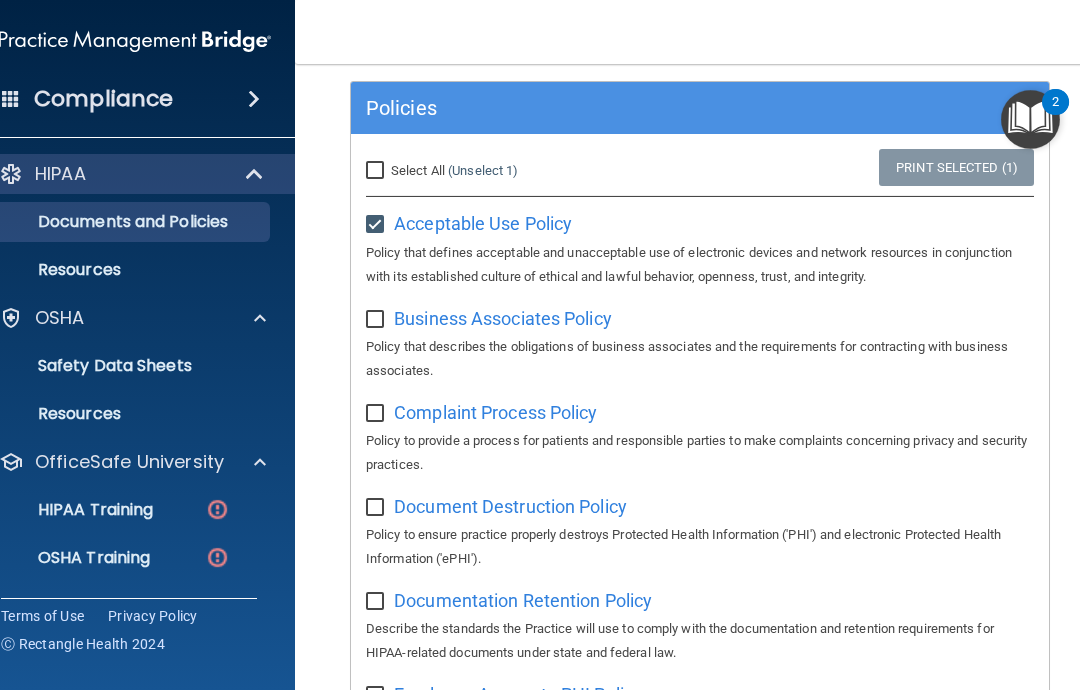scroll, scrollTop: 0, scrollLeft: 0, axis: both 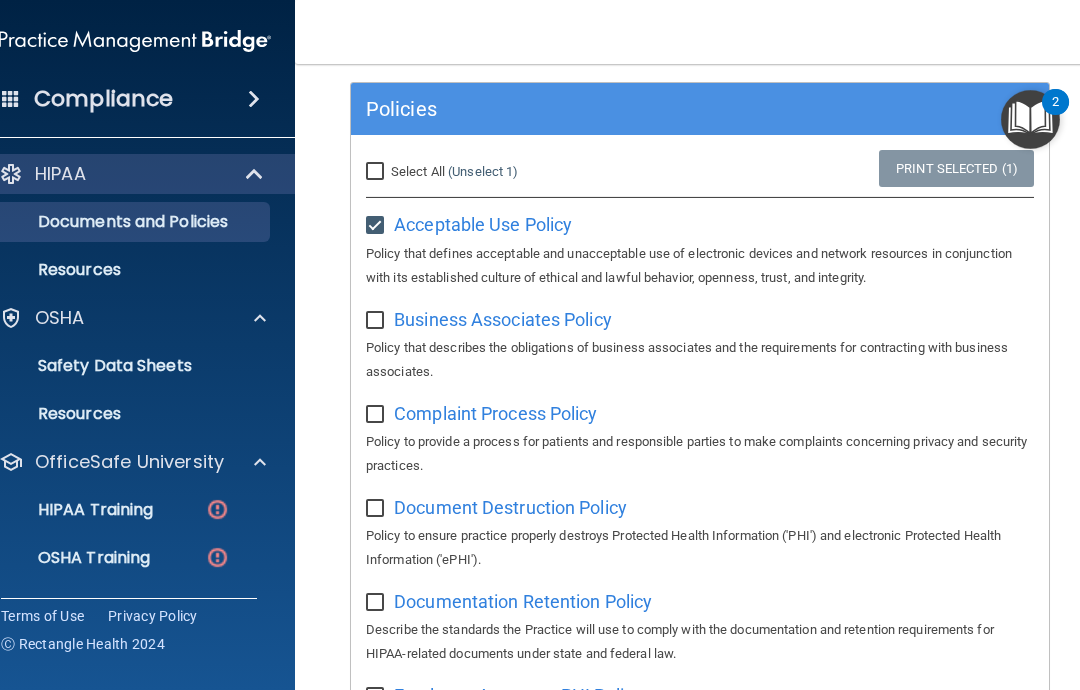 click at bounding box center [377, 226] 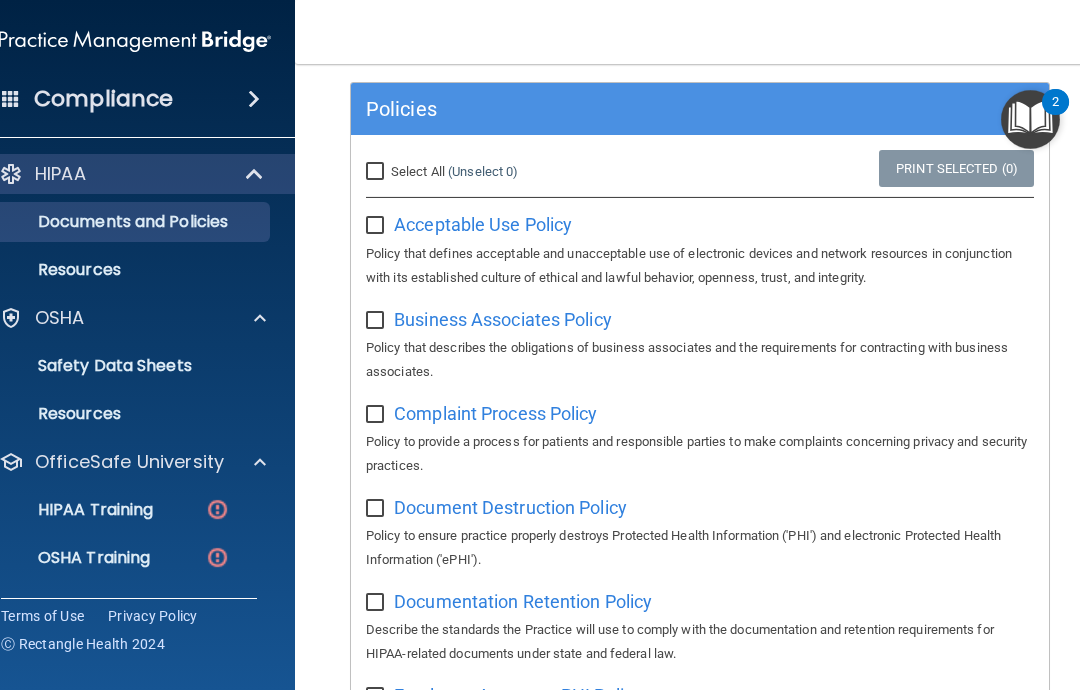 click at bounding box center (1030, 119) 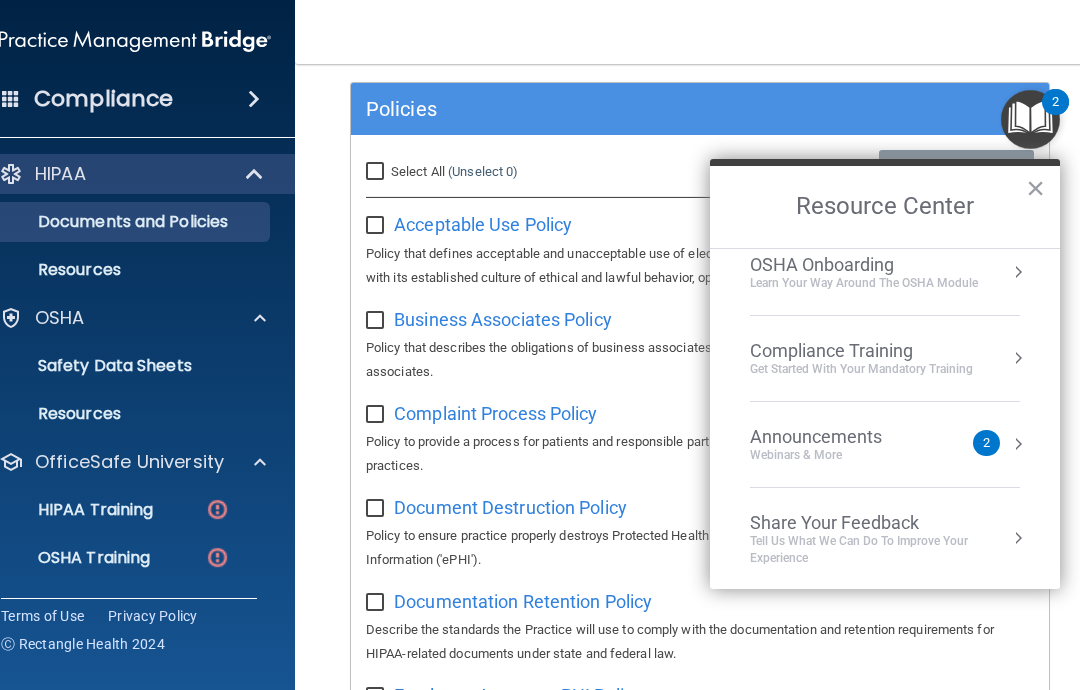 scroll, scrollTop: 105, scrollLeft: 0, axis: vertical 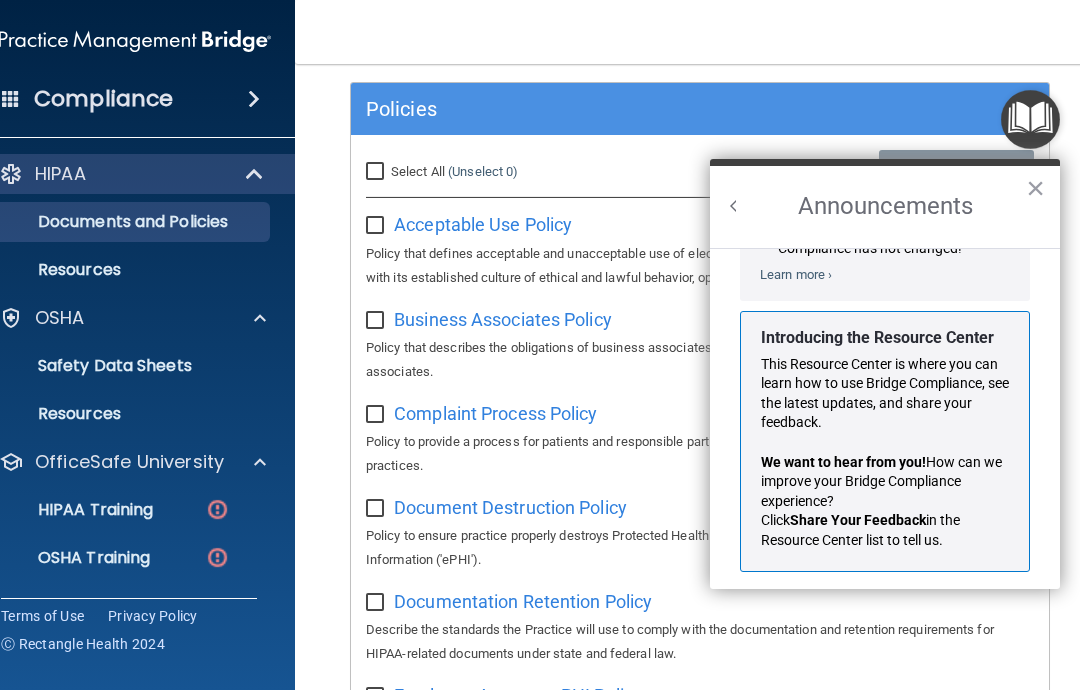 click on "×" at bounding box center [1035, 188] 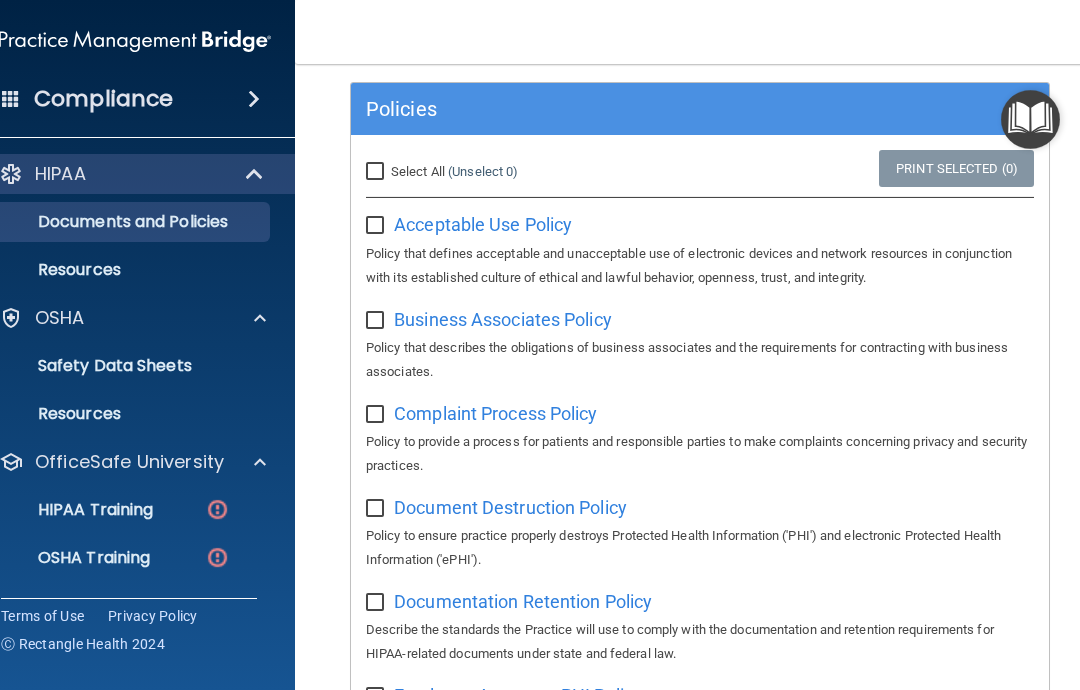 click at bounding box center [254, 99] 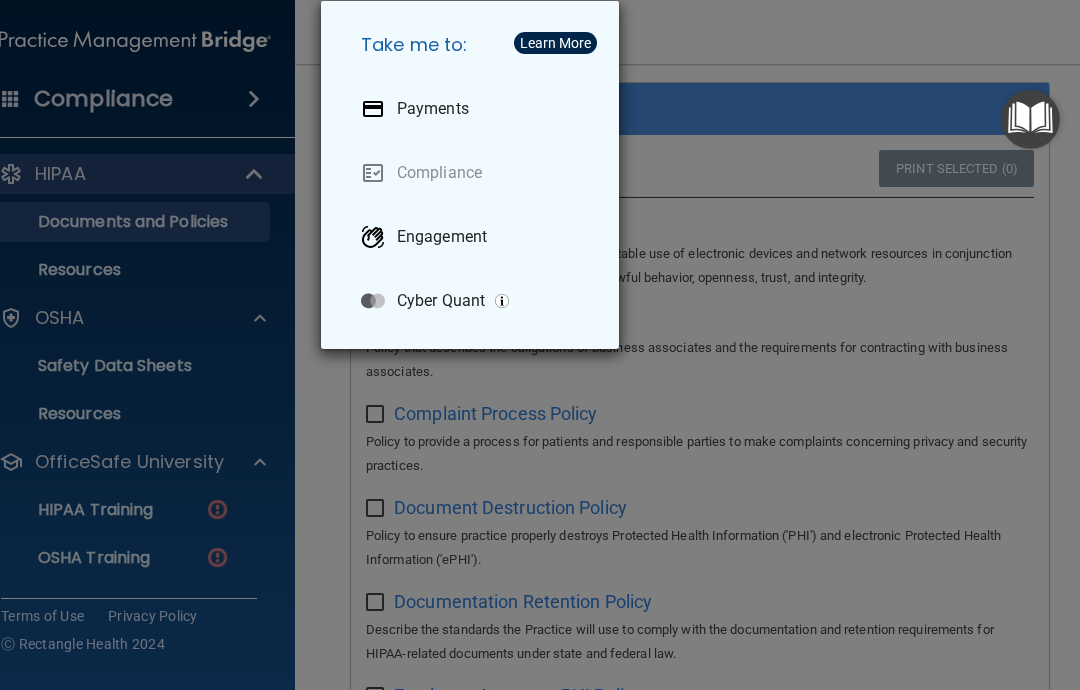 click on "Take me to:             Payments                   Compliance                     Engagement                     Cyber Quant" at bounding box center (540, 345) 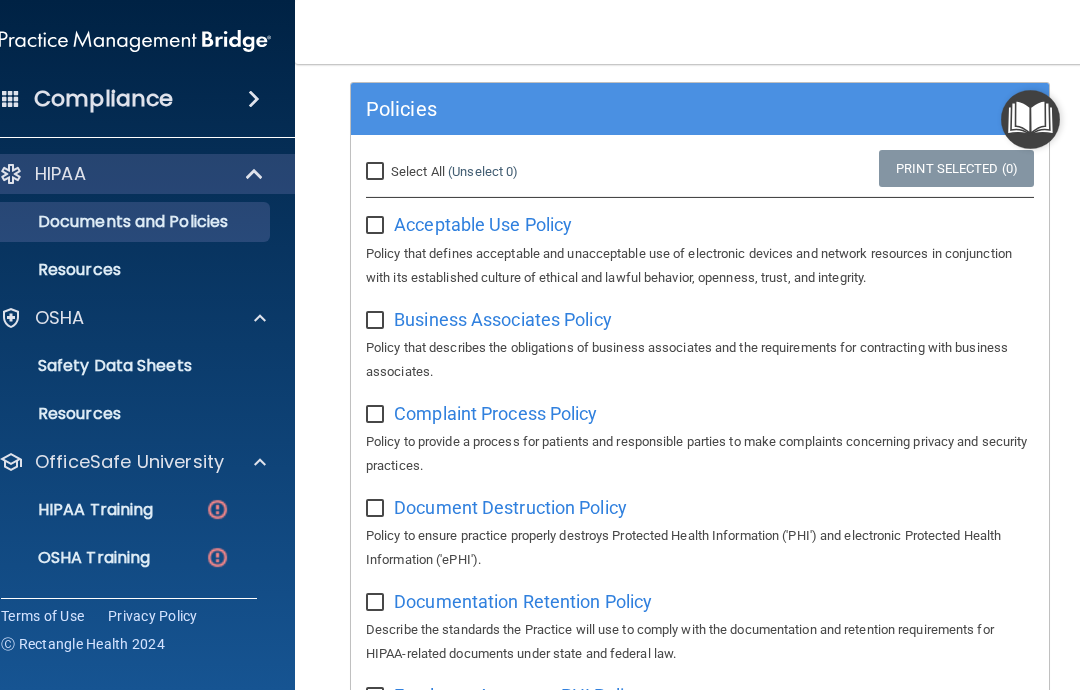 click on "HIPAA Training" at bounding box center (70, 510) 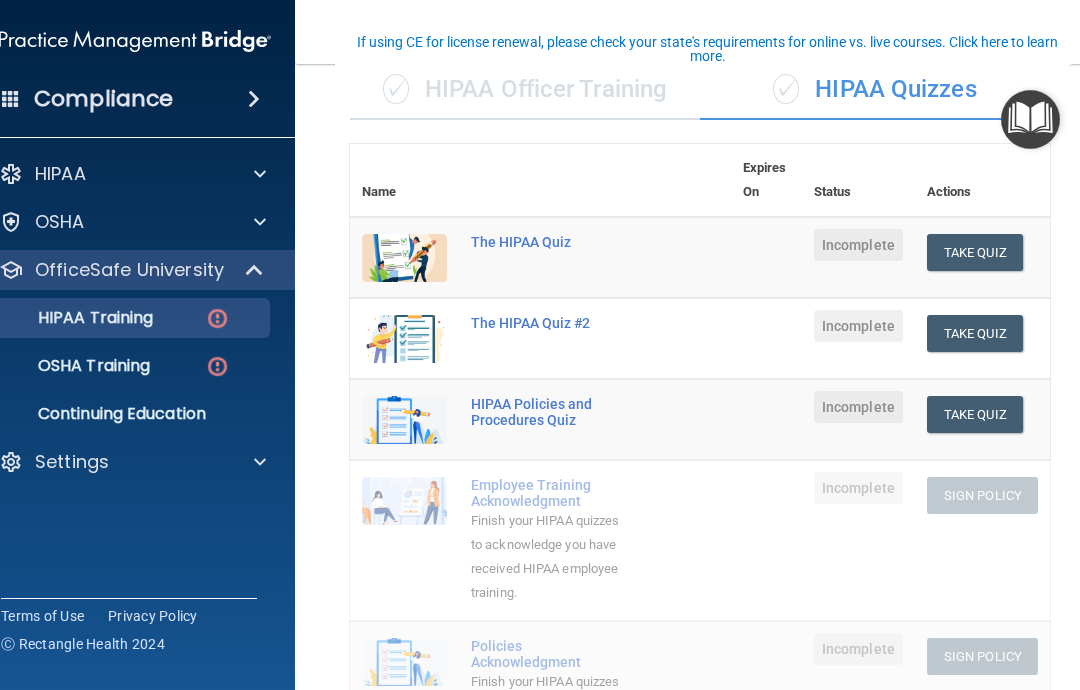 click on "HIPAA" at bounding box center (60, 174) 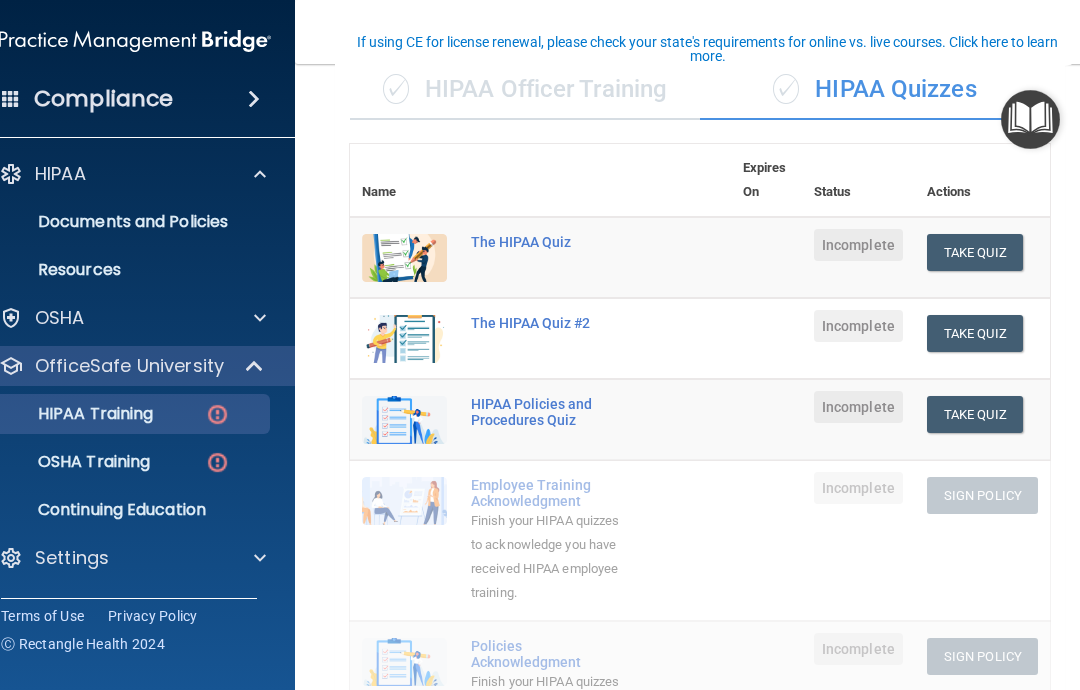 click on "Documents and Policies" at bounding box center (112, 222) 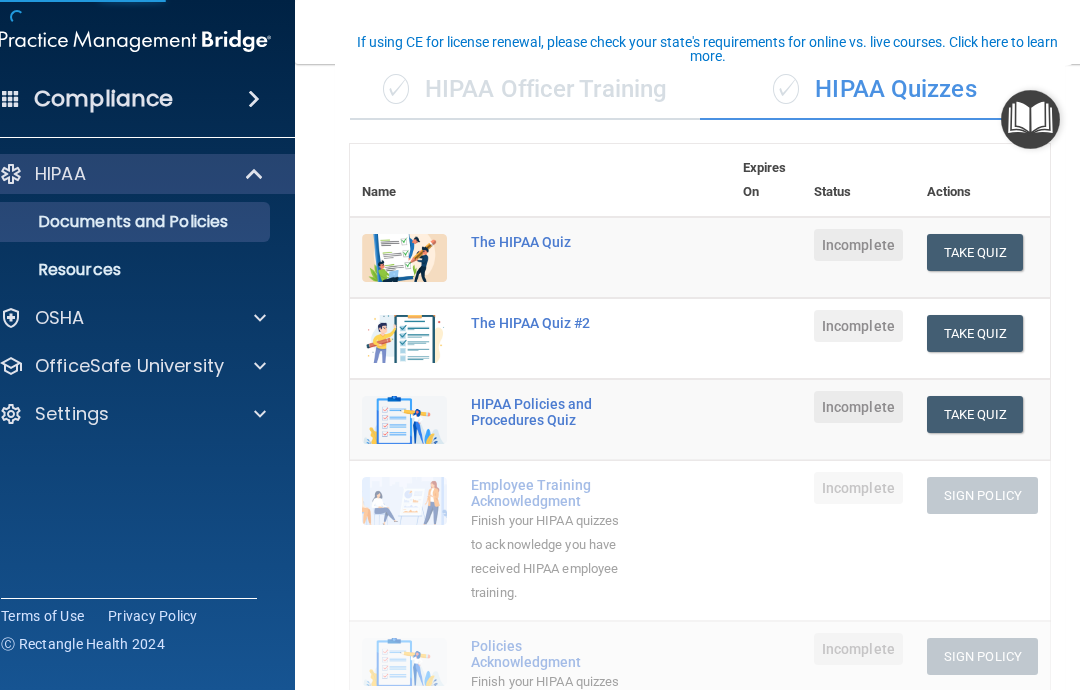 scroll, scrollTop: 0, scrollLeft: 0, axis: both 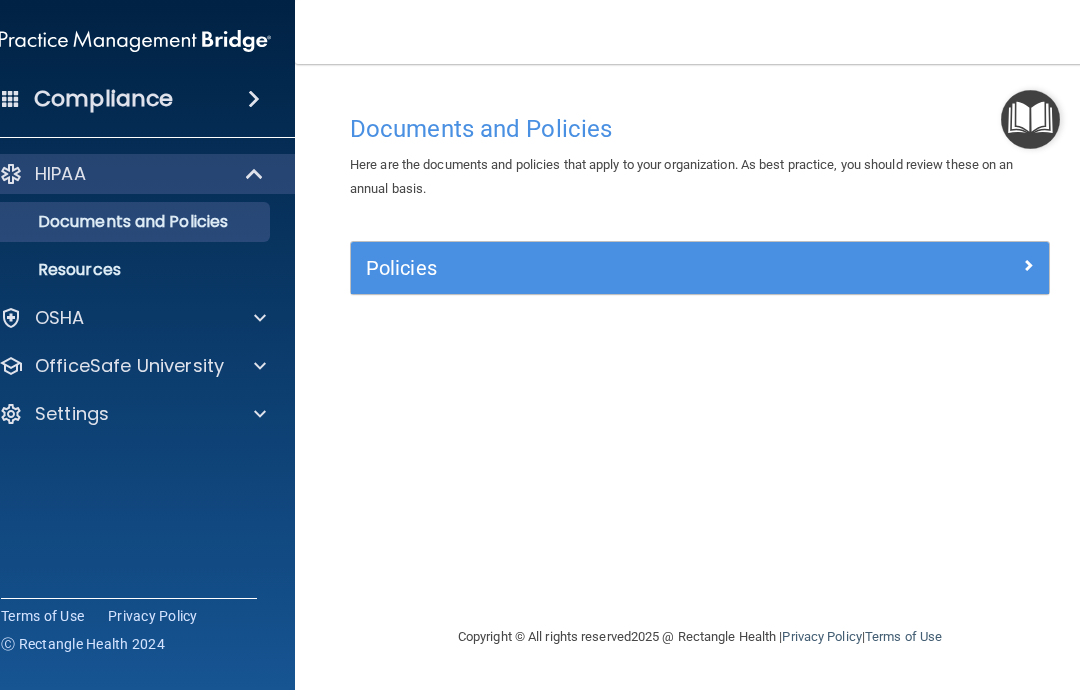 click on "Policies" at bounding box center (613, 268) 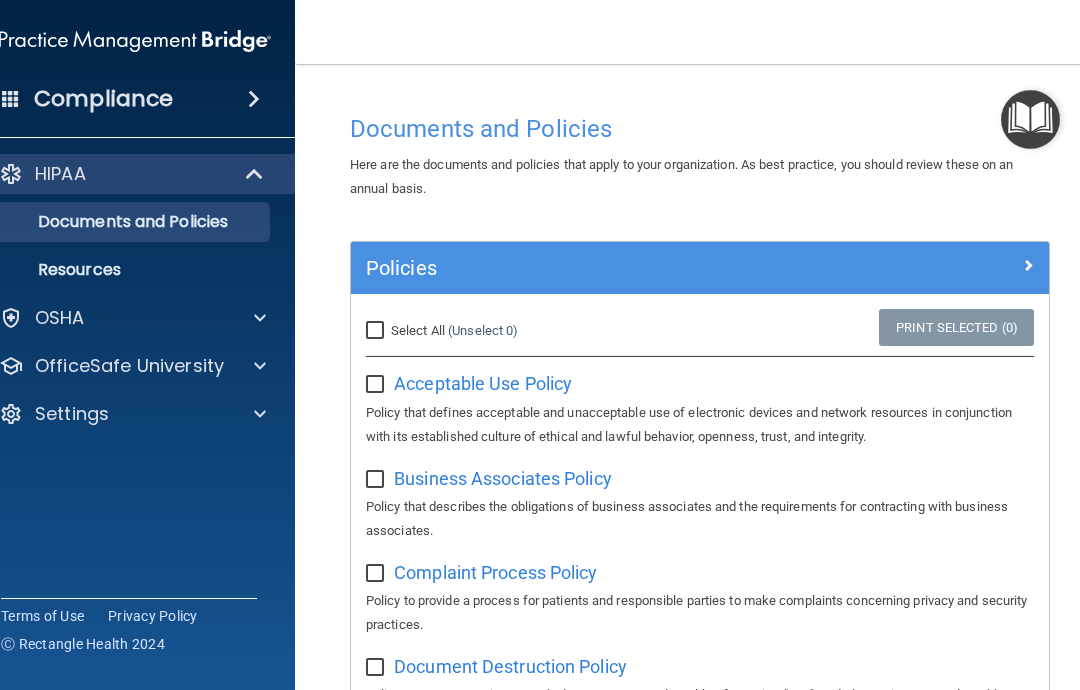 click on "Business Associates Policy" at bounding box center [503, 478] 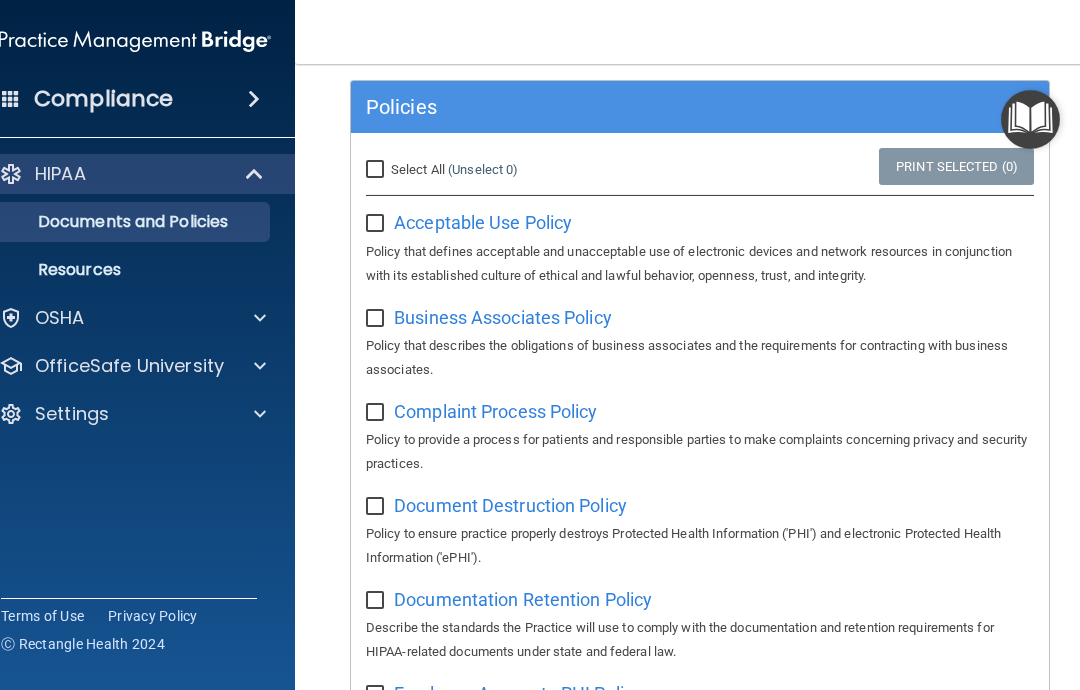 scroll, scrollTop: 159, scrollLeft: 0, axis: vertical 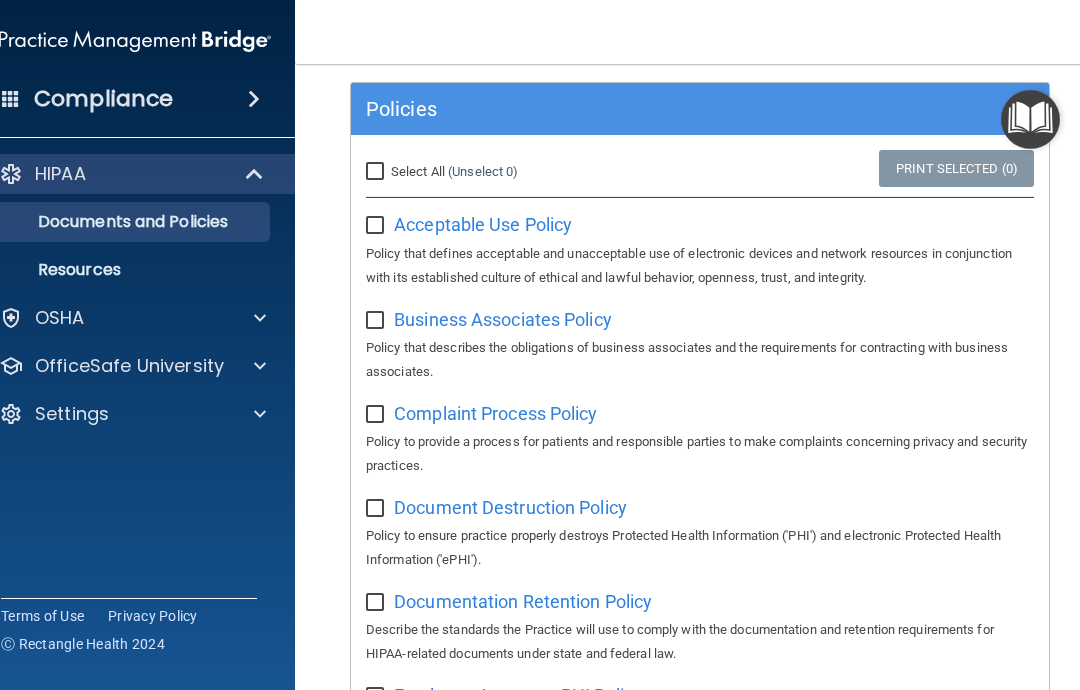 click on "Complaint Process Policy" at bounding box center [495, 413] 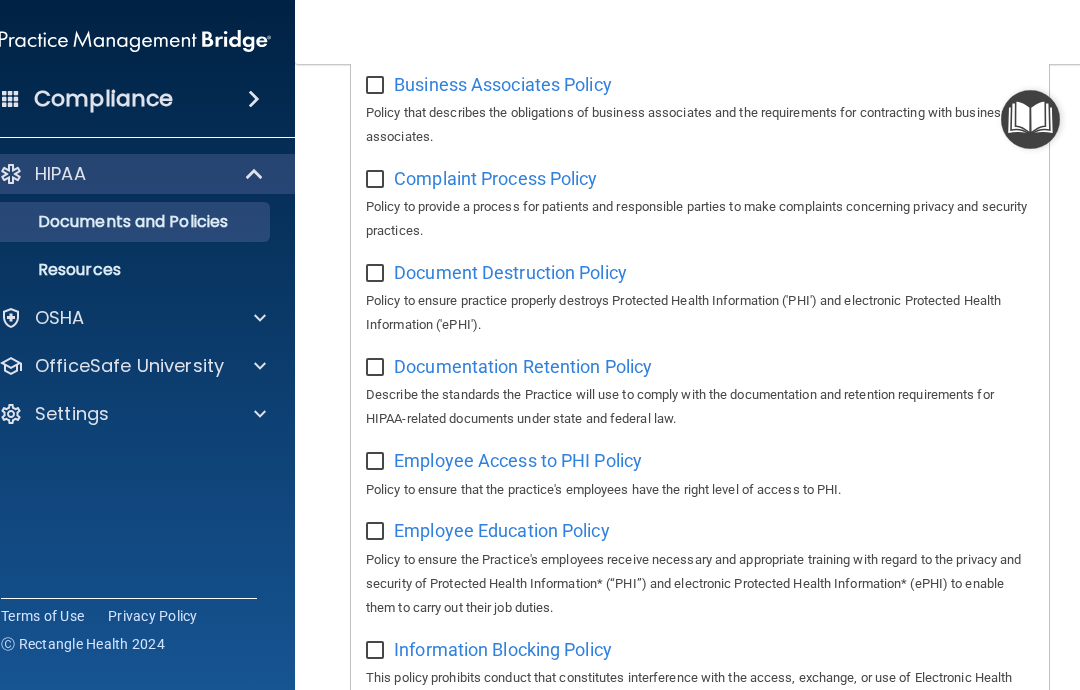 scroll, scrollTop: 399, scrollLeft: 0, axis: vertical 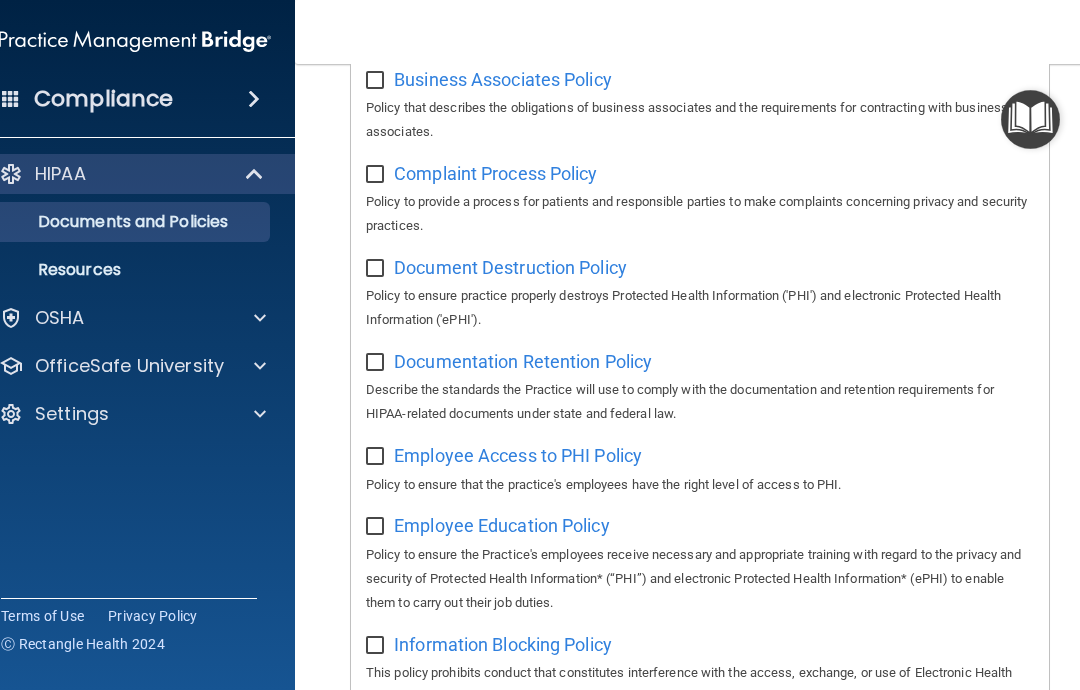 click on "Documentation Retention Policy" at bounding box center (523, 361) 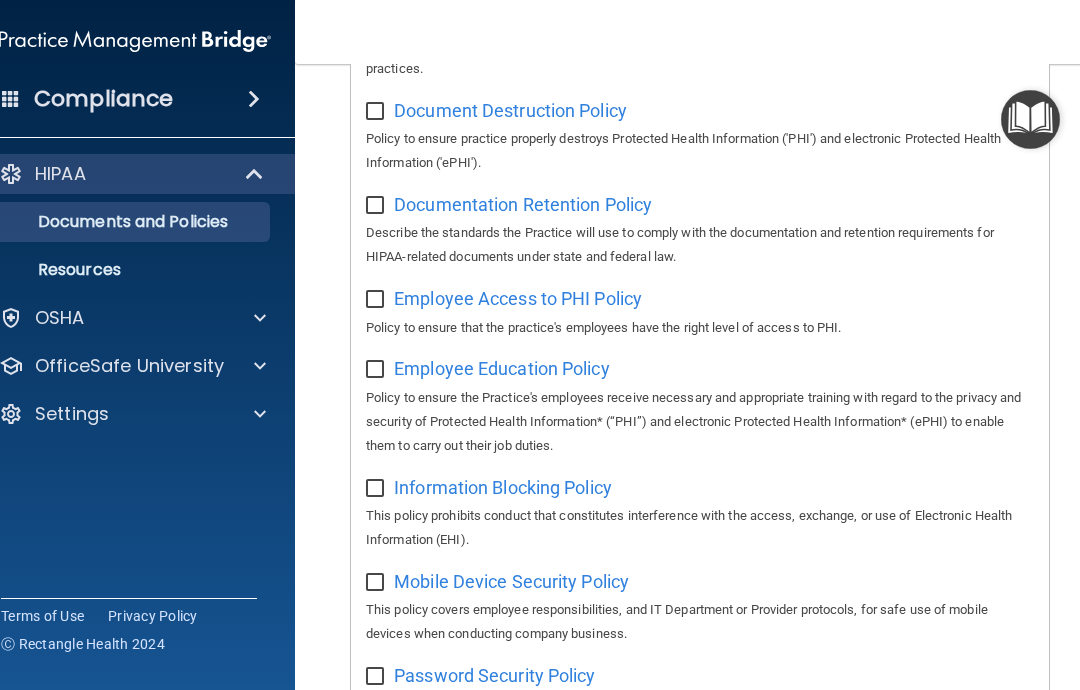 scroll, scrollTop: 563, scrollLeft: 0, axis: vertical 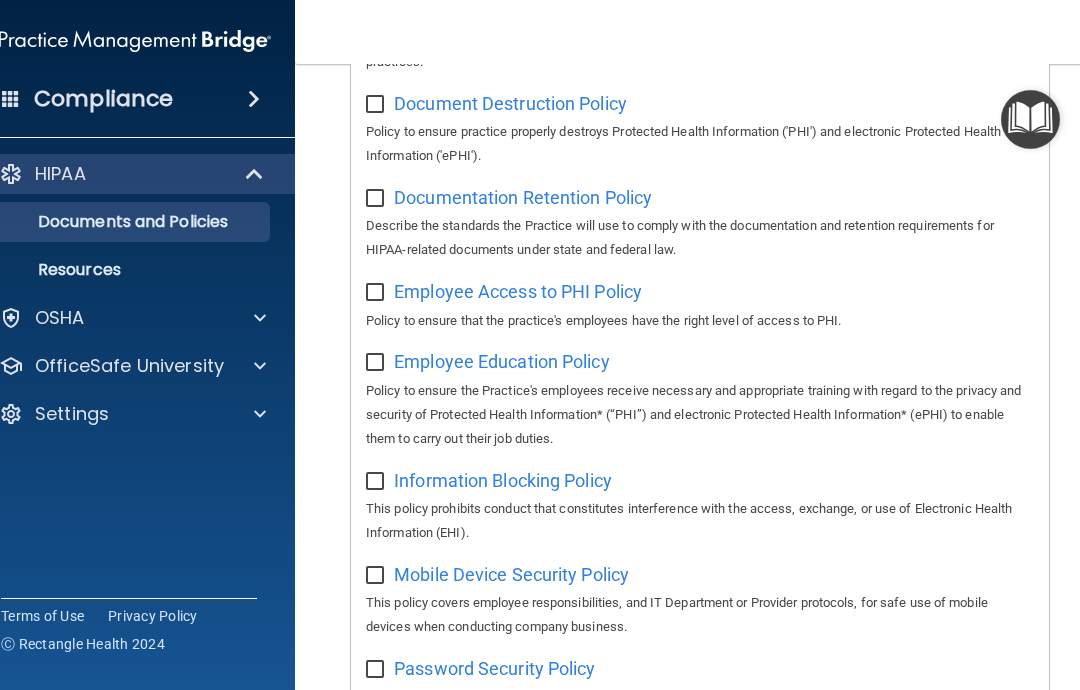 click on "Employee Education Policy" at bounding box center (502, 361) 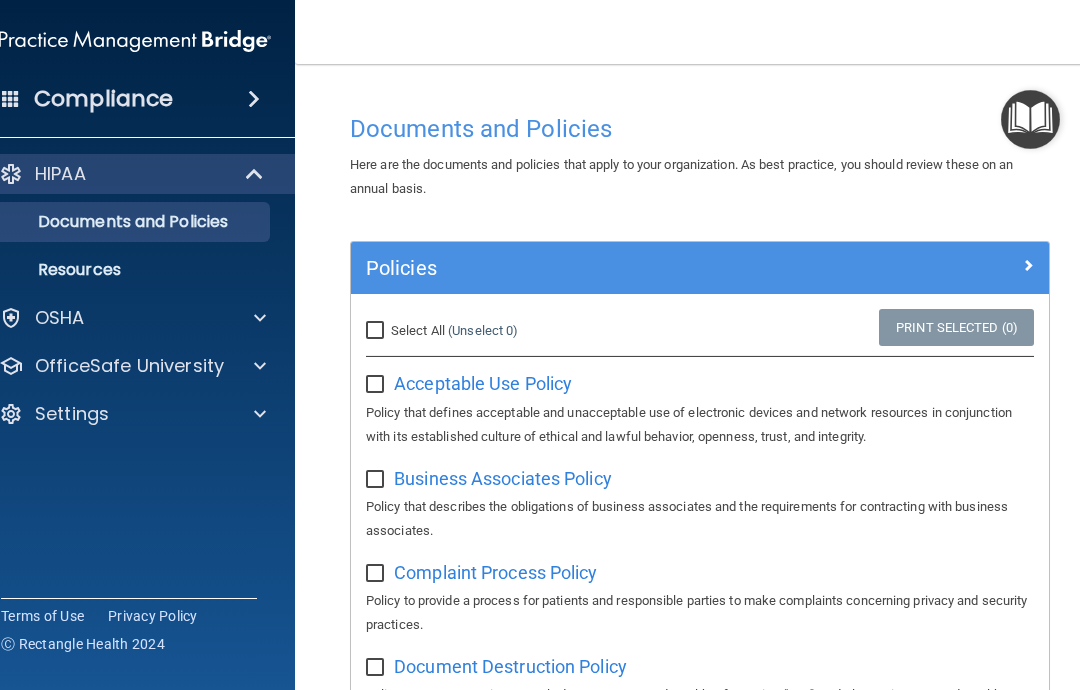 scroll, scrollTop: 0, scrollLeft: 0, axis: both 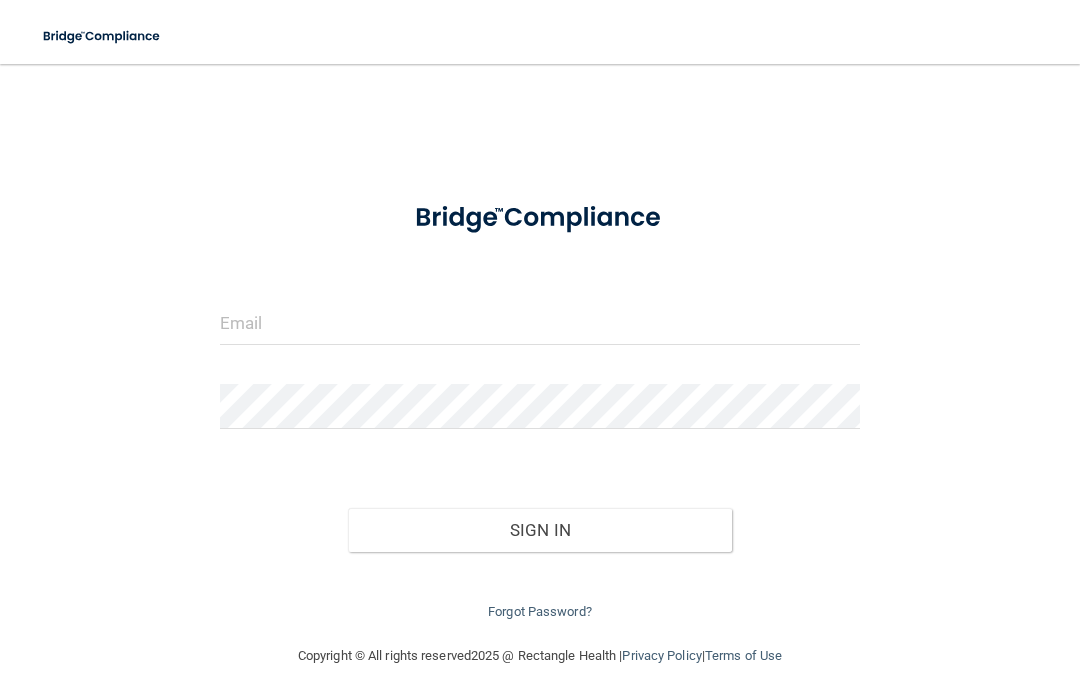 click at bounding box center (540, 322) 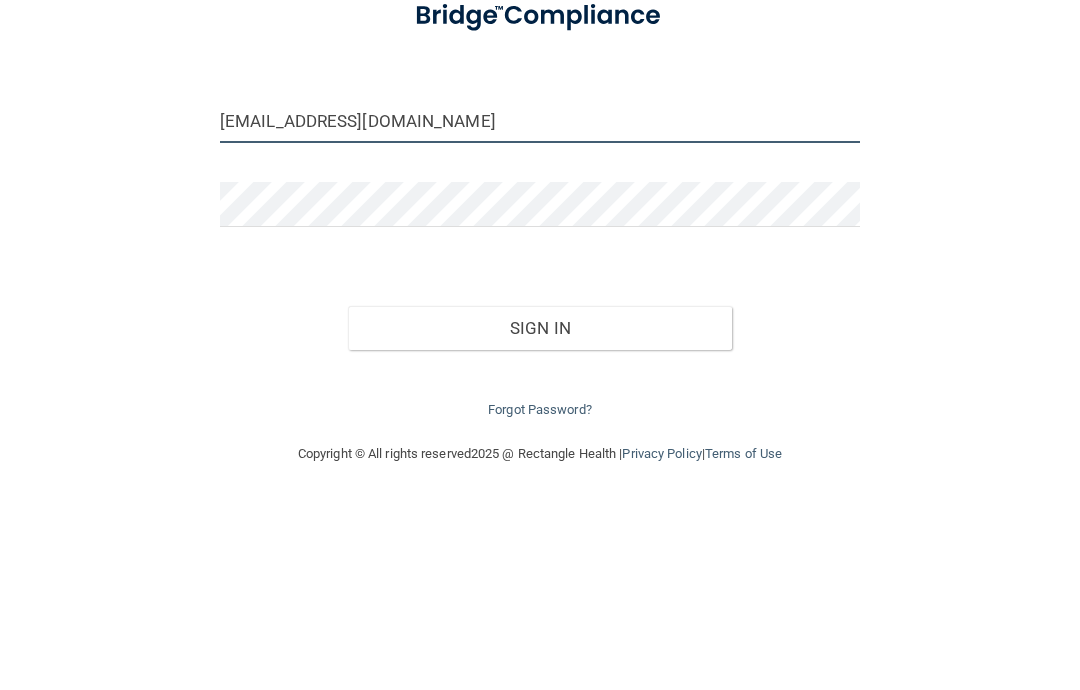 type on "nvholik@gmail.com" 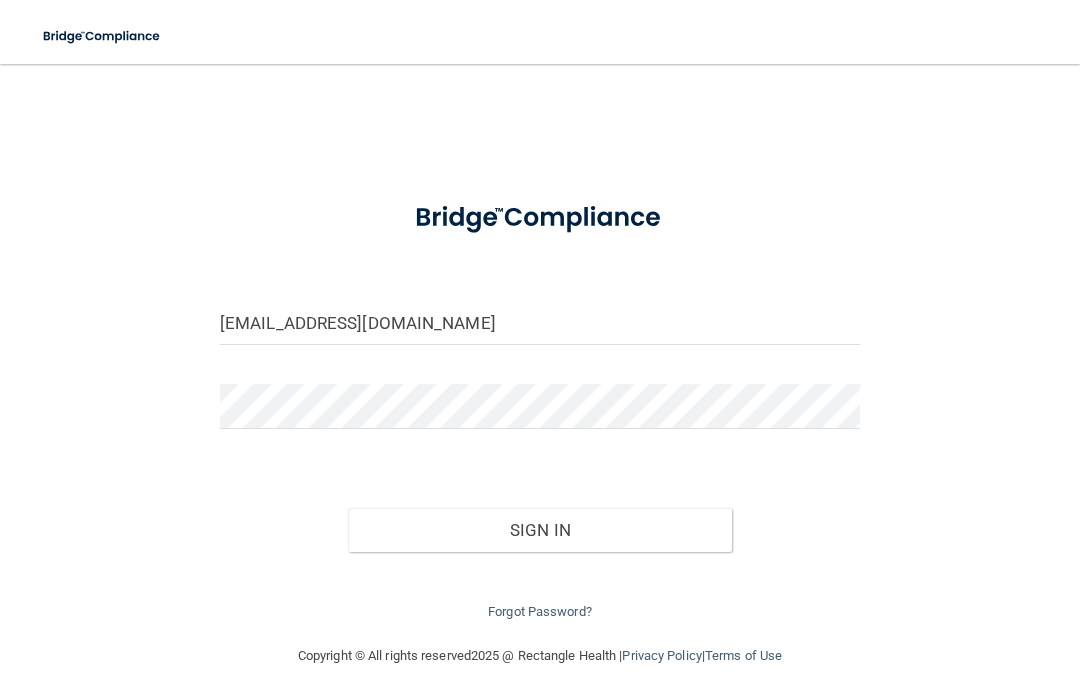 click on "Sign In" at bounding box center (540, 530) 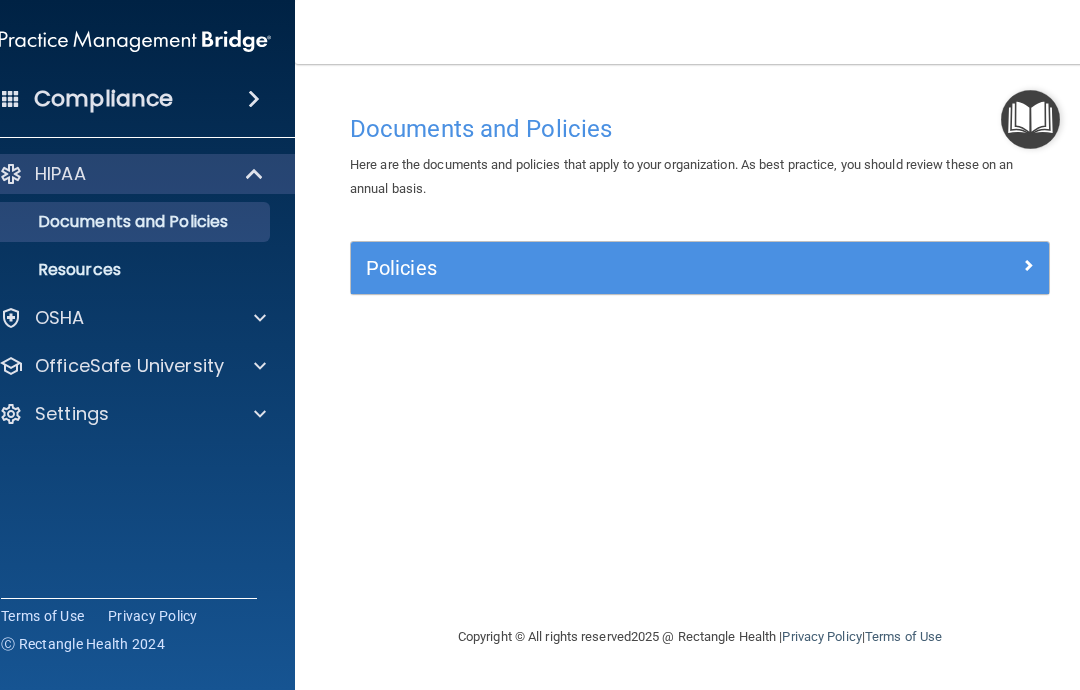 click on "Policies" at bounding box center [613, 268] 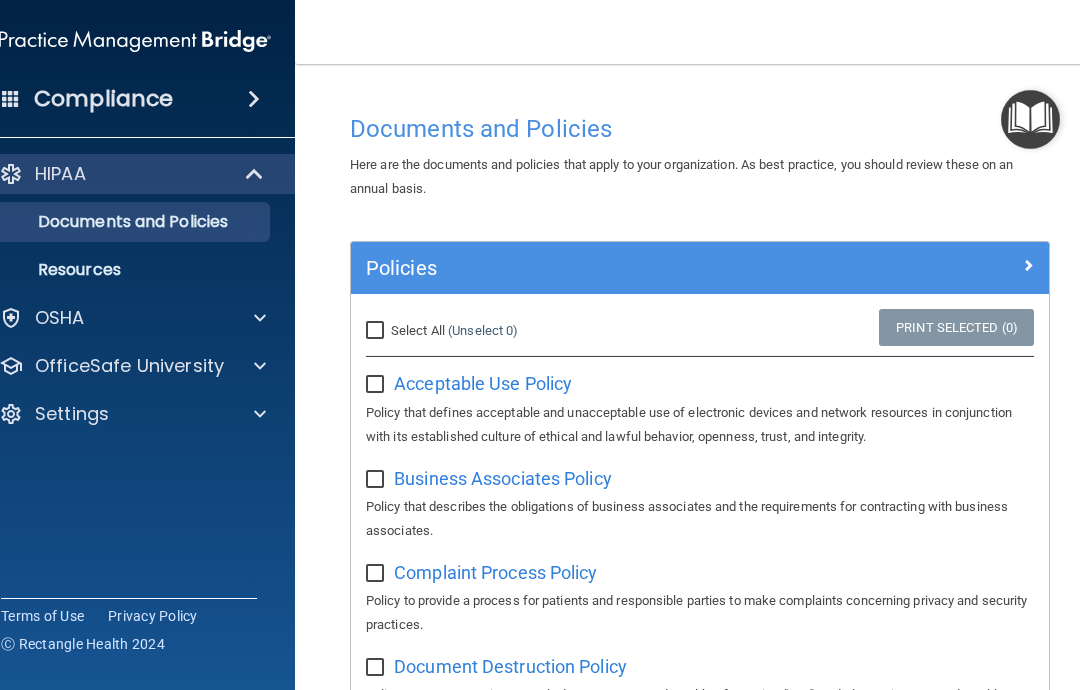 click on "Acceptable Use Policy" at bounding box center [483, 383] 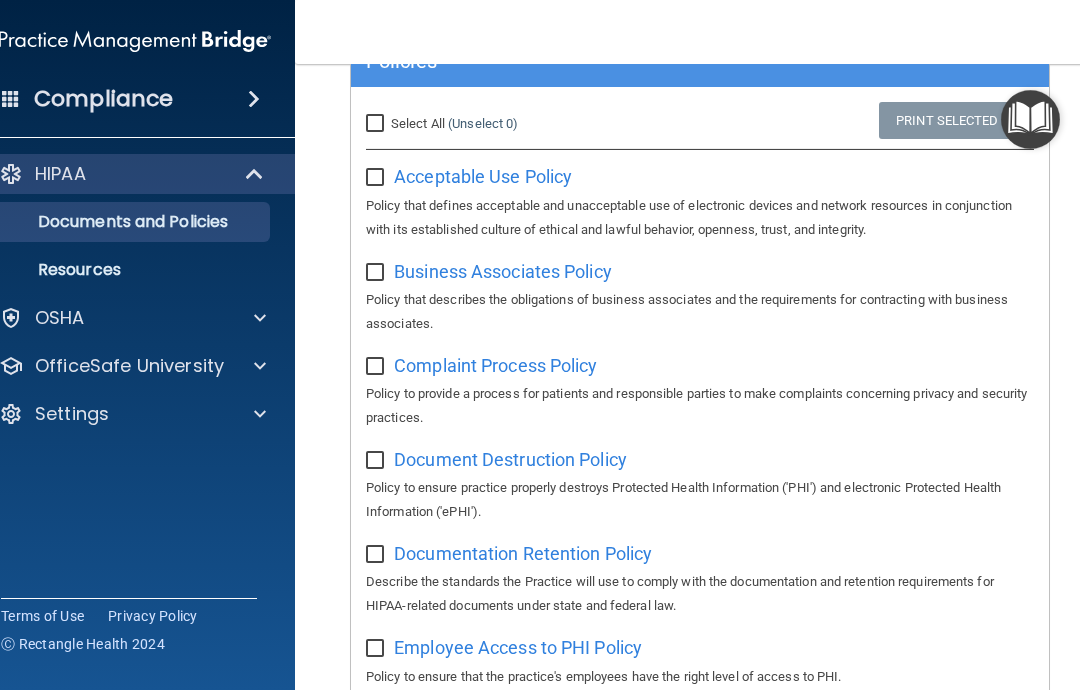 scroll, scrollTop: 203, scrollLeft: 0, axis: vertical 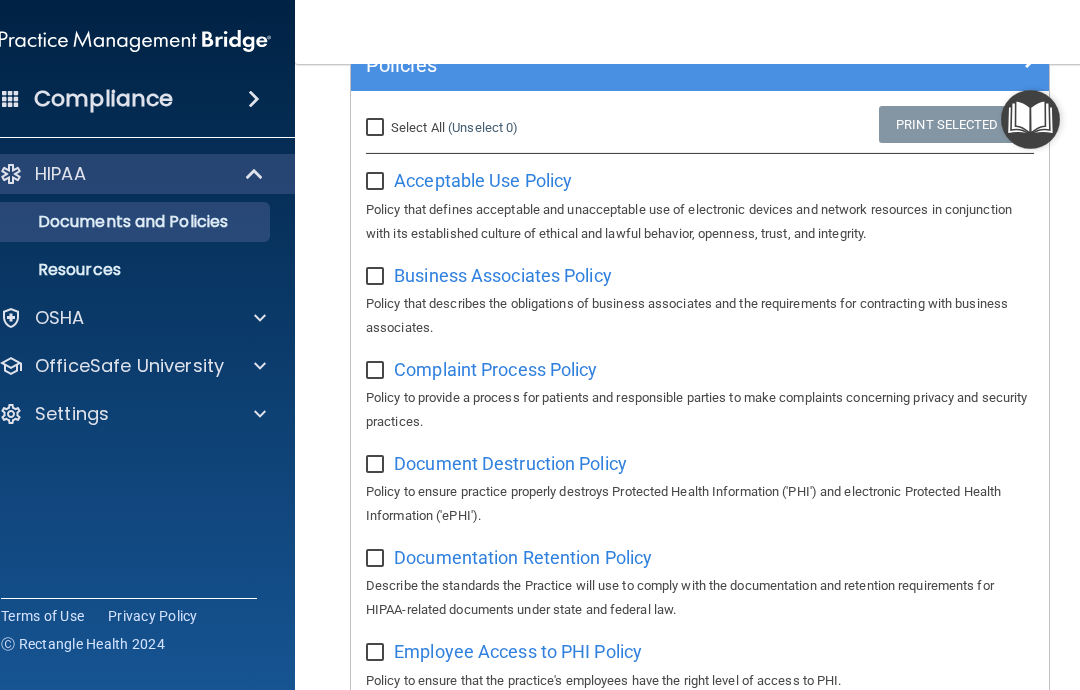 click on "Complaint Process Policy" at bounding box center (495, 369) 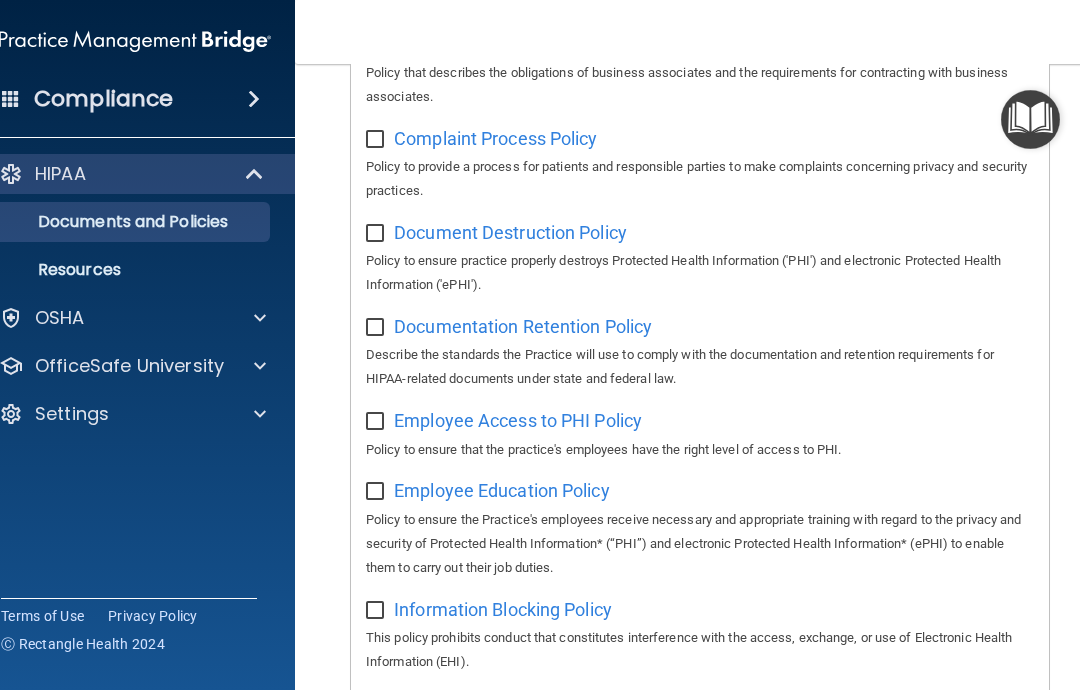 scroll, scrollTop: 480, scrollLeft: 0, axis: vertical 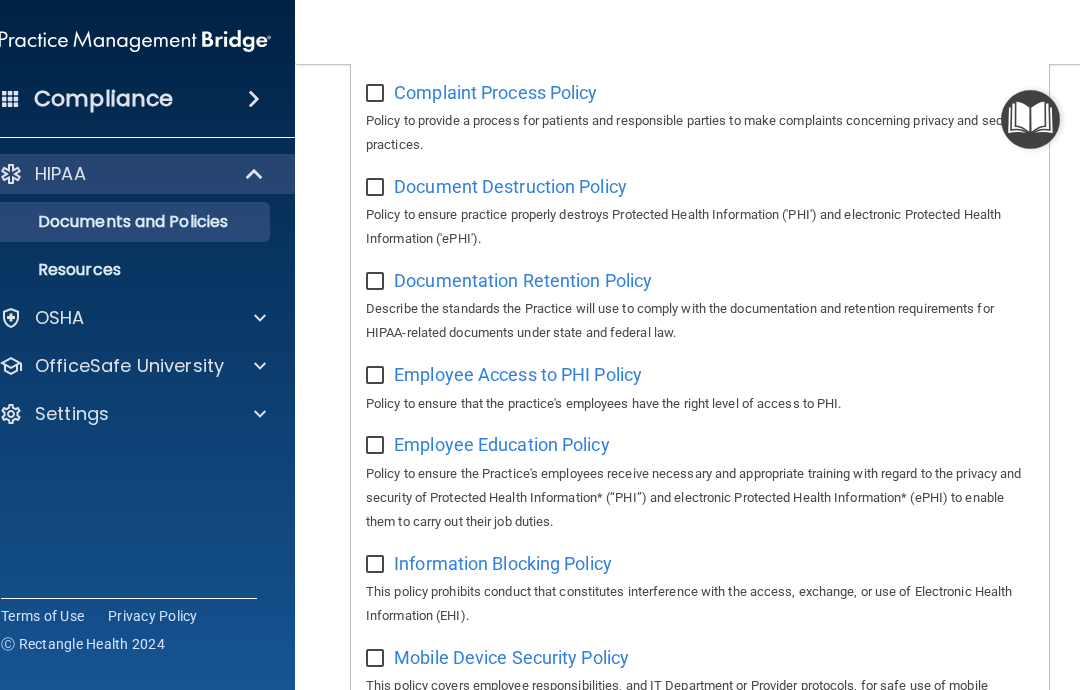 click on "Employee Access to PHI Policy" at bounding box center (518, 374) 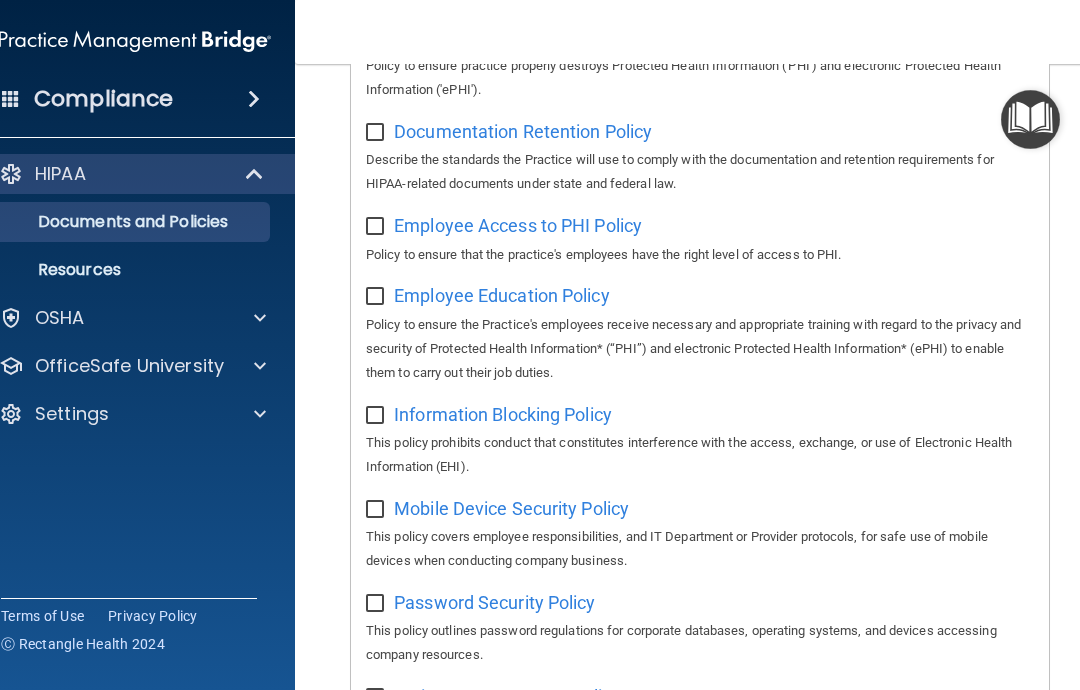 scroll, scrollTop: 632, scrollLeft: 0, axis: vertical 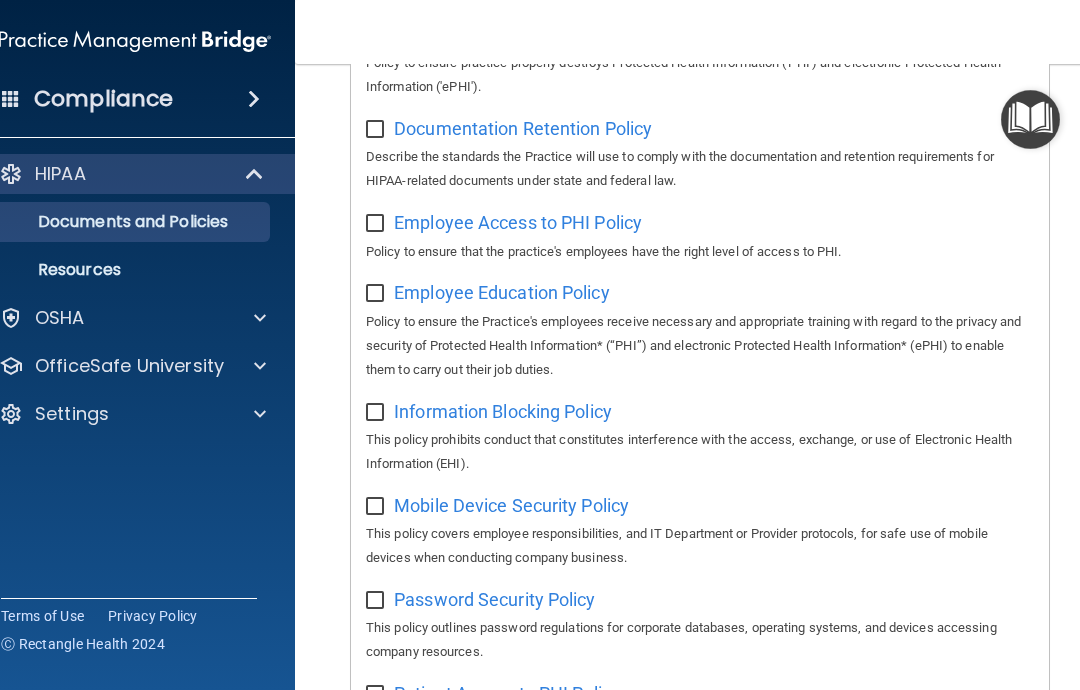 click on "Information Blocking Policy" at bounding box center [503, 411] 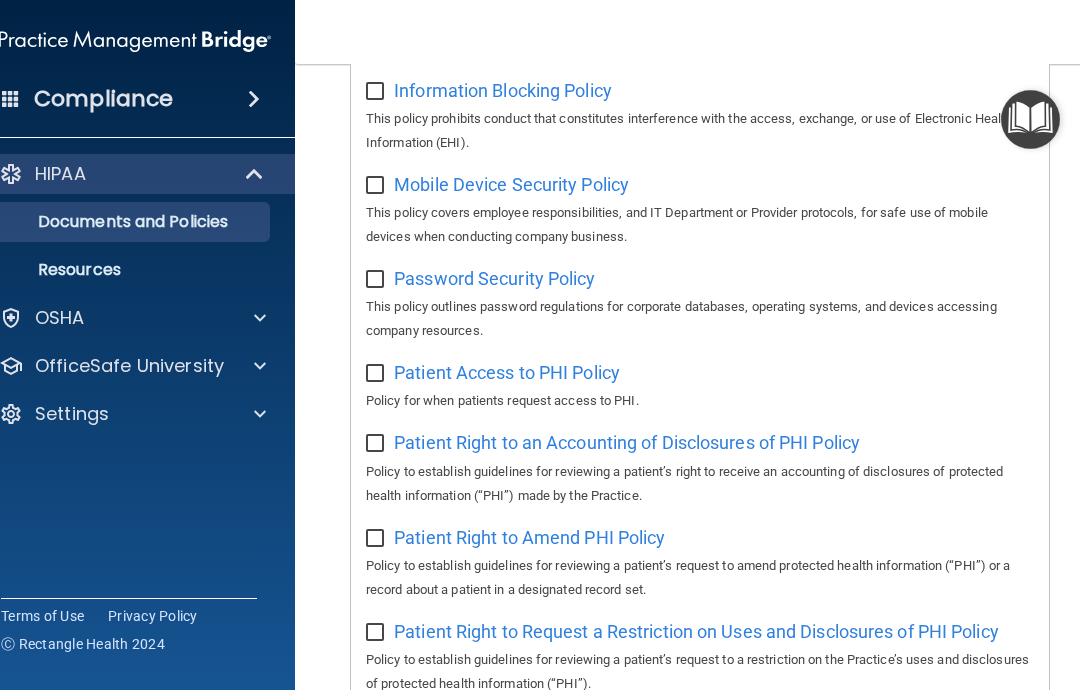 scroll, scrollTop: 949, scrollLeft: 0, axis: vertical 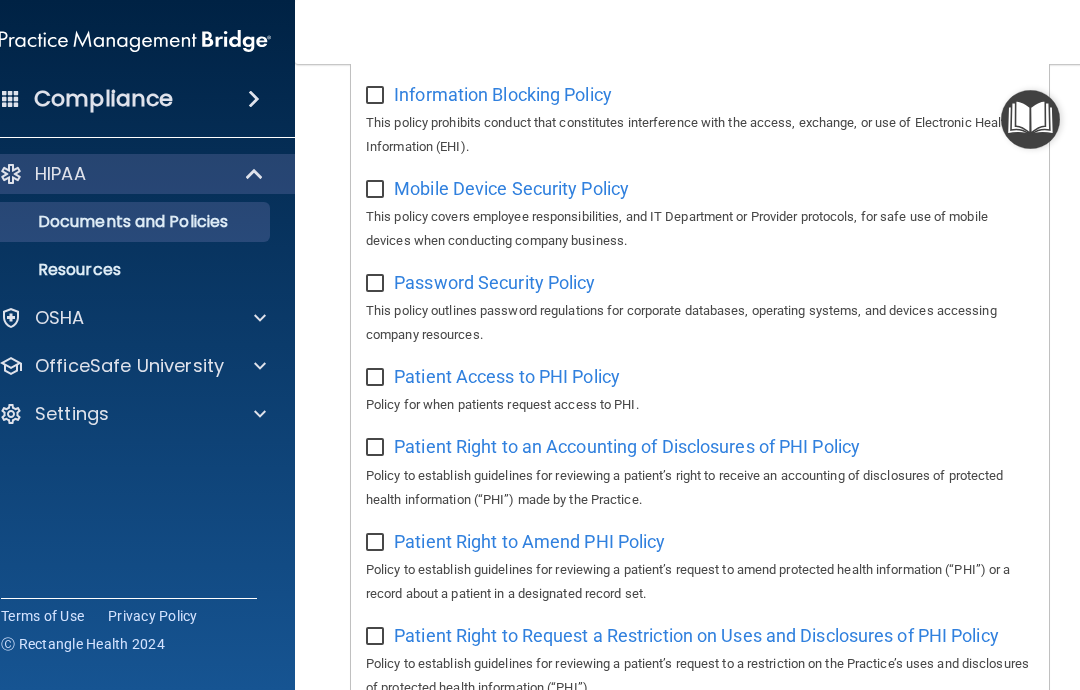 click on "Patient Access to PHI Policy" at bounding box center (507, 376) 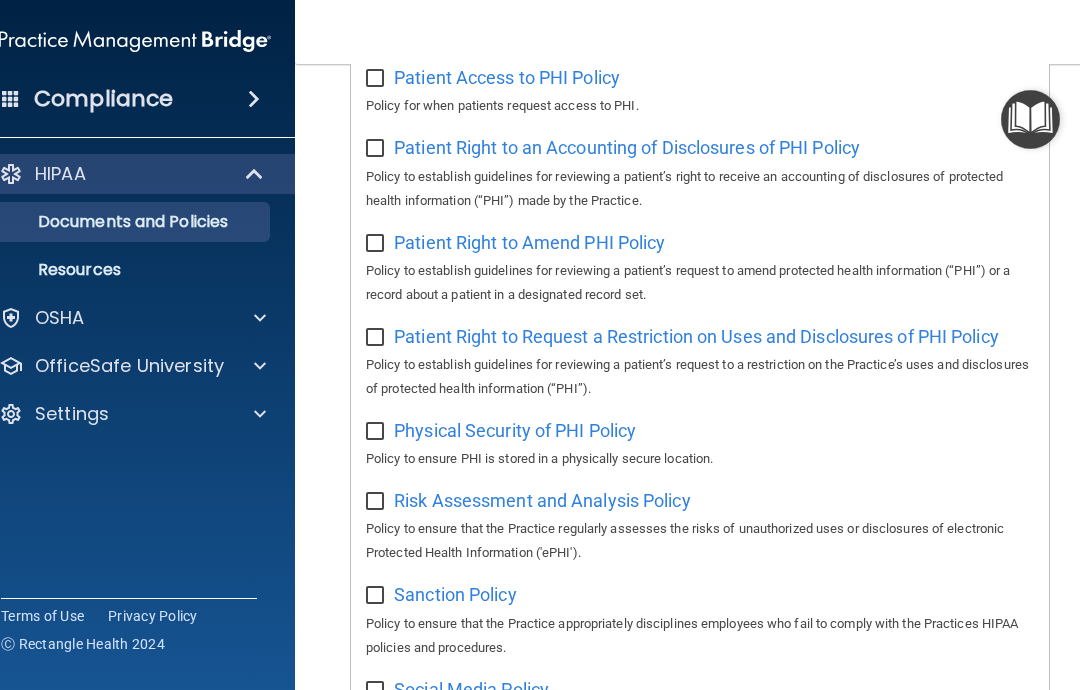 scroll, scrollTop: 1250, scrollLeft: 0, axis: vertical 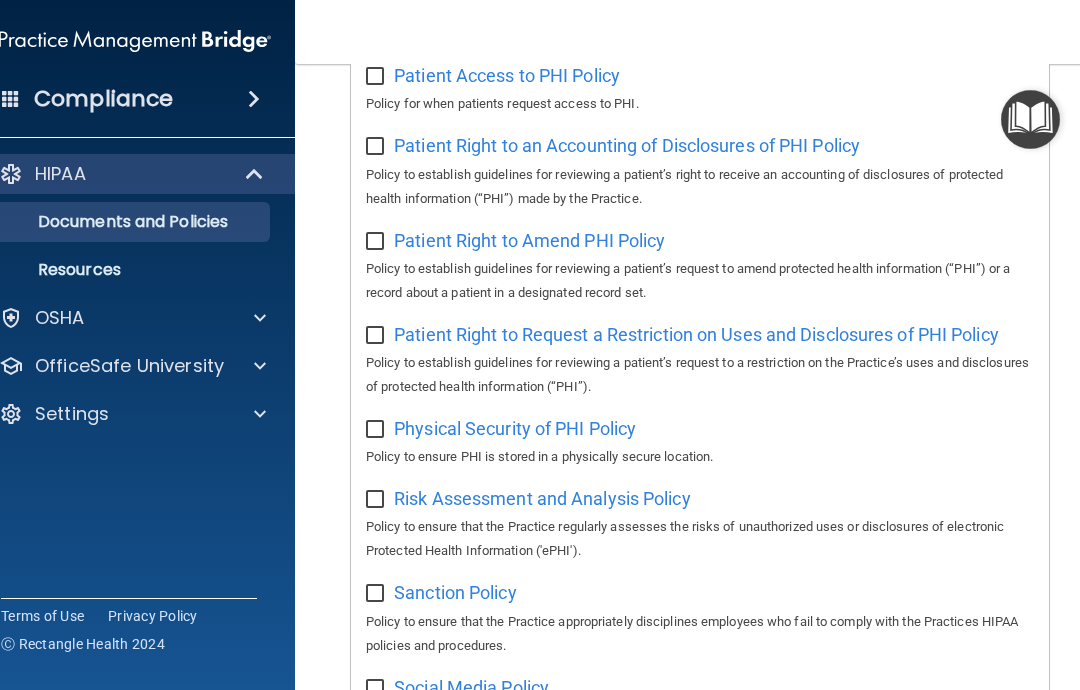click on "Patient Right to Request a Restriction on Uses and Disclosures of PHI Policy" at bounding box center [696, 334] 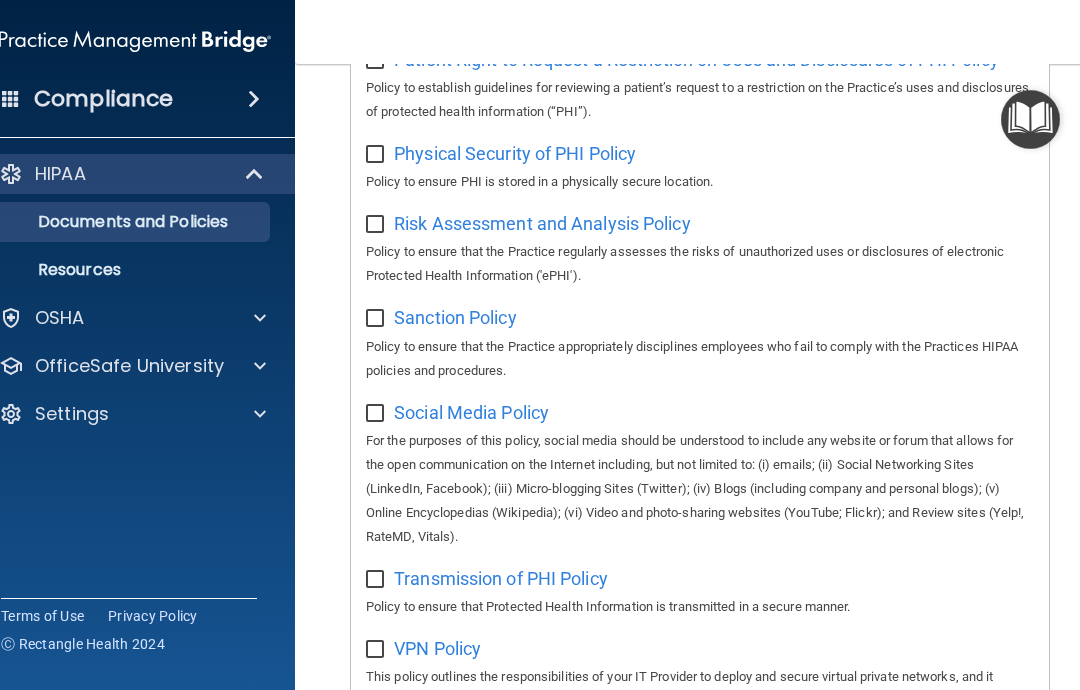 scroll, scrollTop: 1522, scrollLeft: 0, axis: vertical 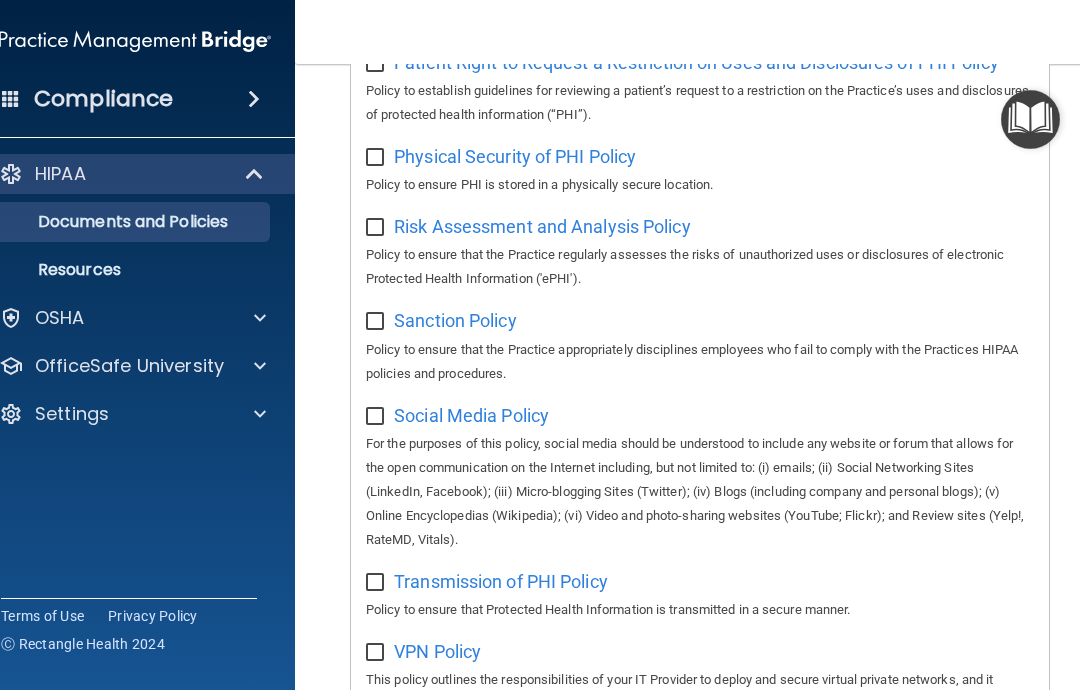 click on "Social Media Policy" at bounding box center [471, 415] 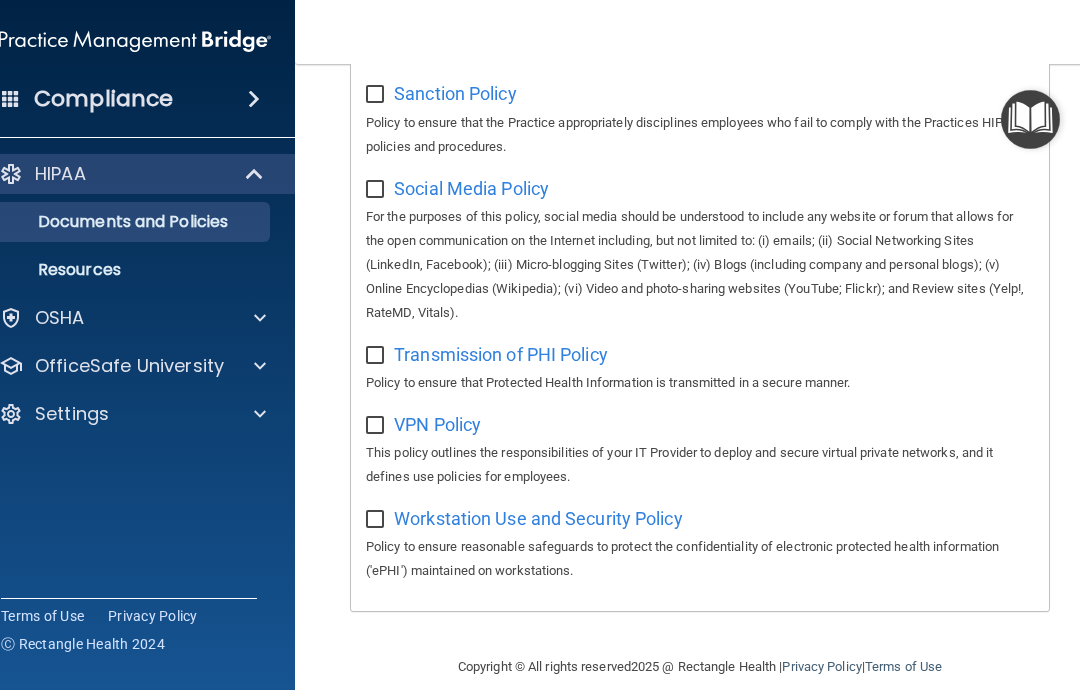 scroll, scrollTop: 1746, scrollLeft: 0, axis: vertical 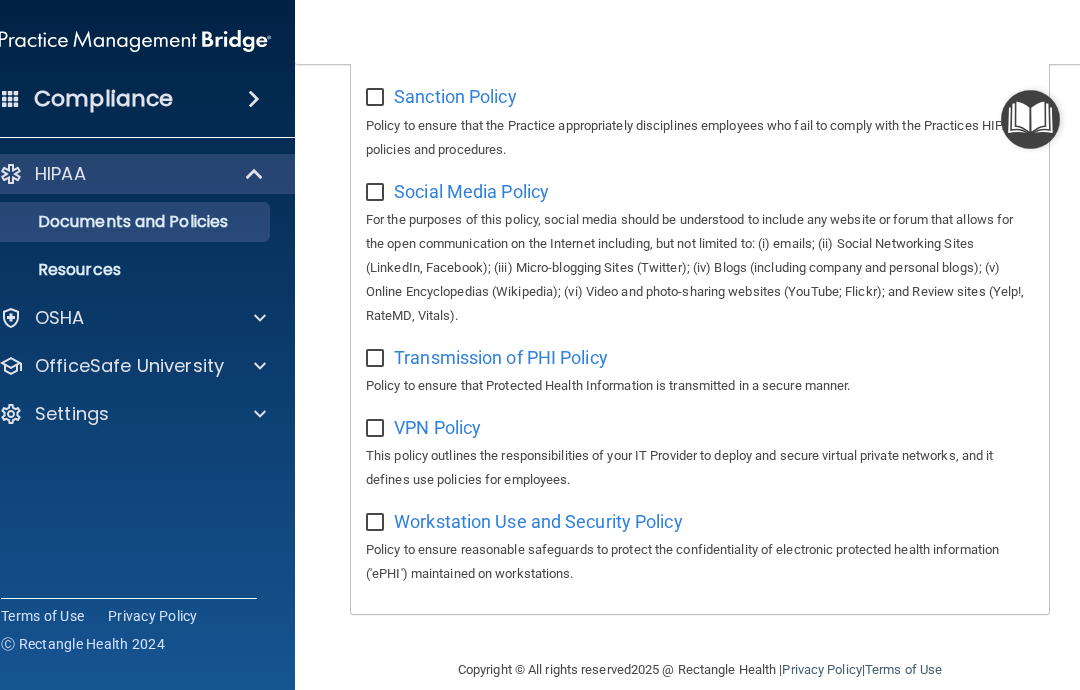 click on "VPN Policy" at bounding box center [437, 427] 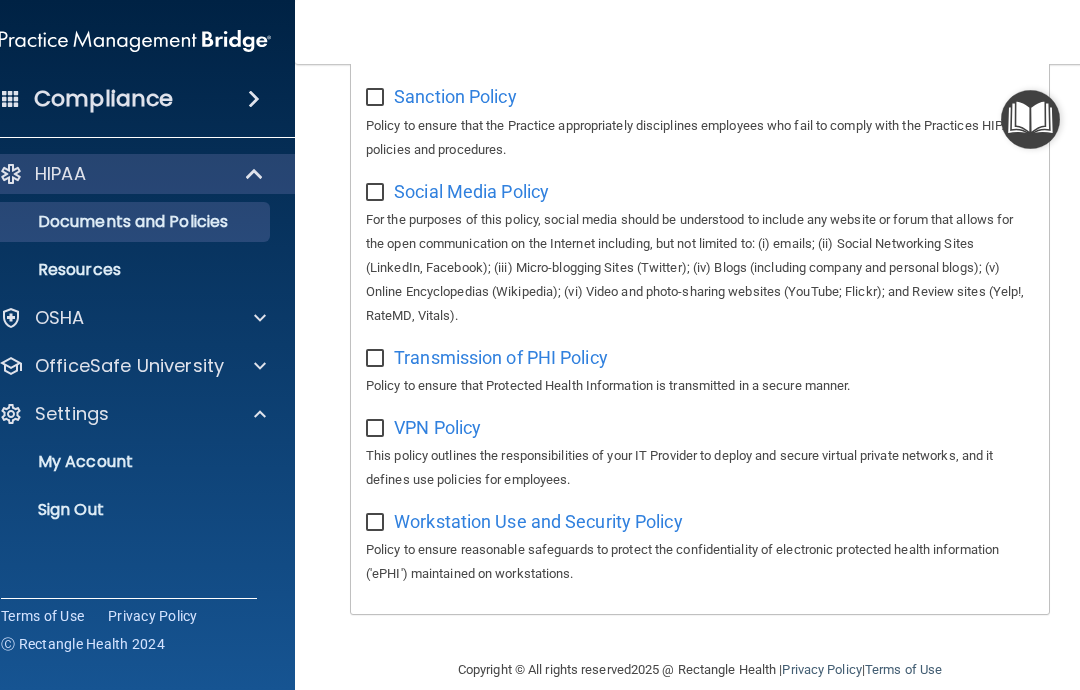 click at bounding box center (260, 366) 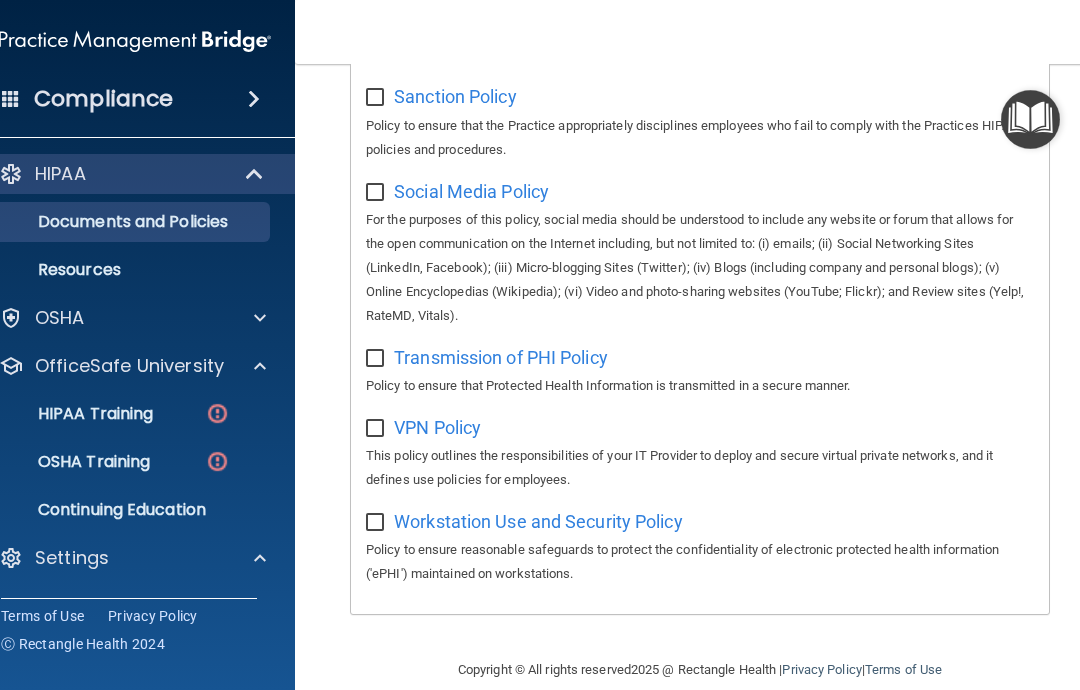 click on "HIPAA Training" at bounding box center (124, 414) 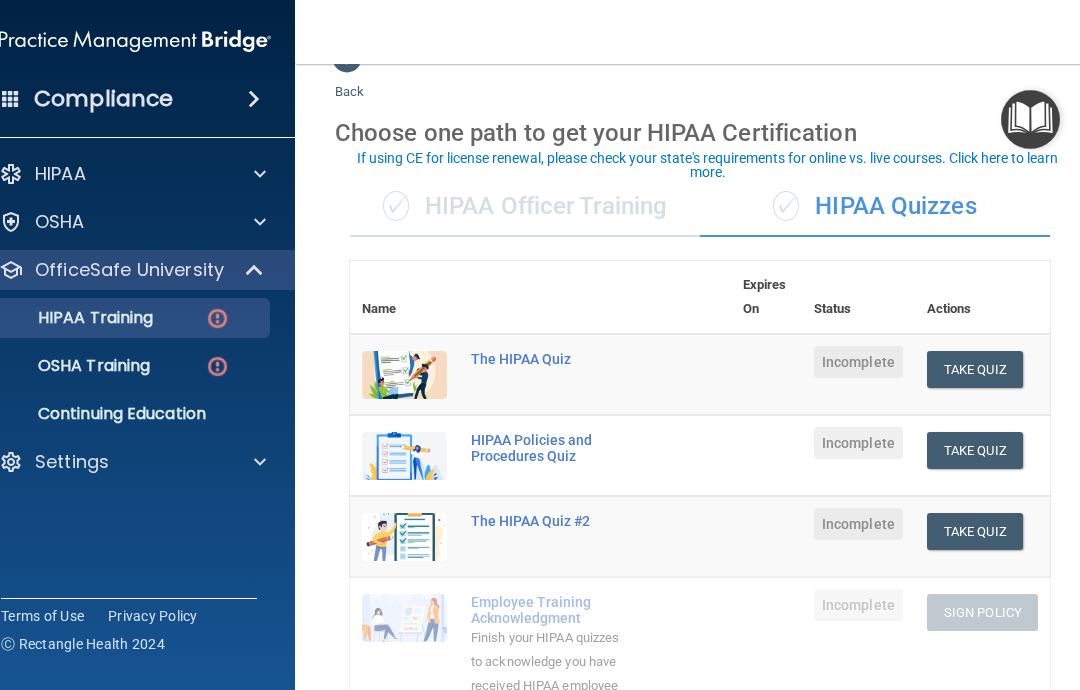 scroll, scrollTop: 41, scrollLeft: 0, axis: vertical 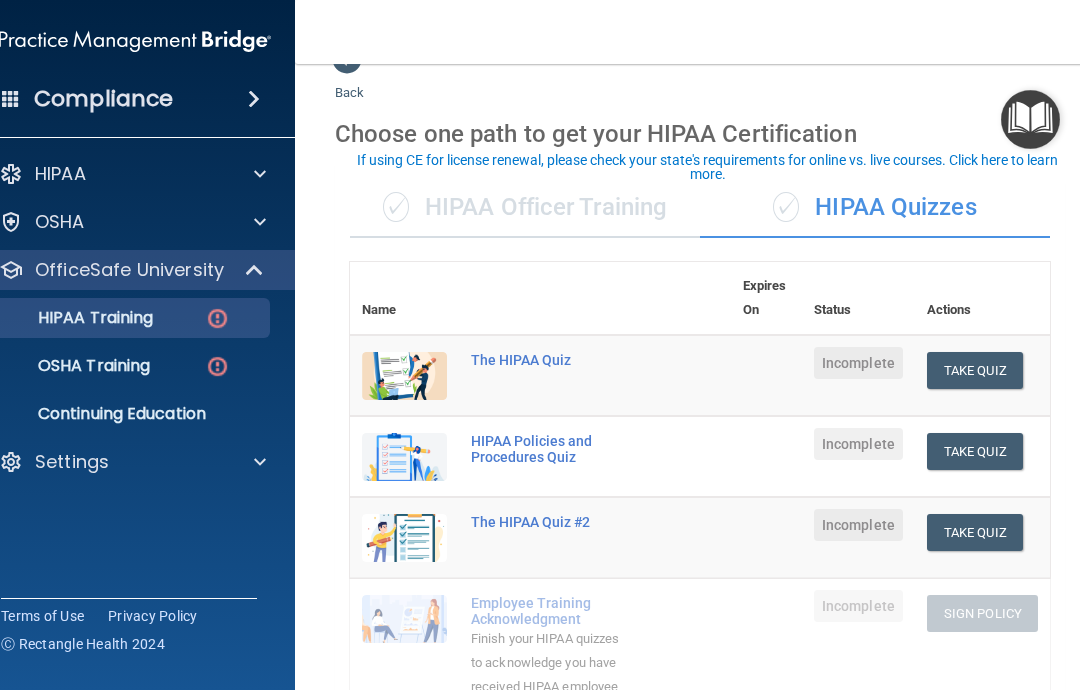 click on "The HIPAA Quiz #2" at bounding box center (595, 537) 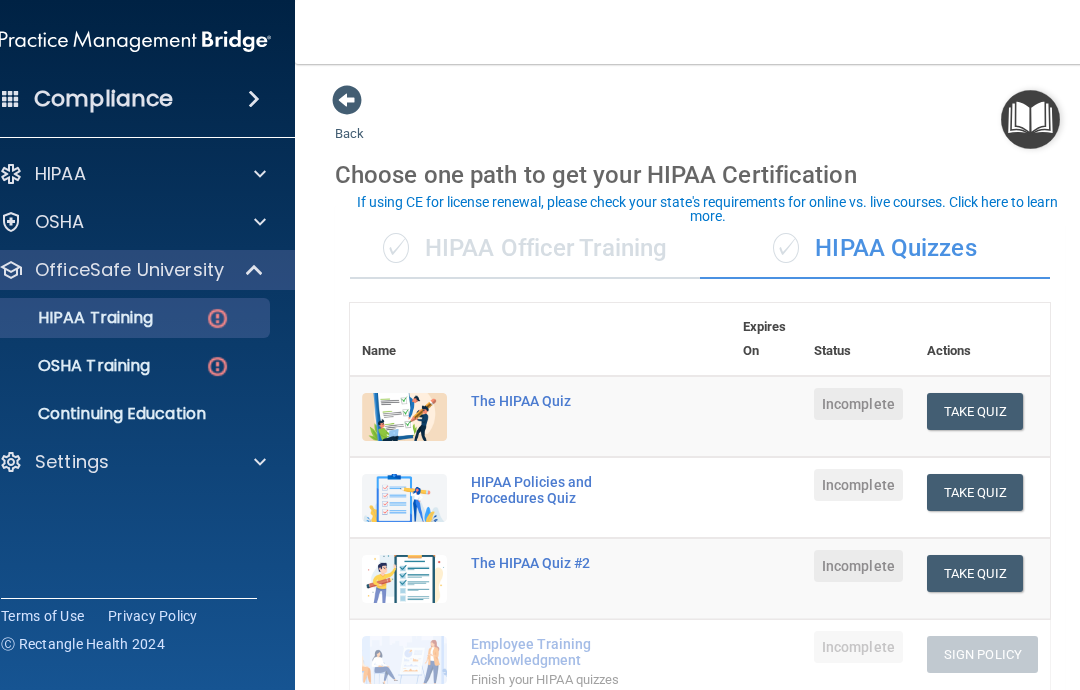 scroll, scrollTop: 0, scrollLeft: 0, axis: both 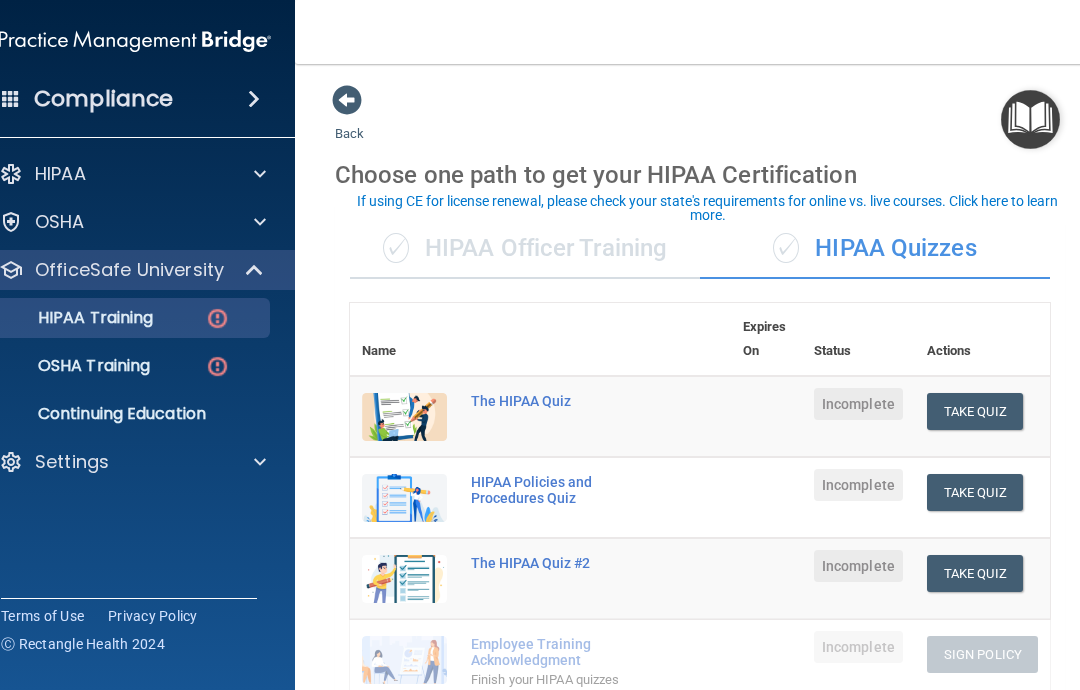 click on "Take Quiz" at bounding box center [975, 411] 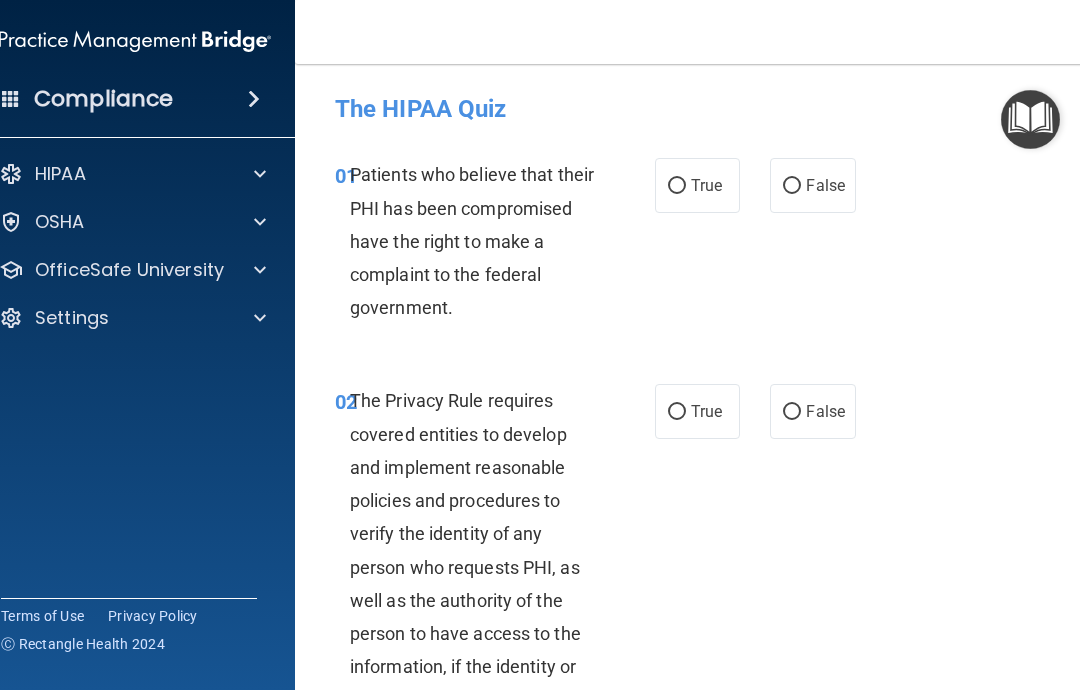 click on "True" at bounding box center [677, 186] 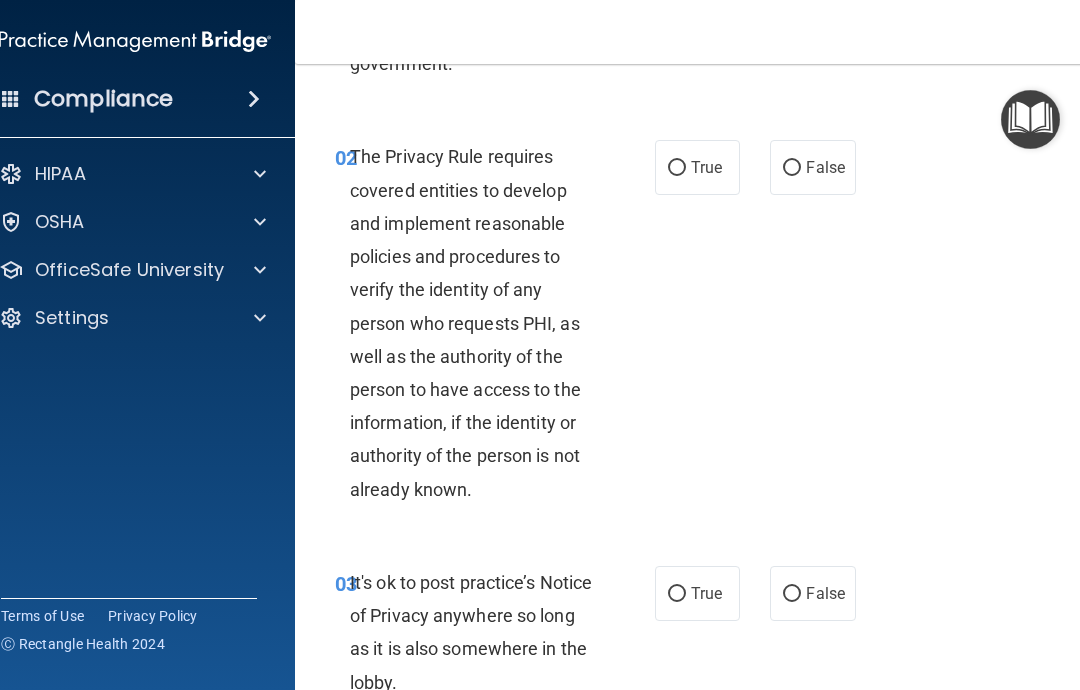 scroll, scrollTop: 249, scrollLeft: 0, axis: vertical 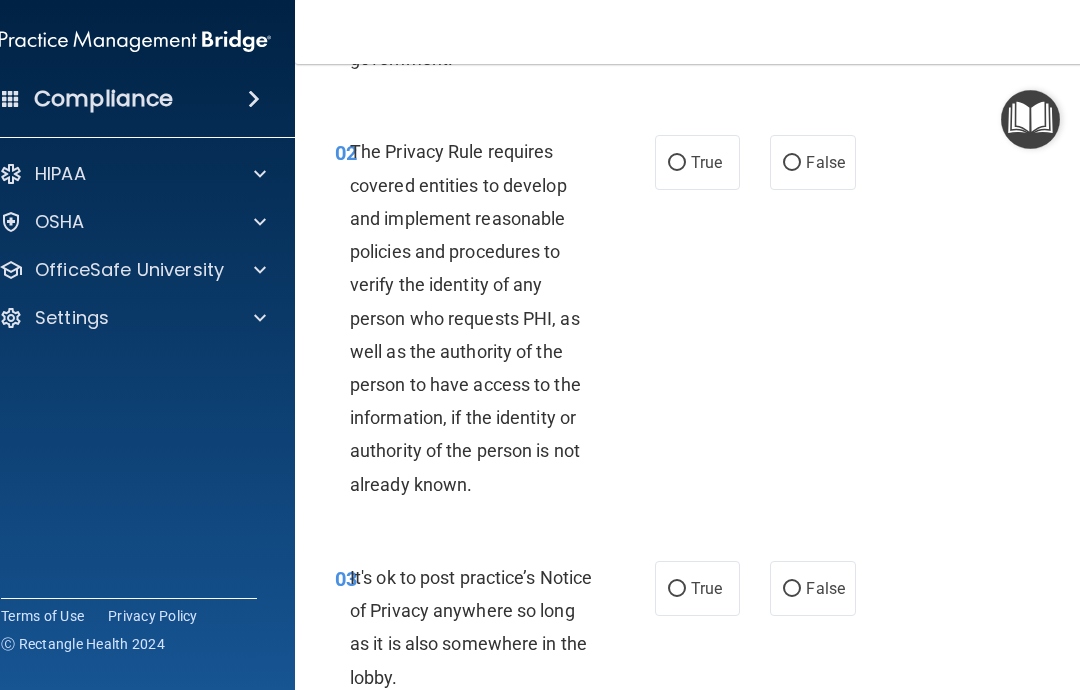 click on "True" at bounding box center [677, 163] 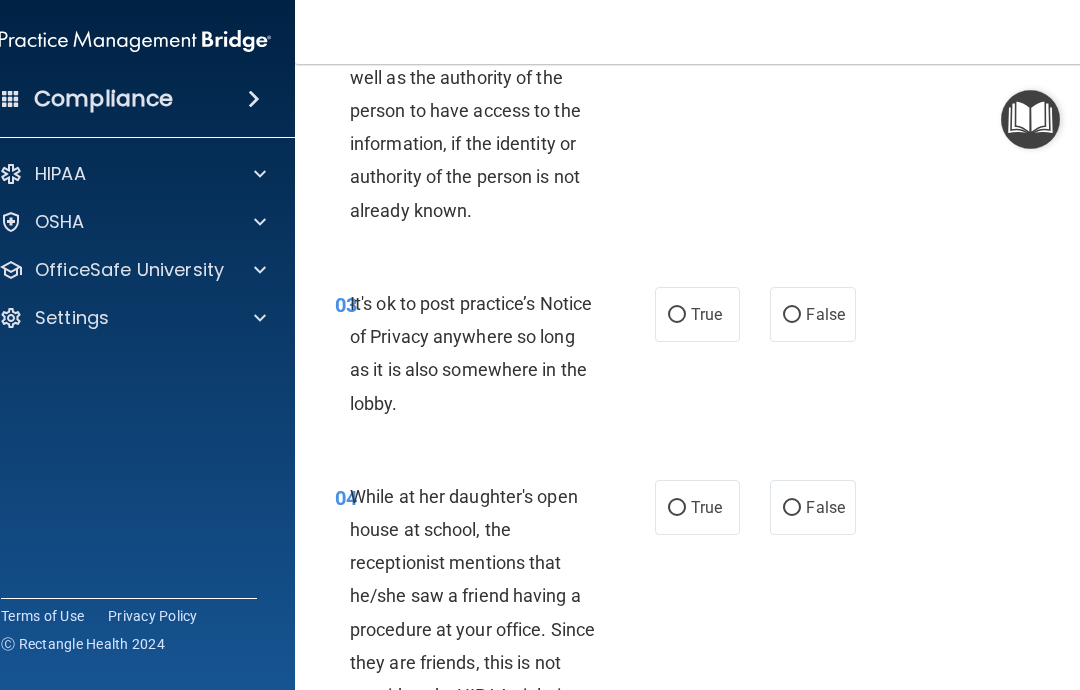 scroll, scrollTop: 524, scrollLeft: 0, axis: vertical 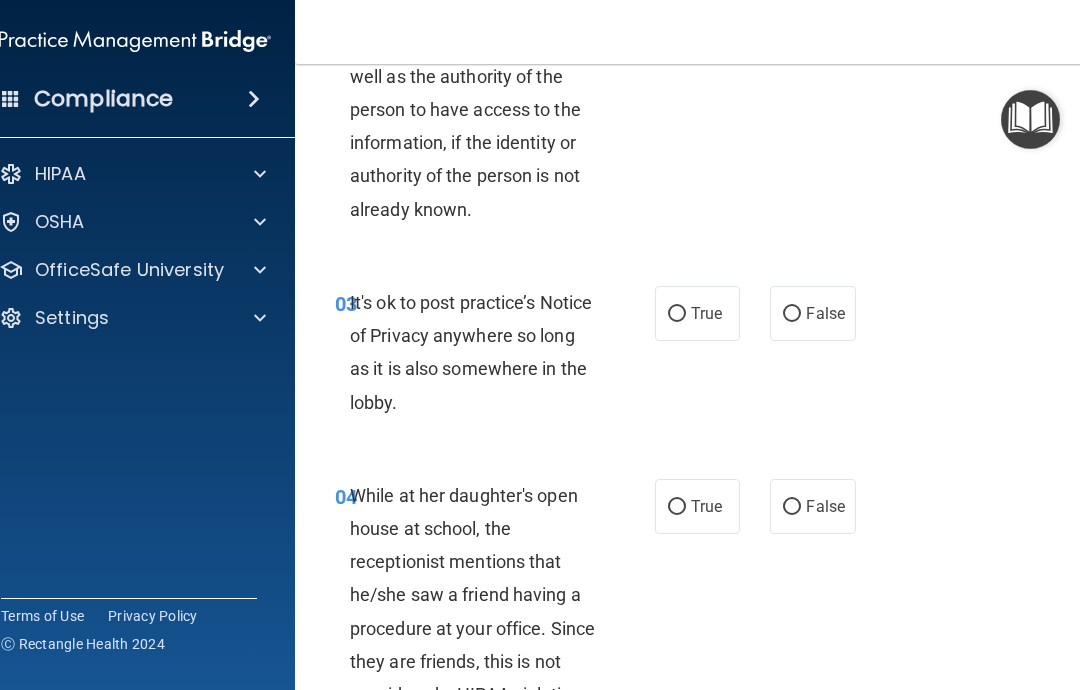 click on "False" at bounding box center (792, 314) 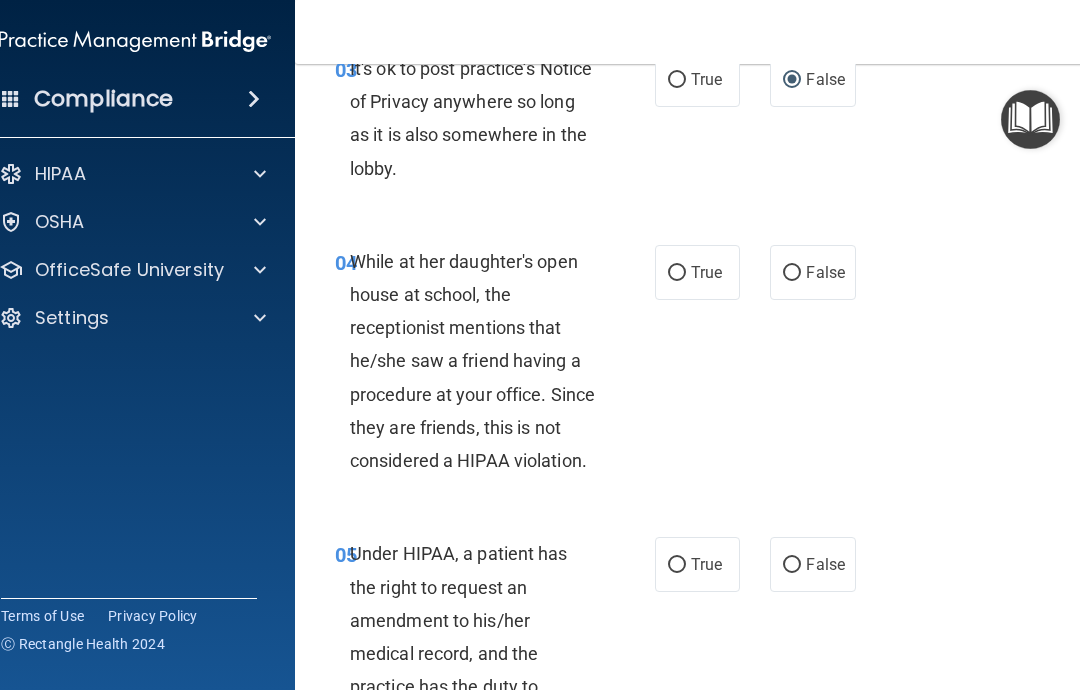scroll, scrollTop: 763, scrollLeft: 0, axis: vertical 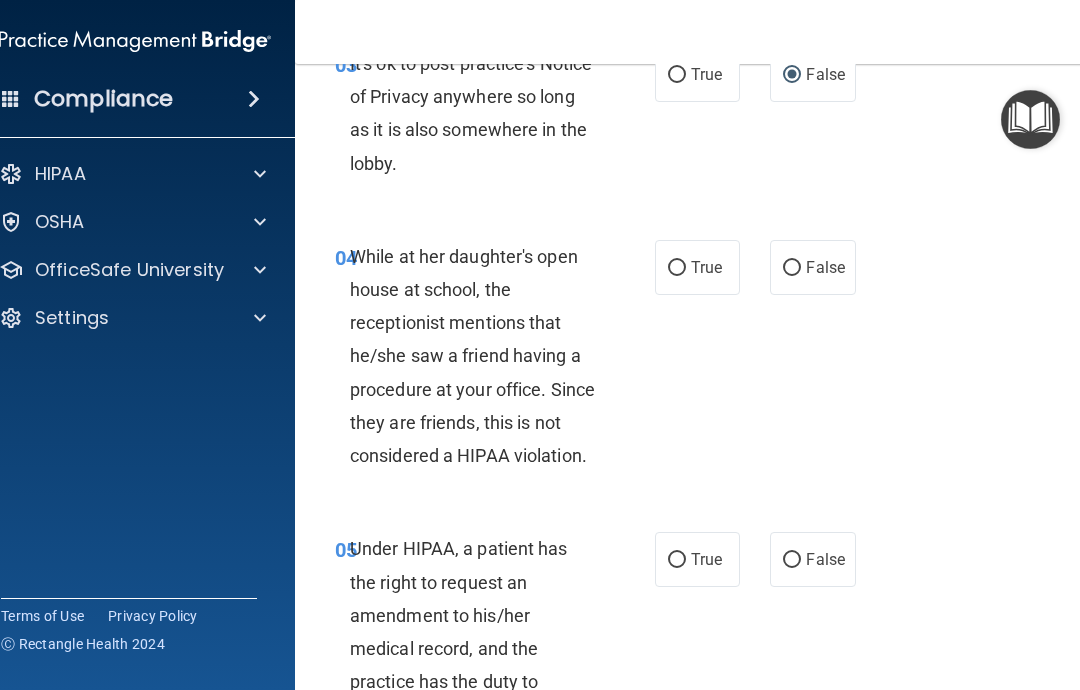 click on "False" at bounding box center [792, 268] 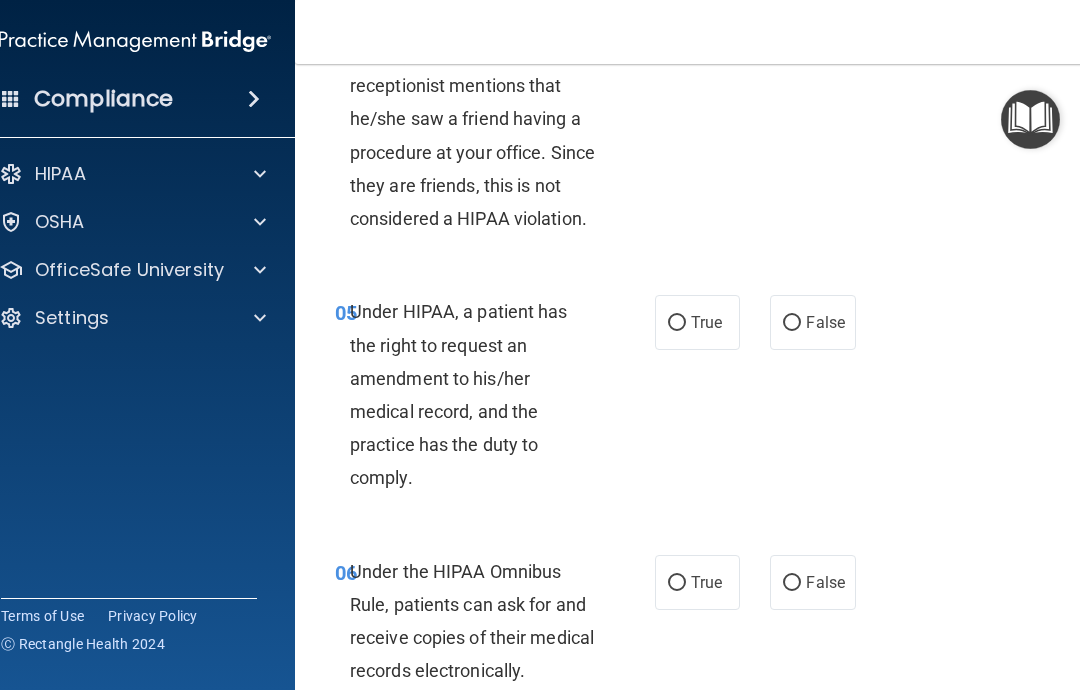 scroll, scrollTop: 1020, scrollLeft: 0, axis: vertical 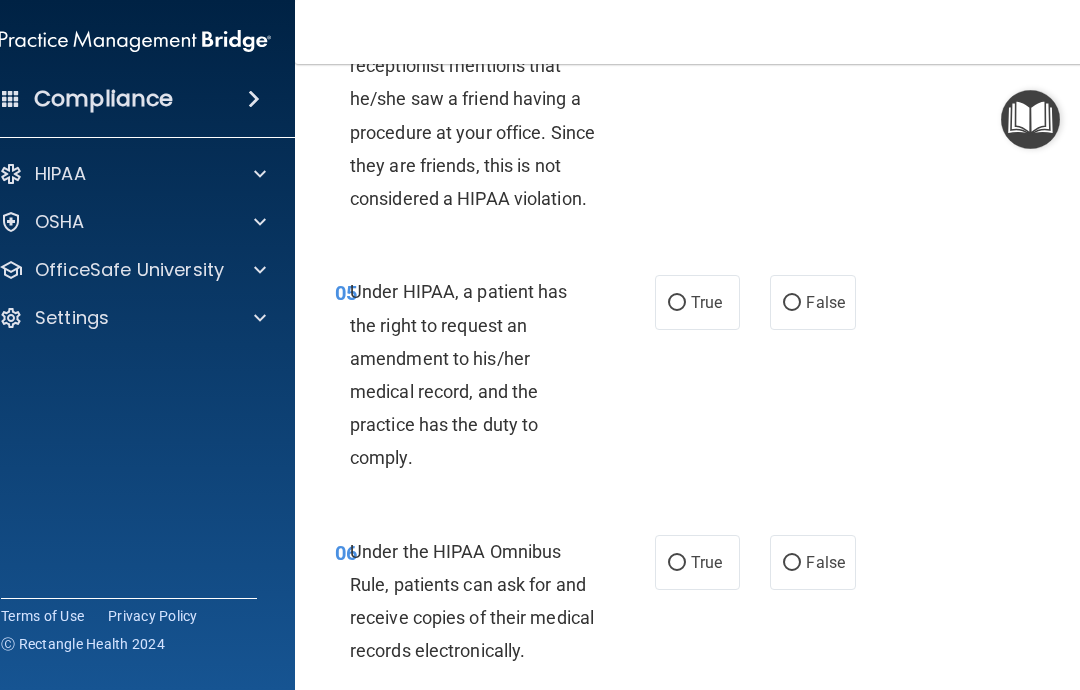 click on "True" at bounding box center [697, 302] 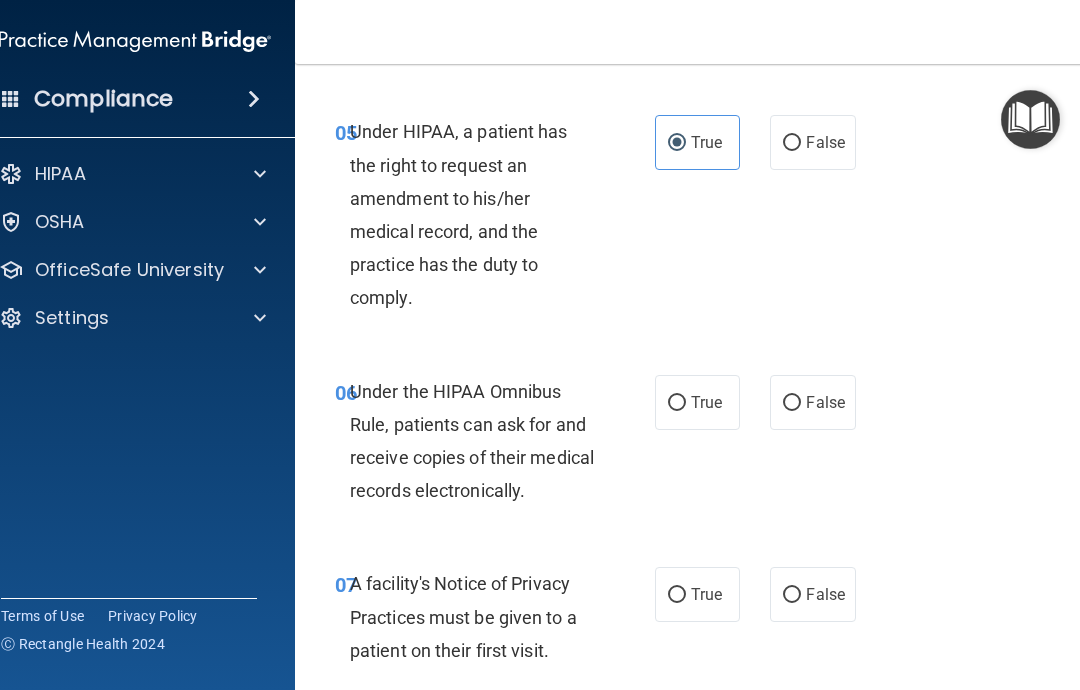 scroll, scrollTop: 1249, scrollLeft: 0, axis: vertical 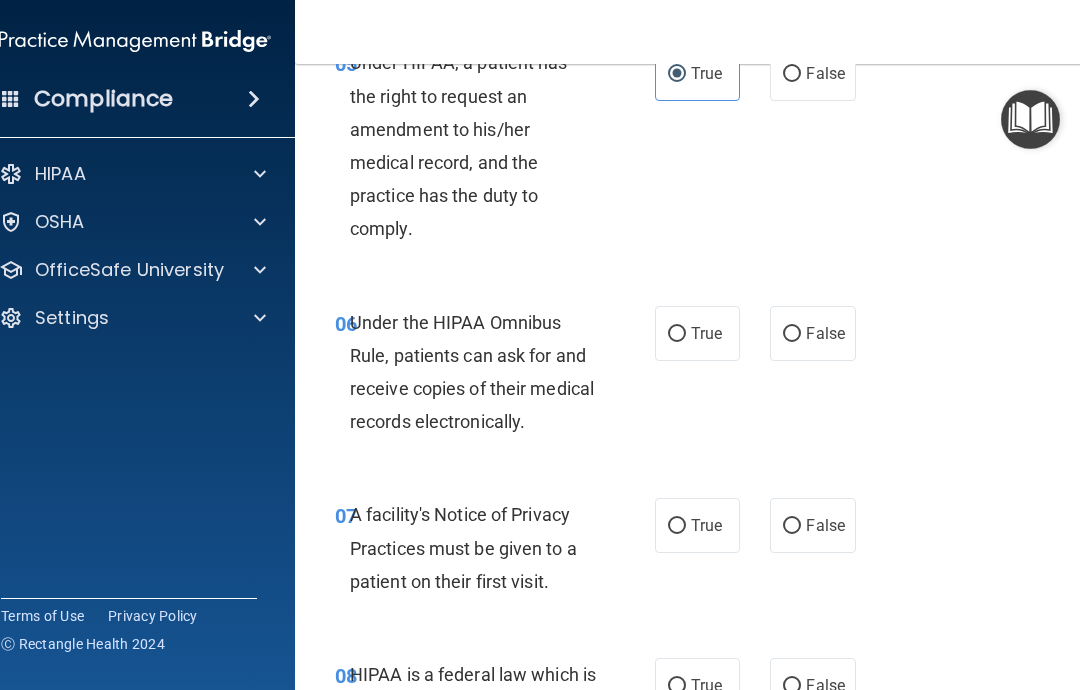 click on "True" at bounding box center (677, 334) 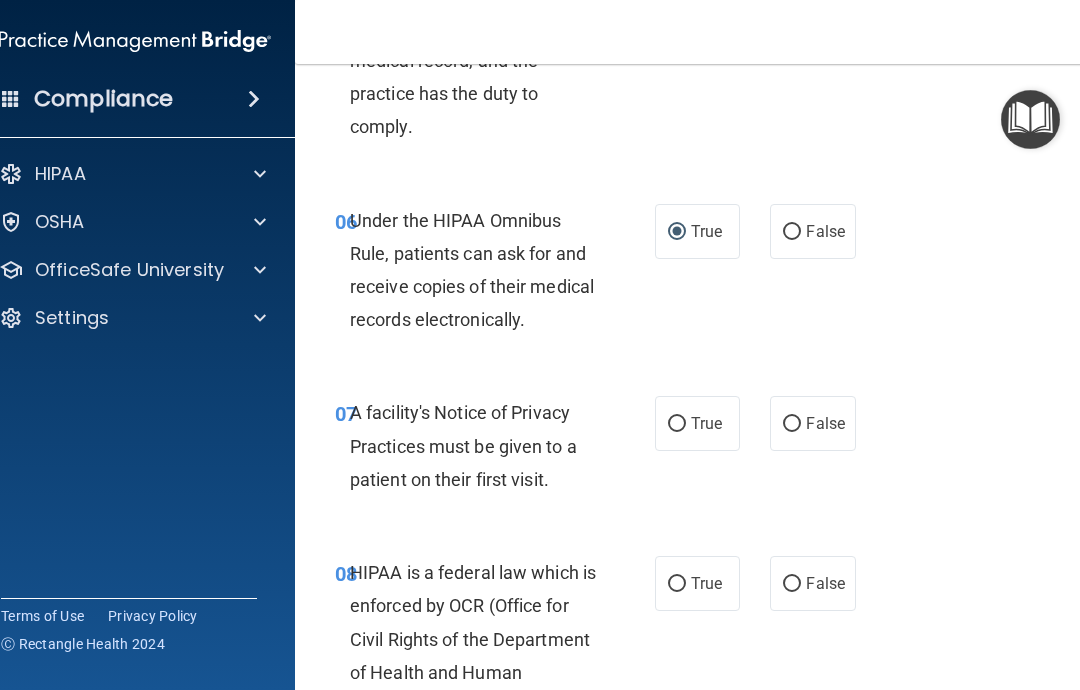 scroll, scrollTop: 1354, scrollLeft: 0, axis: vertical 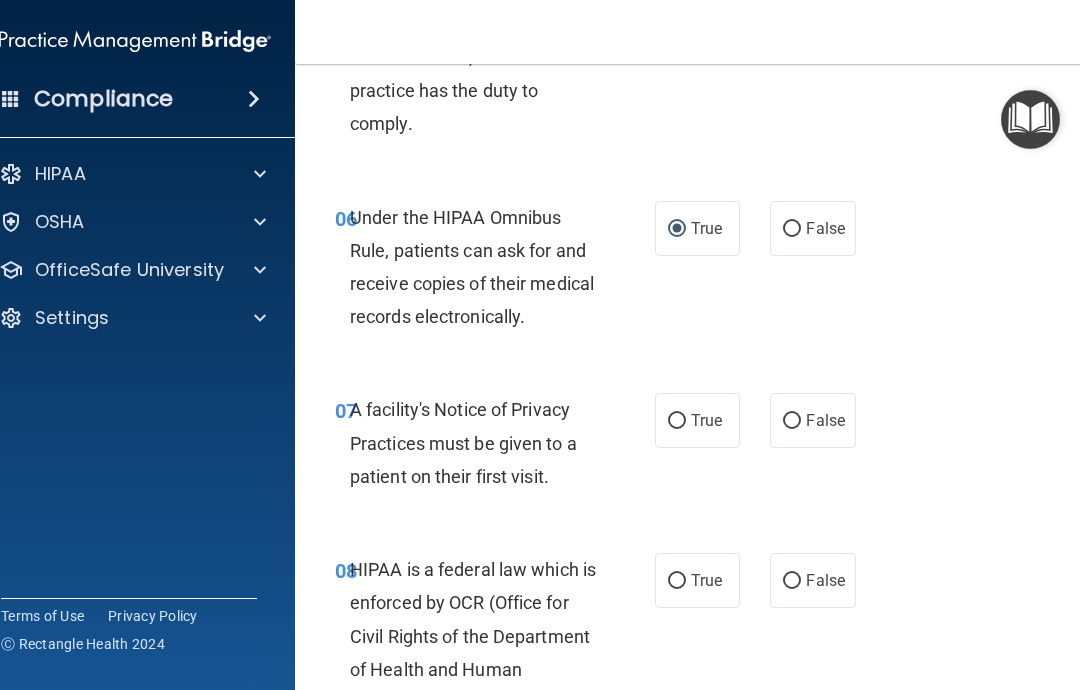 click on "True" at bounding box center (677, 421) 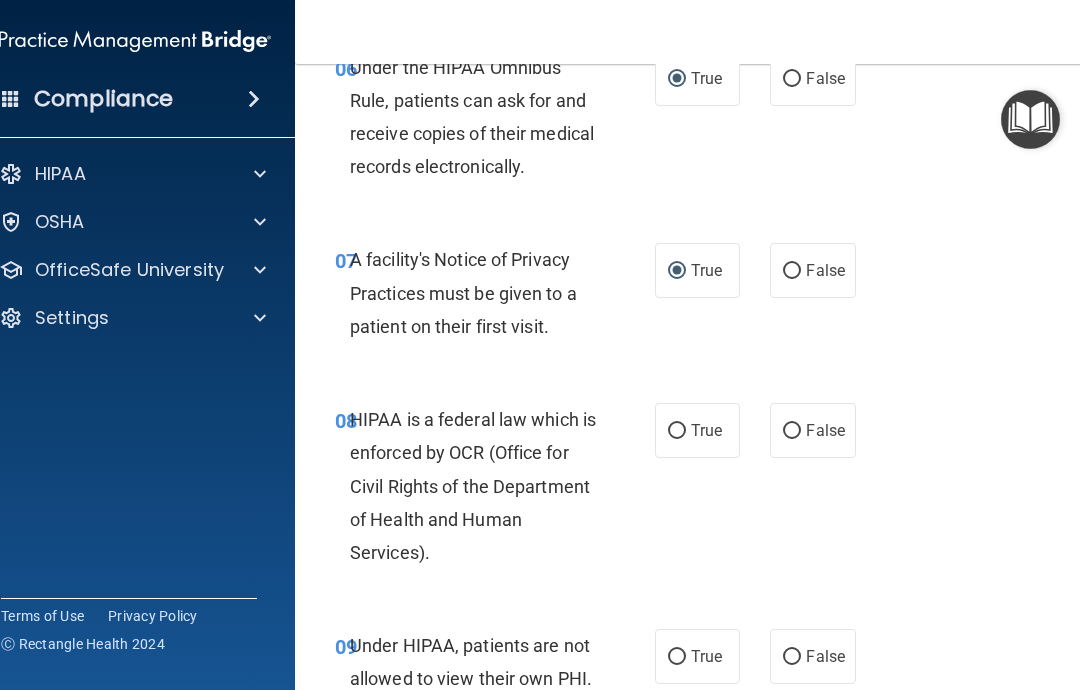 scroll, scrollTop: 1505, scrollLeft: 0, axis: vertical 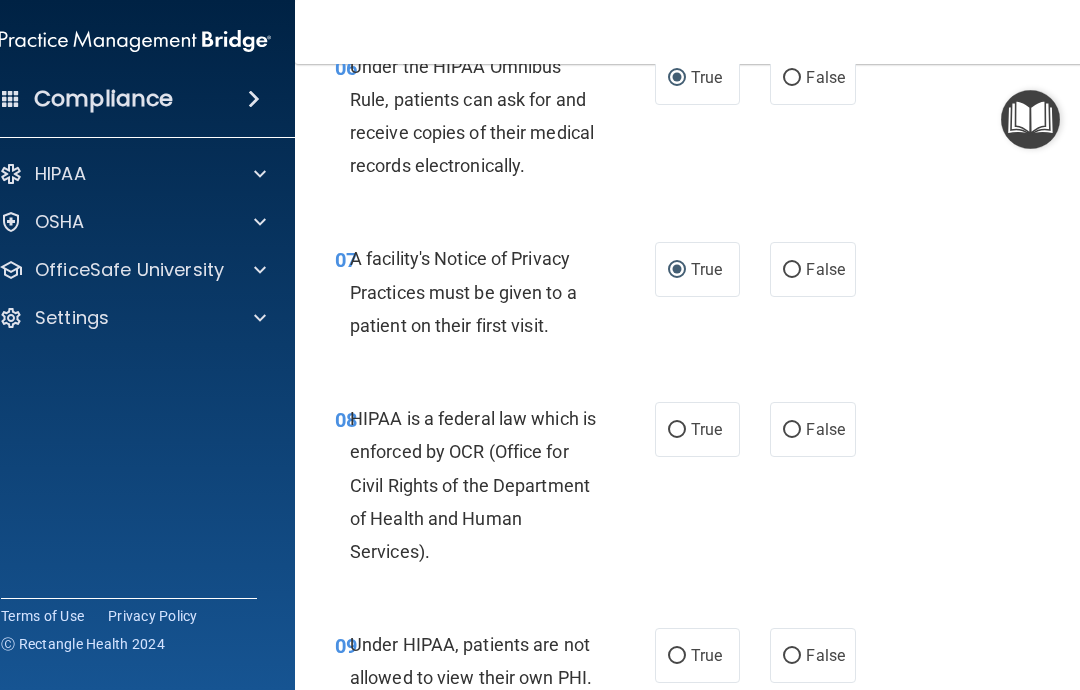 click on "True" at bounding box center (677, 430) 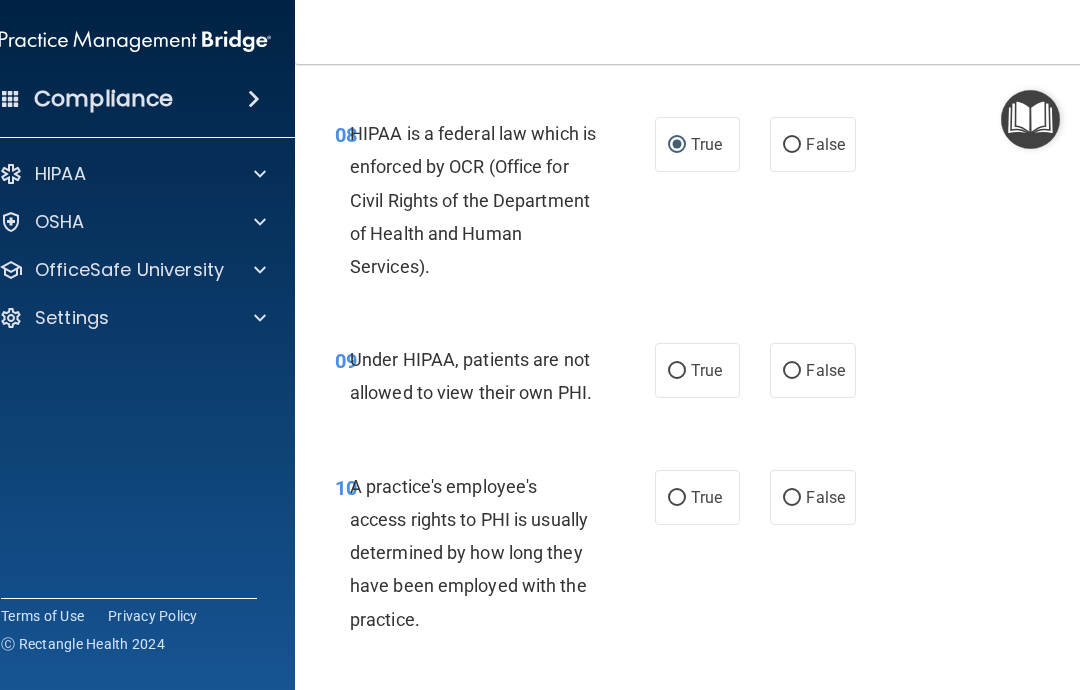 scroll, scrollTop: 1808, scrollLeft: 0, axis: vertical 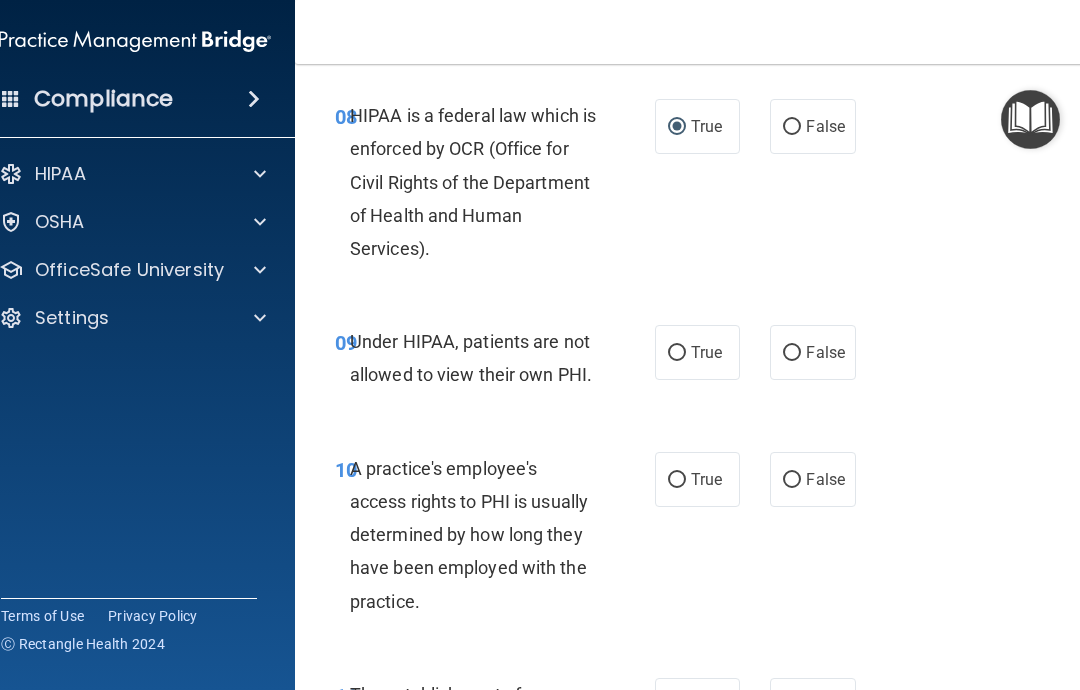 click on "False" at bounding box center [792, 353] 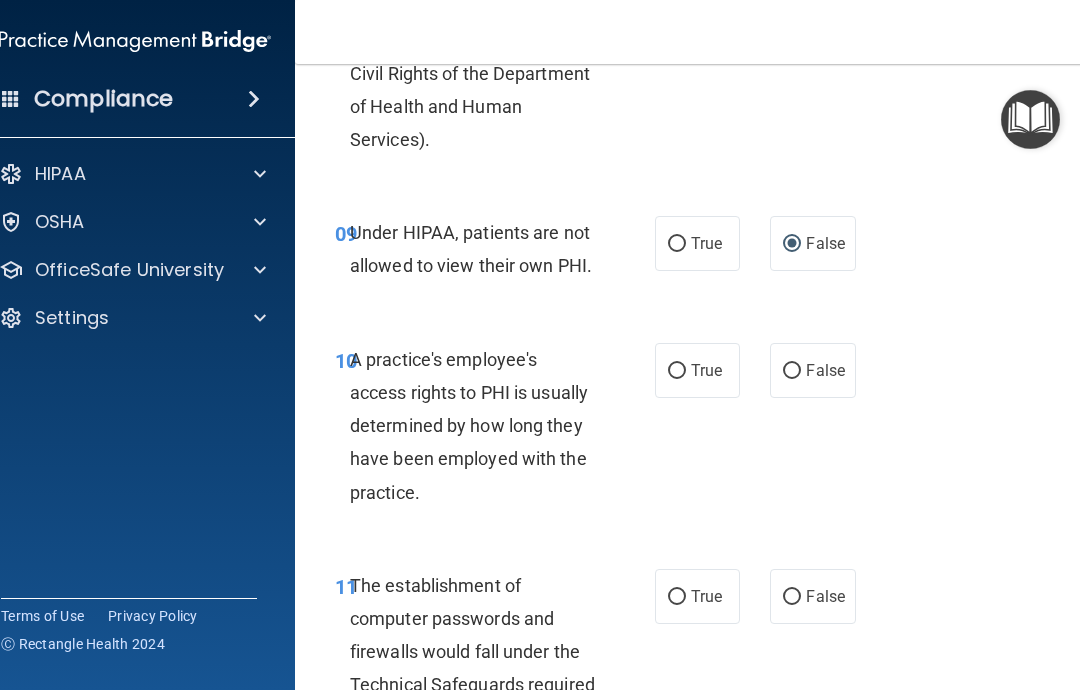 scroll, scrollTop: 1924, scrollLeft: 0, axis: vertical 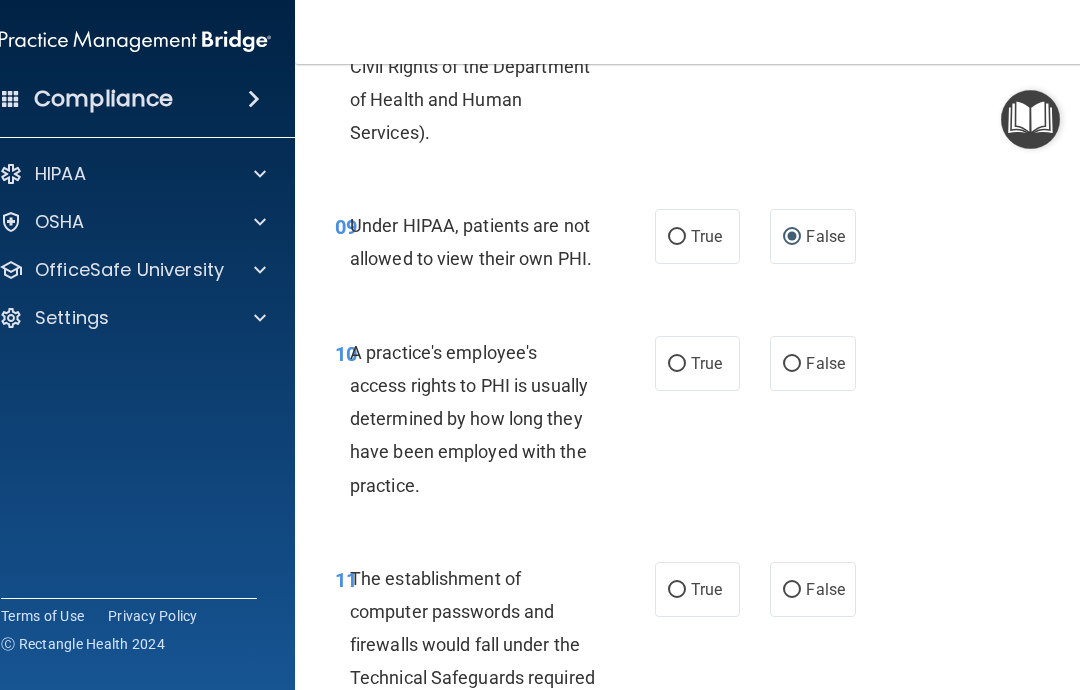 click on "False" at bounding box center (812, 363) 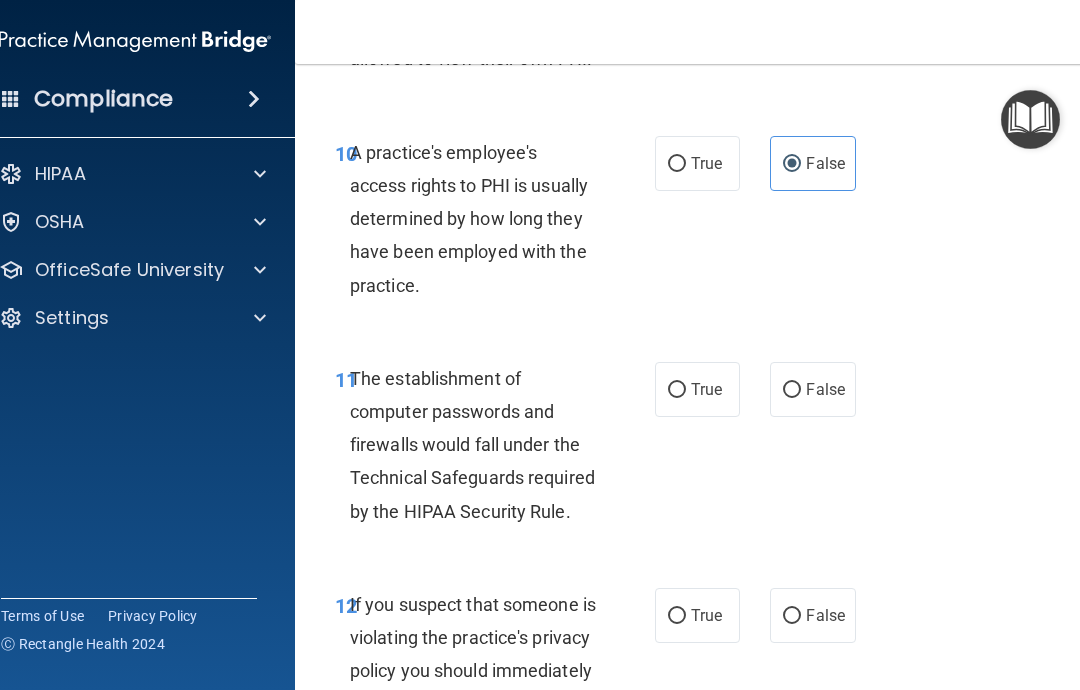 scroll, scrollTop: 2127, scrollLeft: 0, axis: vertical 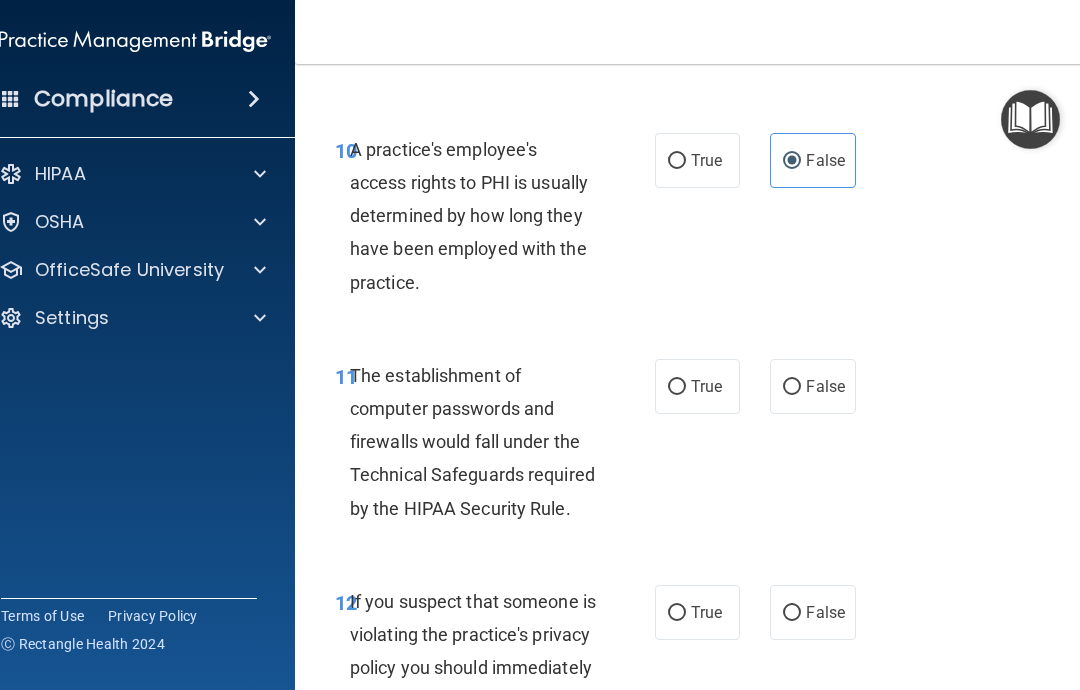 click on "True" at bounding box center [677, 387] 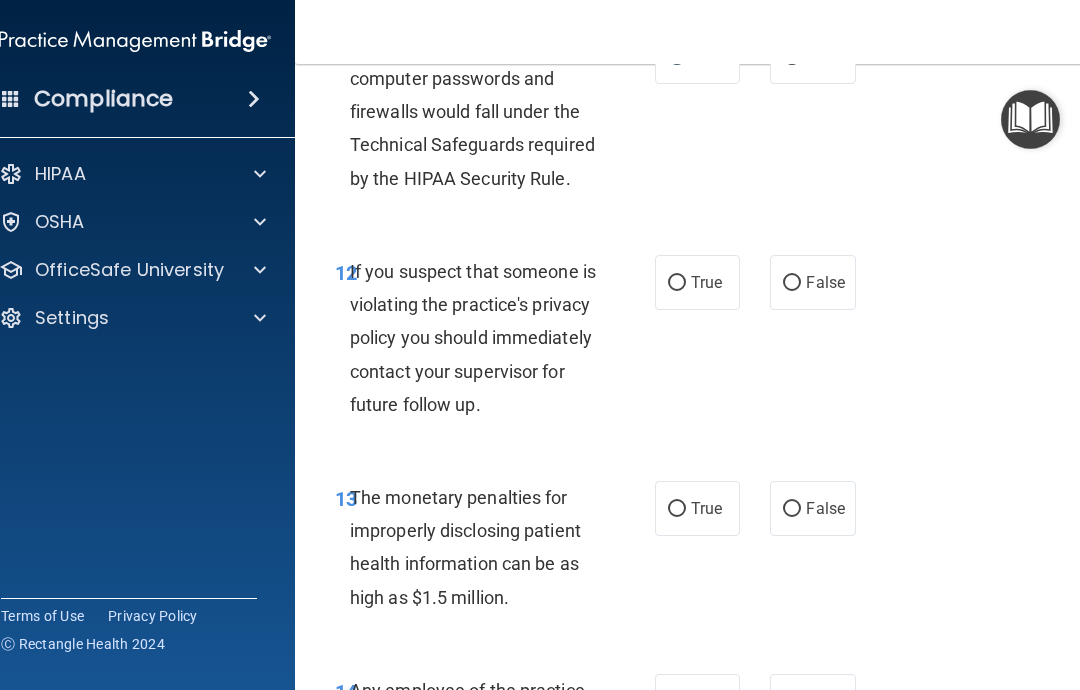 scroll, scrollTop: 2458, scrollLeft: 0, axis: vertical 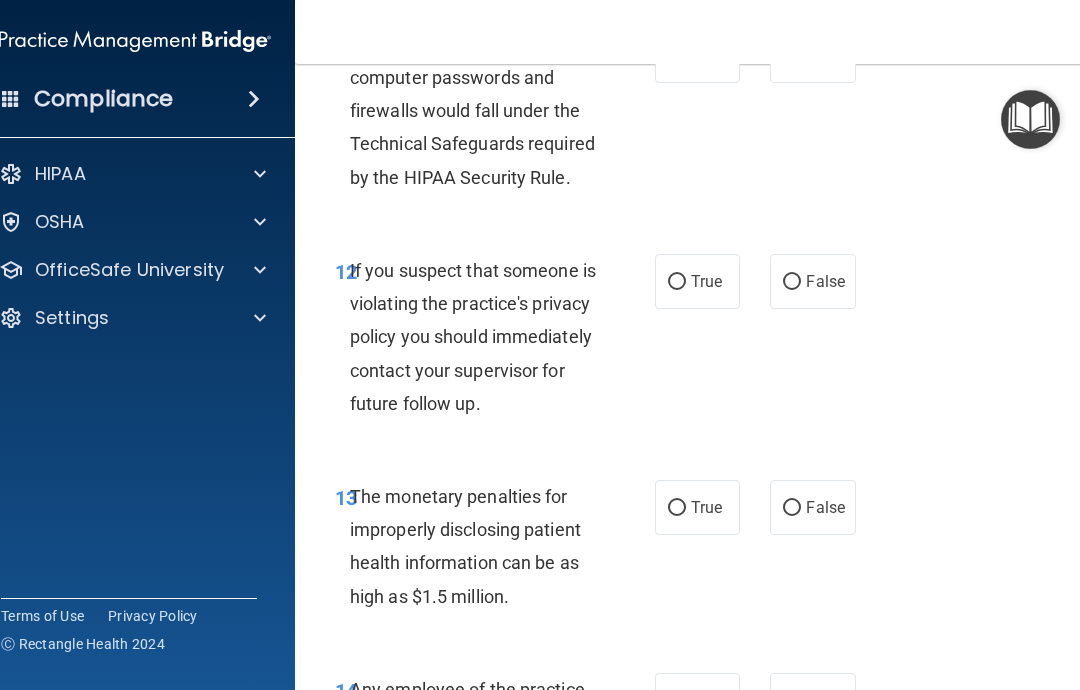 click on "True" at bounding box center [677, 282] 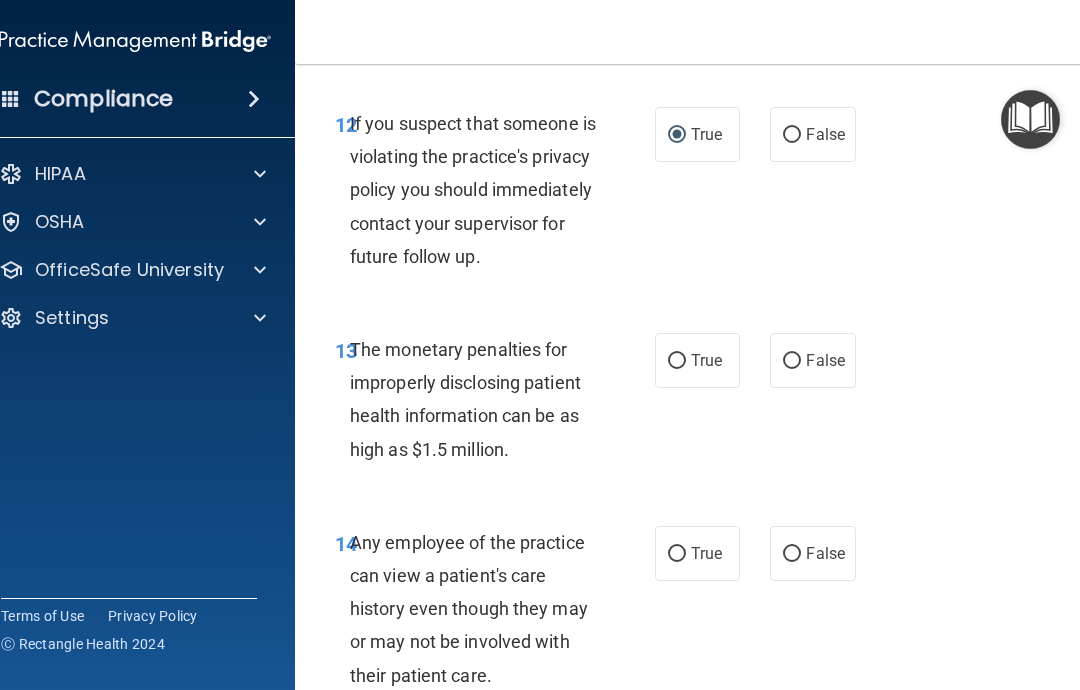scroll, scrollTop: 2665, scrollLeft: 0, axis: vertical 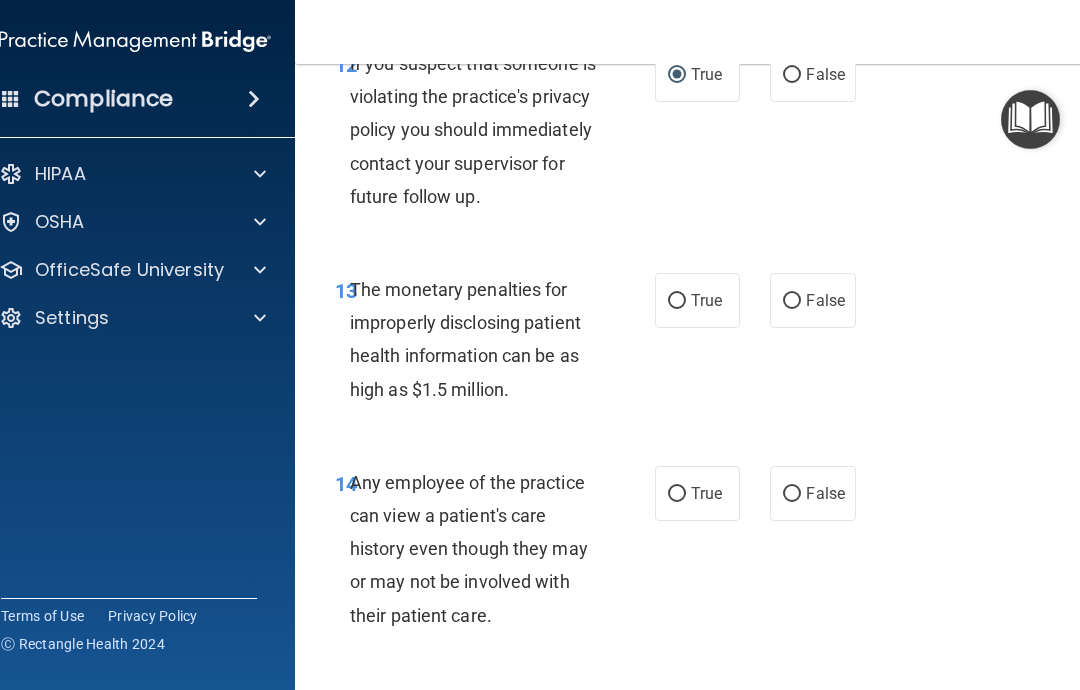 click on "True" at bounding box center (677, 301) 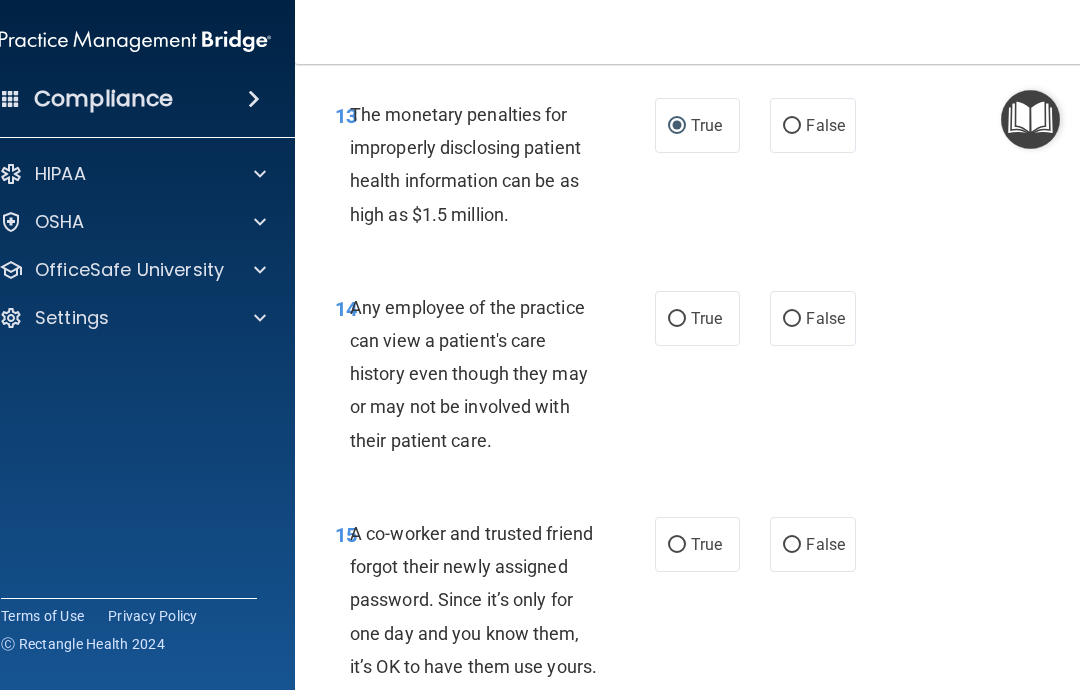 scroll, scrollTop: 2845, scrollLeft: 0, axis: vertical 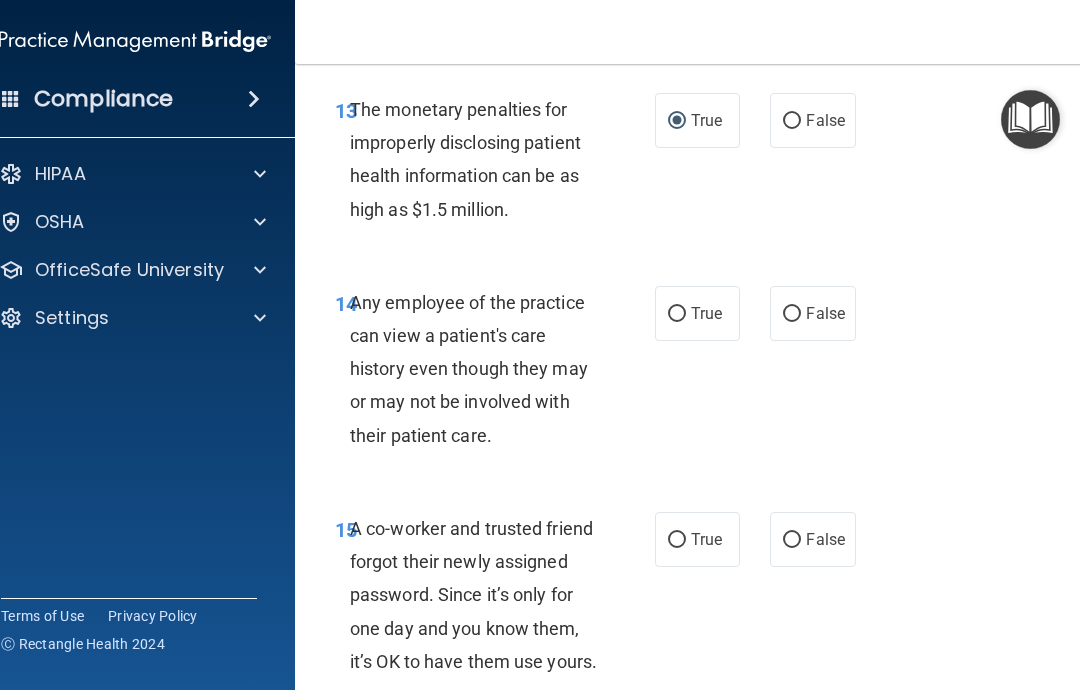 click on "False" at bounding box center (792, 314) 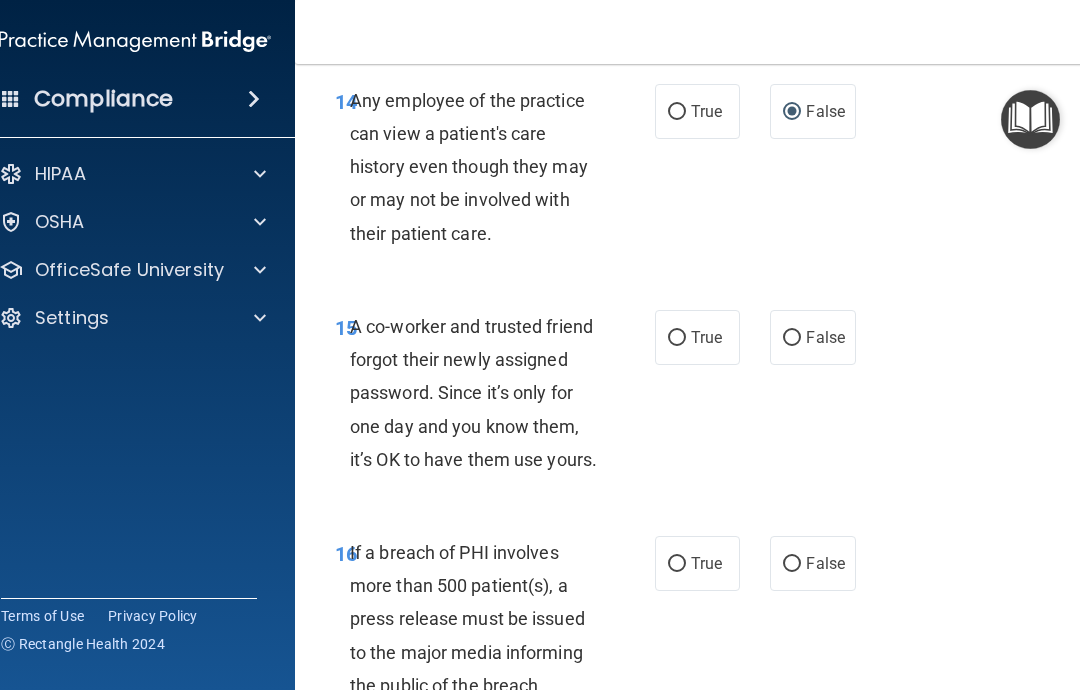scroll, scrollTop: 3048, scrollLeft: 0, axis: vertical 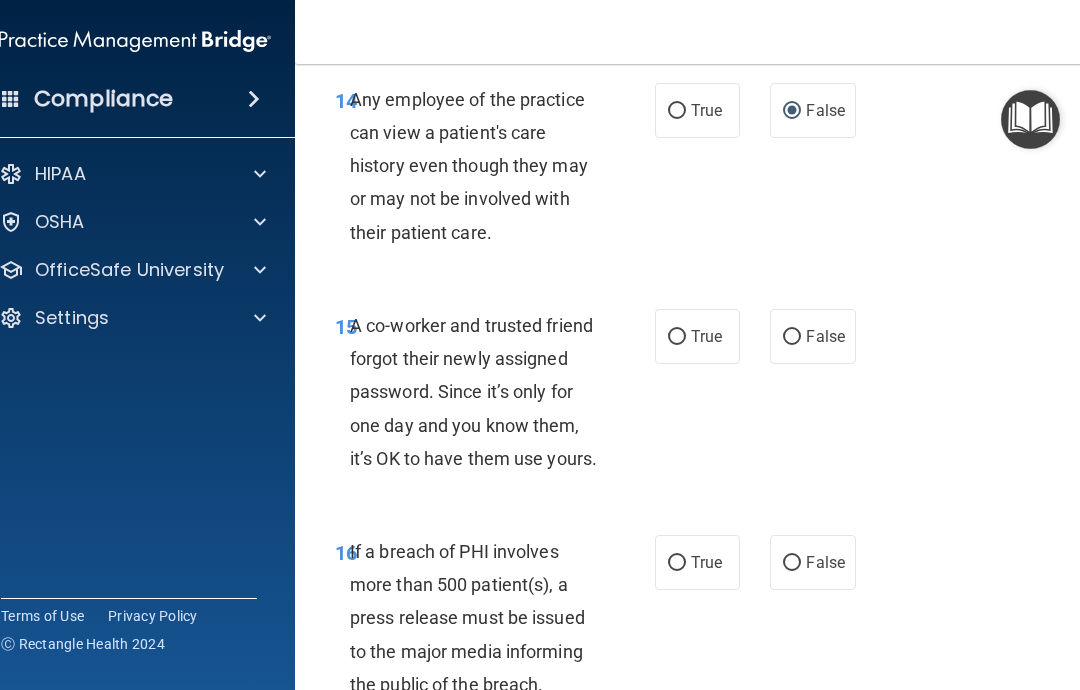 click on "False" at bounding box center (812, 336) 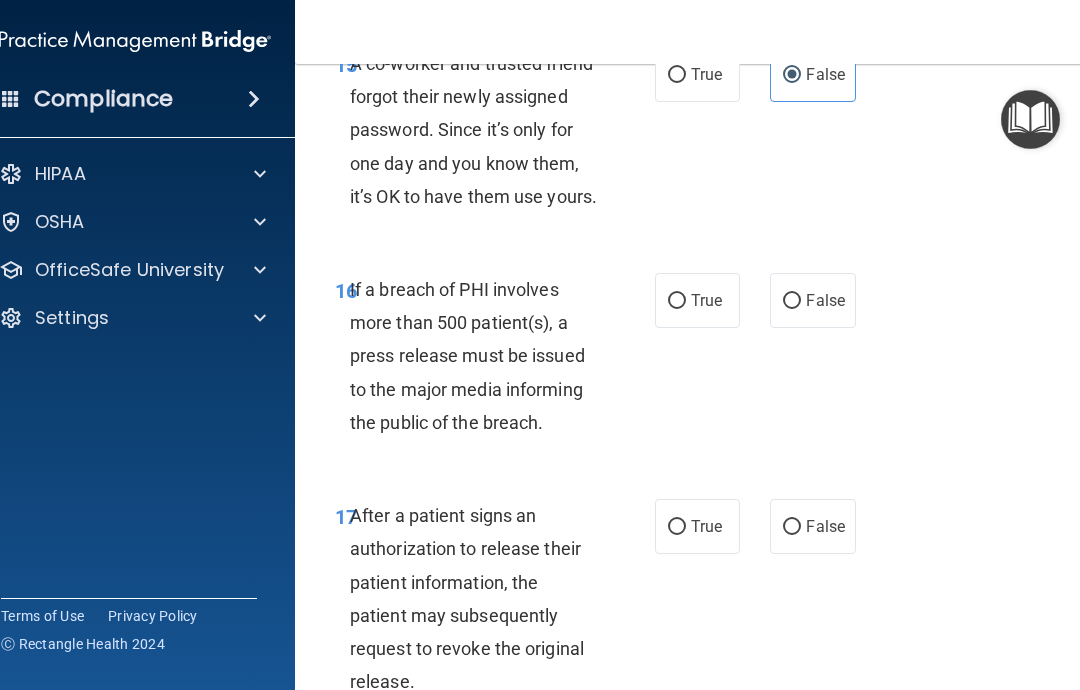 scroll, scrollTop: 3313, scrollLeft: 0, axis: vertical 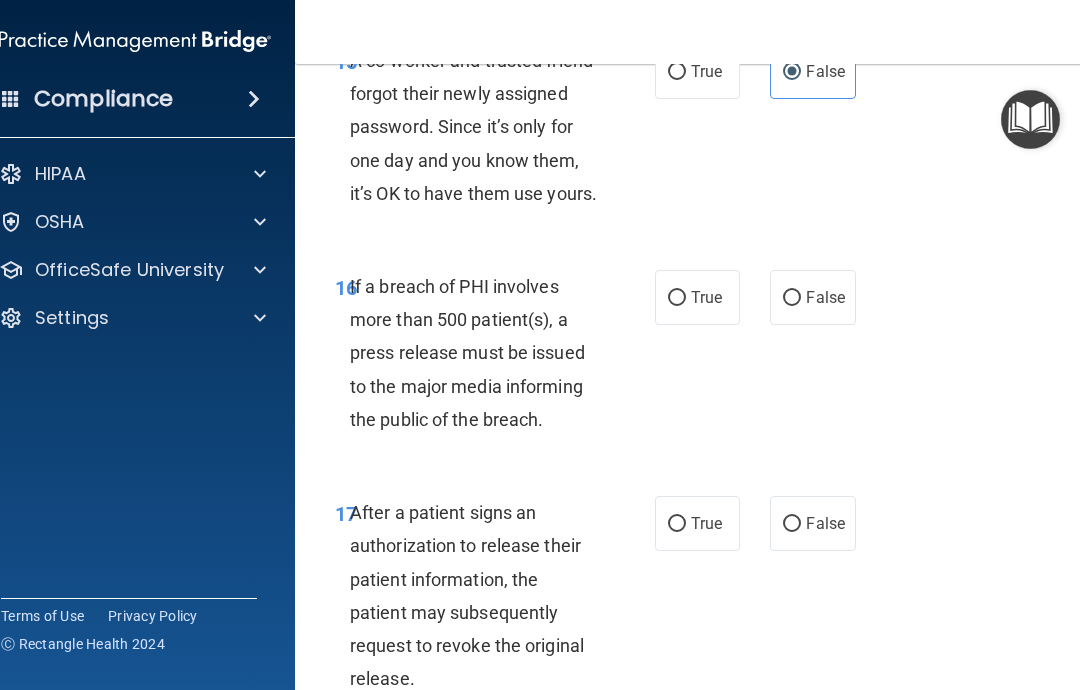 click on "True" at bounding box center (677, 298) 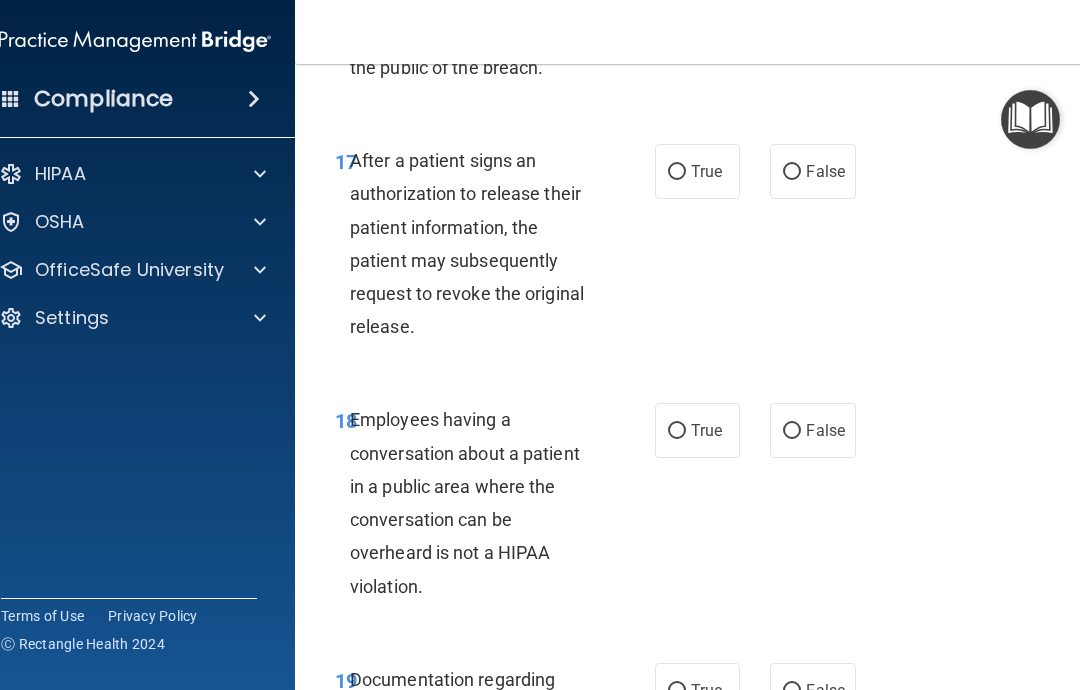 scroll, scrollTop: 3677, scrollLeft: 0, axis: vertical 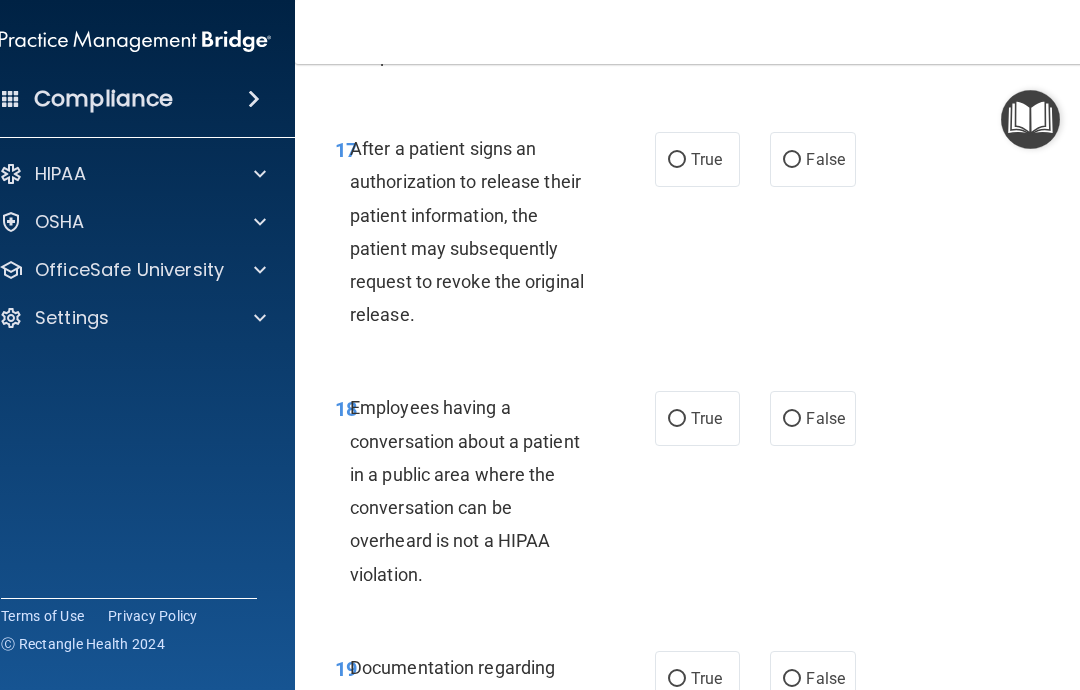 click on "True" at bounding box center (697, 159) 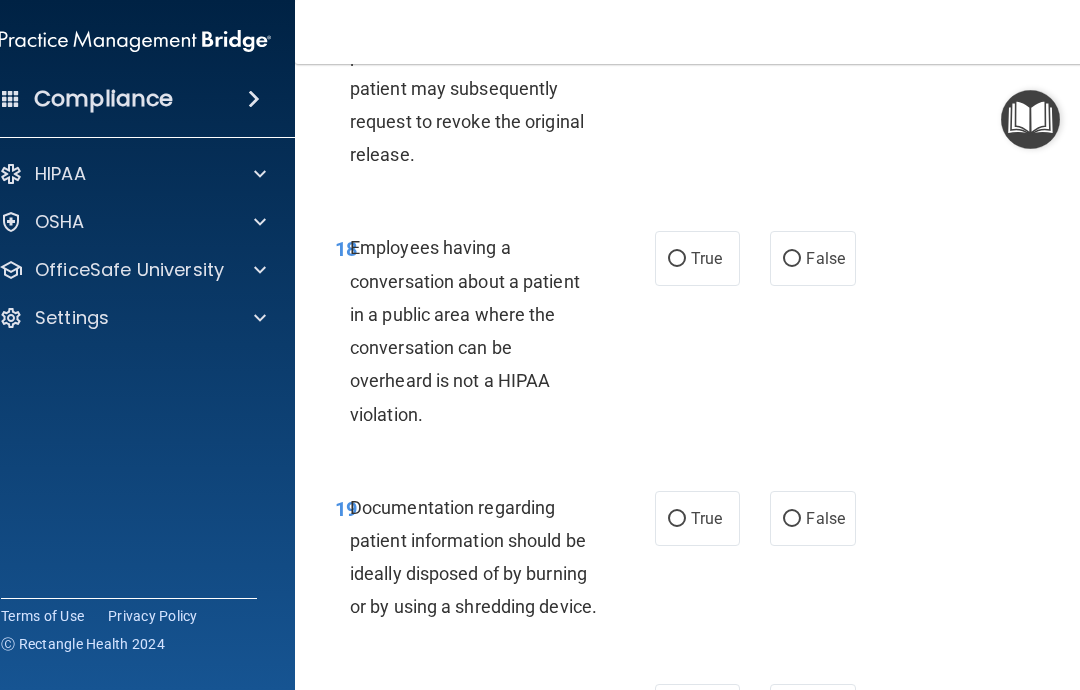 scroll, scrollTop: 3844, scrollLeft: 0, axis: vertical 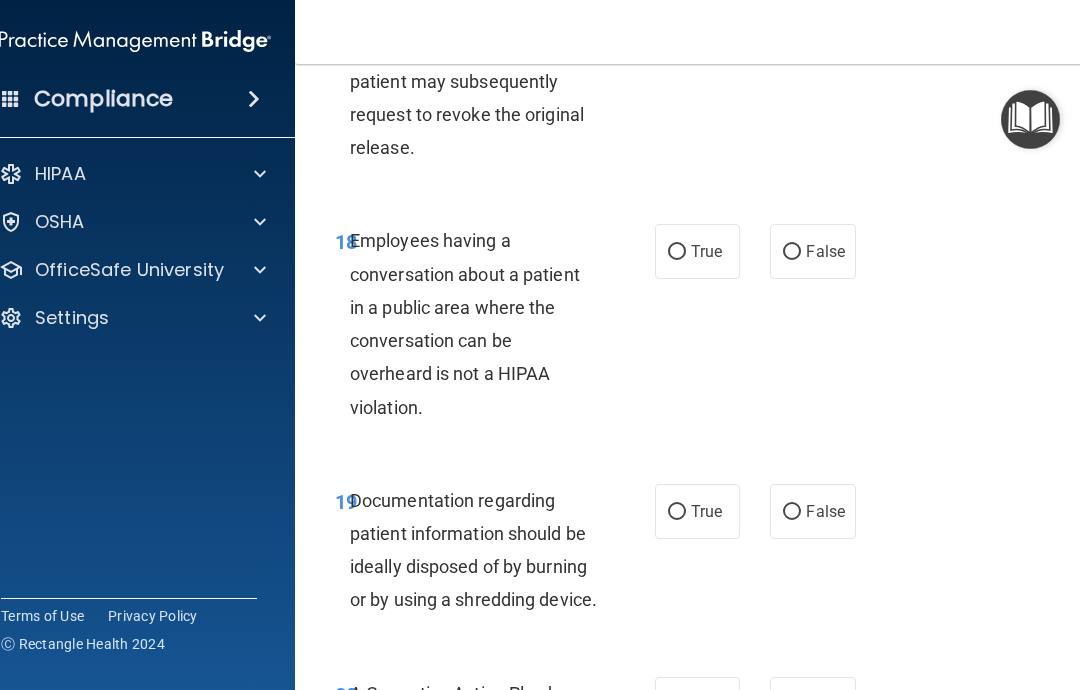 click on "False" at bounding box center (792, 252) 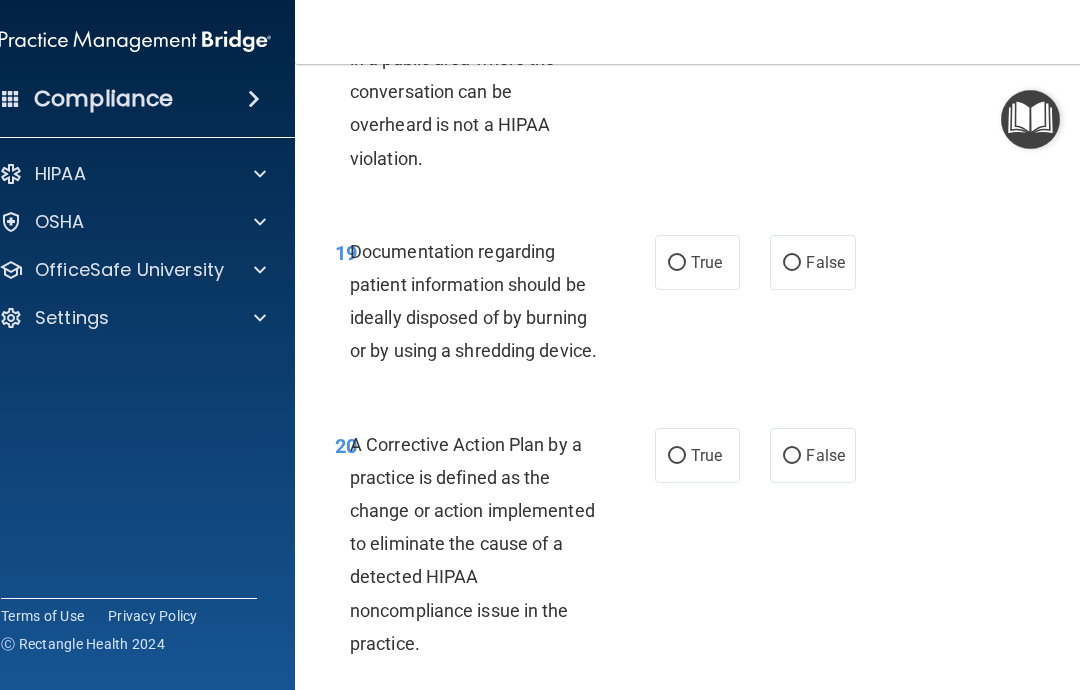scroll, scrollTop: 4101, scrollLeft: 0, axis: vertical 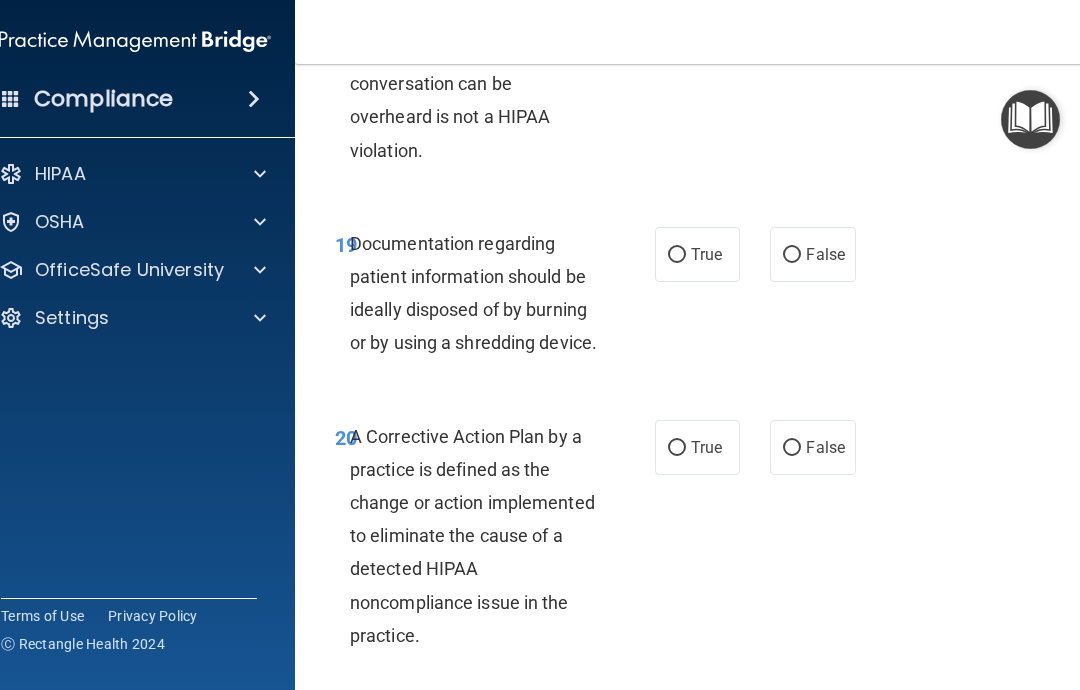 click on "True" at bounding box center (677, 255) 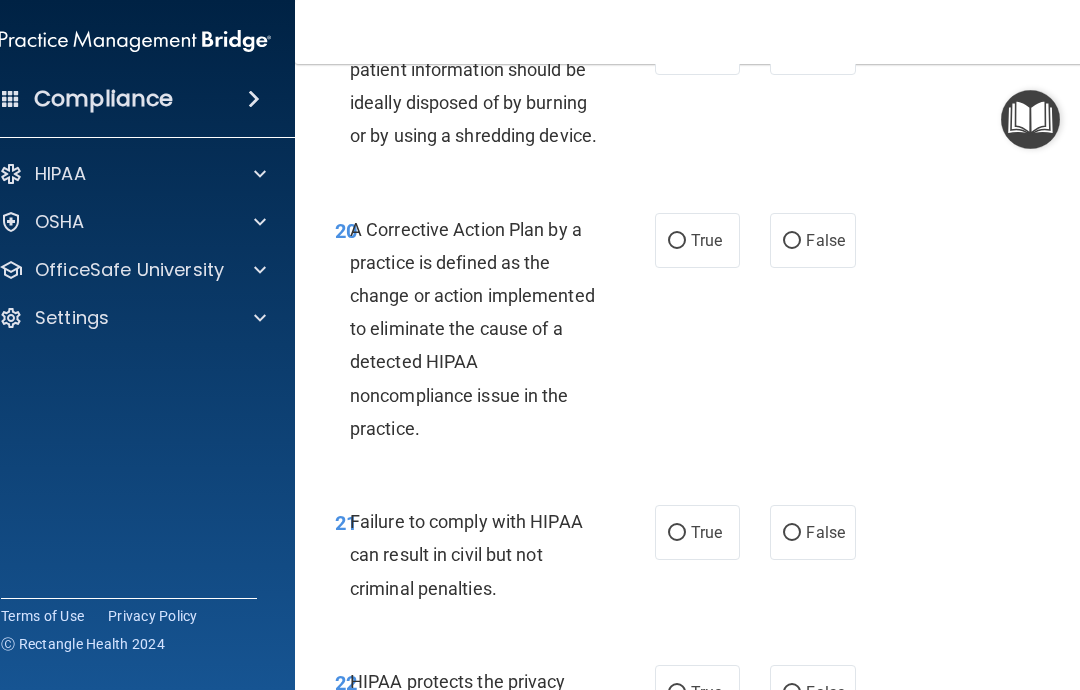 scroll, scrollTop: 4312, scrollLeft: 0, axis: vertical 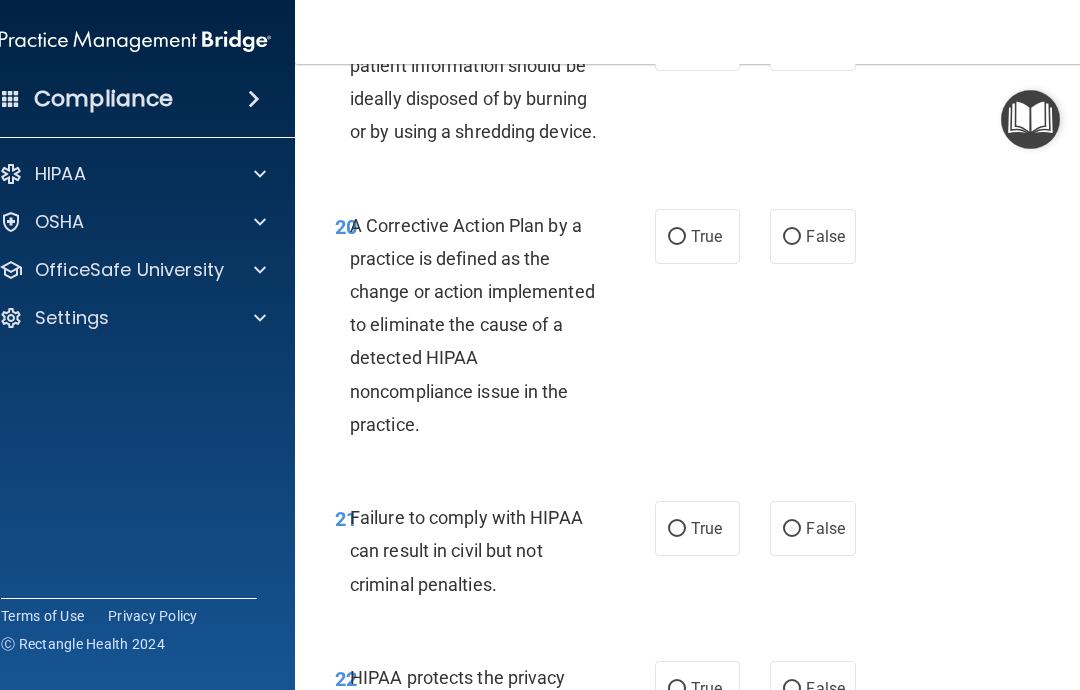 click on "True" at bounding box center [697, 236] 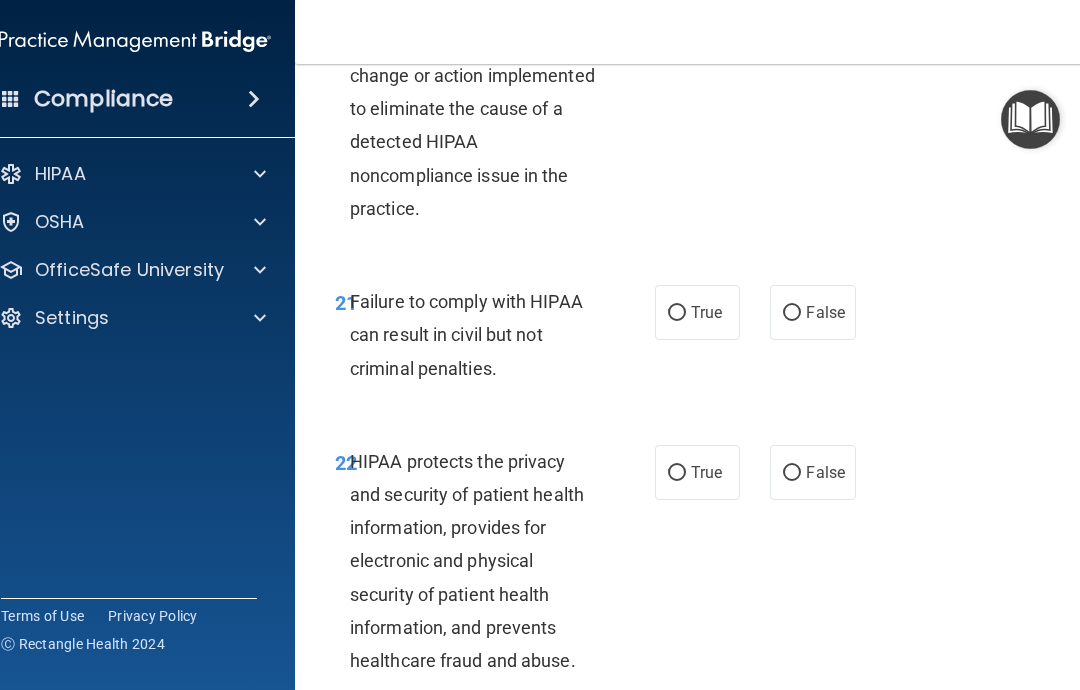 scroll, scrollTop: 4538, scrollLeft: 0, axis: vertical 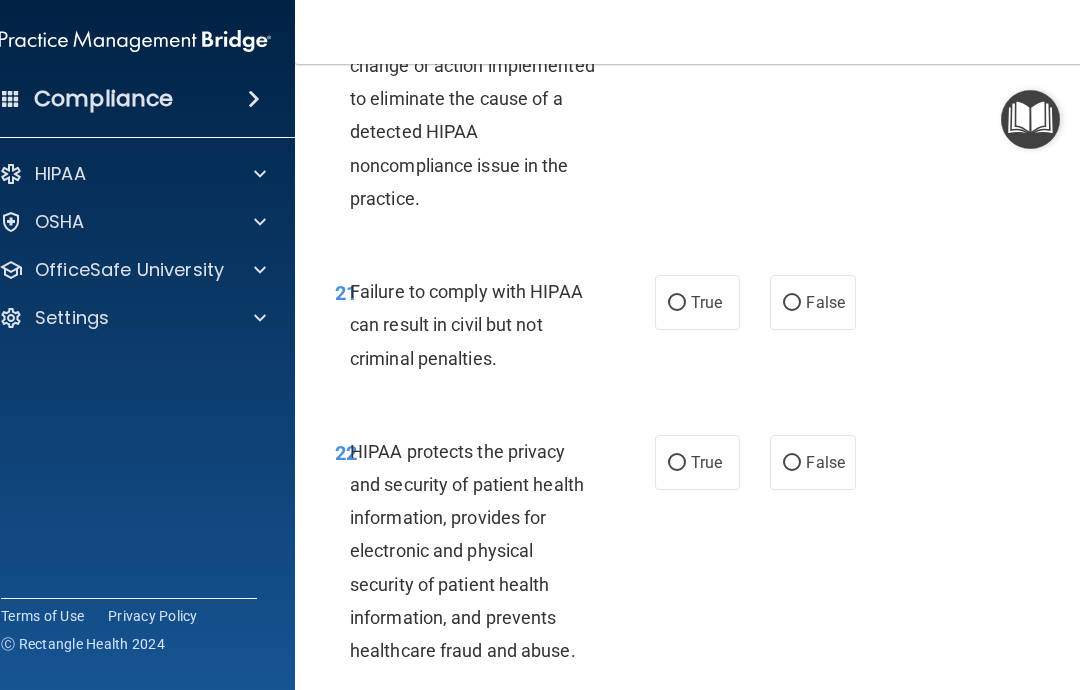 click on "False" at bounding box center (792, 303) 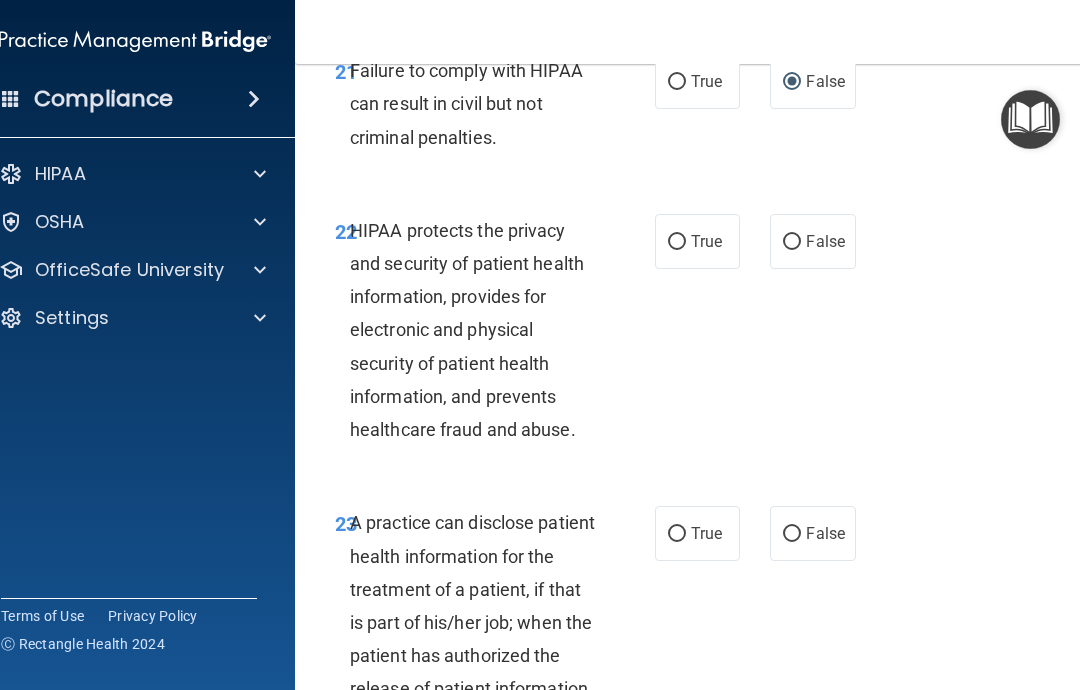 scroll, scrollTop: 4787, scrollLeft: 0, axis: vertical 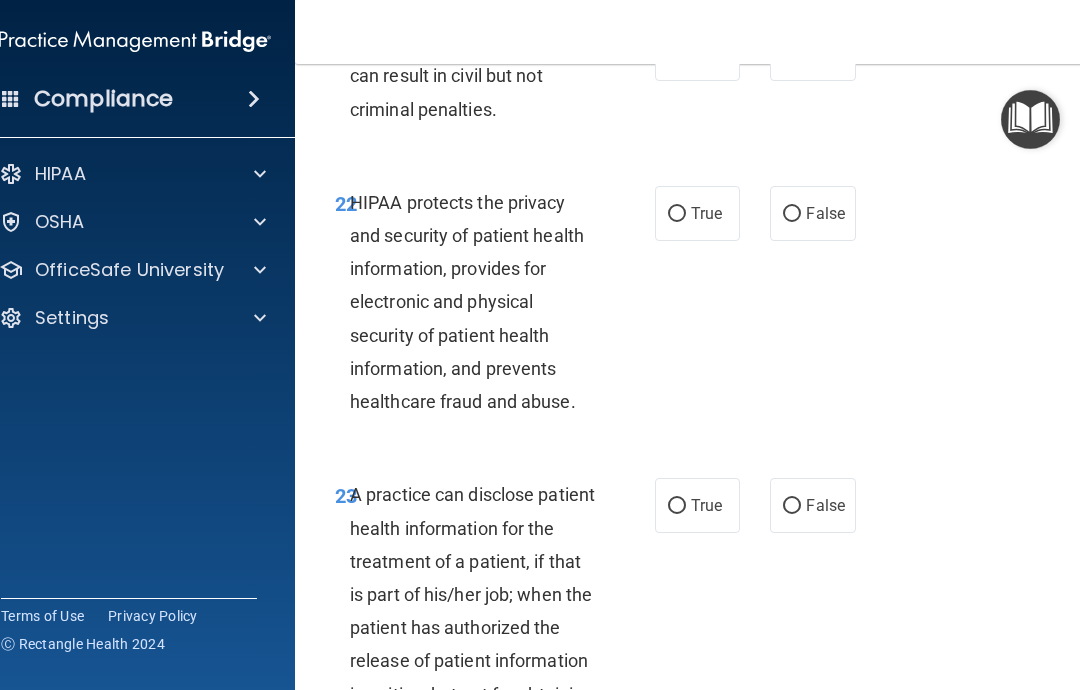 click on "True" at bounding box center (677, 214) 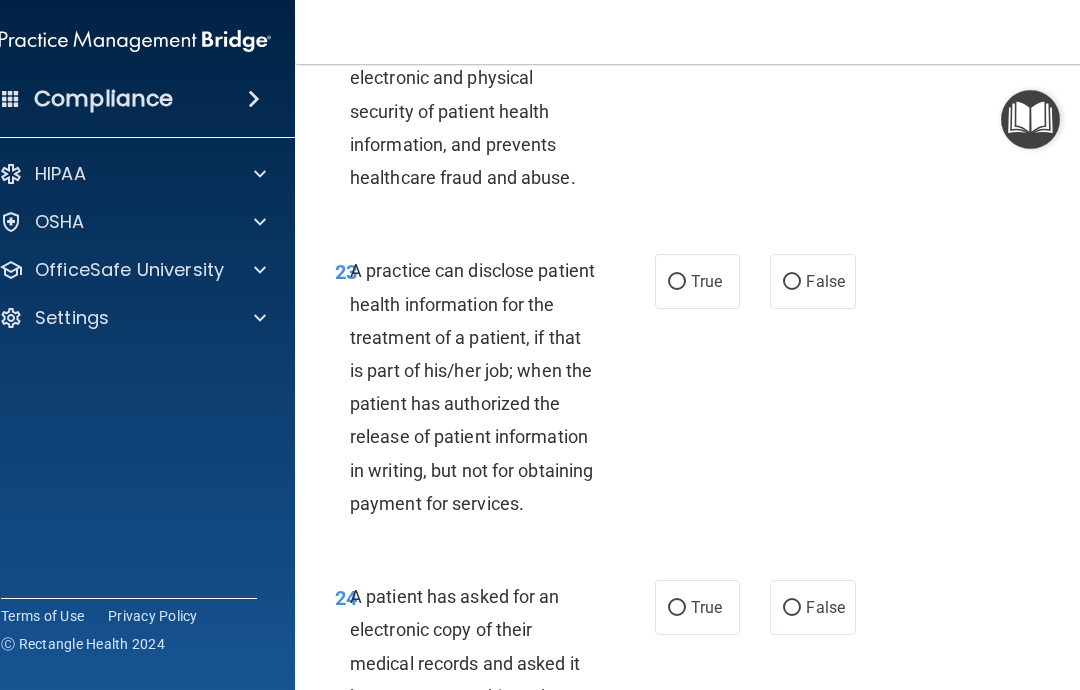 scroll, scrollTop: 5034, scrollLeft: 0, axis: vertical 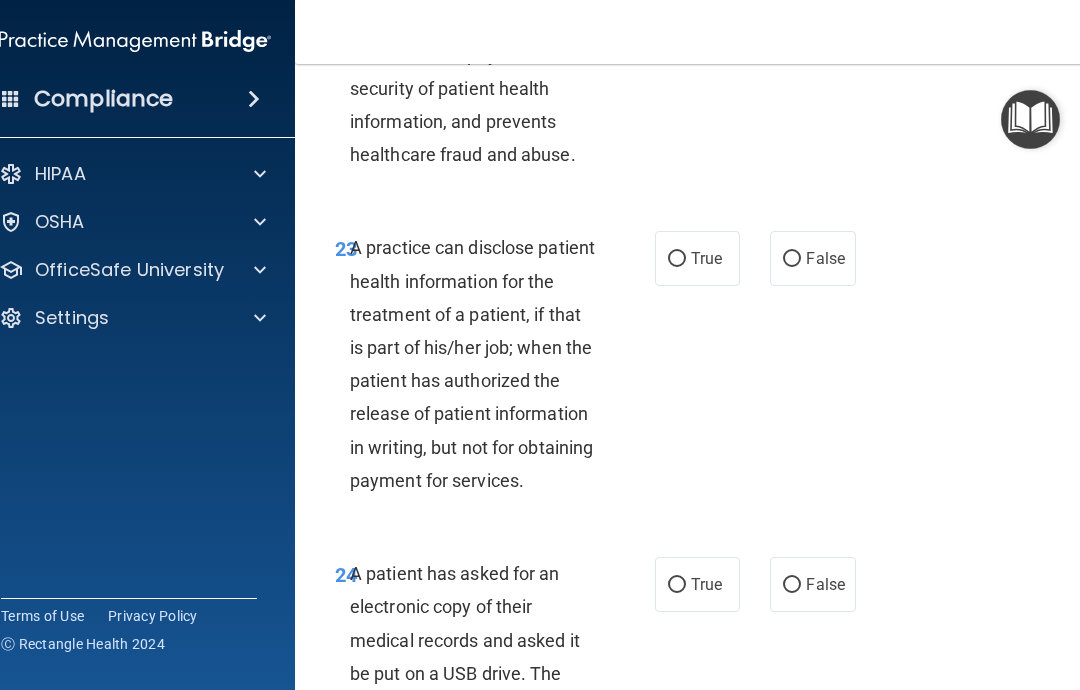 click on "True" at bounding box center (697, 258) 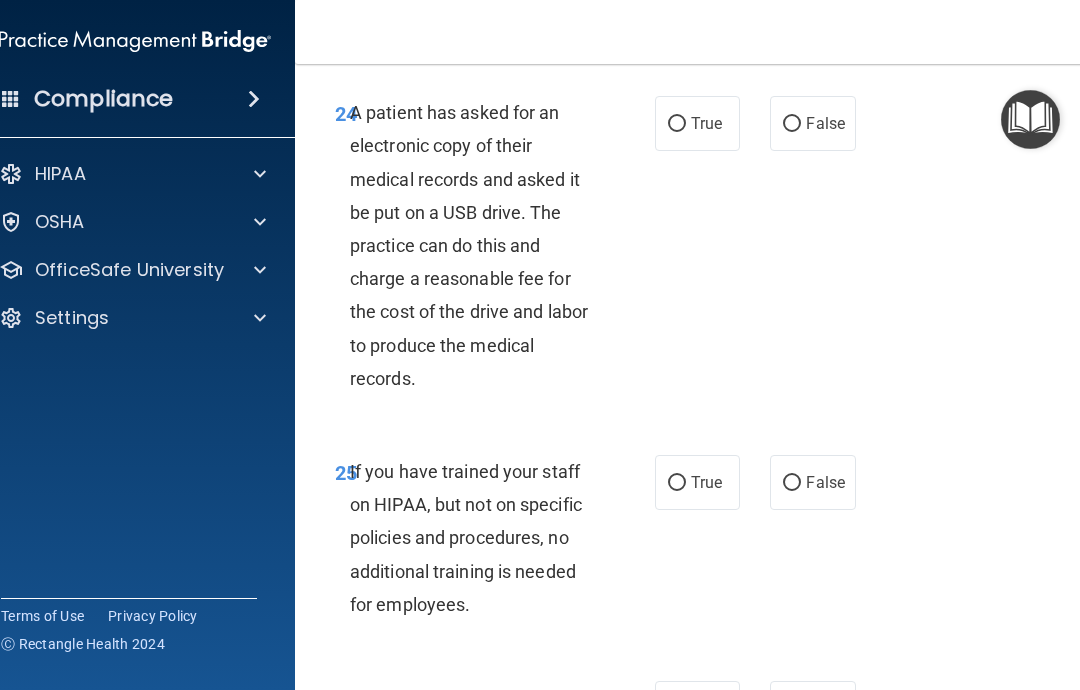 scroll, scrollTop: 5496, scrollLeft: 0, axis: vertical 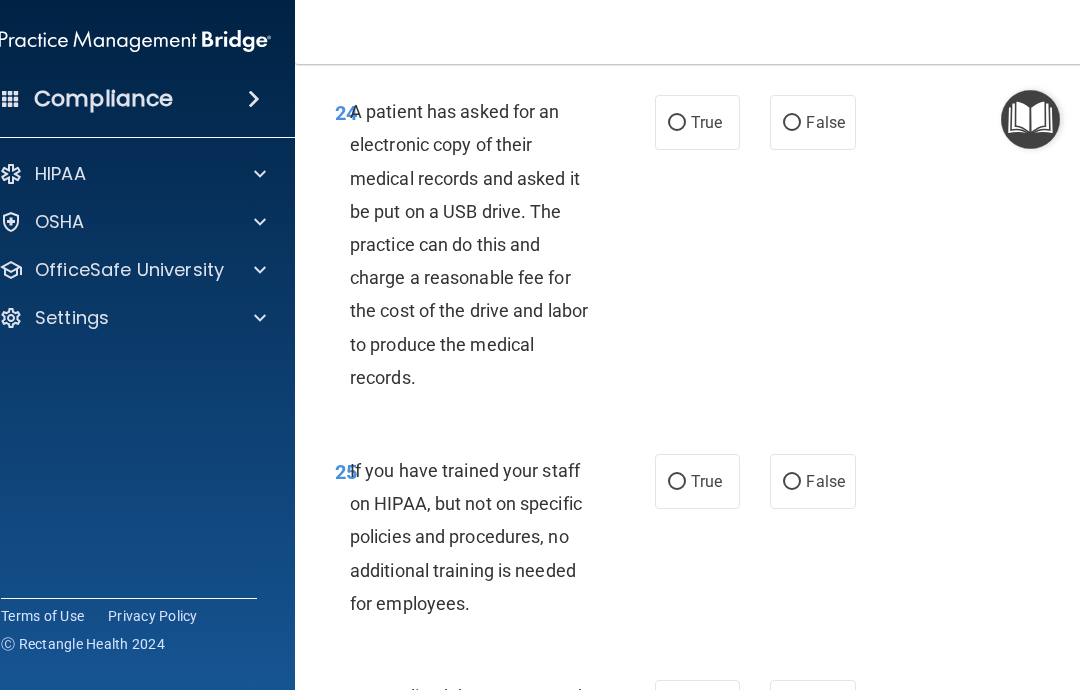 click on "True" at bounding box center [677, 123] 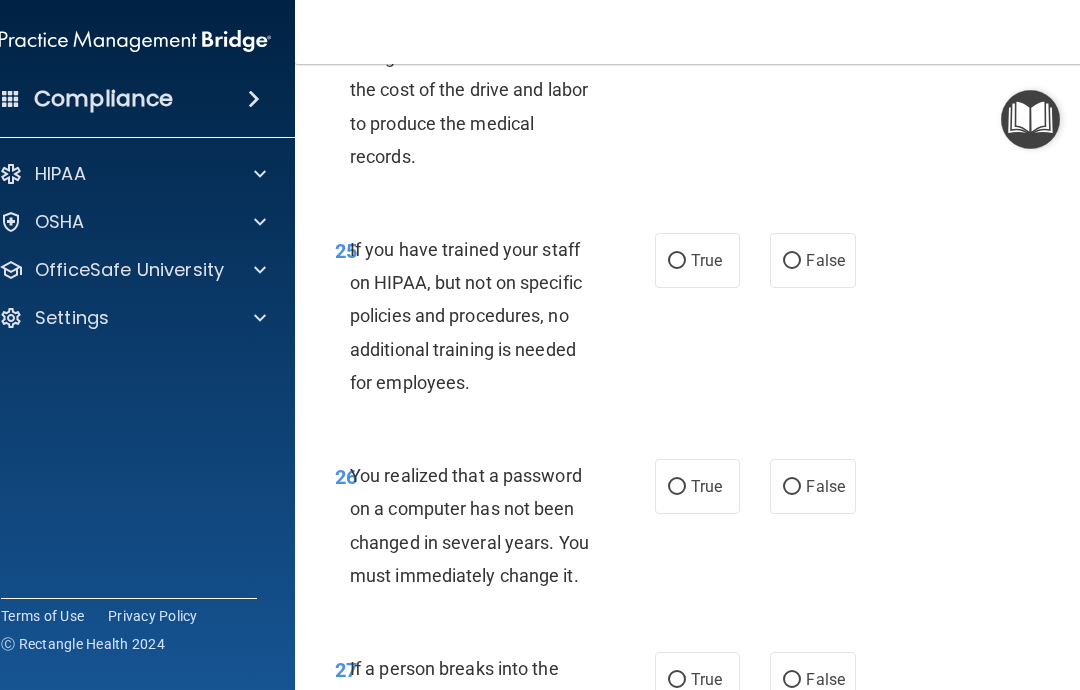 scroll, scrollTop: 5733, scrollLeft: 0, axis: vertical 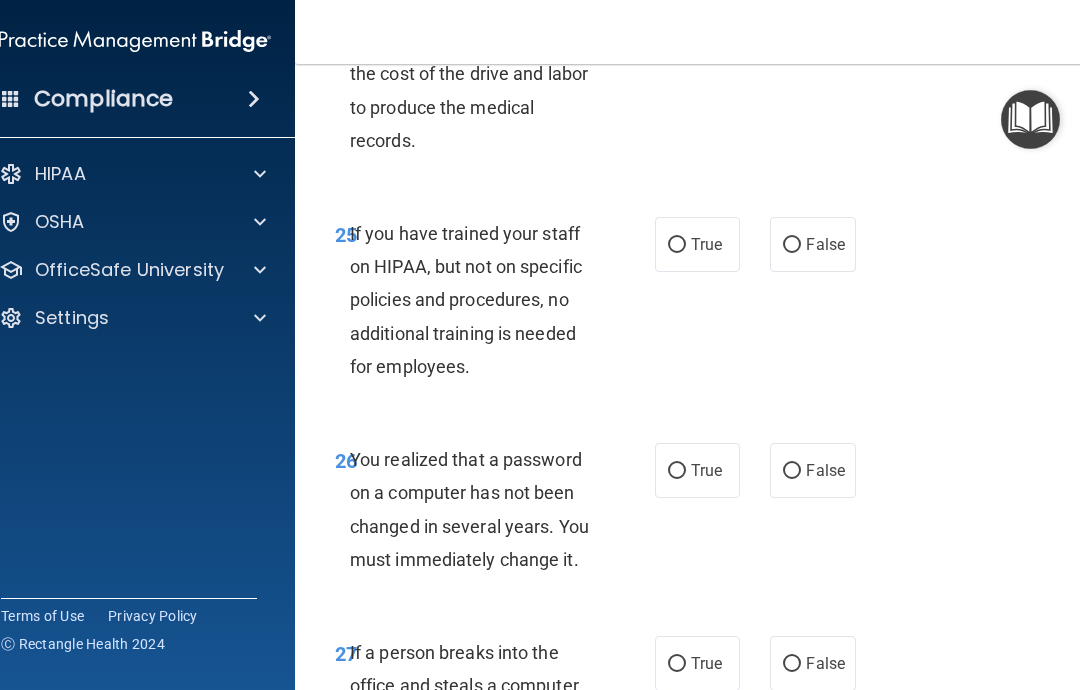 click on "False" at bounding box center (792, 245) 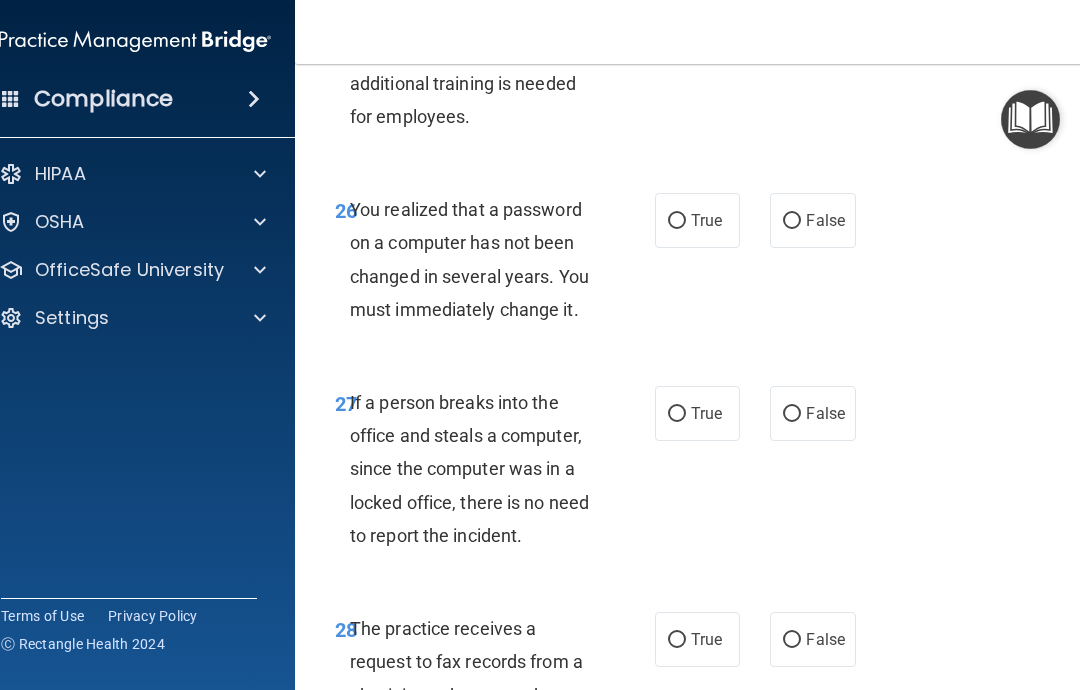 scroll, scrollTop: 5984, scrollLeft: 0, axis: vertical 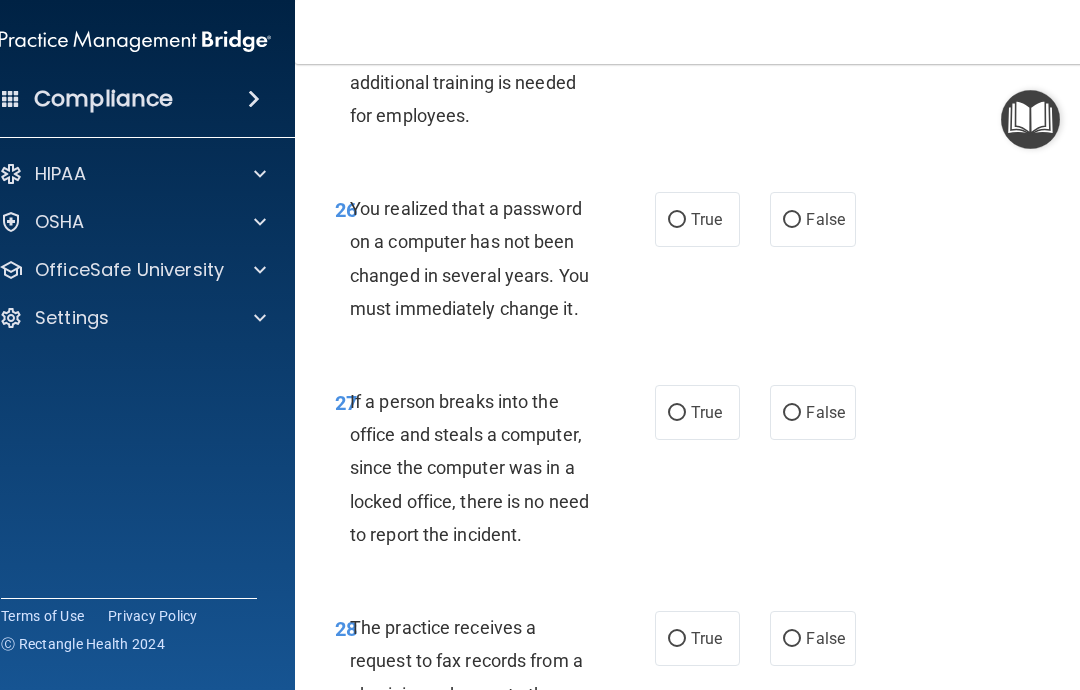 click on "True" at bounding box center (697, 219) 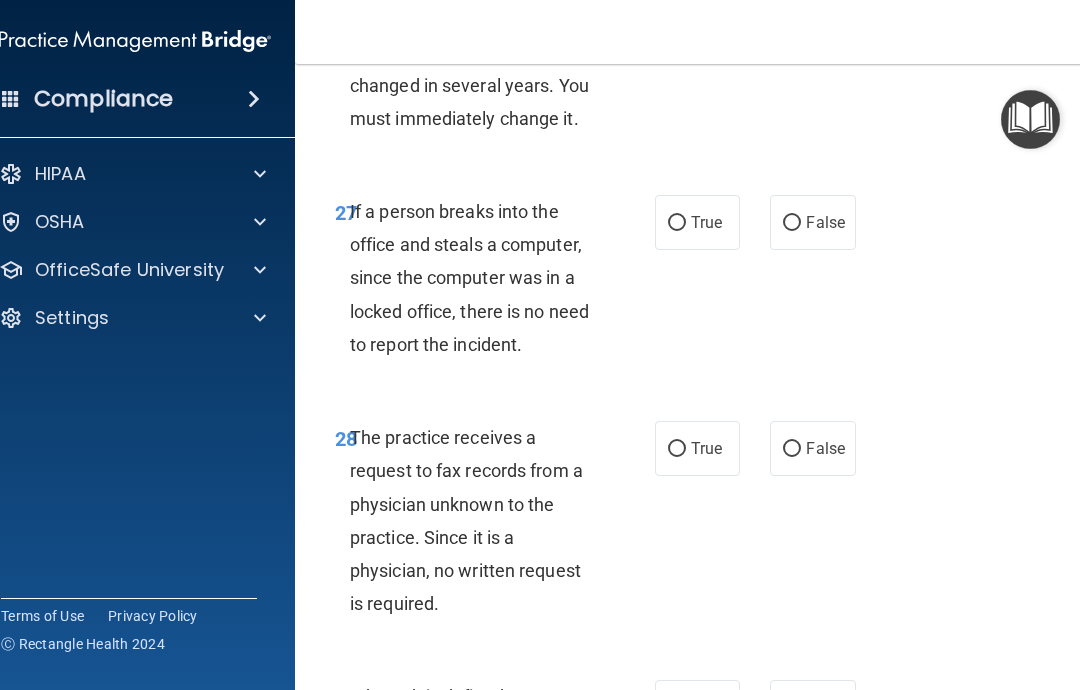 scroll, scrollTop: 6178, scrollLeft: 0, axis: vertical 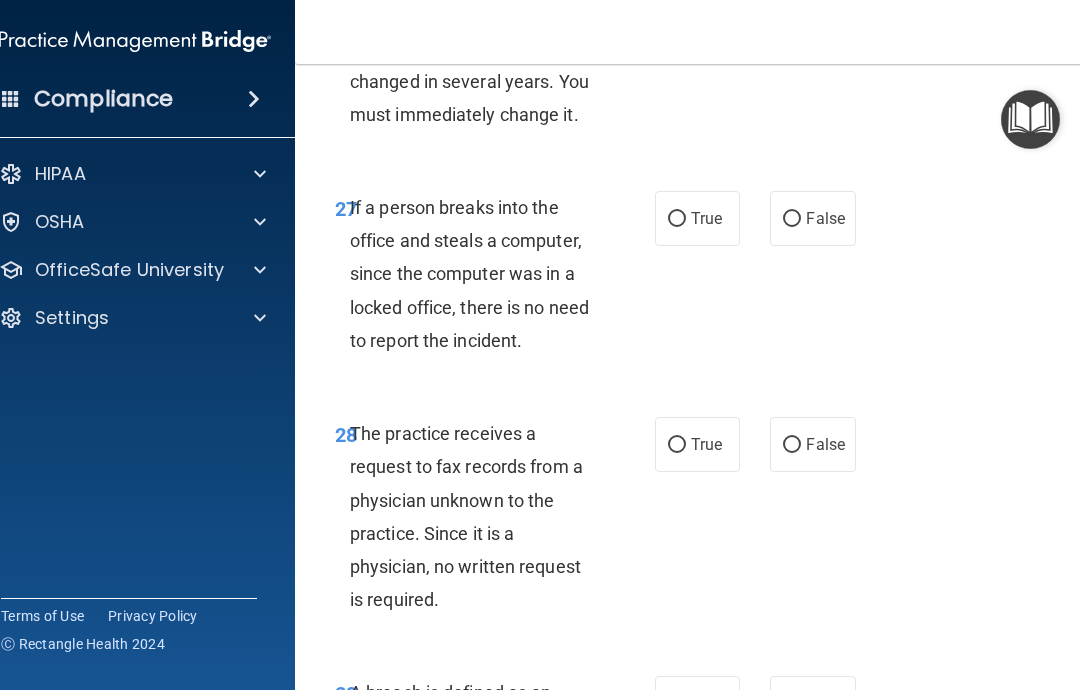 click on "False" at bounding box center [792, 219] 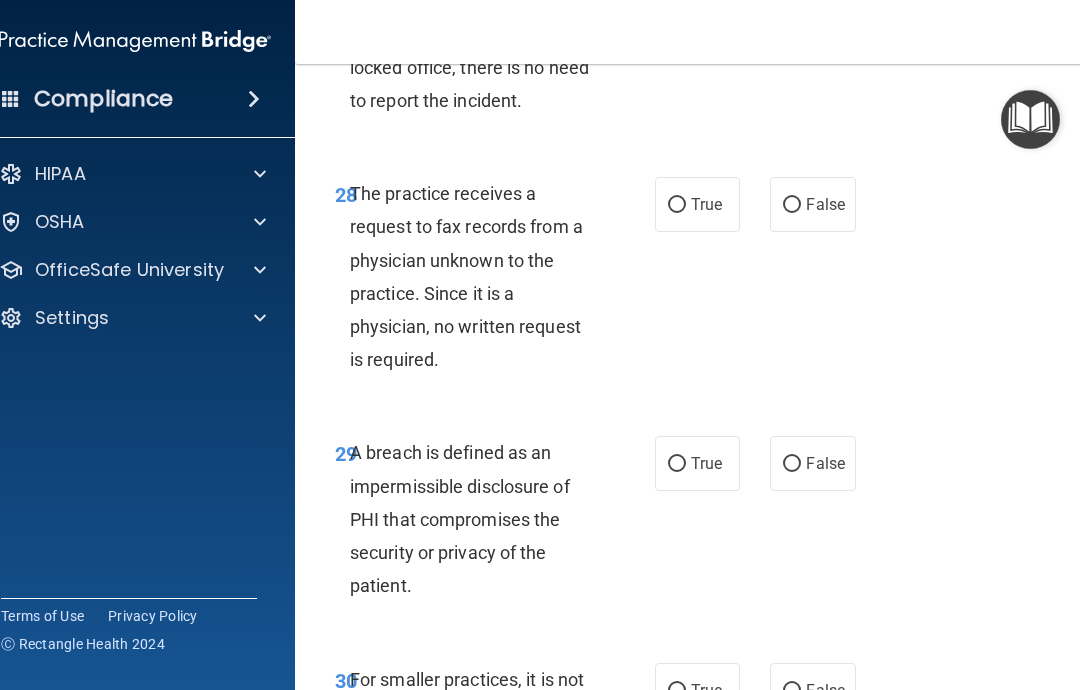 scroll, scrollTop: 6421, scrollLeft: 0, axis: vertical 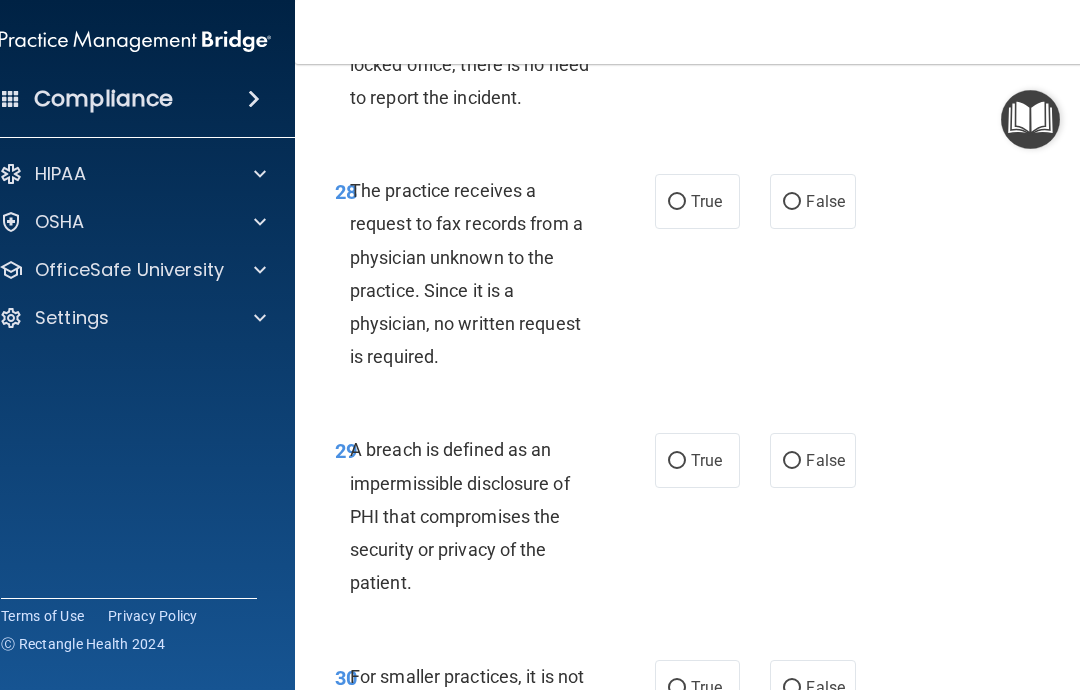 click on "False" at bounding box center [825, 201] 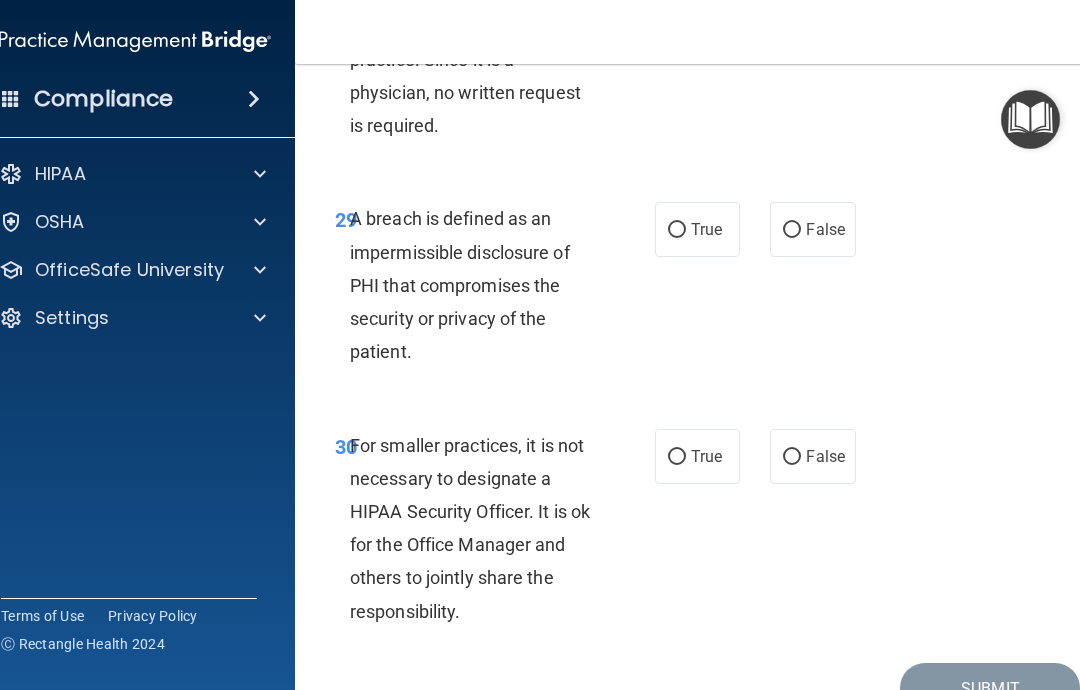 scroll, scrollTop: 6695, scrollLeft: 0, axis: vertical 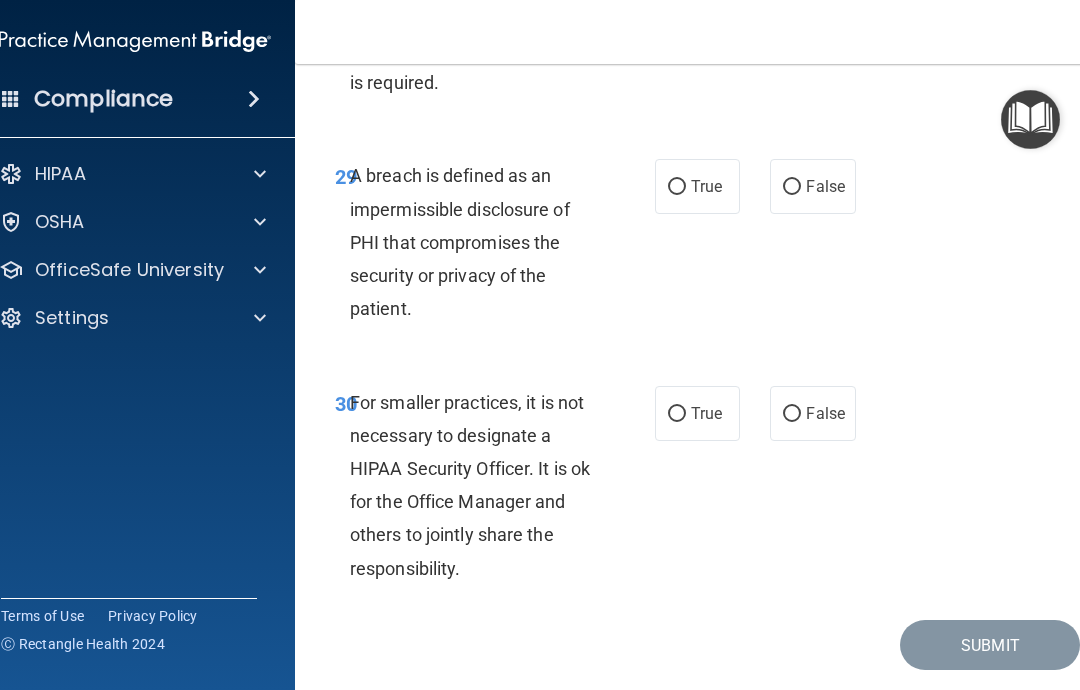 click on "True" at bounding box center [697, 186] 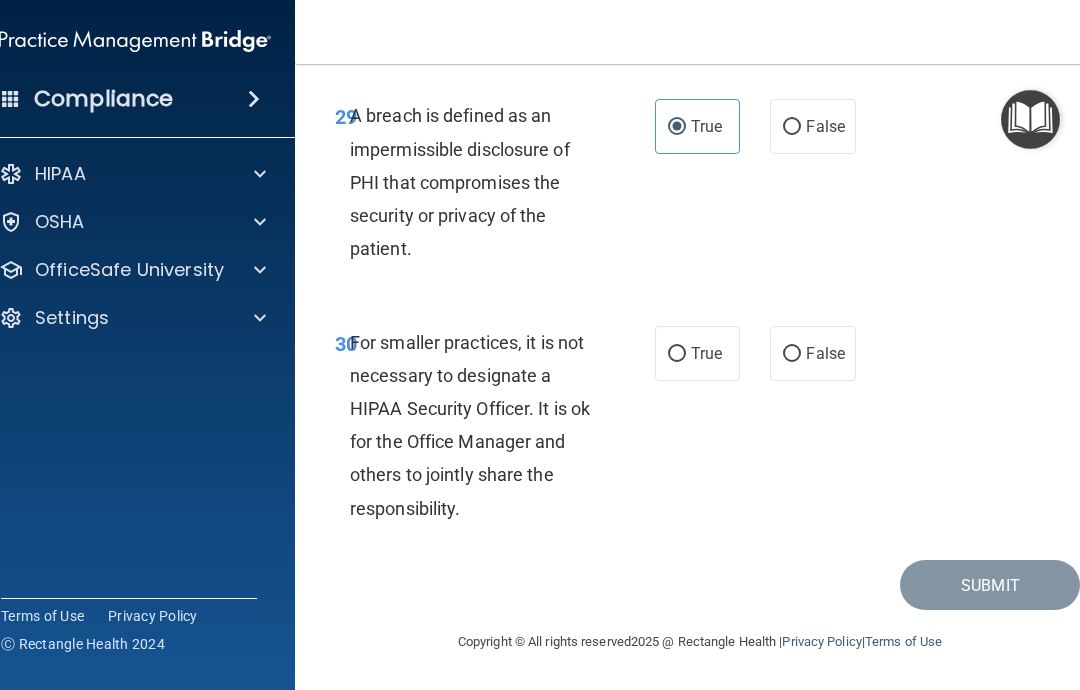 scroll, scrollTop: 6851, scrollLeft: 0, axis: vertical 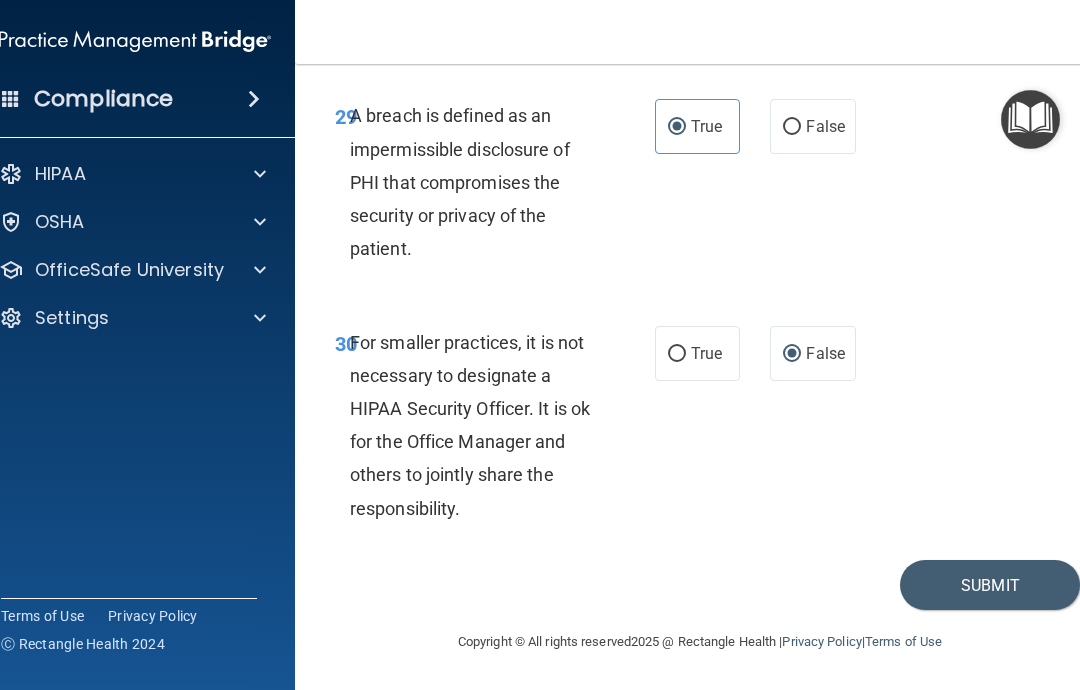 click on "Submit" at bounding box center (990, 585) 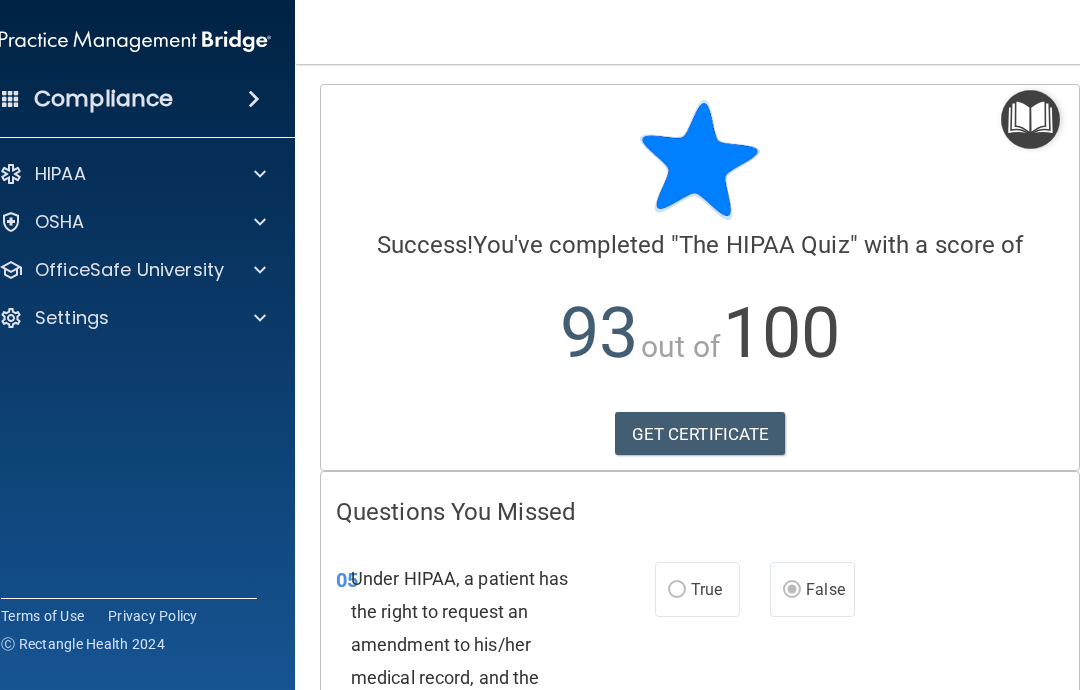 scroll, scrollTop: 0, scrollLeft: 0, axis: both 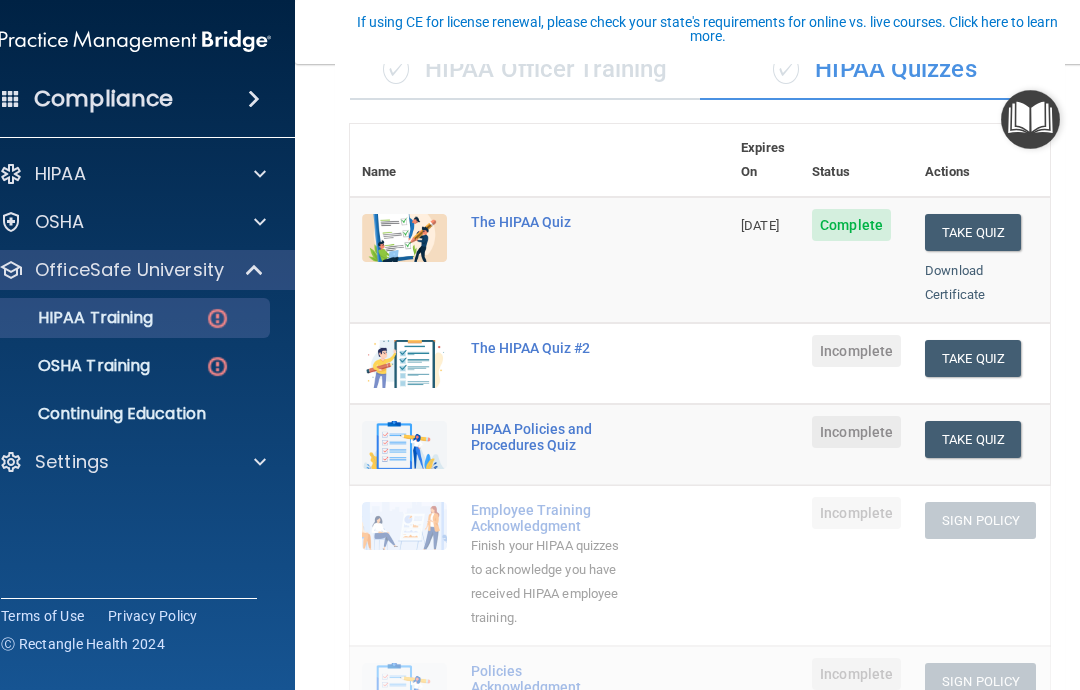 click on "Take Quiz" at bounding box center (973, 358) 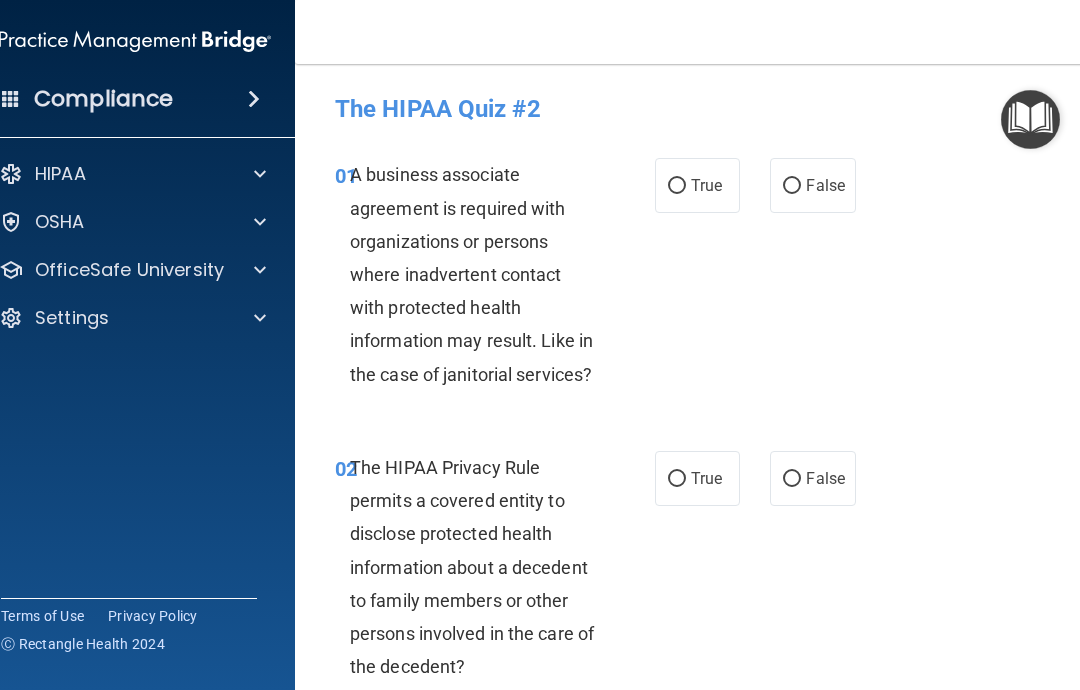 scroll, scrollTop: 0, scrollLeft: 0, axis: both 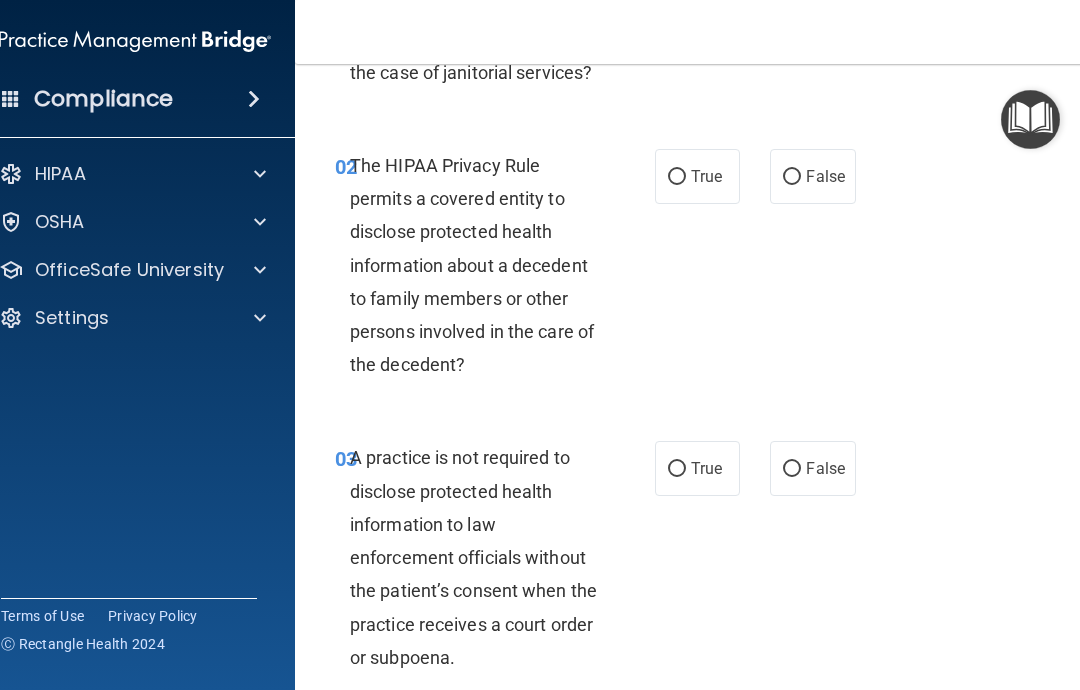click on "True" at bounding box center (677, 177) 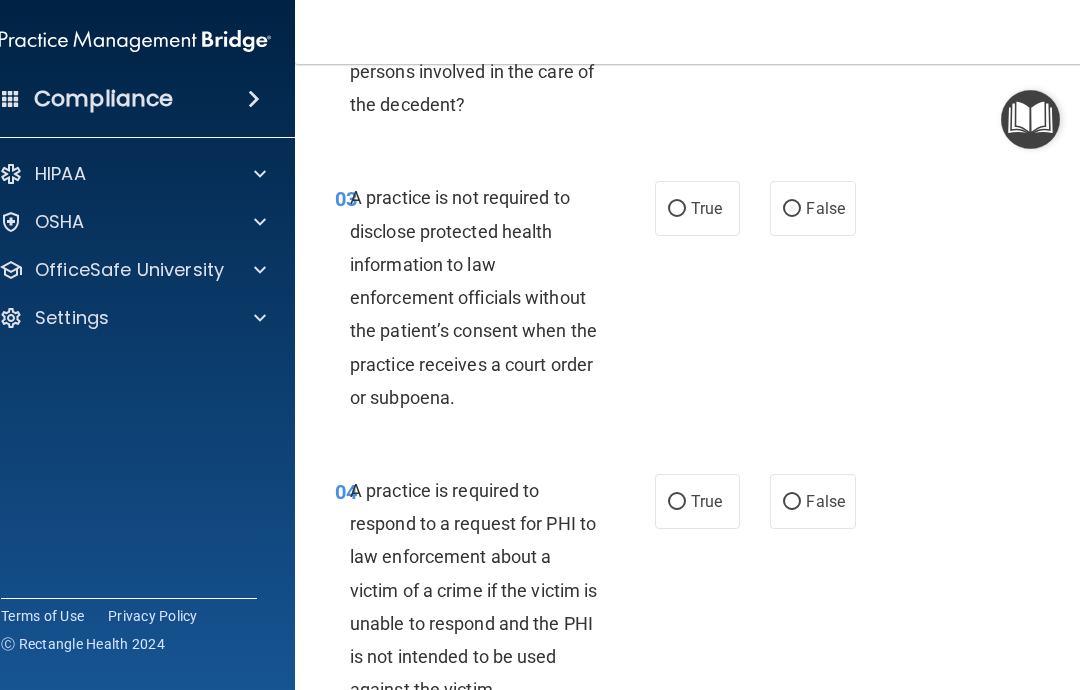 scroll, scrollTop: 570, scrollLeft: 0, axis: vertical 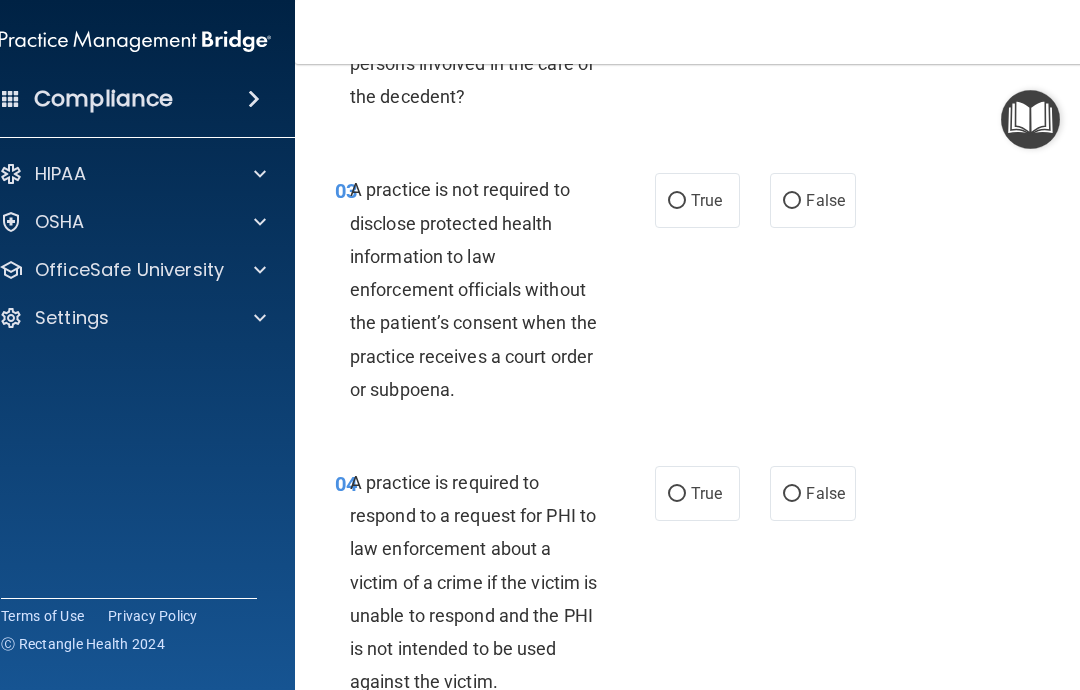 click on "False" at bounding box center [792, 201] 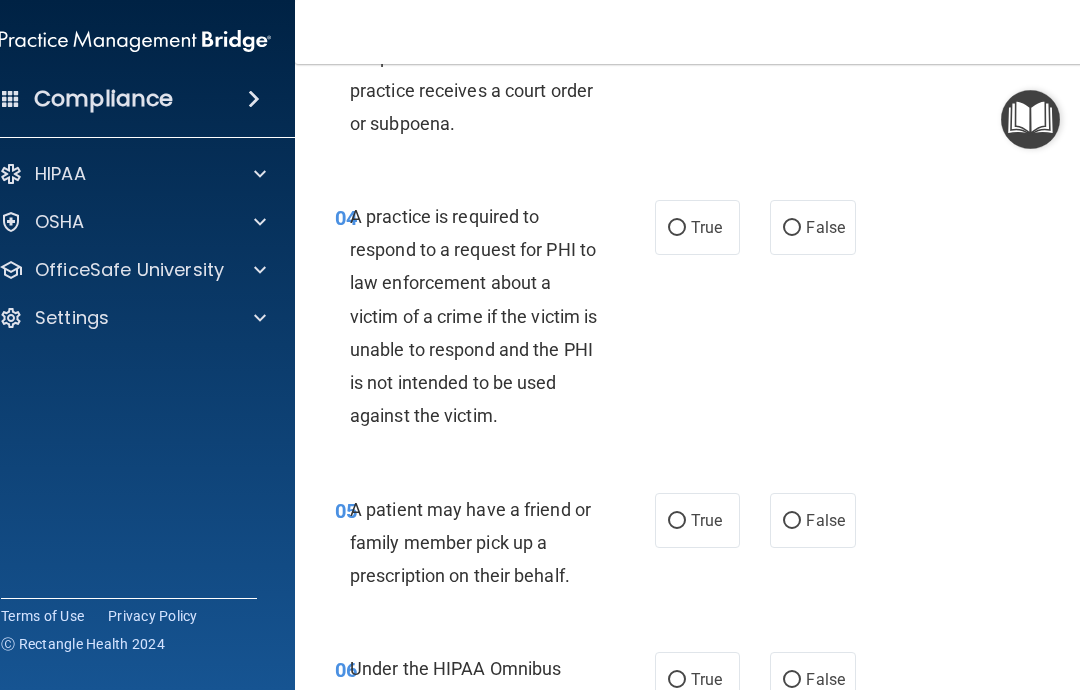 scroll, scrollTop: 845, scrollLeft: 0, axis: vertical 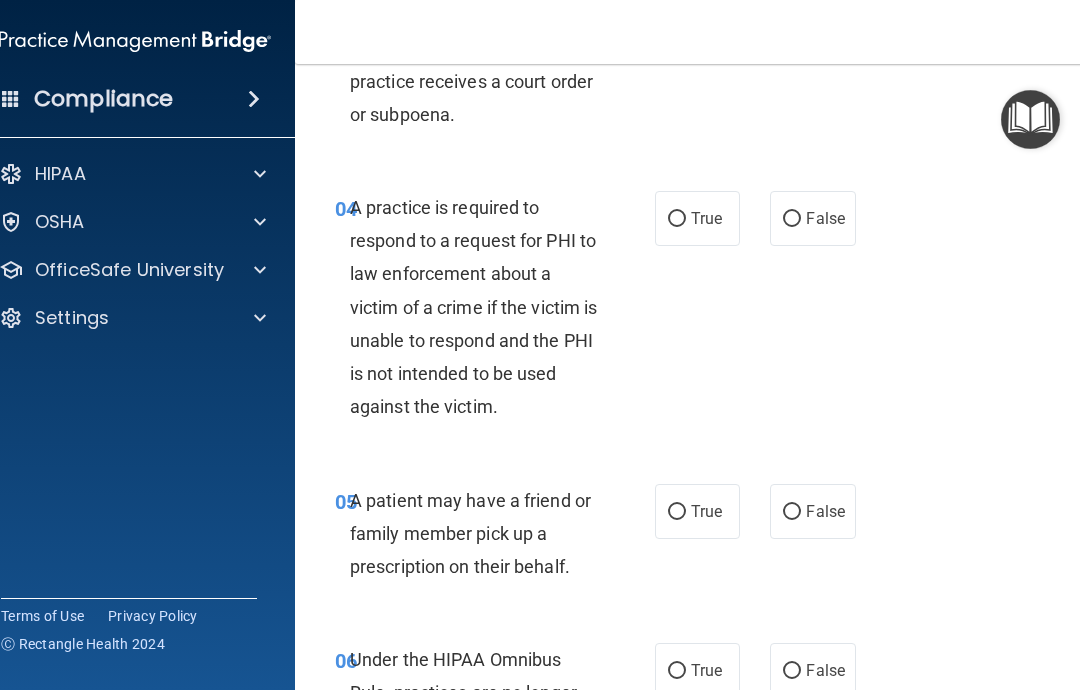 click on "True" at bounding box center (697, 511) 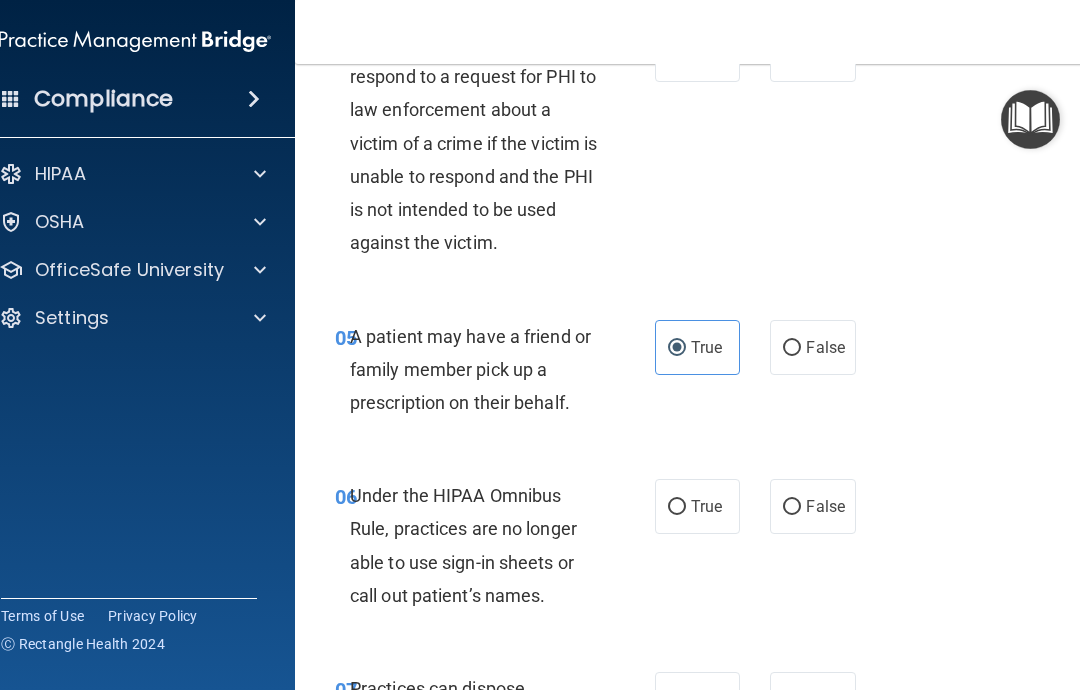 scroll, scrollTop: 1047, scrollLeft: 0, axis: vertical 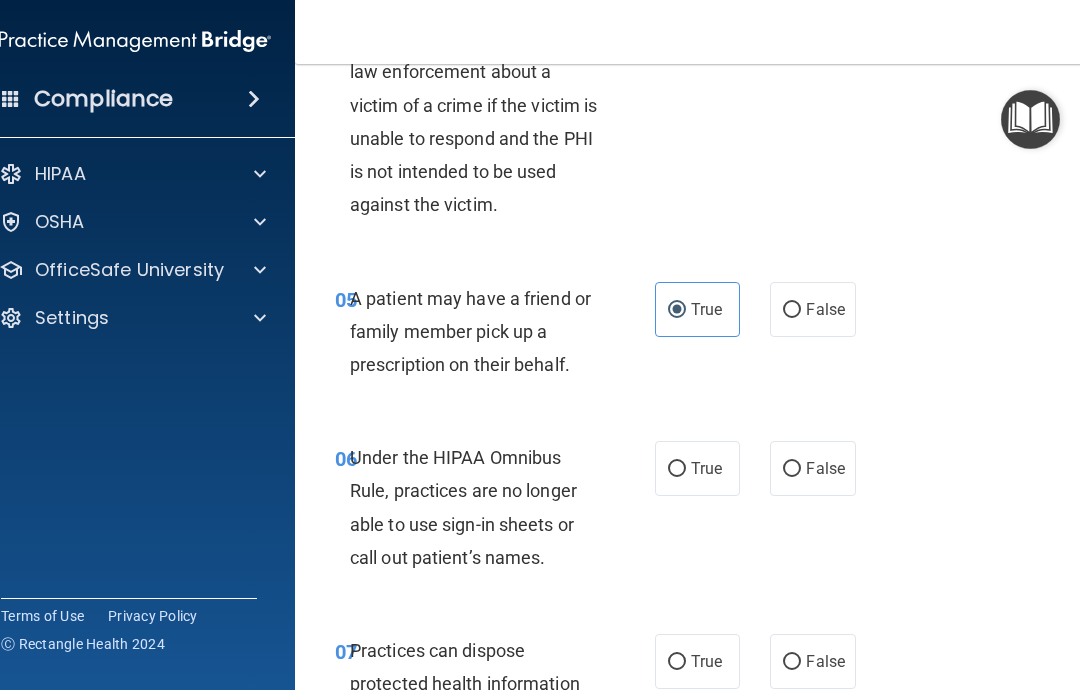 click on "False" at bounding box center [812, 468] 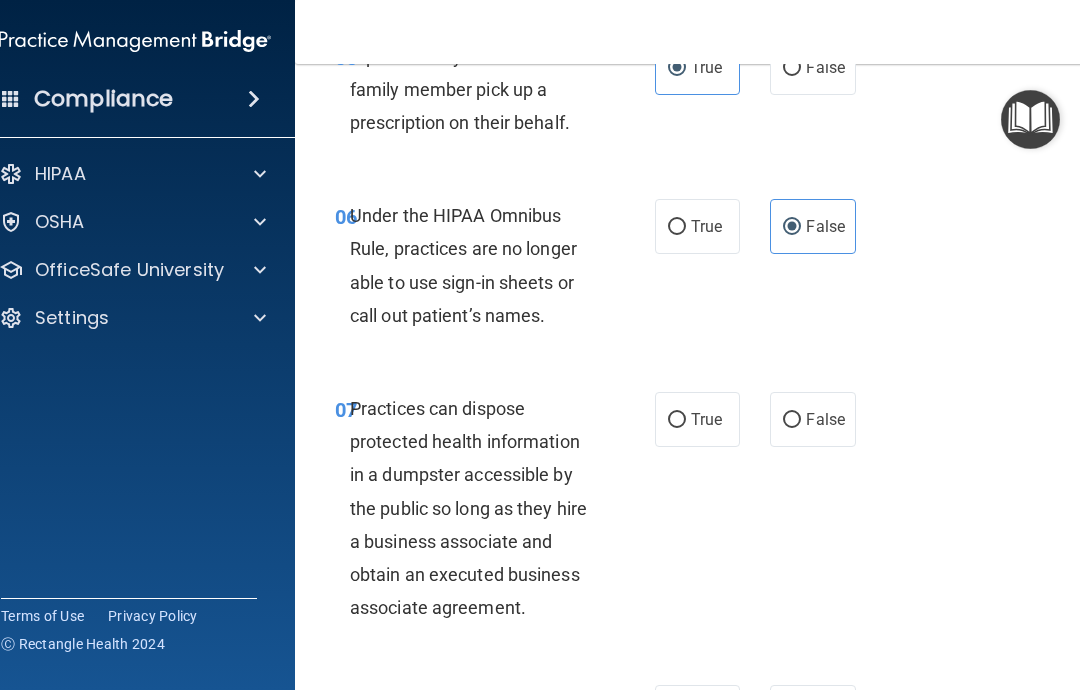scroll, scrollTop: 1332, scrollLeft: 0, axis: vertical 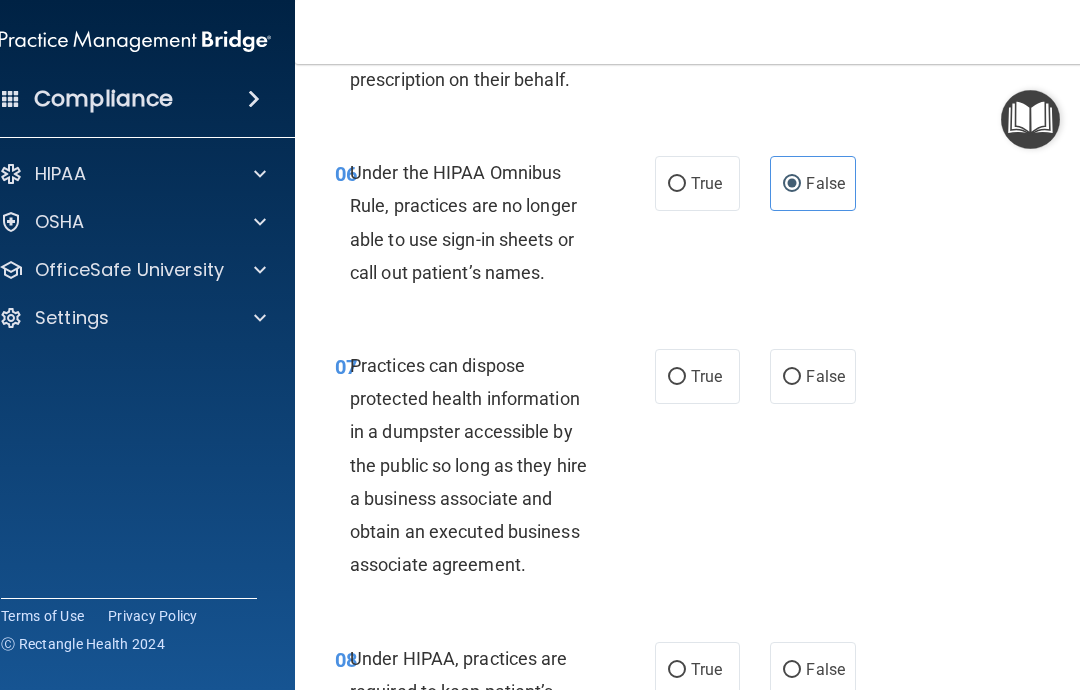 click on "False" at bounding box center (825, 376) 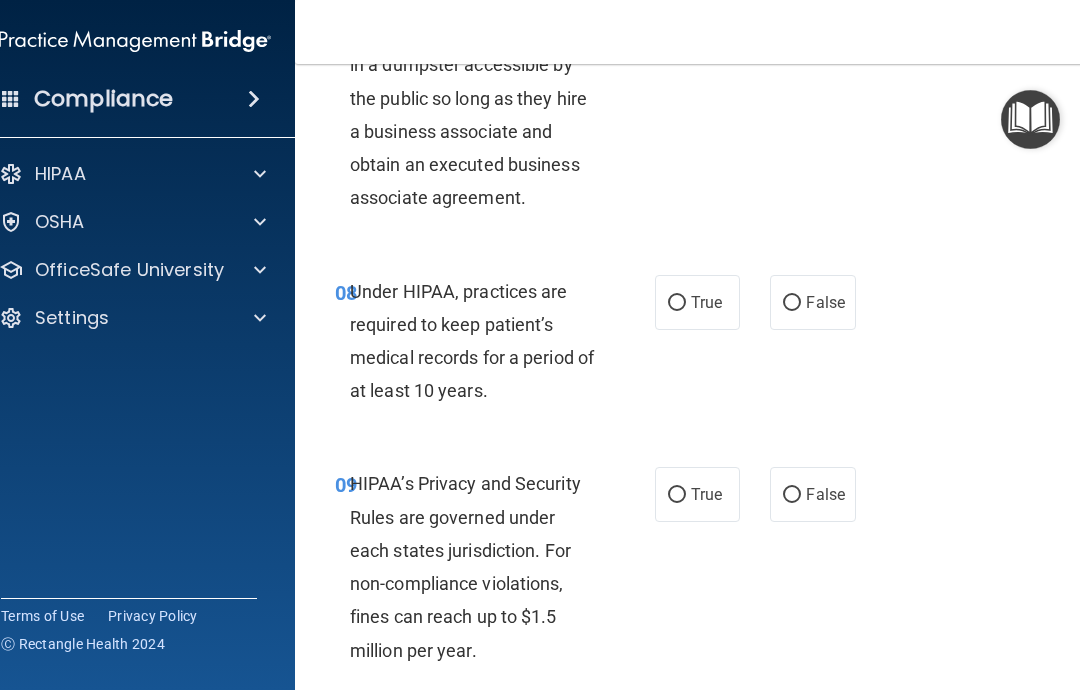 scroll, scrollTop: 1701, scrollLeft: 0, axis: vertical 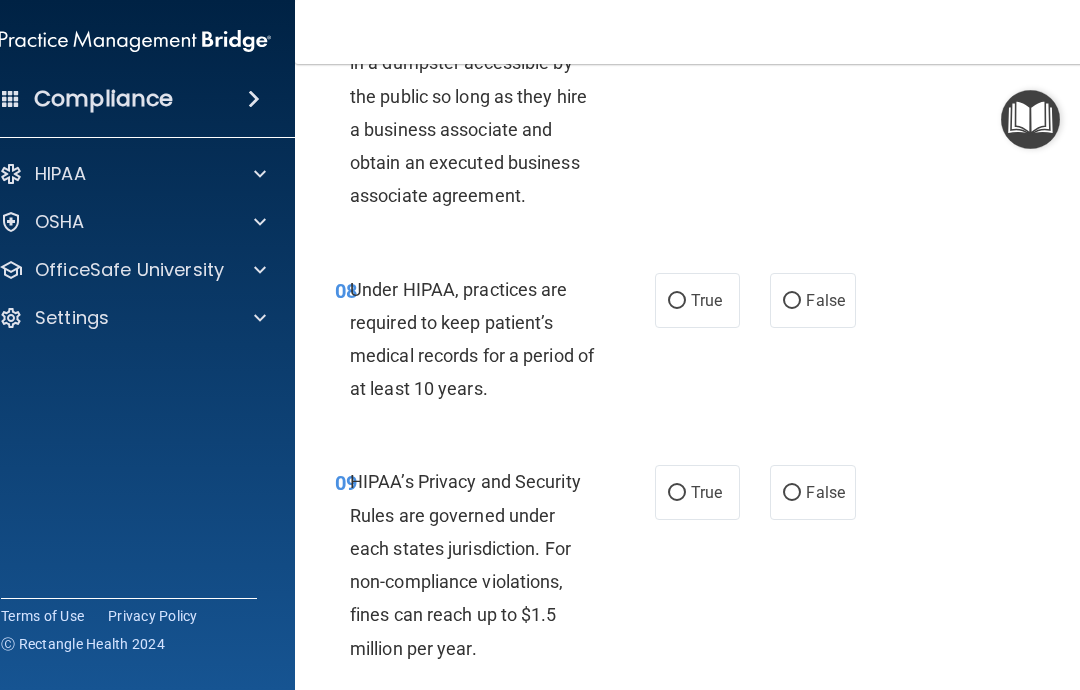 click on "False" at bounding box center [792, 301] 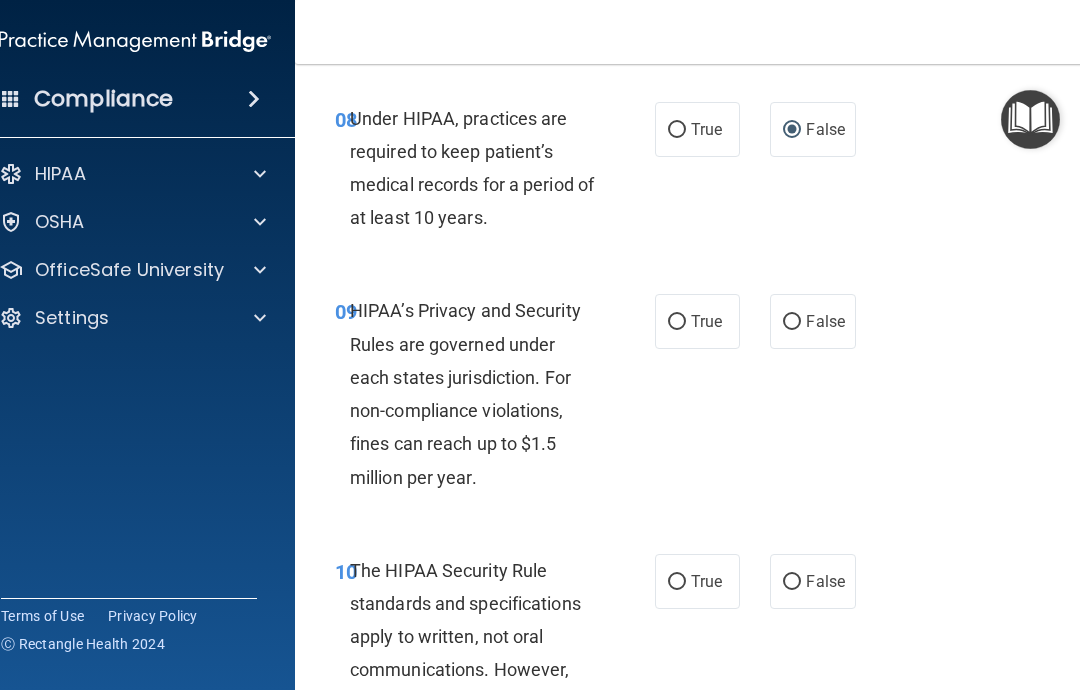 scroll, scrollTop: 1887, scrollLeft: 0, axis: vertical 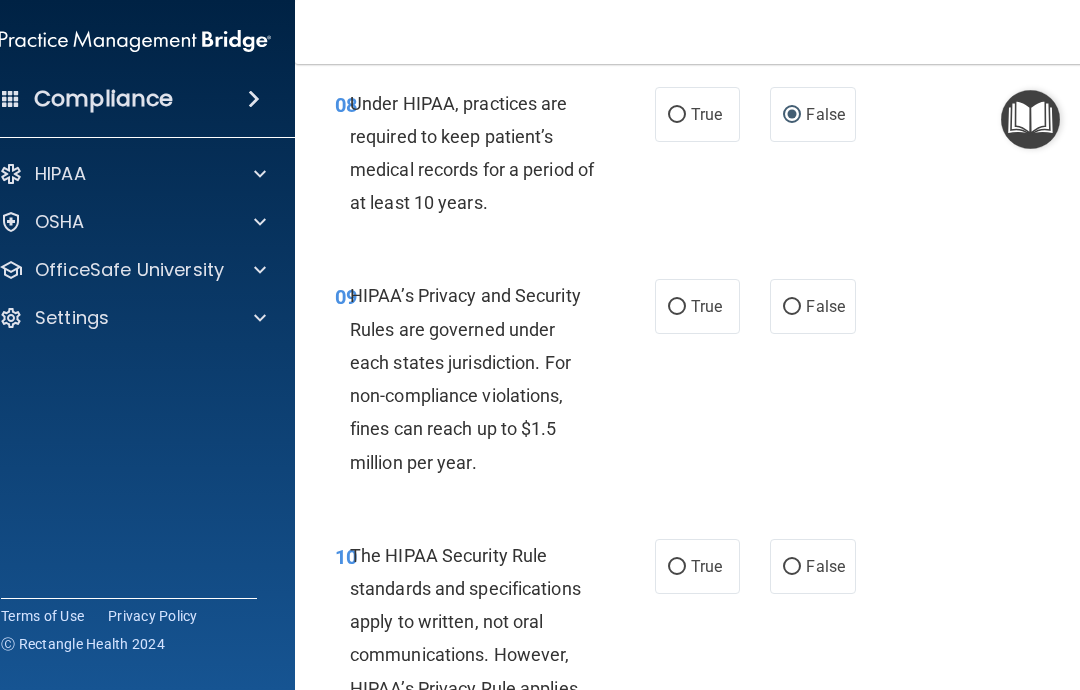 click on "True" at bounding box center [677, 307] 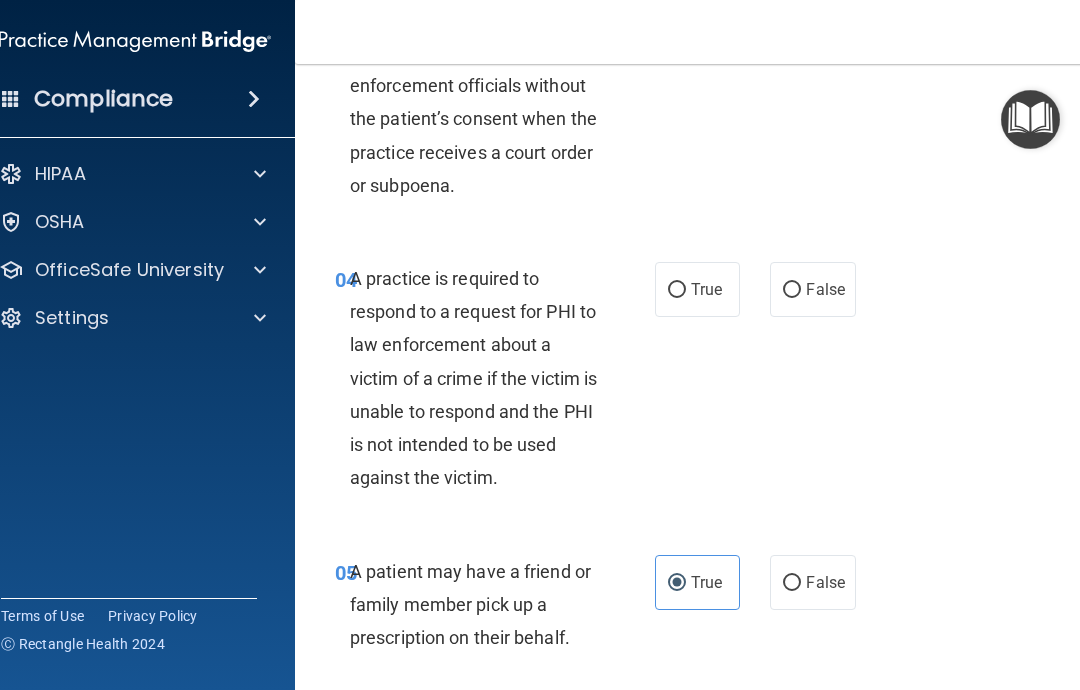 scroll, scrollTop: 772, scrollLeft: 0, axis: vertical 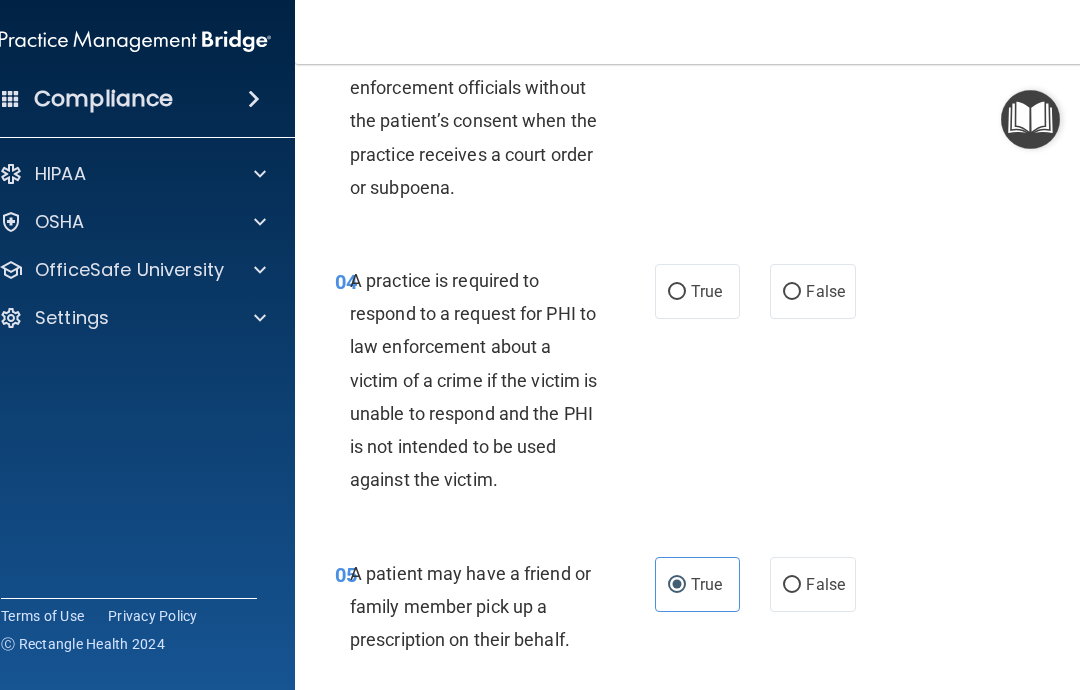 click on "True" at bounding box center (677, 292) 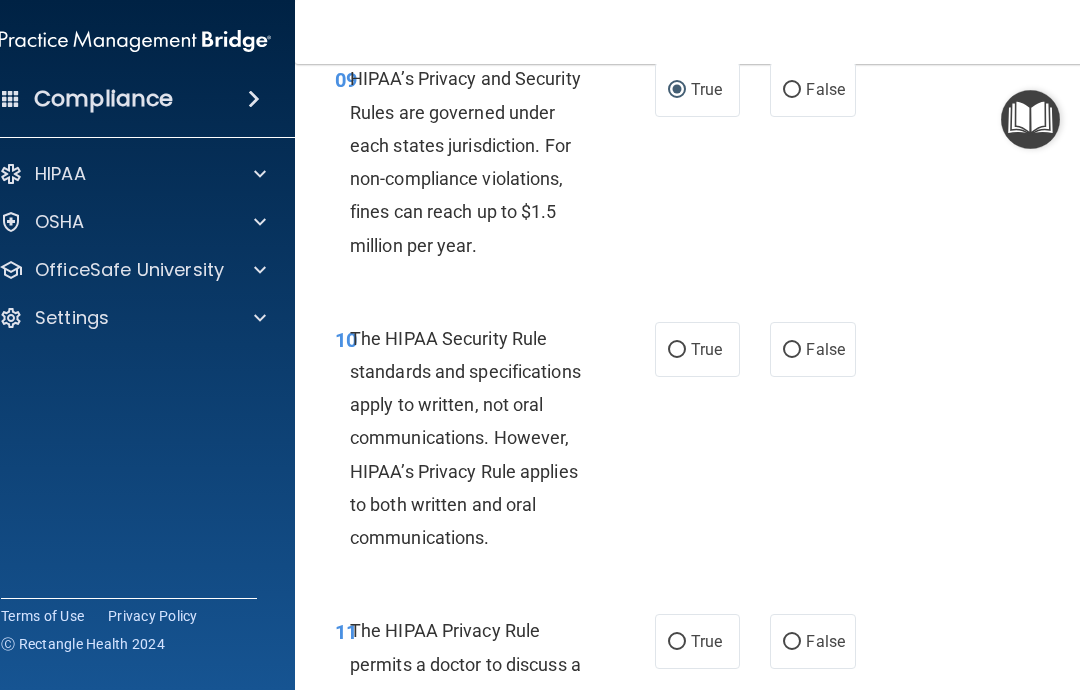 scroll, scrollTop: 2136, scrollLeft: 0, axis: vertical 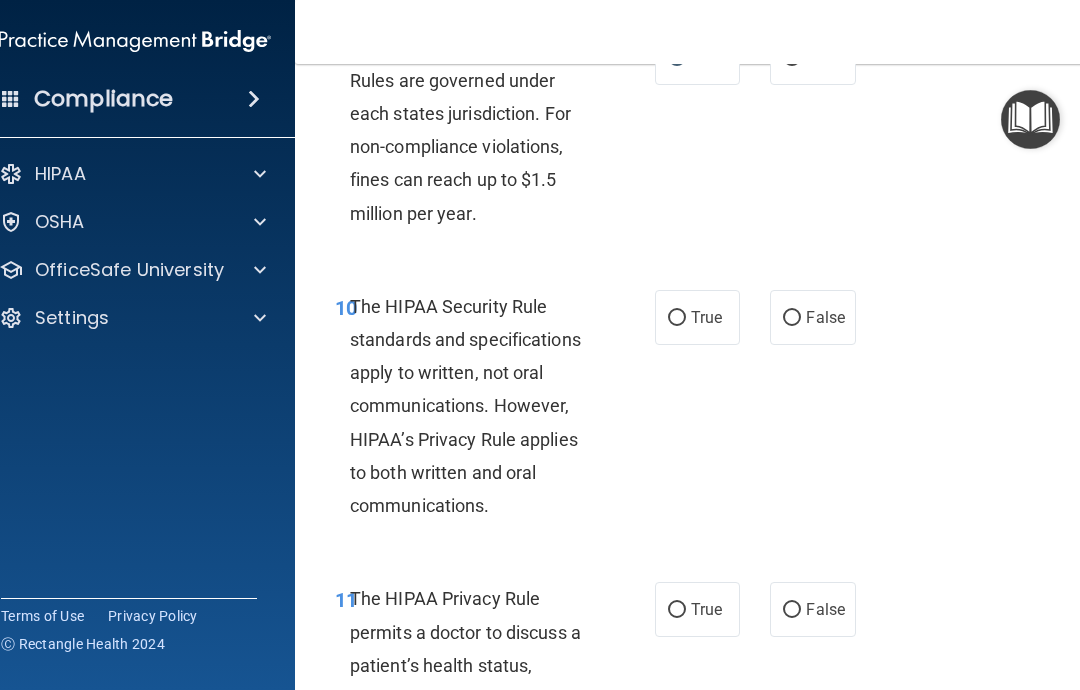 click on "True" at bounding box center [697, 317] 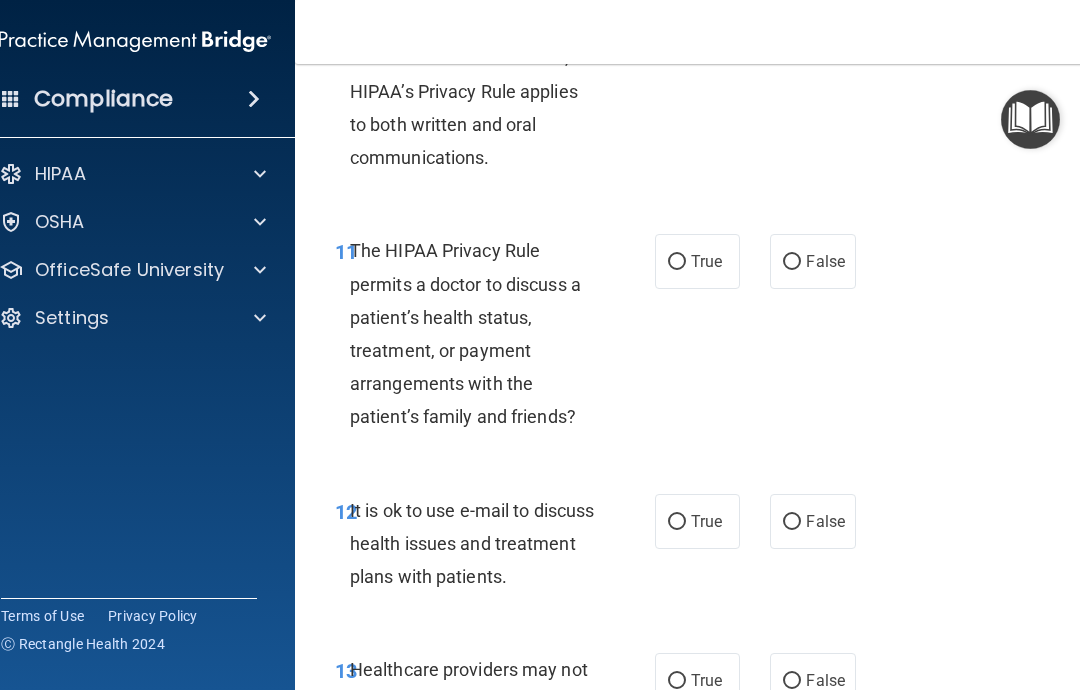 scroll, scrollTop: 2488, scrollLeft: 0, axis: vertical 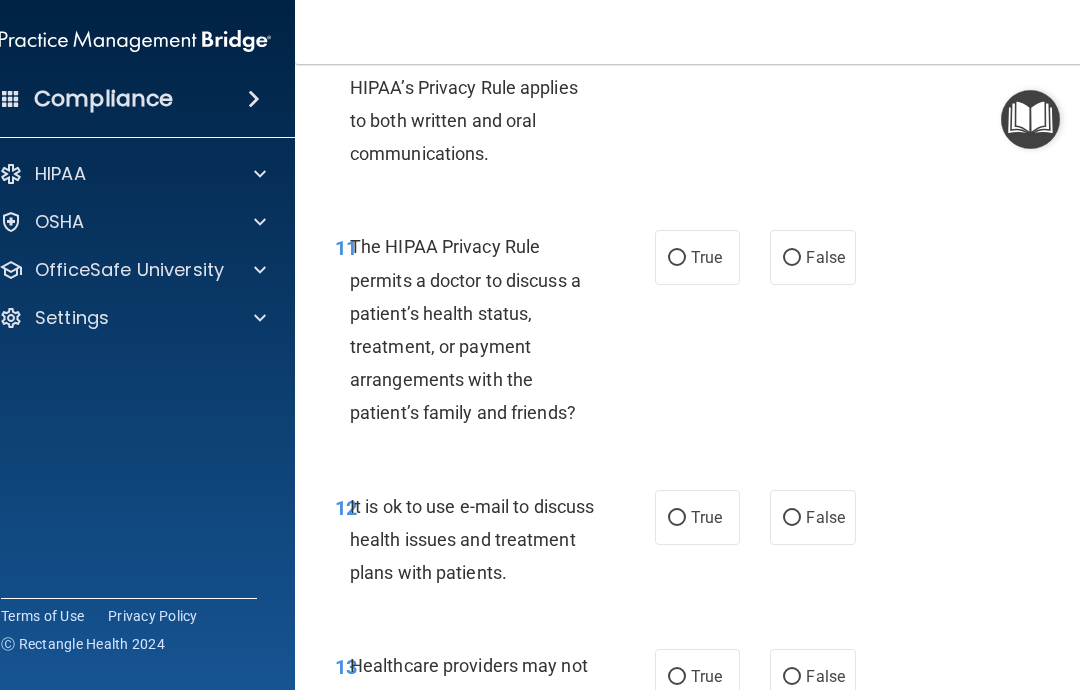 click on "False" at bounding box center [792, 258] 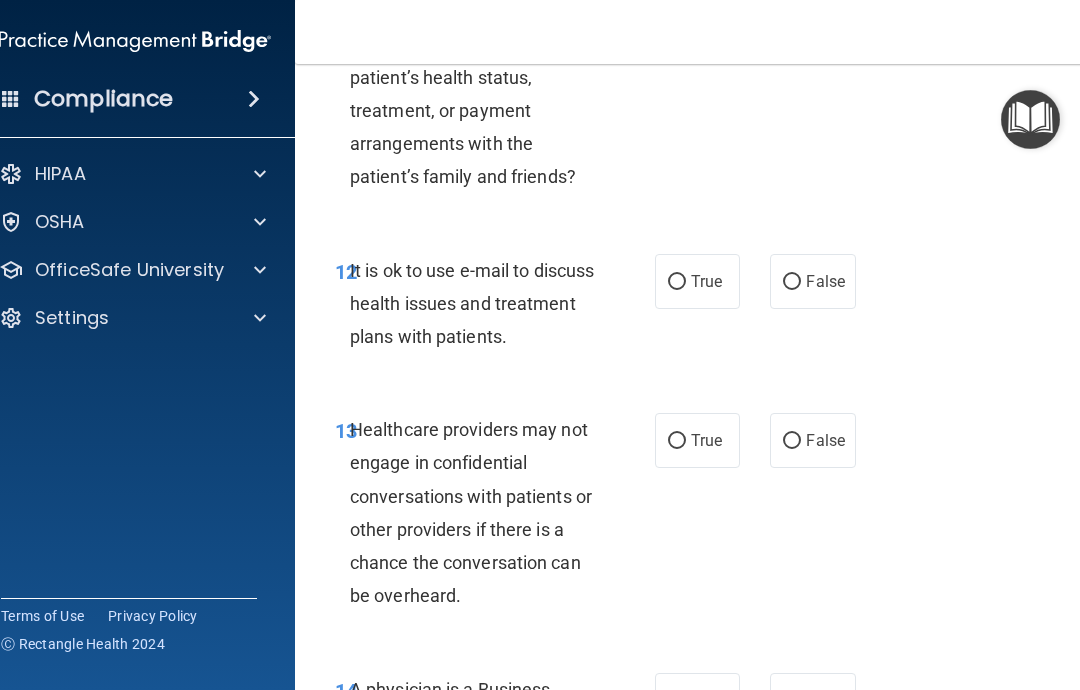 scroll, scrollTop: 2725, scrollLeft: 0, axis: vertical 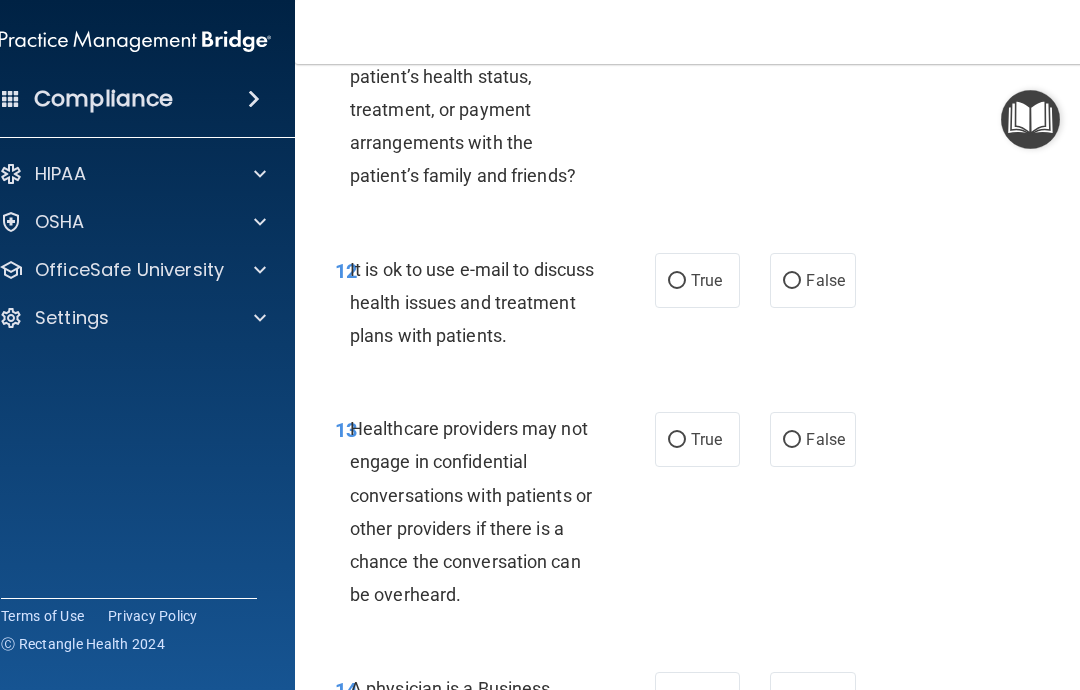 click on "True" at bounding box center [697, 280] 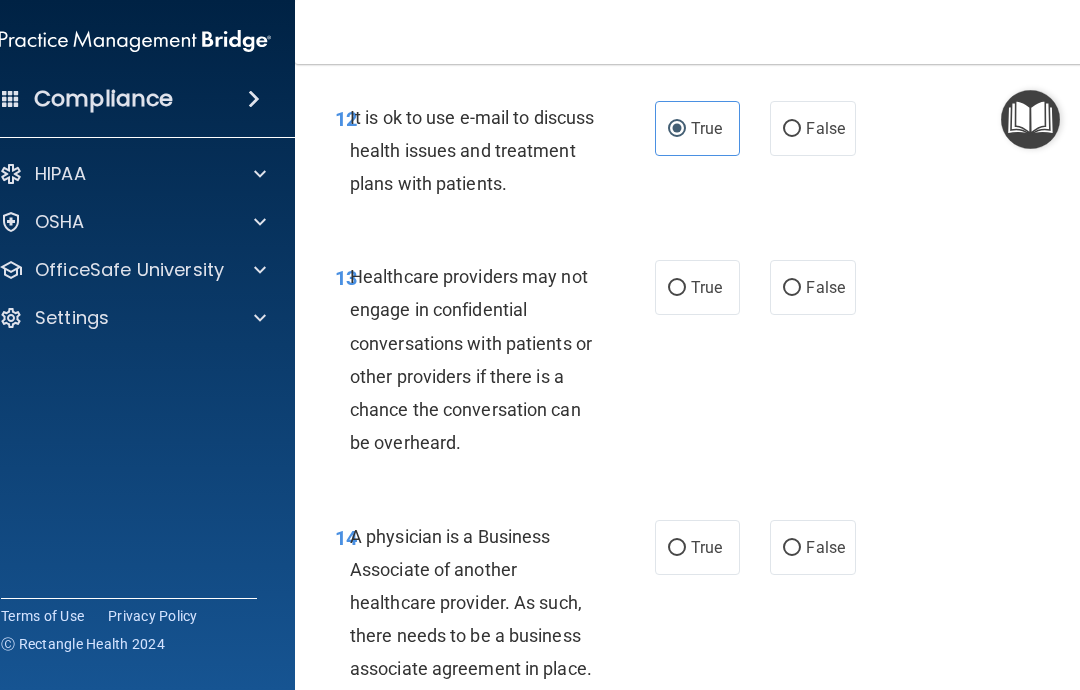 scroll, scrollTop: 2909, scrollLeft: 0, axis: vertical 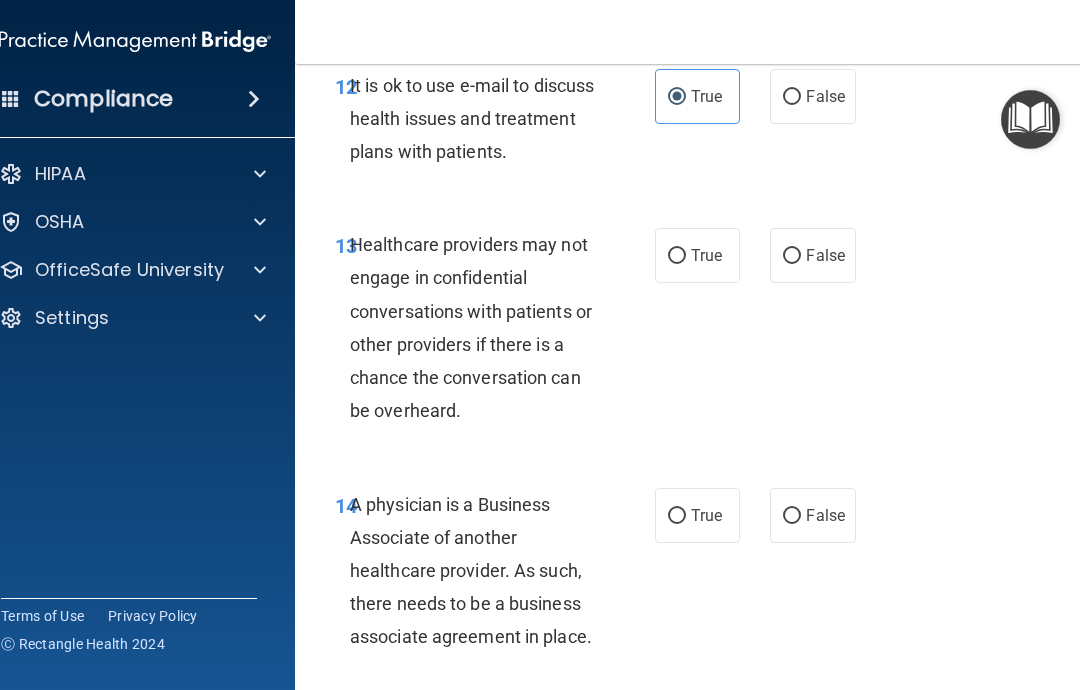 click on "True" at bounding box center (677, 516) 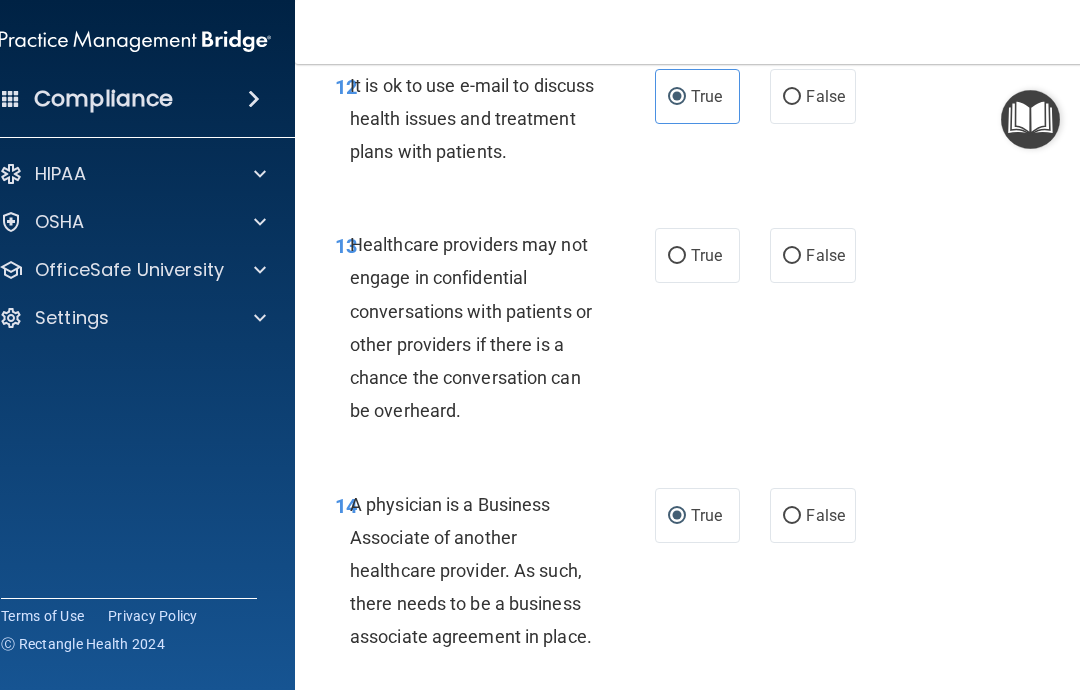 click on "True" at bounding box center (677, 256) 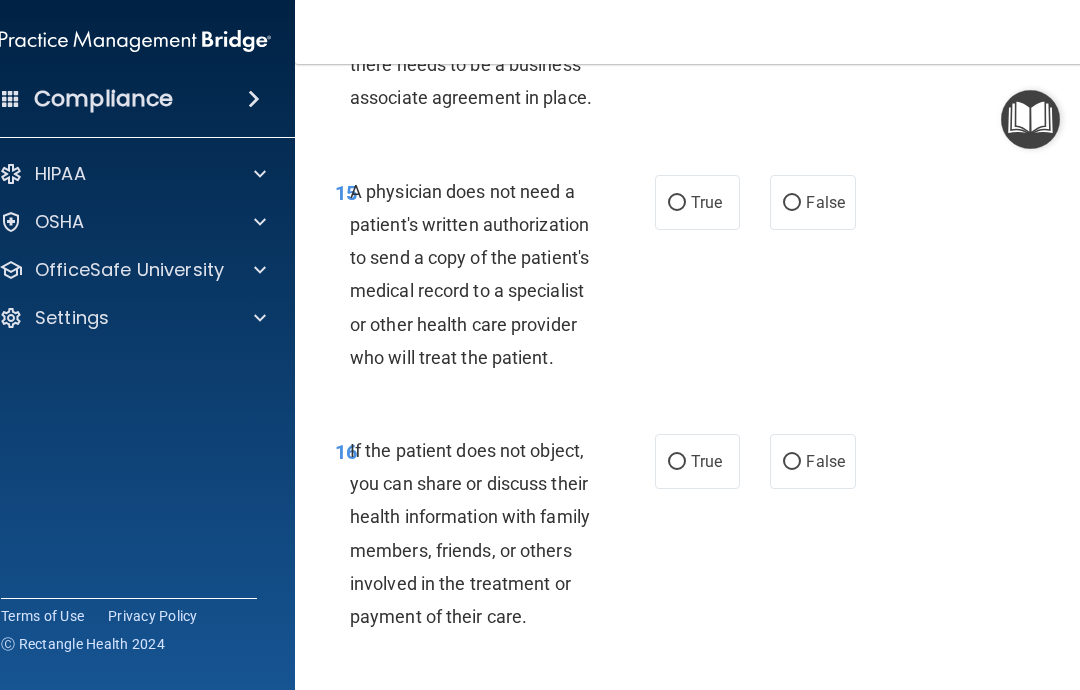 scroll, scrollTop: 3452, scrollLeft: 0, axis: vertical 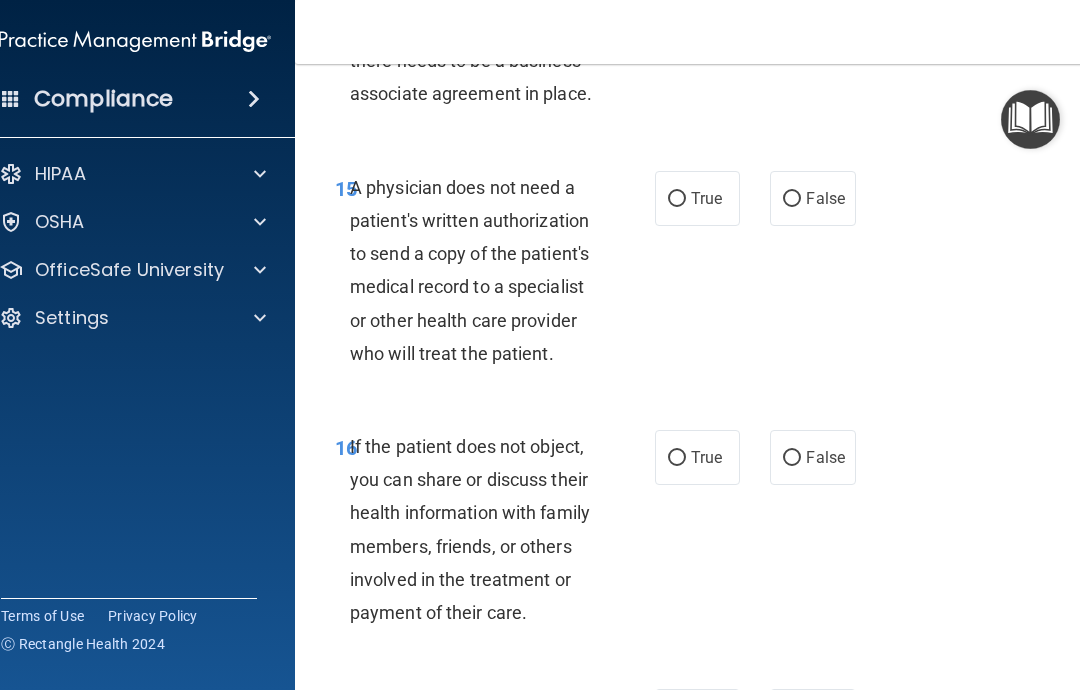 click on "False" at bounding box center (812, 198) 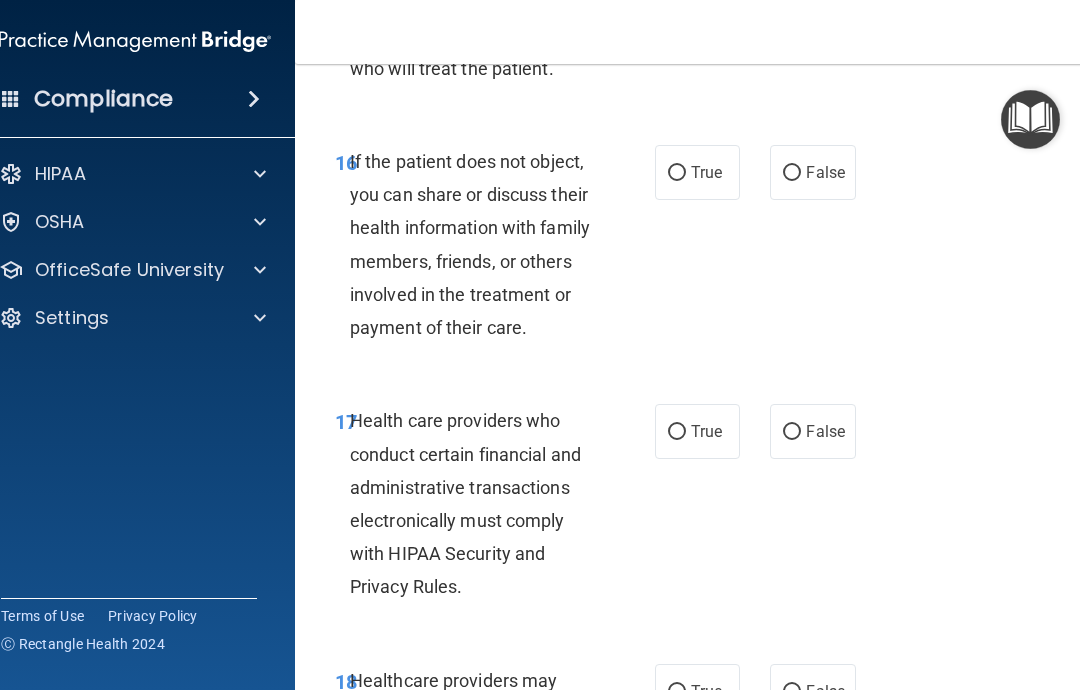 scroll, scrollTop: 3736, scrollLeft: 0, axis: vertical 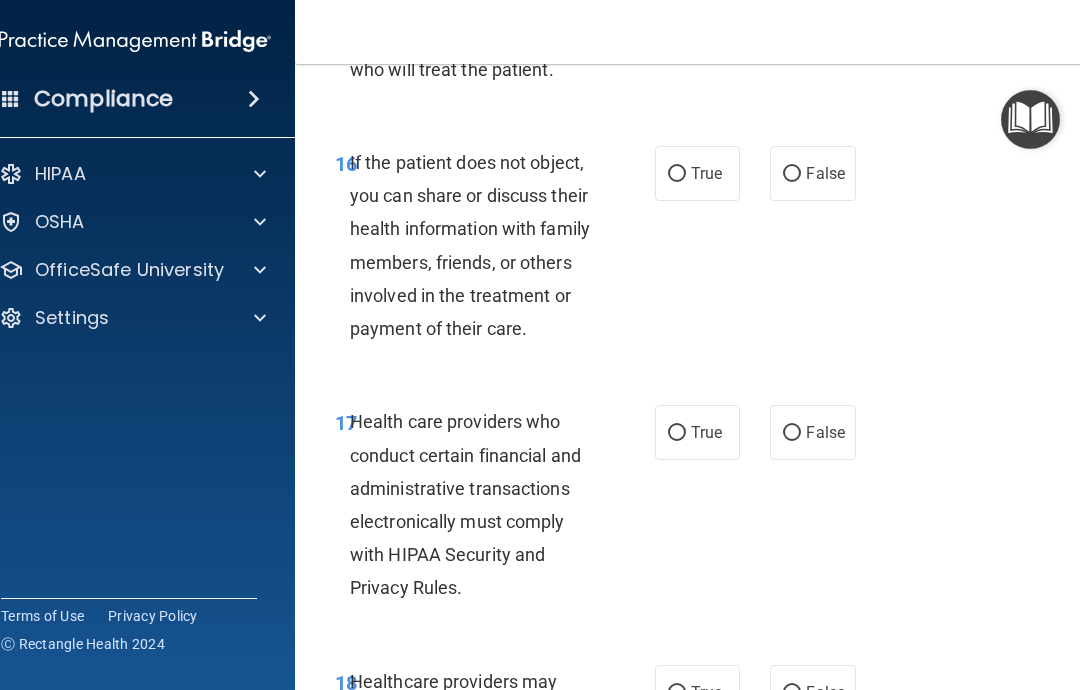 click on "True" at bounding box center [697, 173] 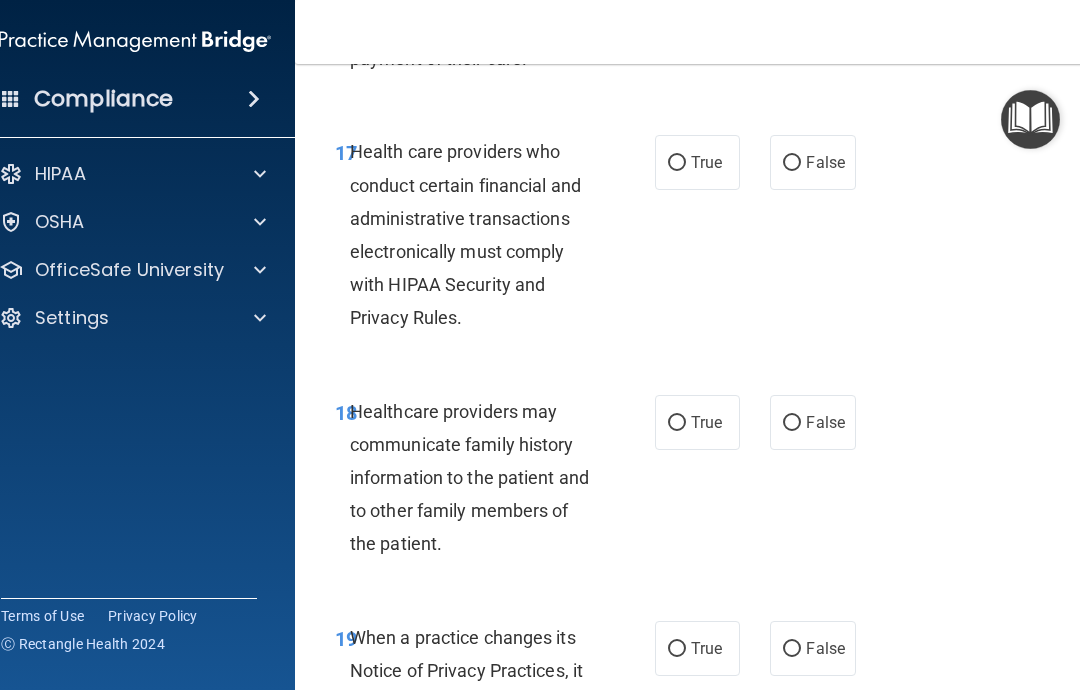 scroll, scrollTop: 4004, scrollLeft: 0, axis: vertical 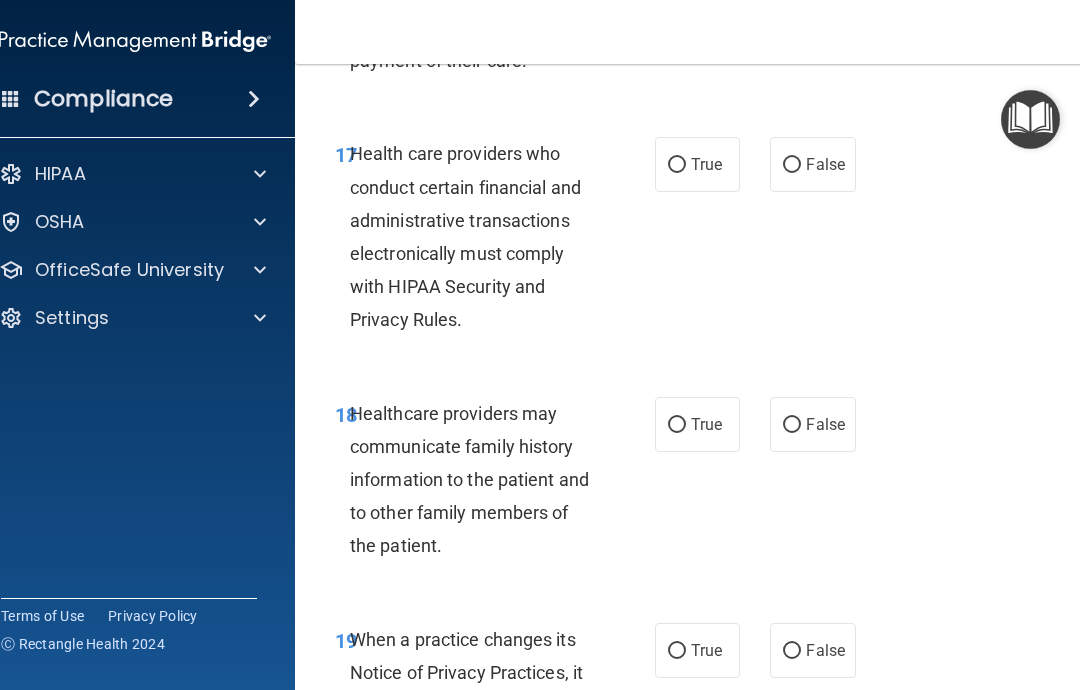 click on "True" at bounding box center (677, 165) 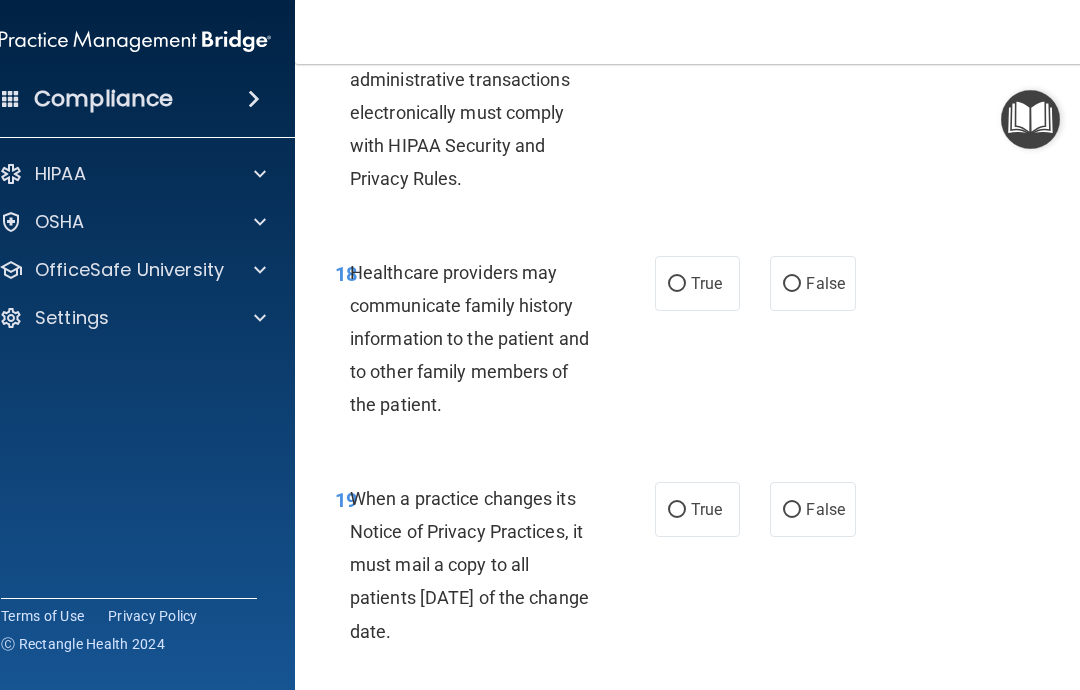 scroll, scrollTop: 4154, scrollLeft: 0, axis: vertical 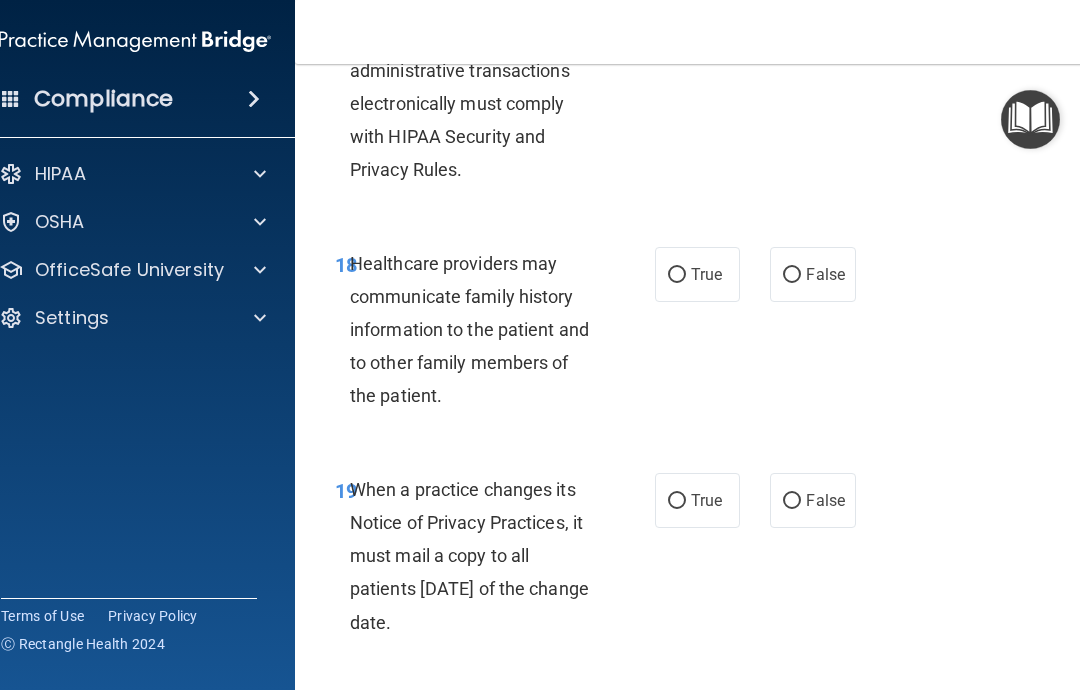 click on "False" at bounding box center (792, 275) 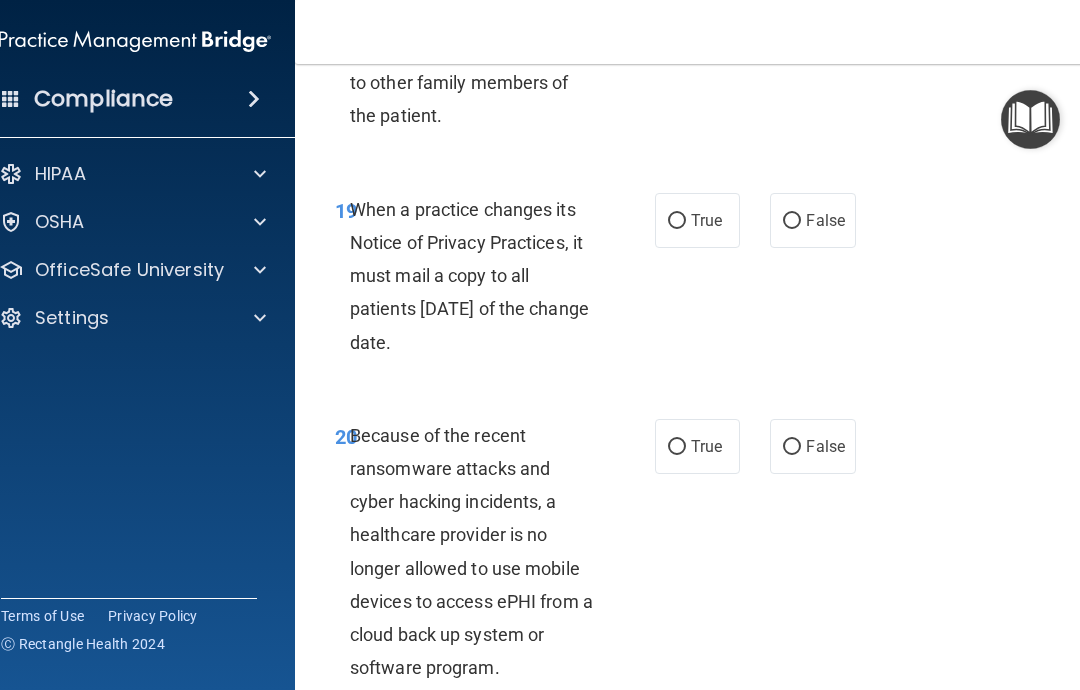 scroll, scrollTop: 4436, scrollLeft: 0, axis: vertical 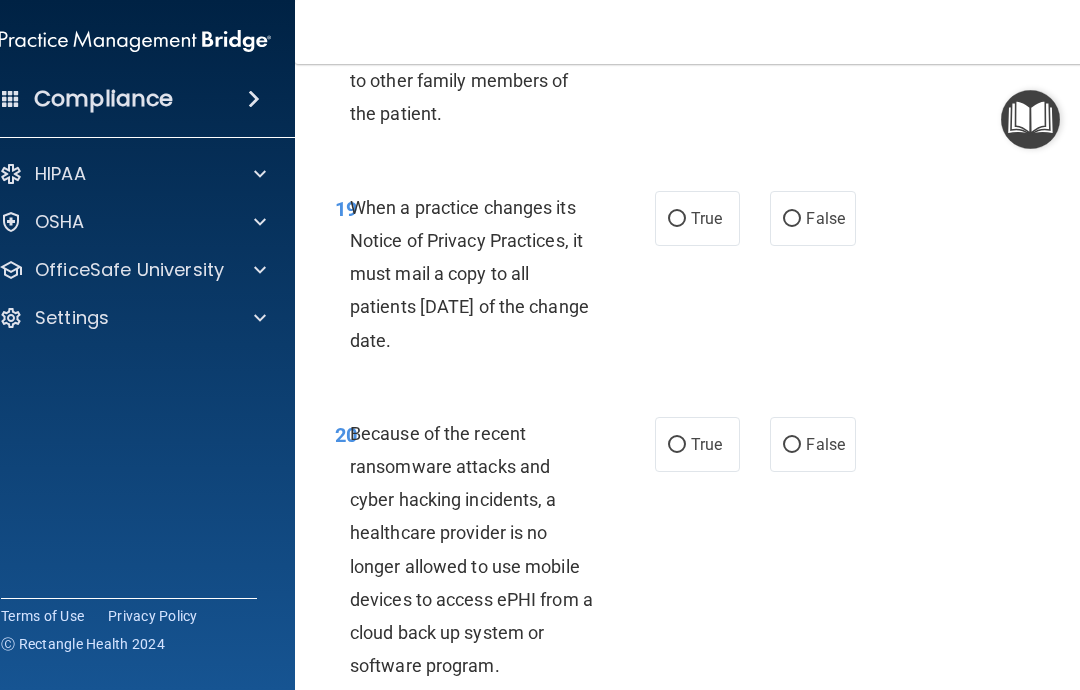 click on "False" at bounding box center [792, 219] 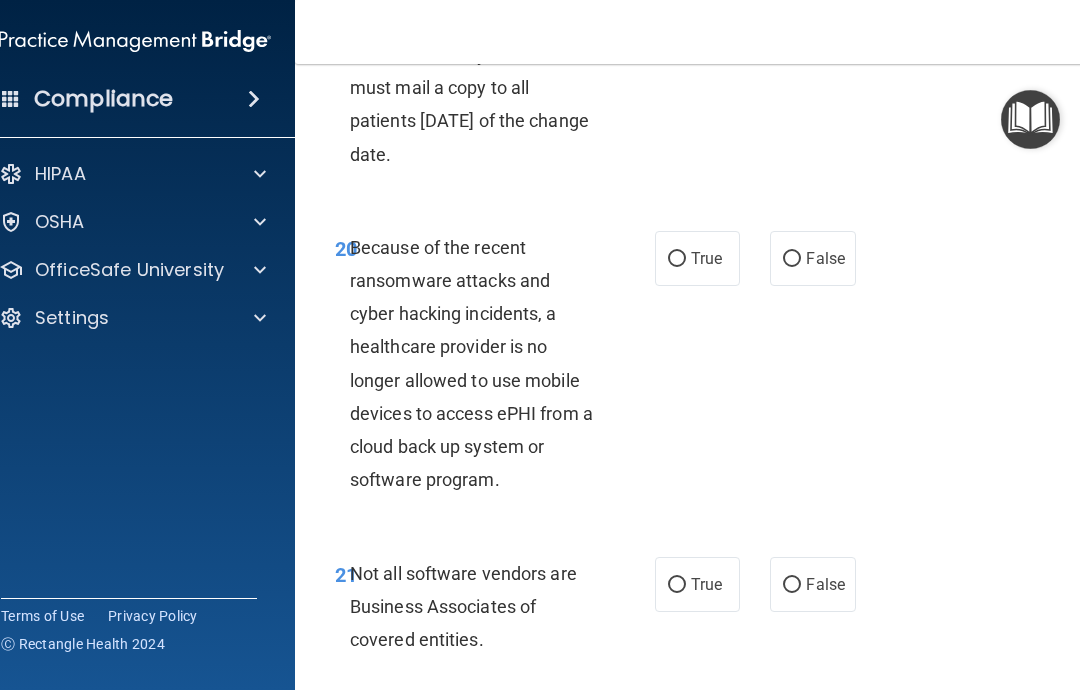 scroll, scrollTop: 4629, scrollLeft: 0, axis: vertical 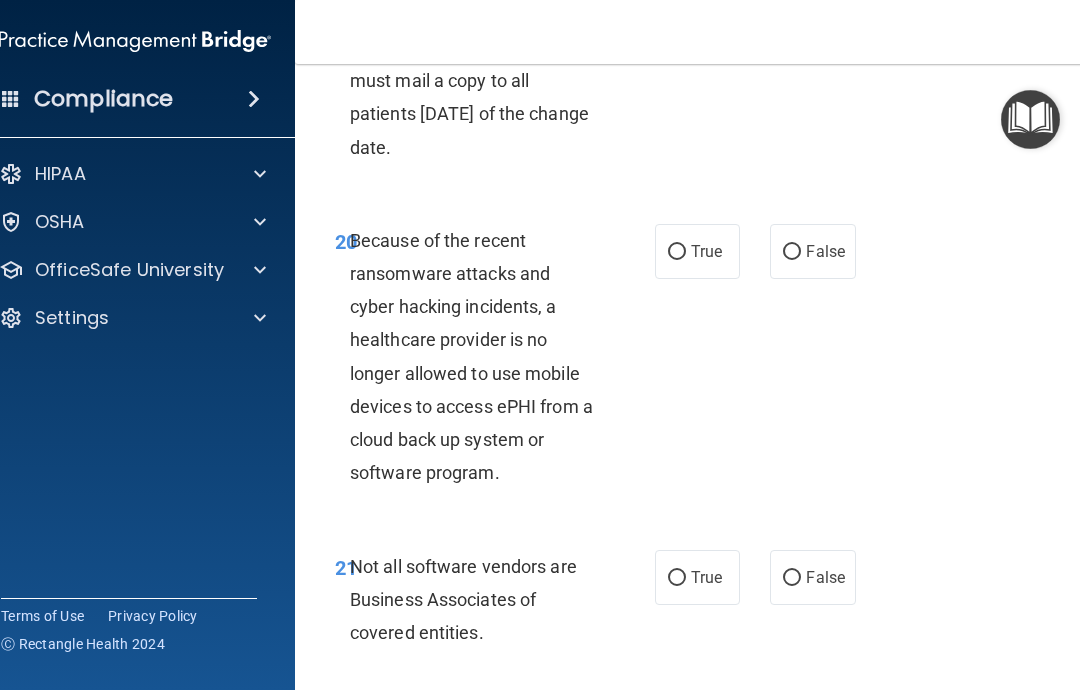 click on "False" at bounding box center (792, 252) 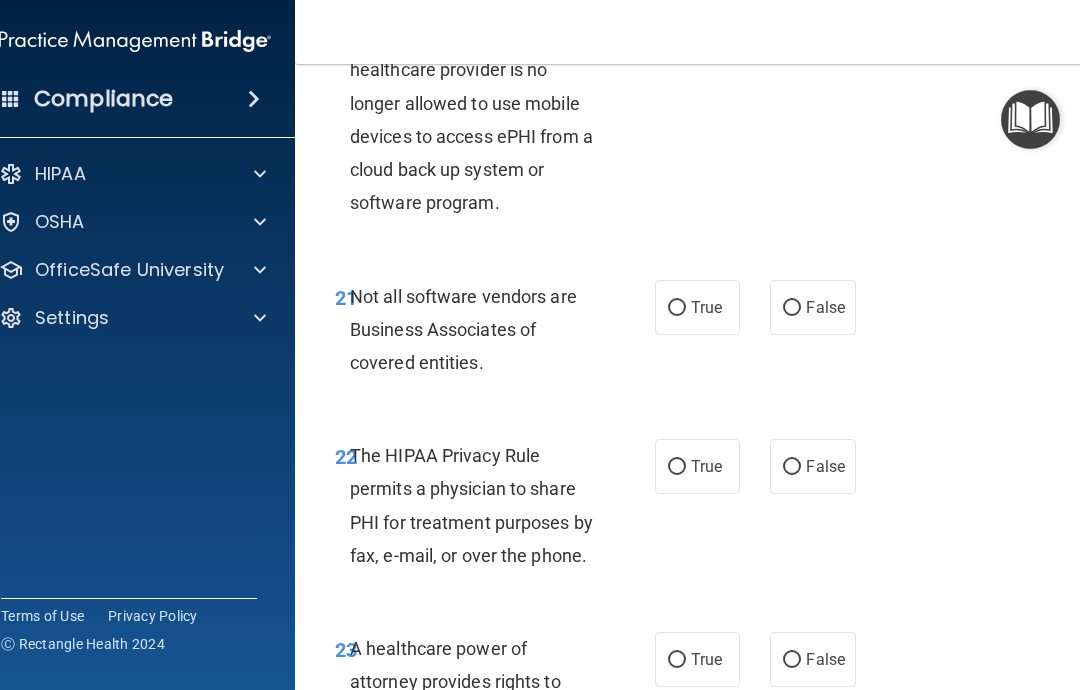 scroll, scrollTop: 4912, scrollLeft: 0, axis: vertical 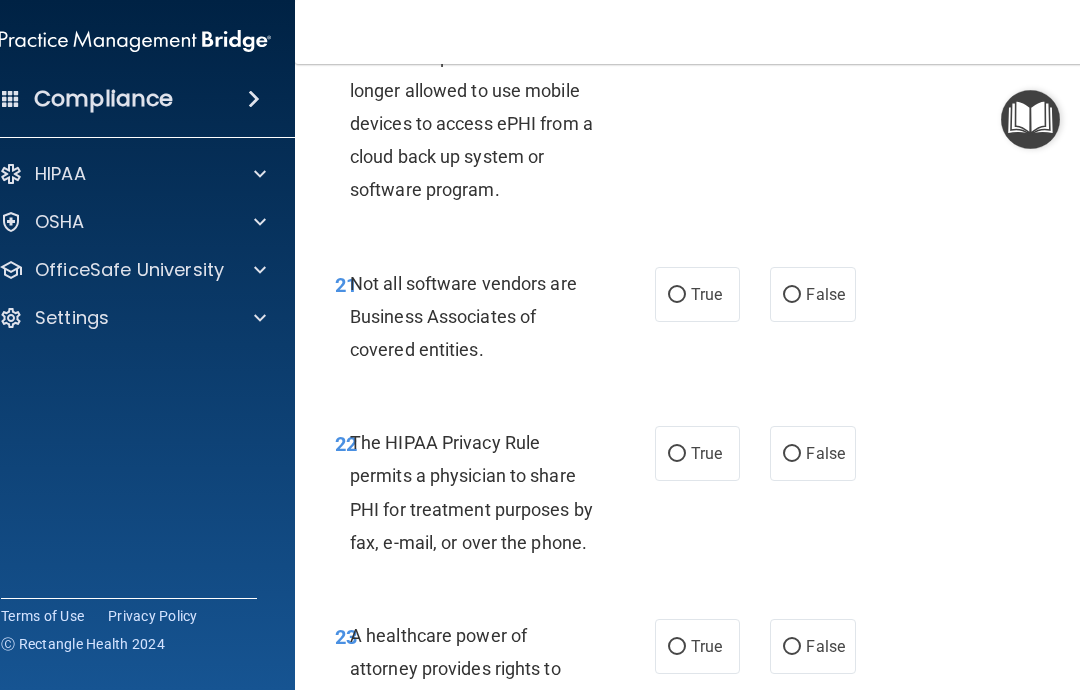 click on "True" at bounding box center (697, 294) 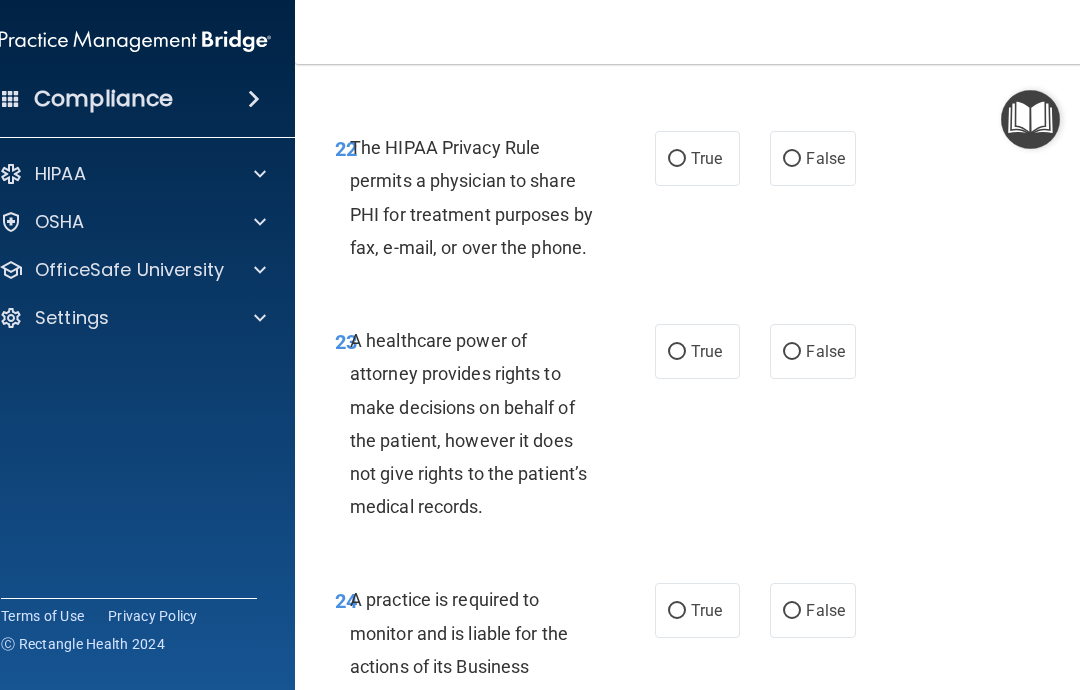 scroll, scrollTop: 5230, scrollLeft: 0, axis: vertical 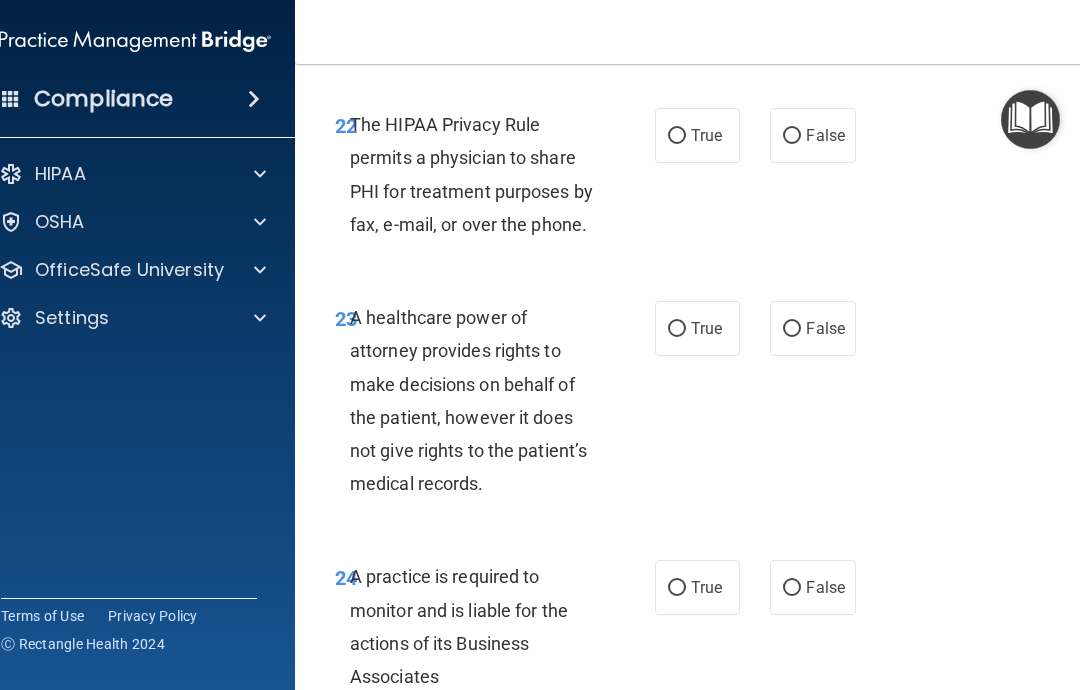 click on "True" at bounding box center (677, 136) 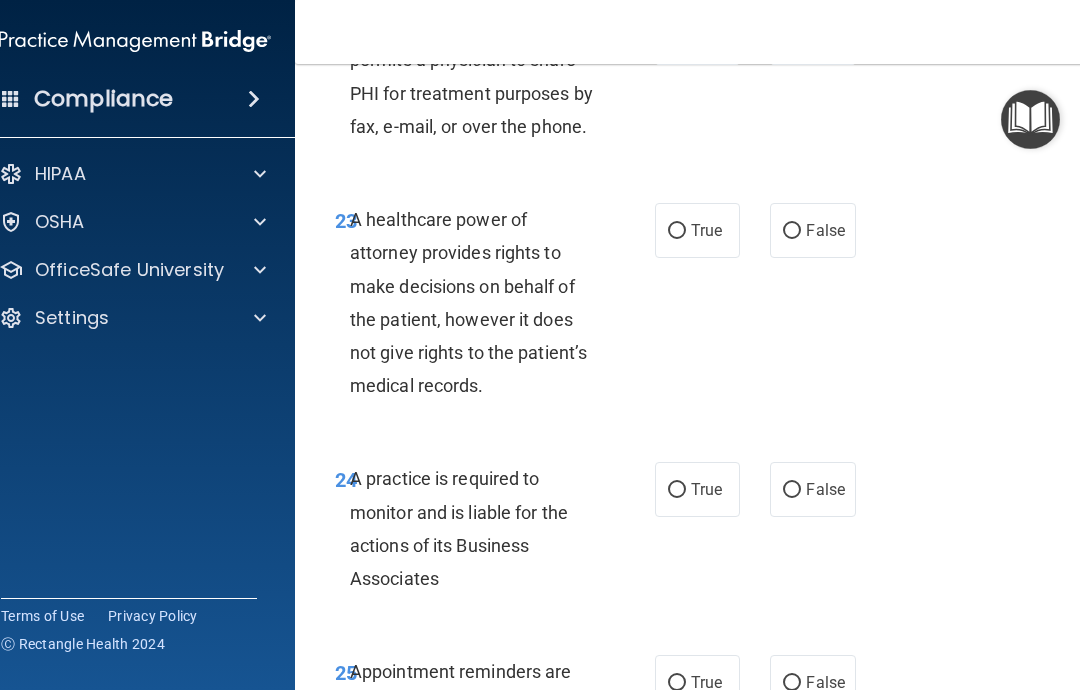 scroll, scrollTop: 5333, scrollLeft: 0, axis: vertical 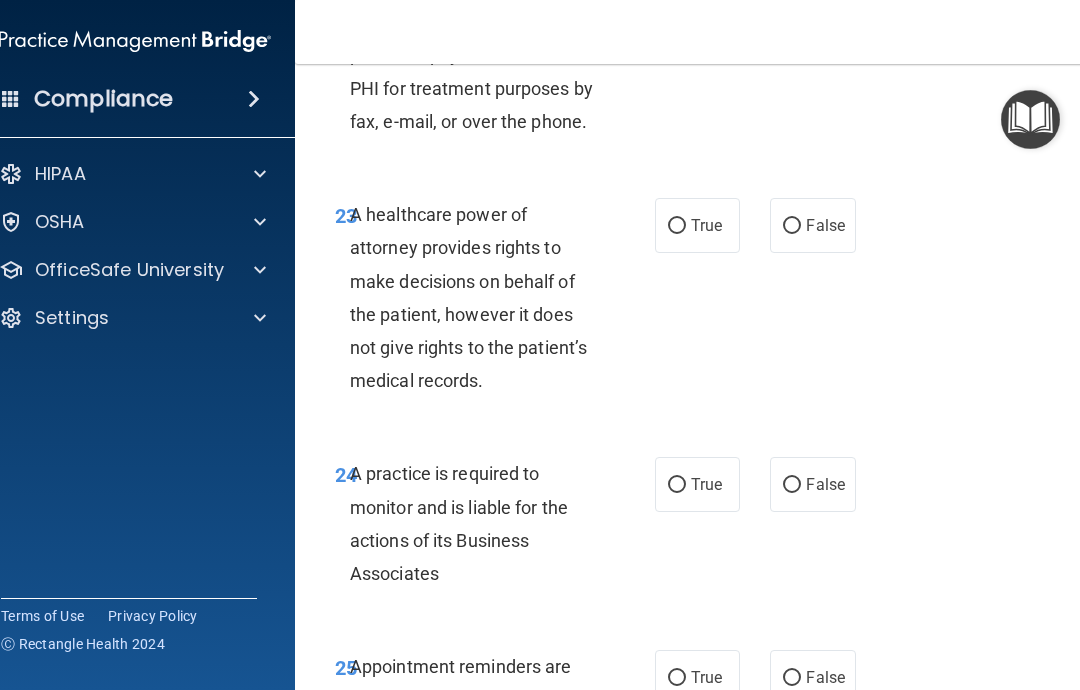 click on "True" at bounding box center [697, 225] 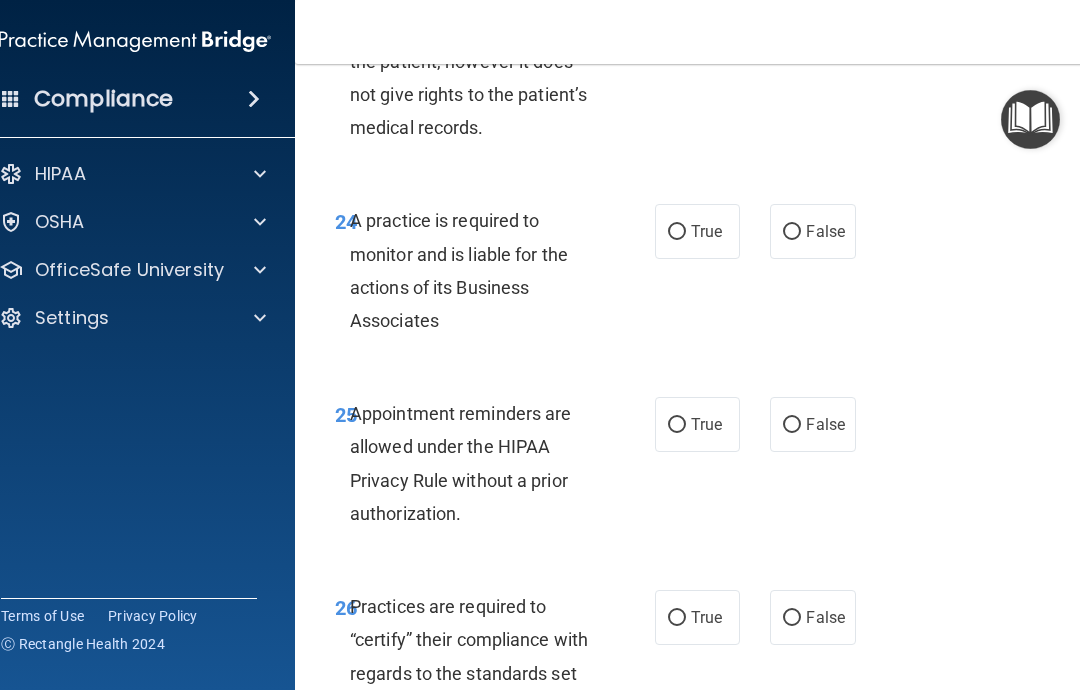 scroll, scrollTop: 5603, scrollLeft: 0, axis: vertical 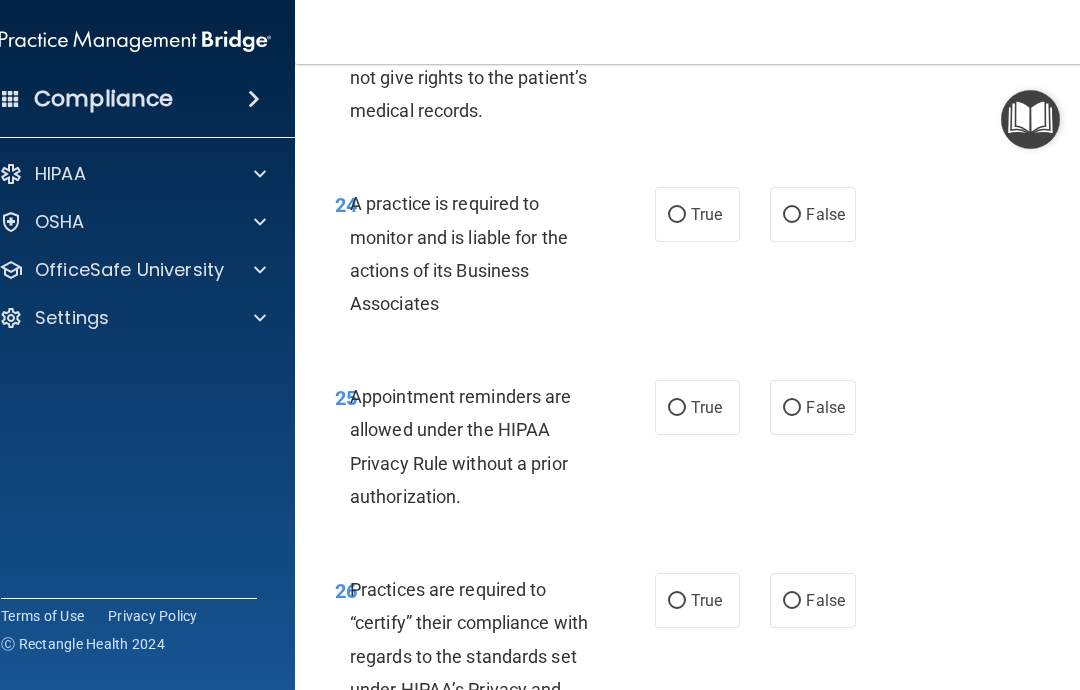 click on "True" at bounding box center [677, 215] 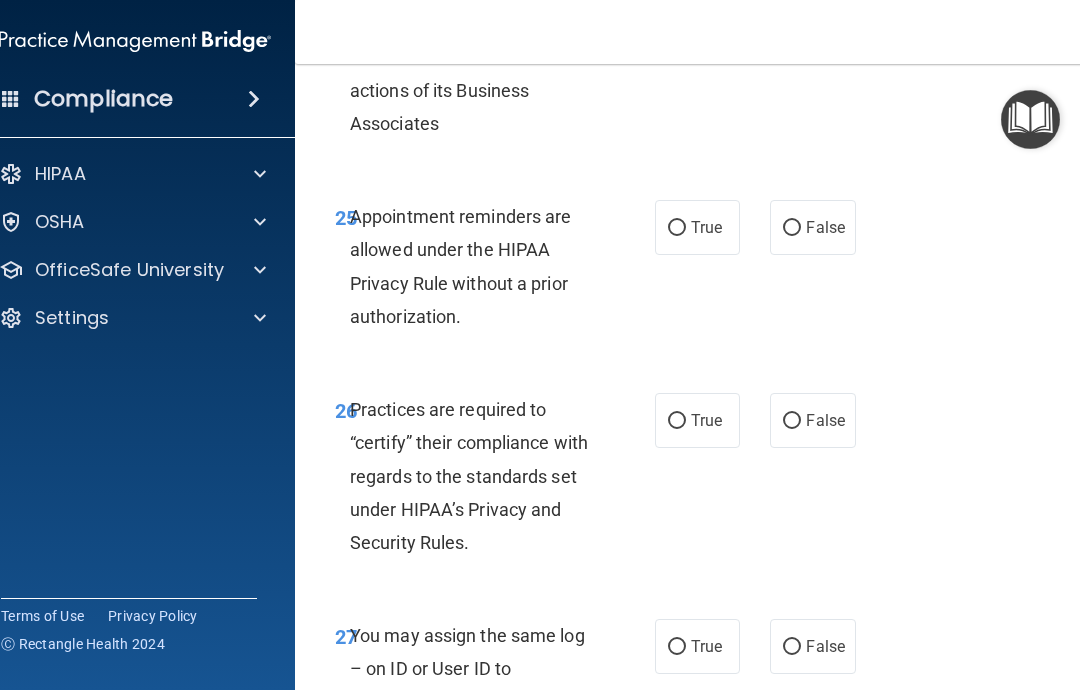 scroll, scrollTop: 5810, scrollLeft: 0, axis: vertical 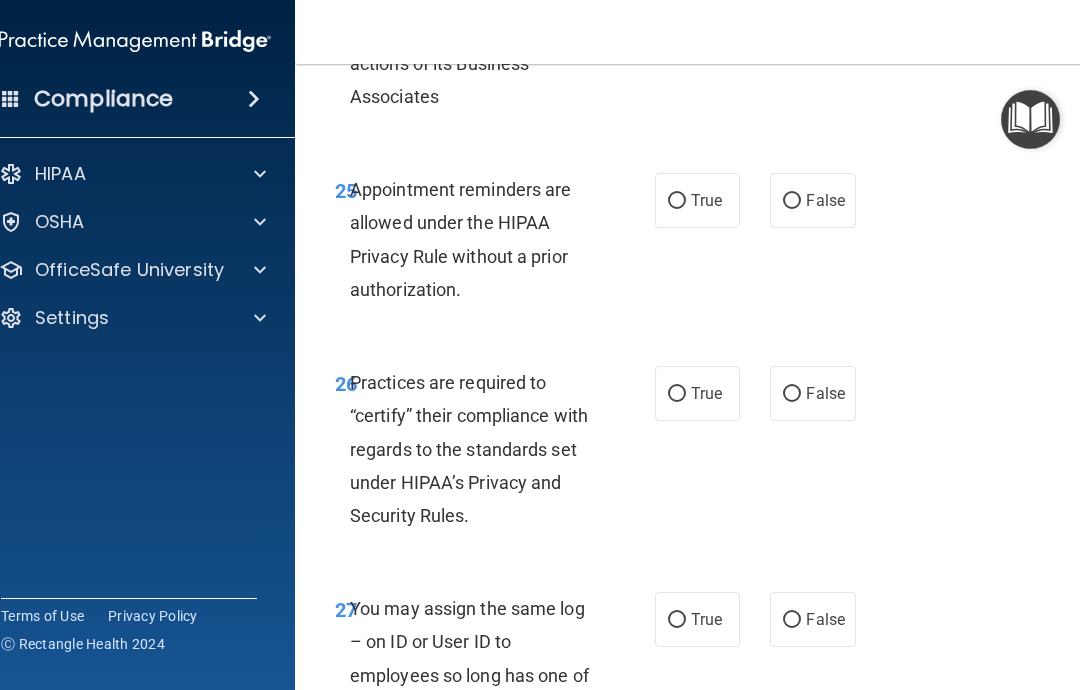 click on "False" at bounding box center [812, 200] 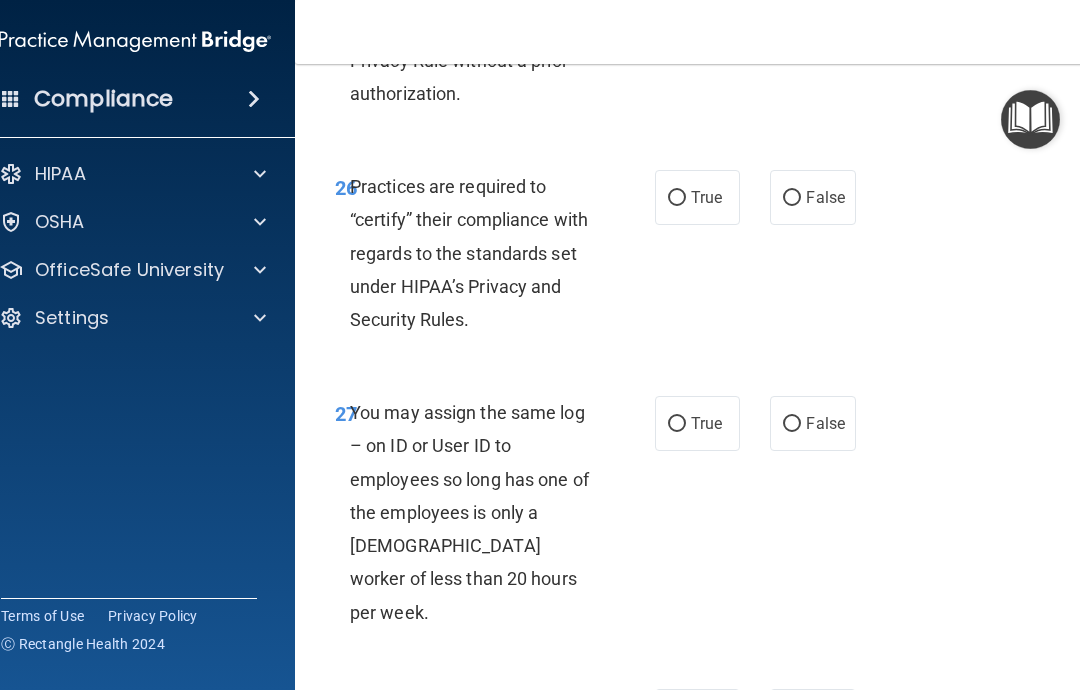 scroll, scrollTop: 6013, scrollLeft: 0, axis: vertical 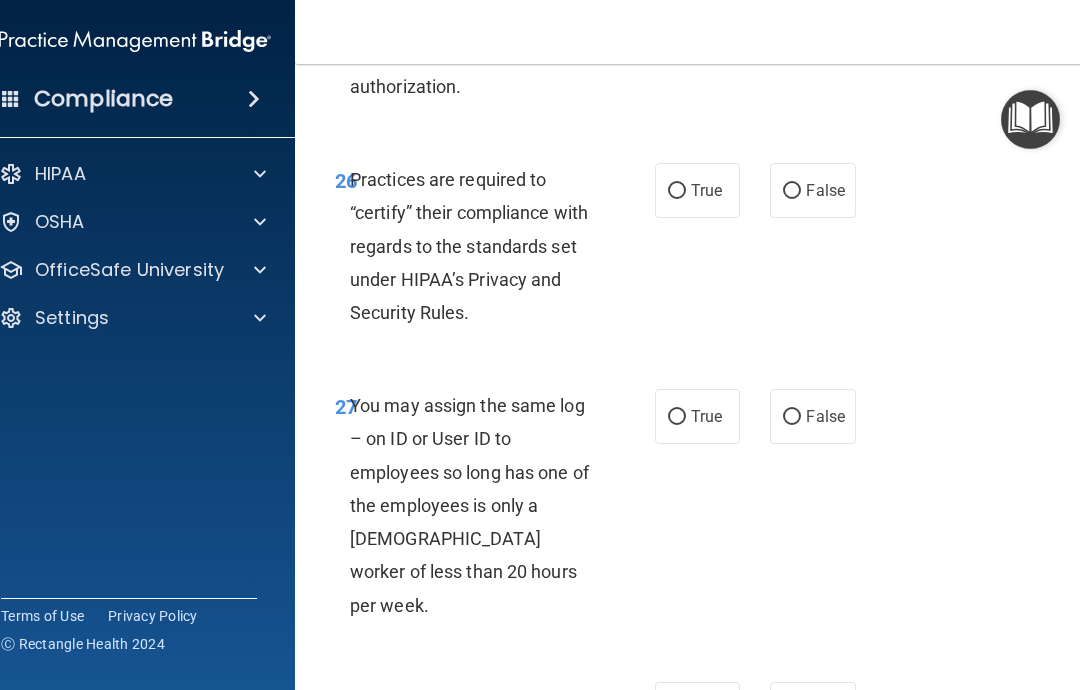 click on "True" at bounding box center (677, 191) 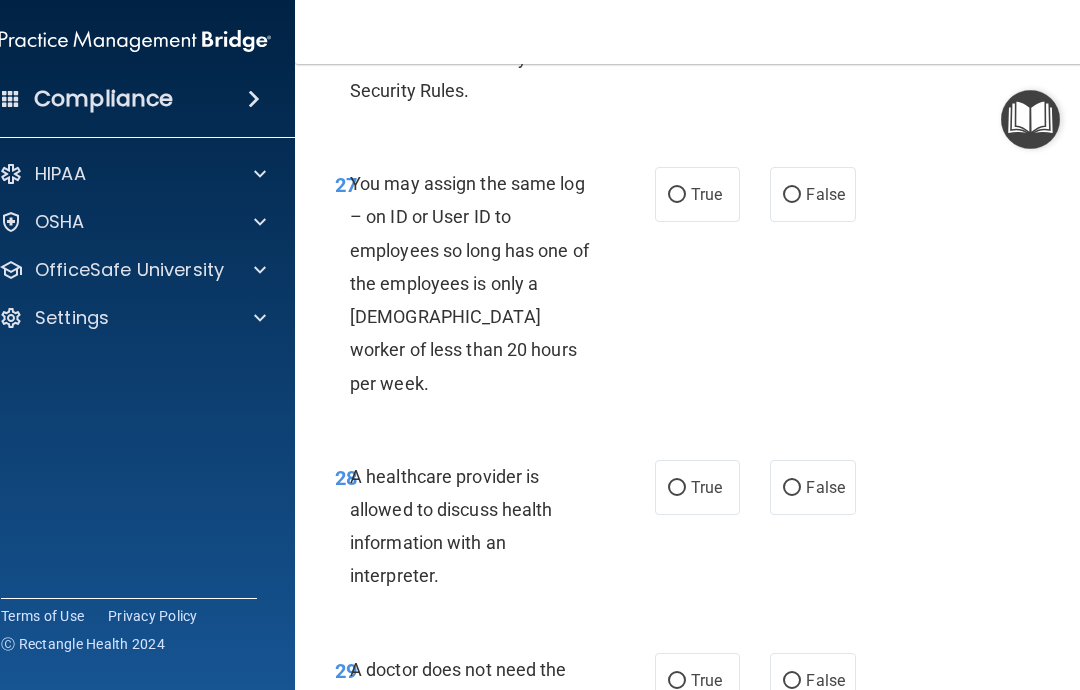 scroll, scrollTop: 6240, scrollLeft: 0, axis: vertical 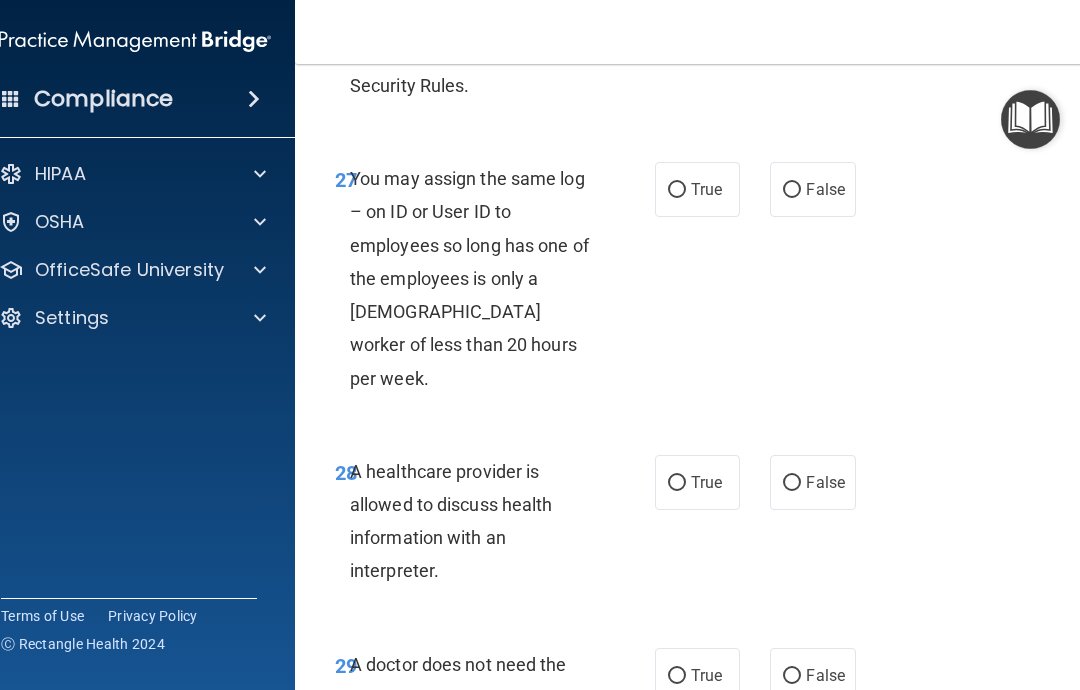 click on "False" at bounding box center [792, 190] 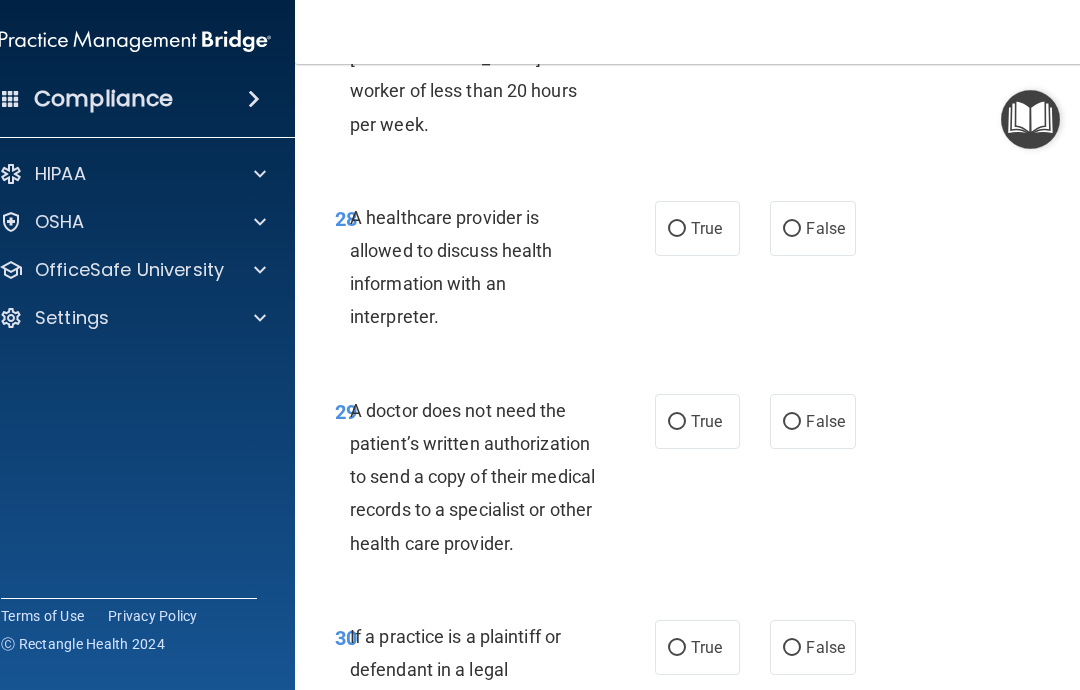 scroll, scrollTop: 6500, scrollLeft: 0, axis: vertical 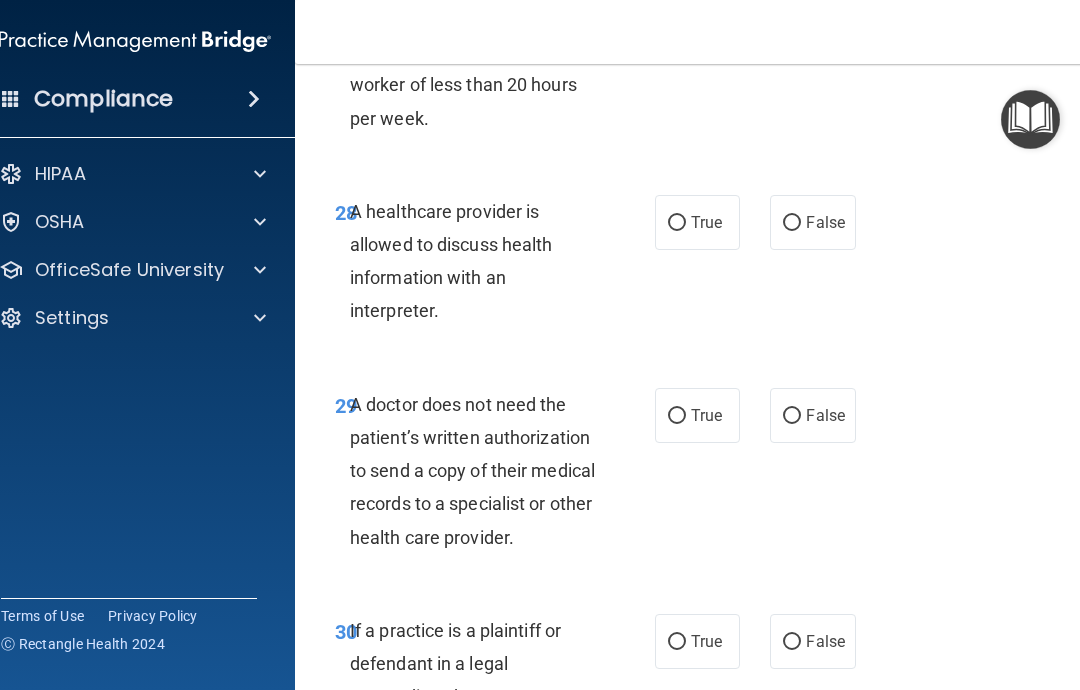 click on "False" at bounding box center (792, 223) 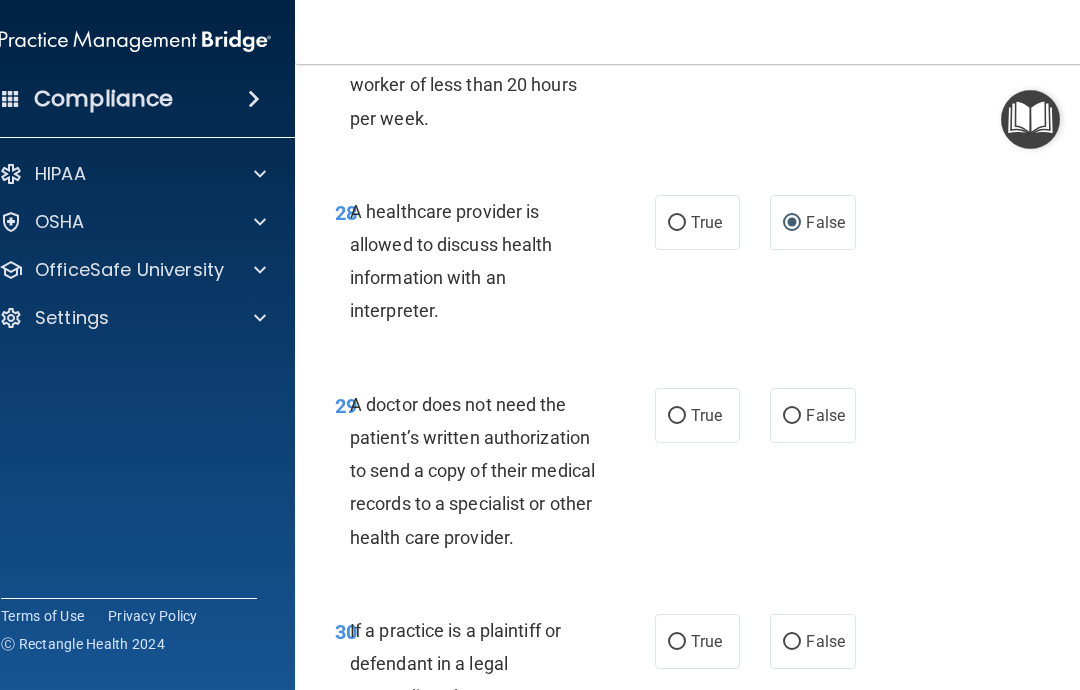 click on "True" at bounding box center [677, 223] 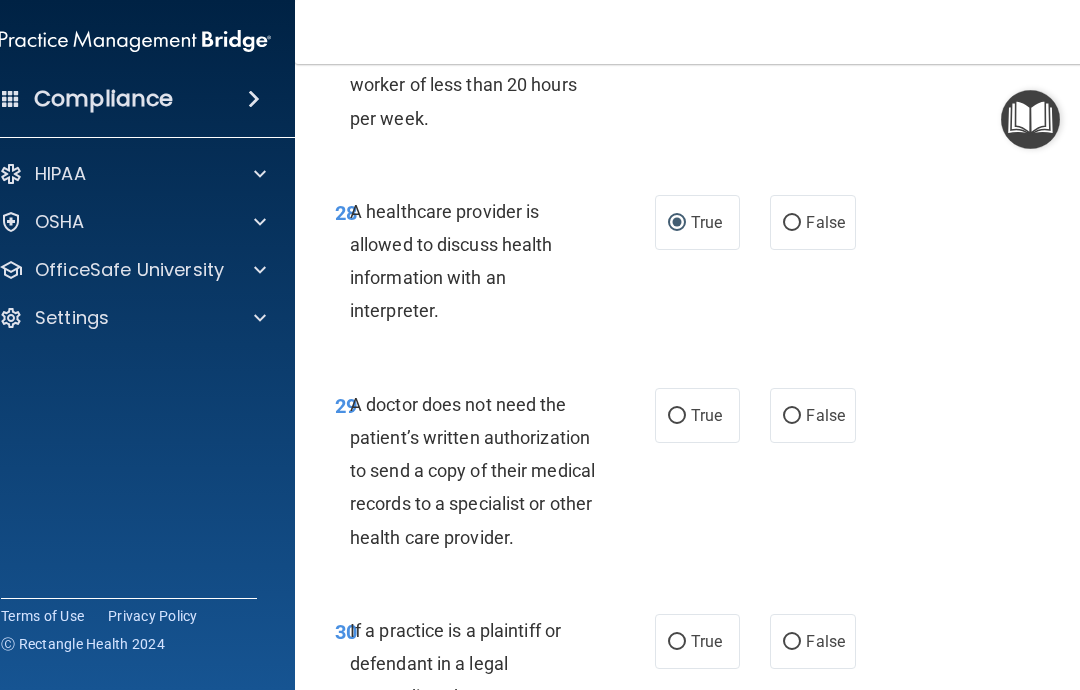 click on "False" at bounding box center (825, 415) 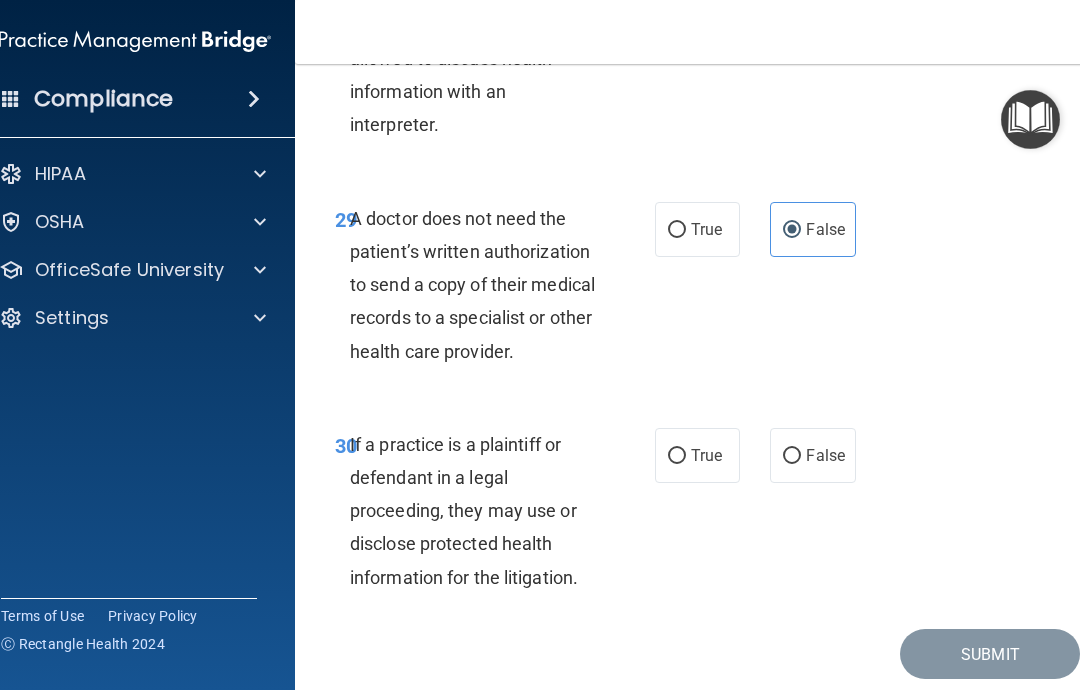 scroll, scrollTop: 6686, scrollLeft: 0, axis: vertical 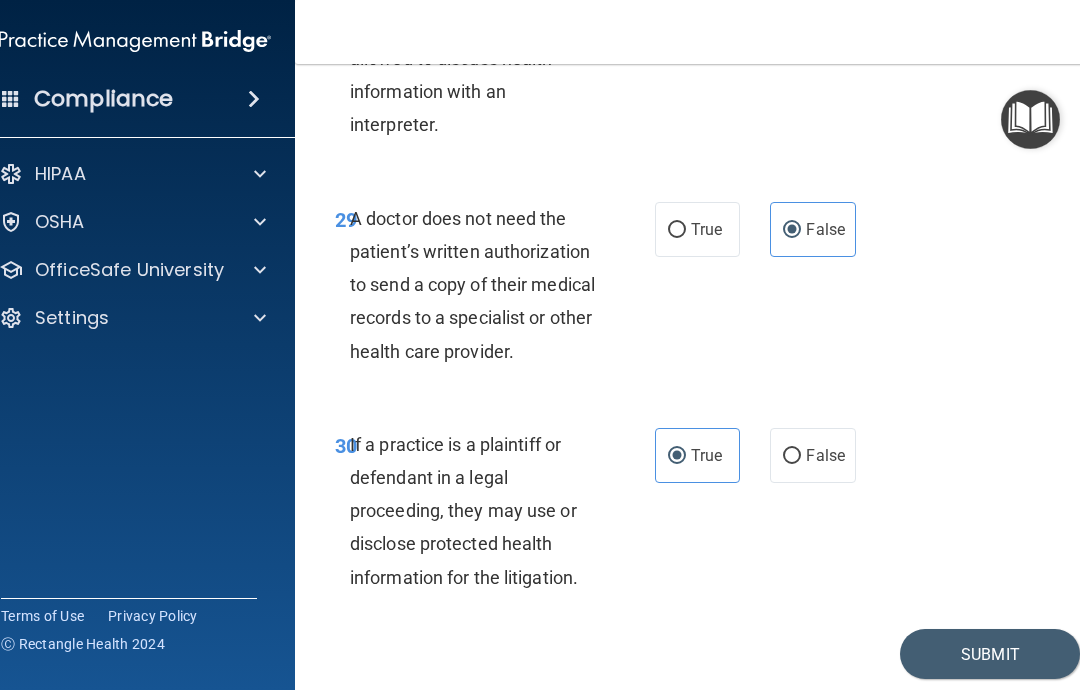 click on "Submit" at bounding box center [990, 654] 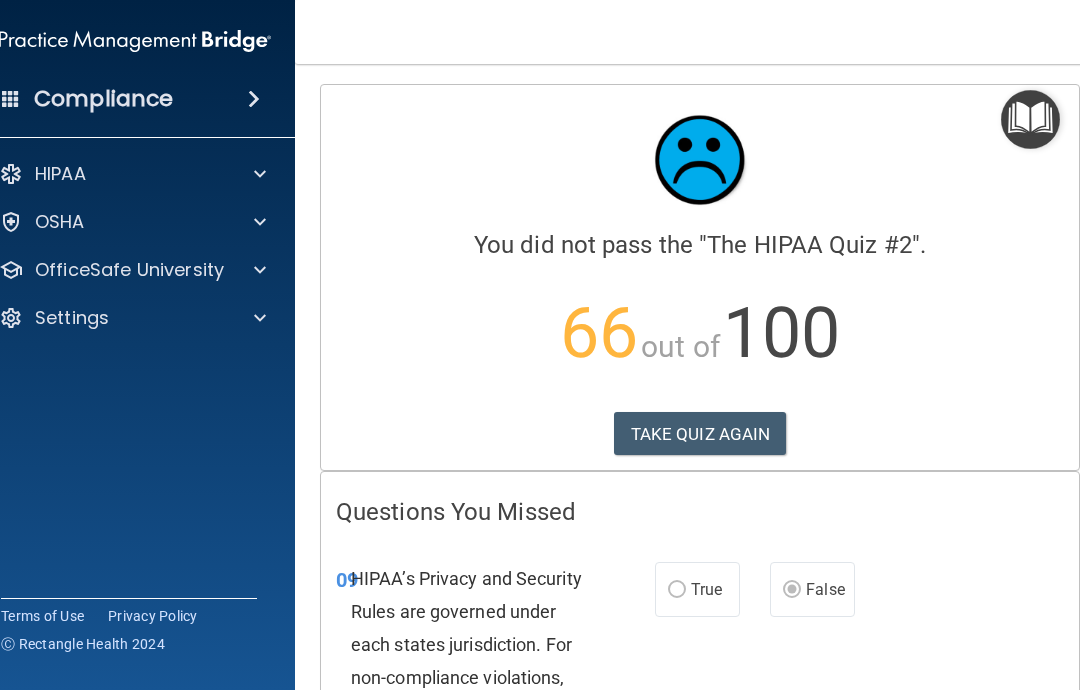 scroll, scrollTop: 0, scrollLeft: 0, axis: both 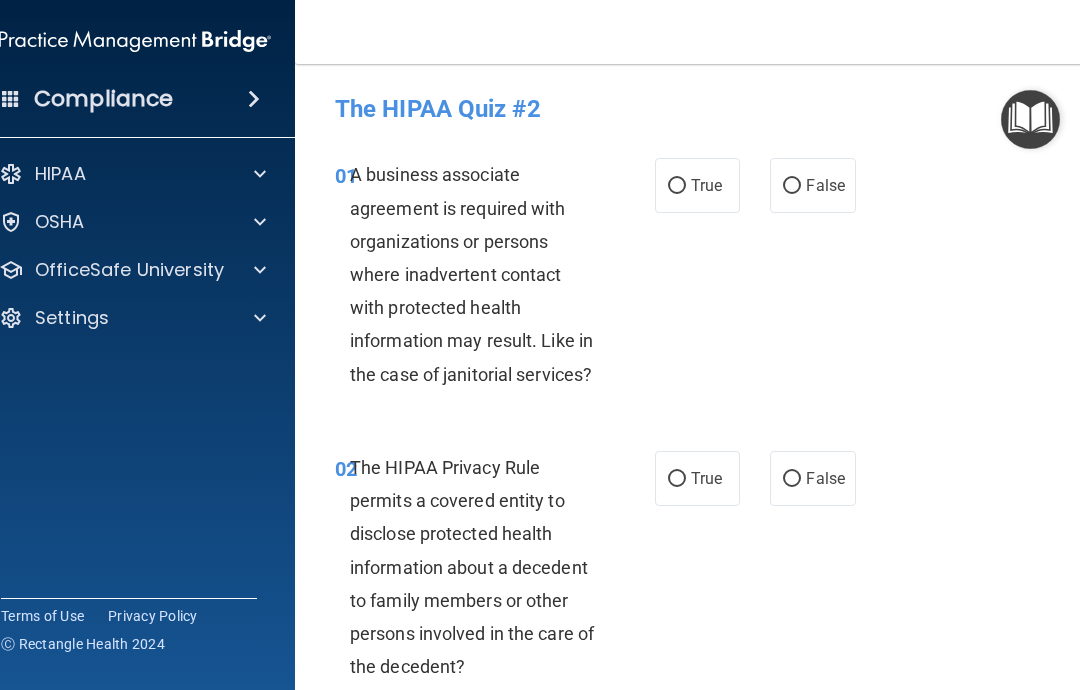 click on "False" at bounding box center (812, 185) 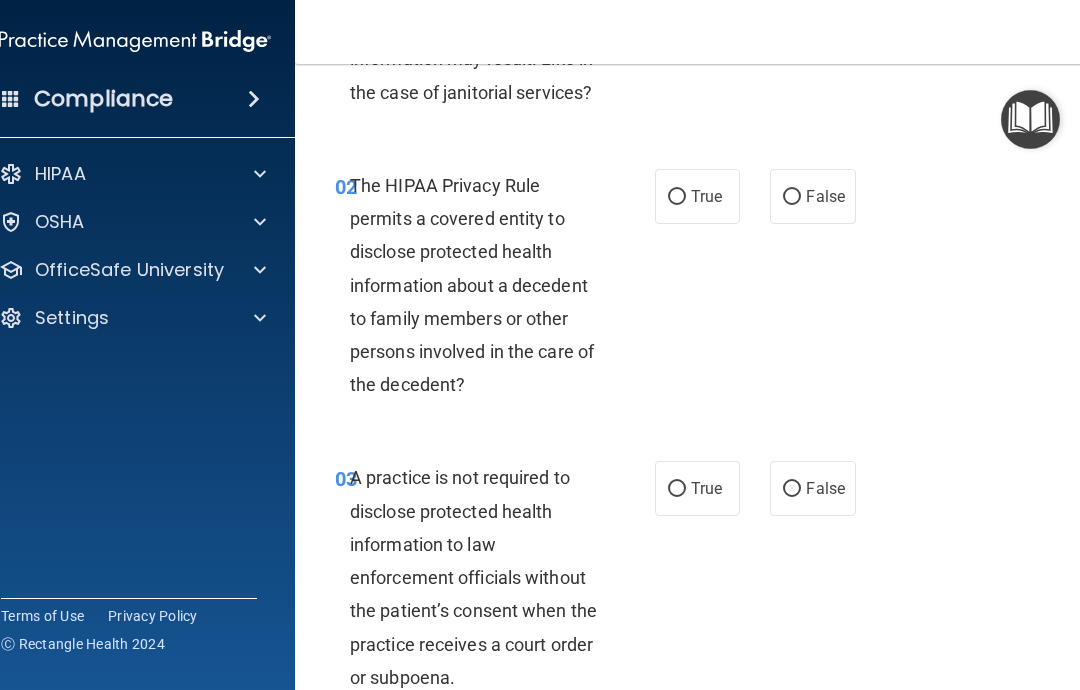 scroll, scrollTop: 292, scrollLeft: 0, axis: vertical 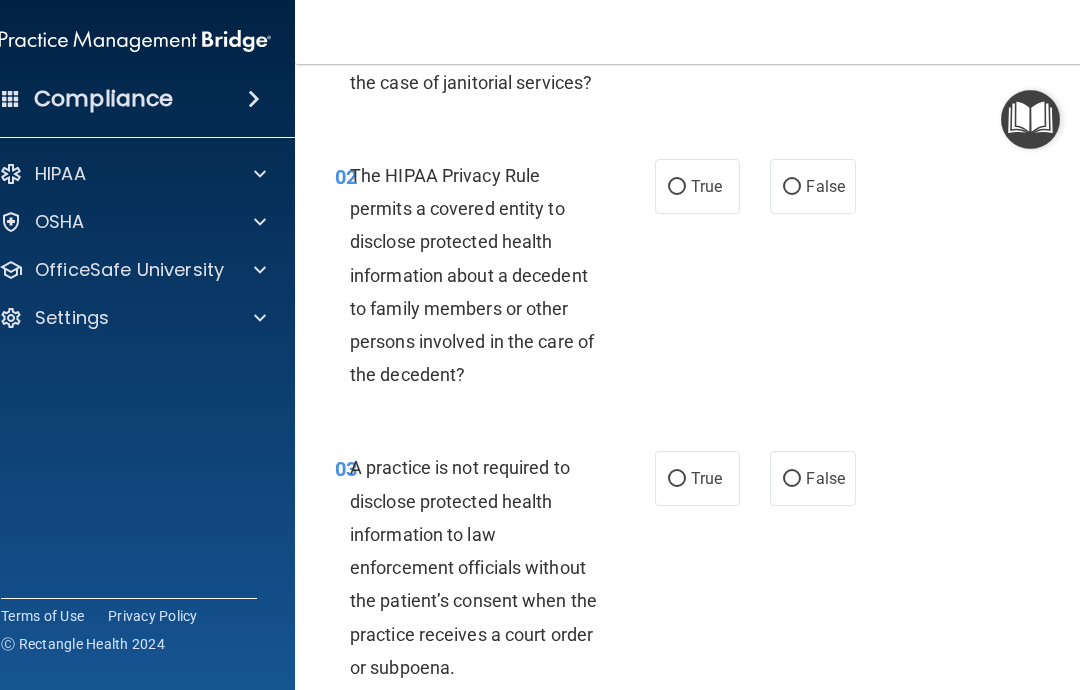click on "True" at bounding box center [677, 187] 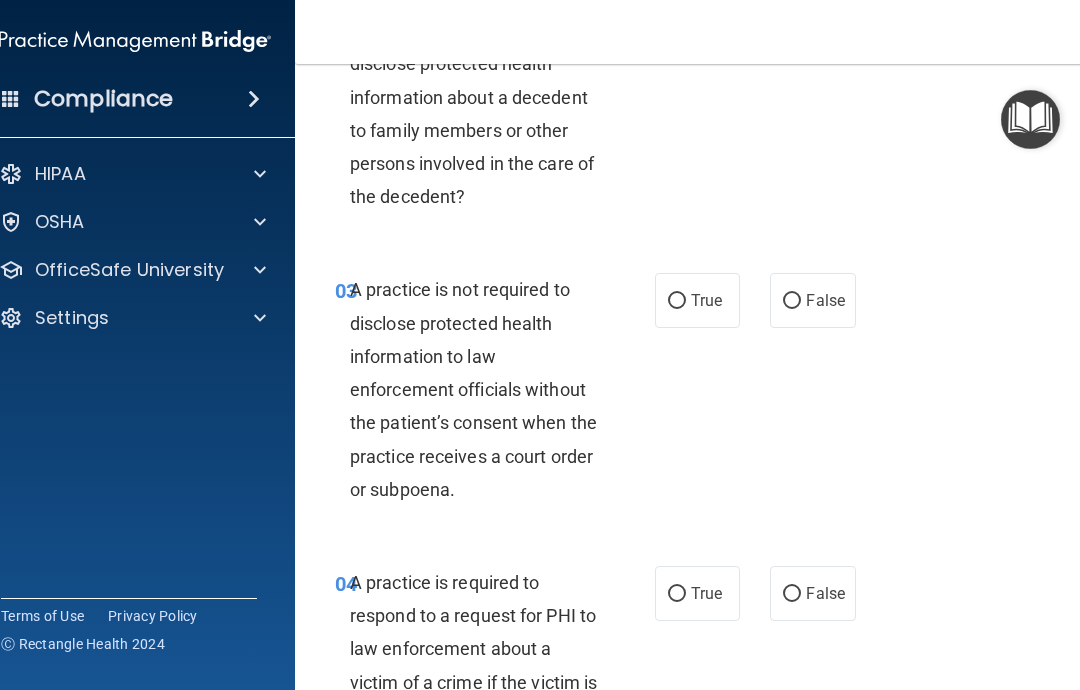 scroll, scrollTop: 508, scrollLeft: 0, axis: vertical 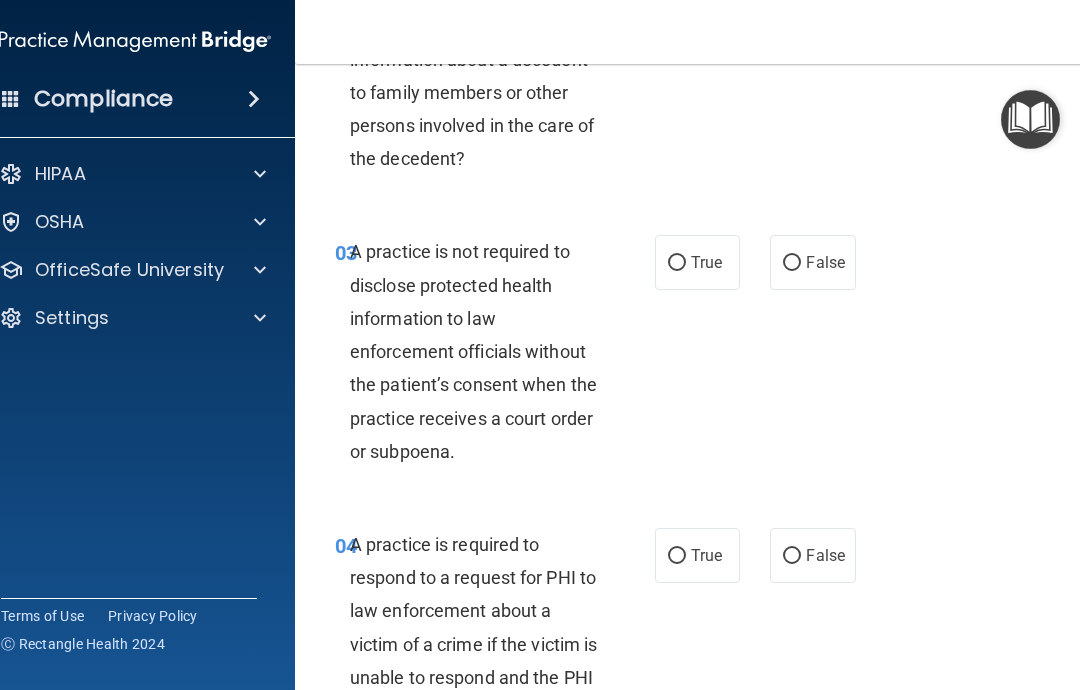 click on "False" at bounding box center (792, 263) 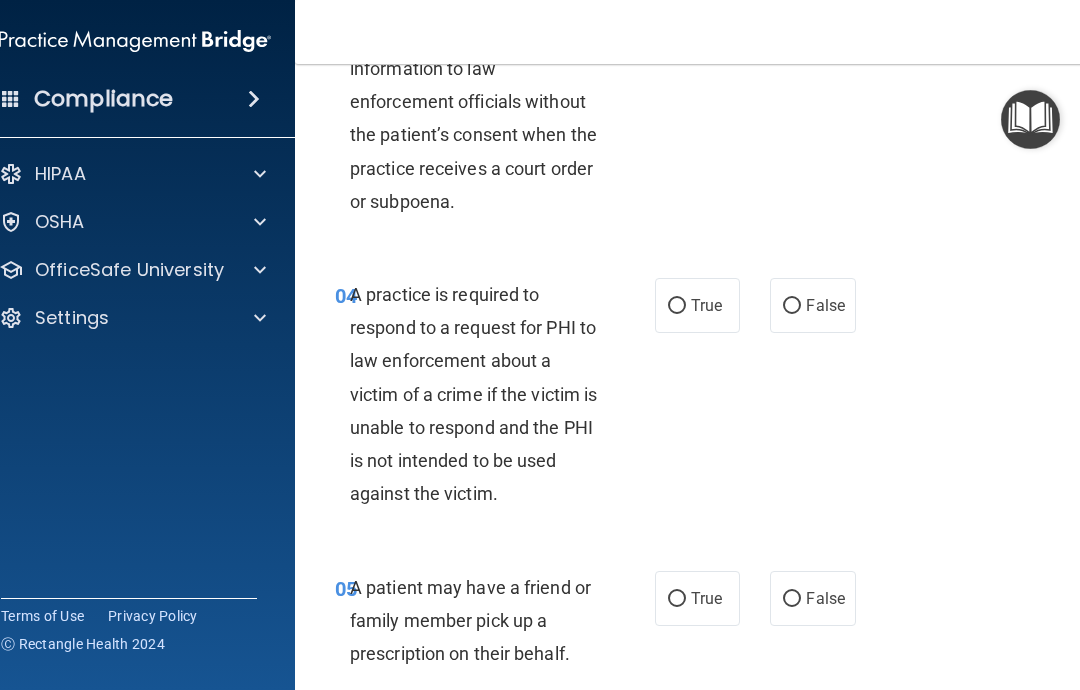 scroll, scrollTop: 798, scrollLeft: 0, axis: vertical 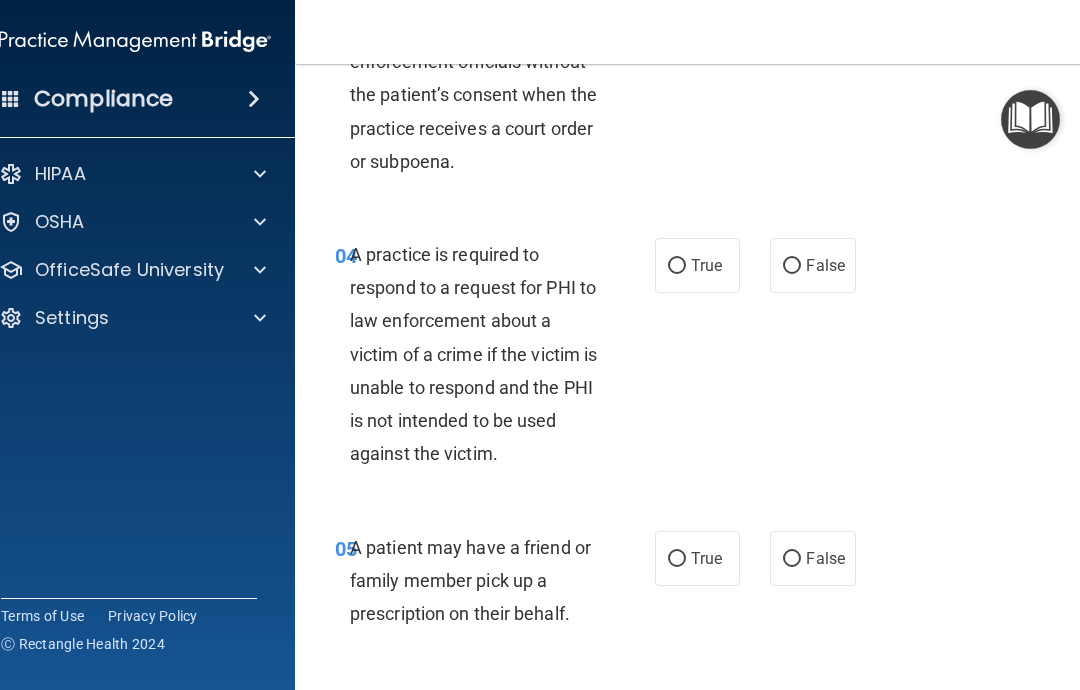 click on "True" at bounding box center (677, 266) 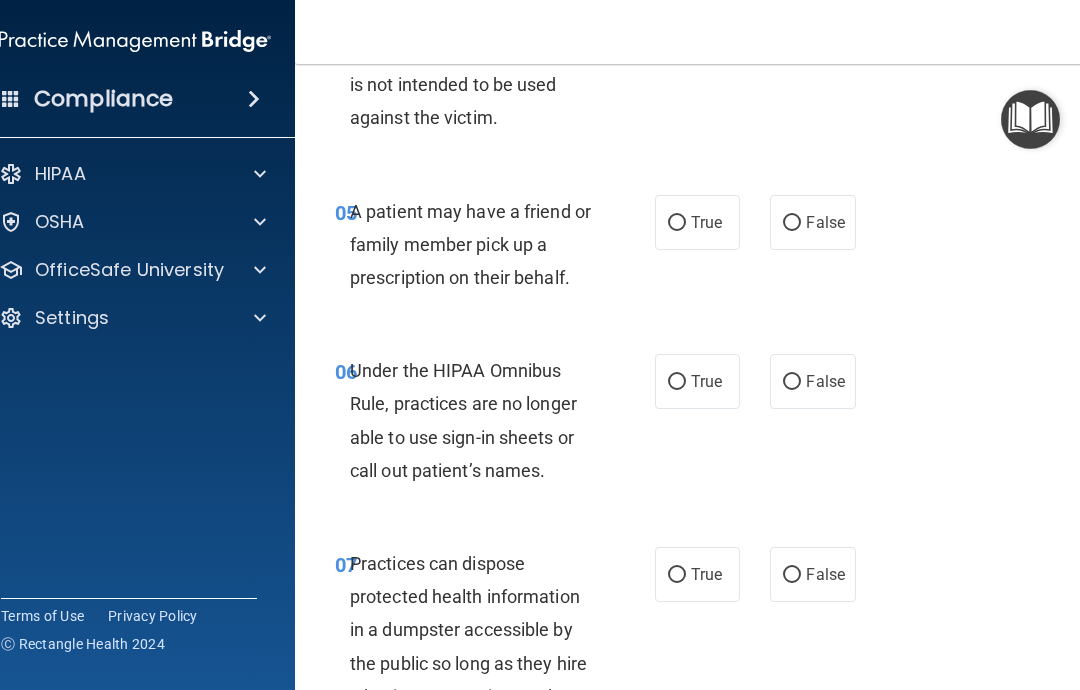scroll, scrollTop: 1130, scrollLeft: 0, axis: vertical 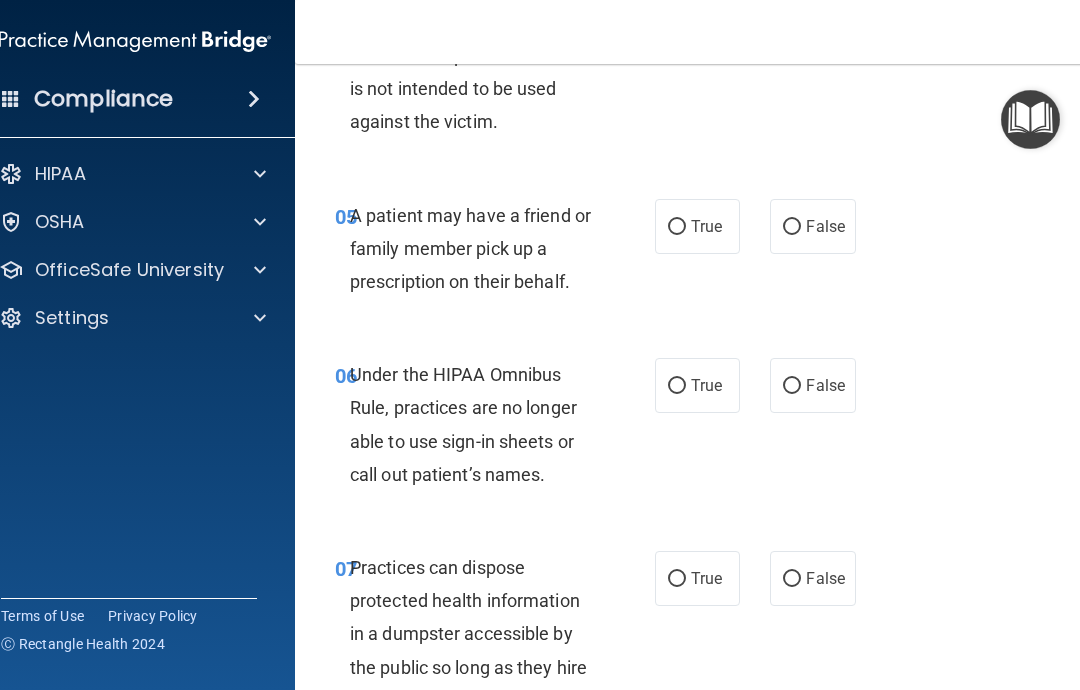 click on "True" at bounding box center (677, 227) 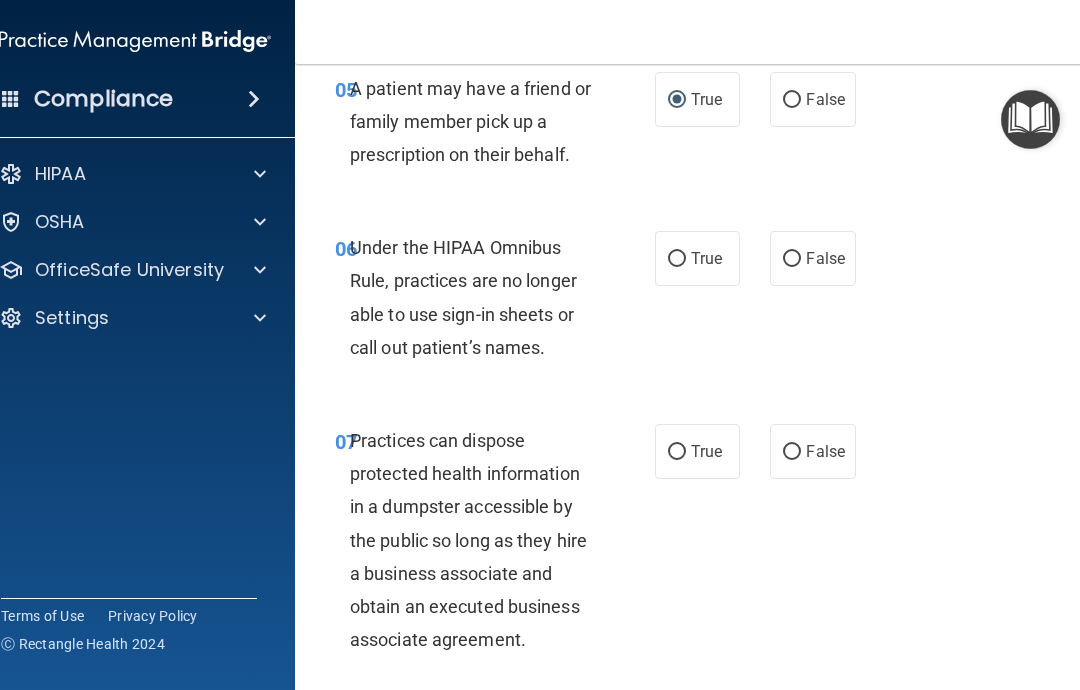scroll, scrollTop: 1263, scrollLeft: 0, axis: vertical 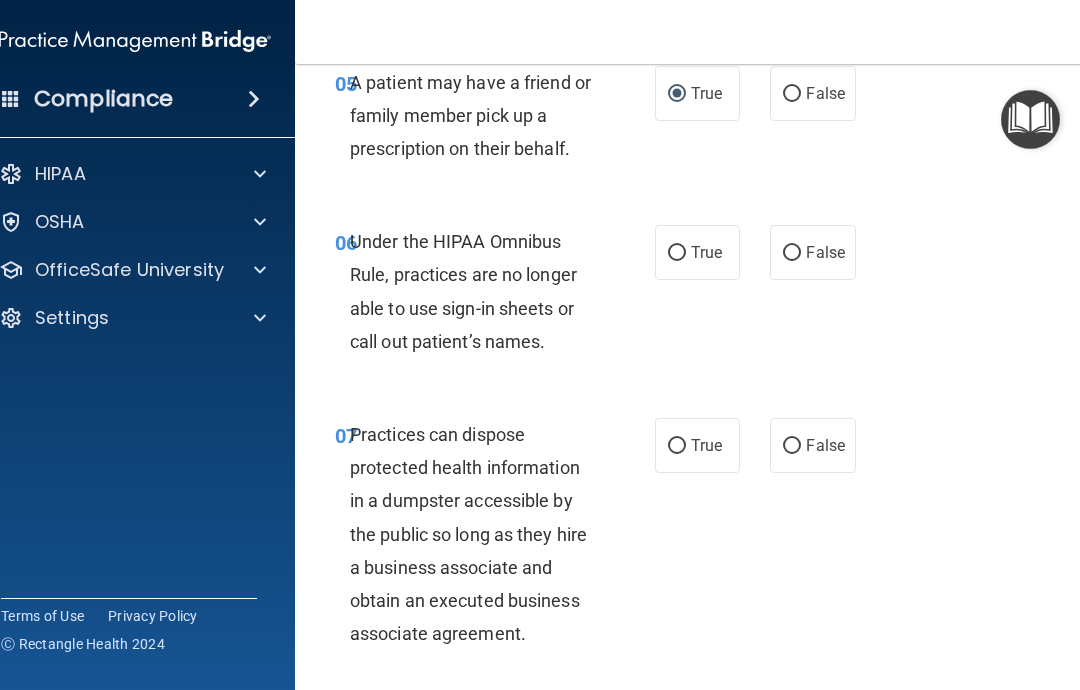 click on "False" at bounding box center (792, 253) 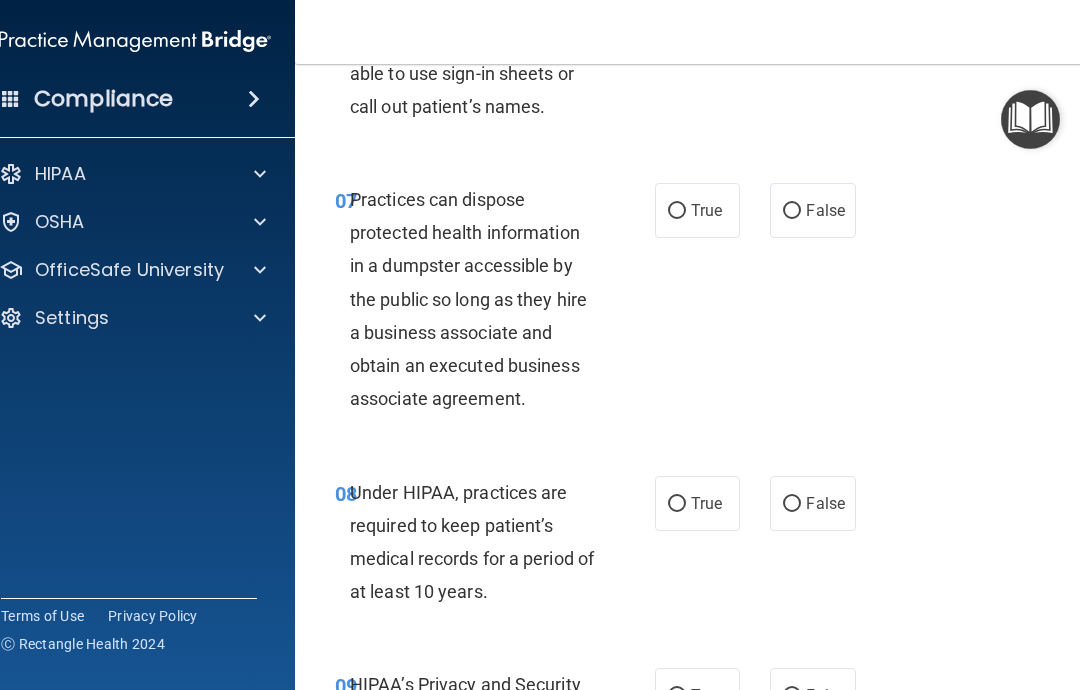 scroll, scrollTop: 1499, scrollLeft: 0, axis: vertical 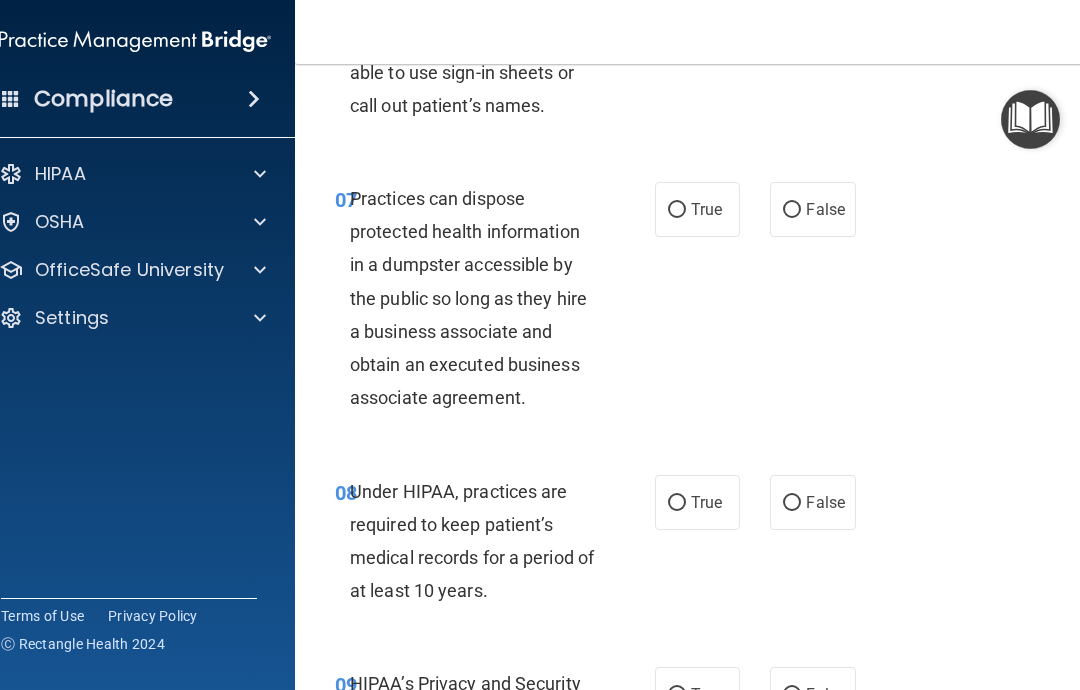 click on "False" at bounding box center (792, 210) 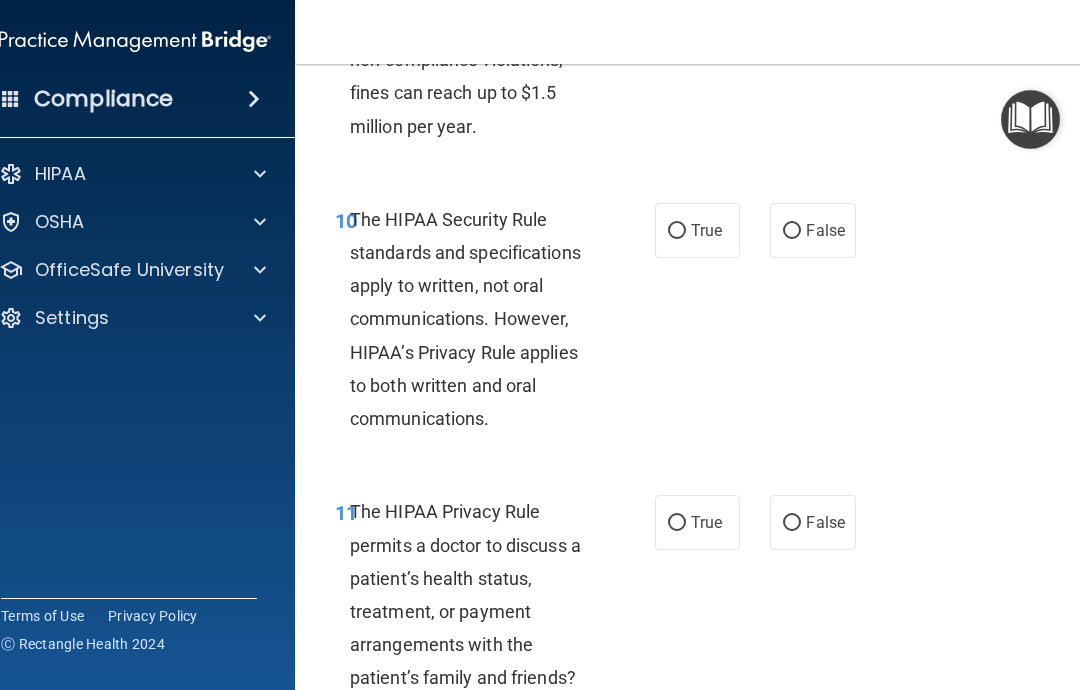 scroll, scrollTop: 2243, scrollLeft: 0, axis: vertical 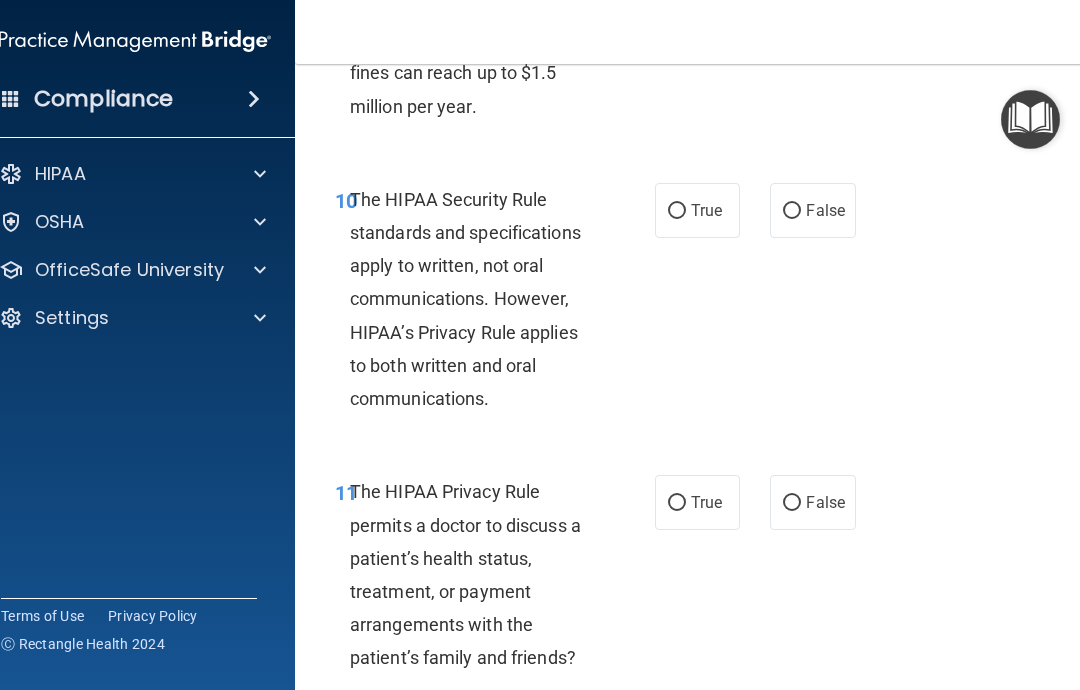 click on "True" at bounding box center [677, 211] 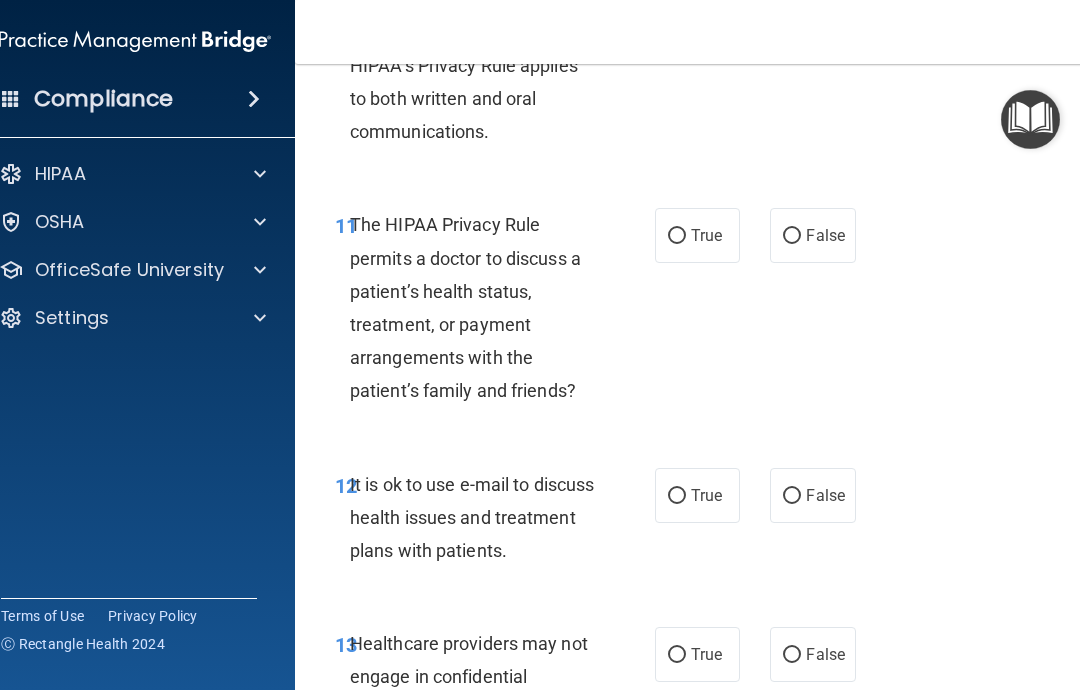 scroll, scrollTop: 2524, scrollLeft: 0, axis: vertical 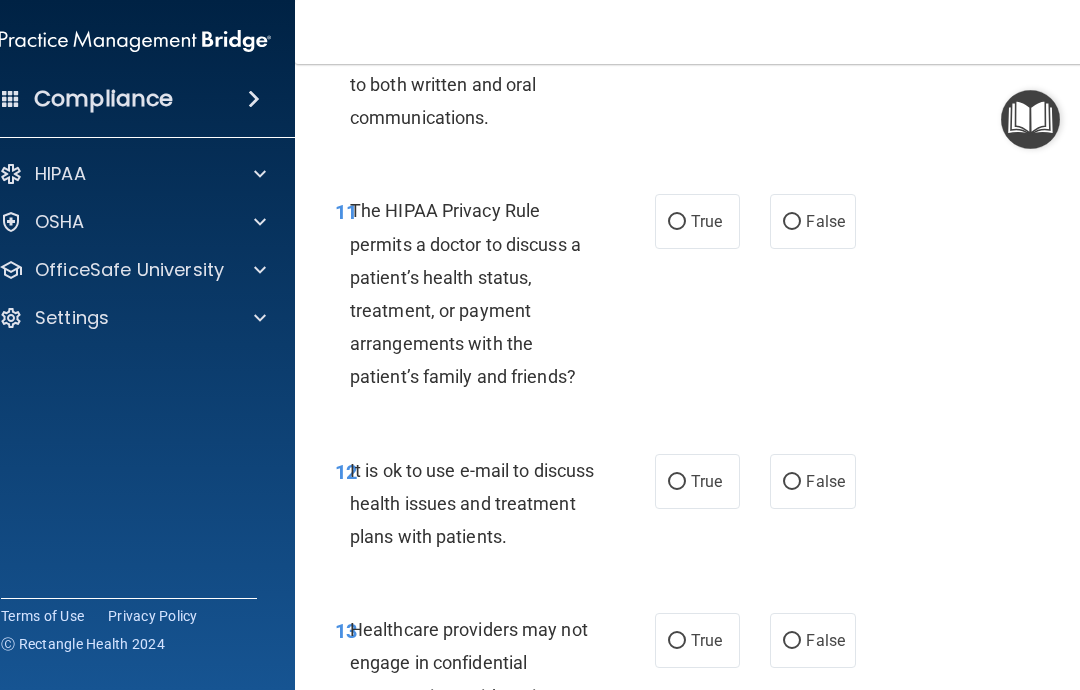 click on "False" at bounding box center [792, 222] 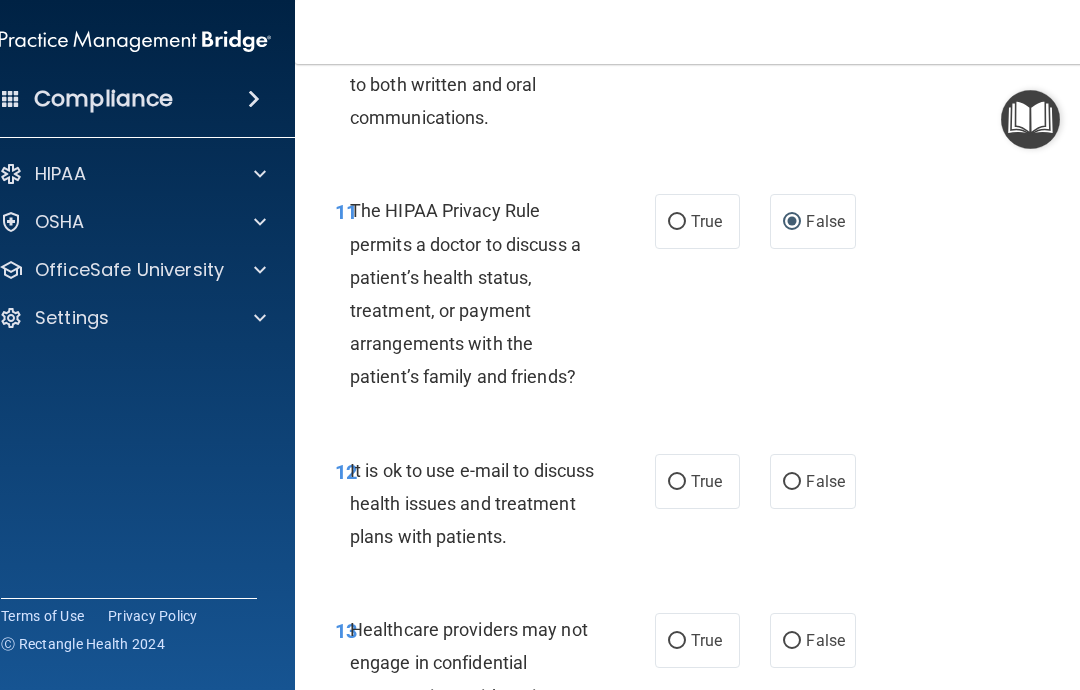 click on "True" at bounding box center (677, 482) 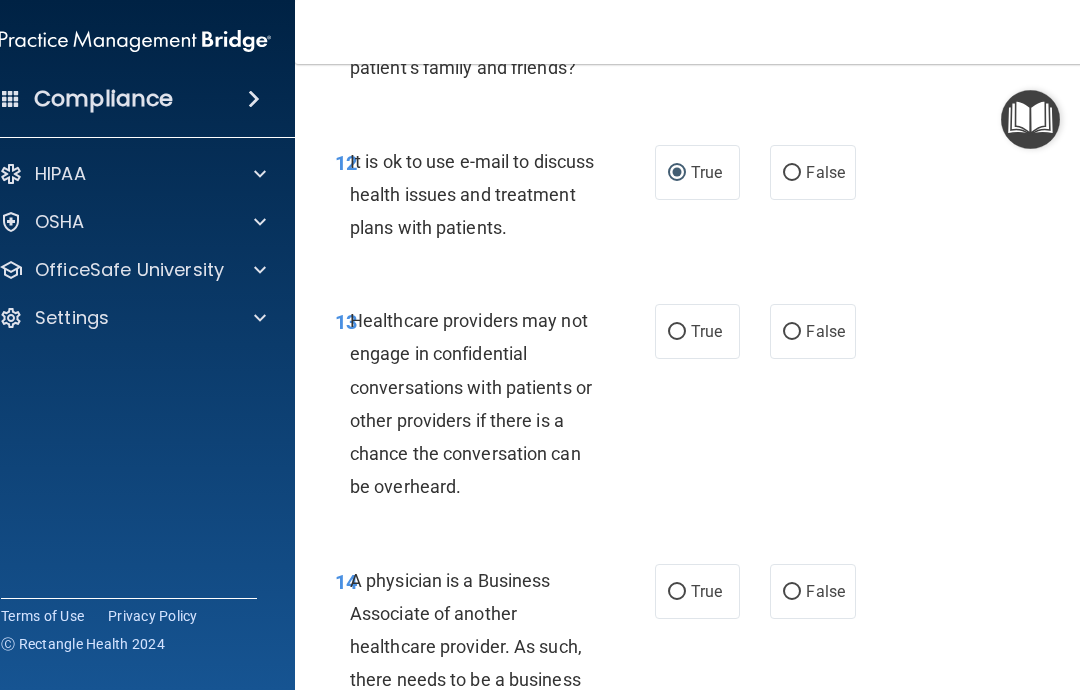 scroll, scrollTop: 2834, scrollLeft: 0, axis: vertical 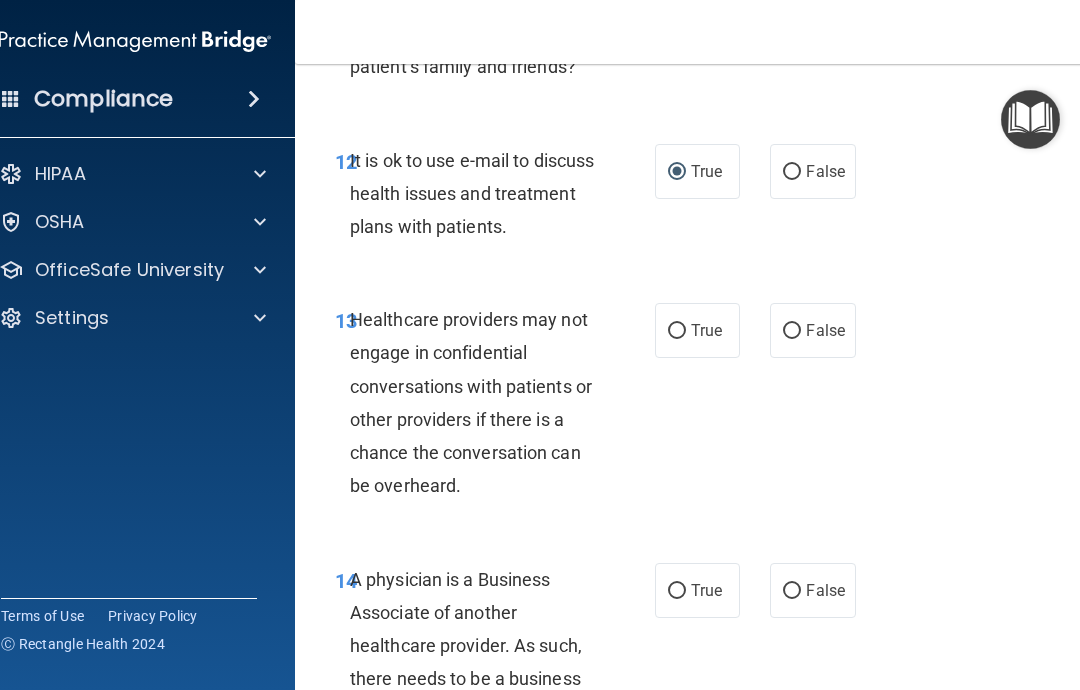 click on "True" at bounding box center [677, 331] 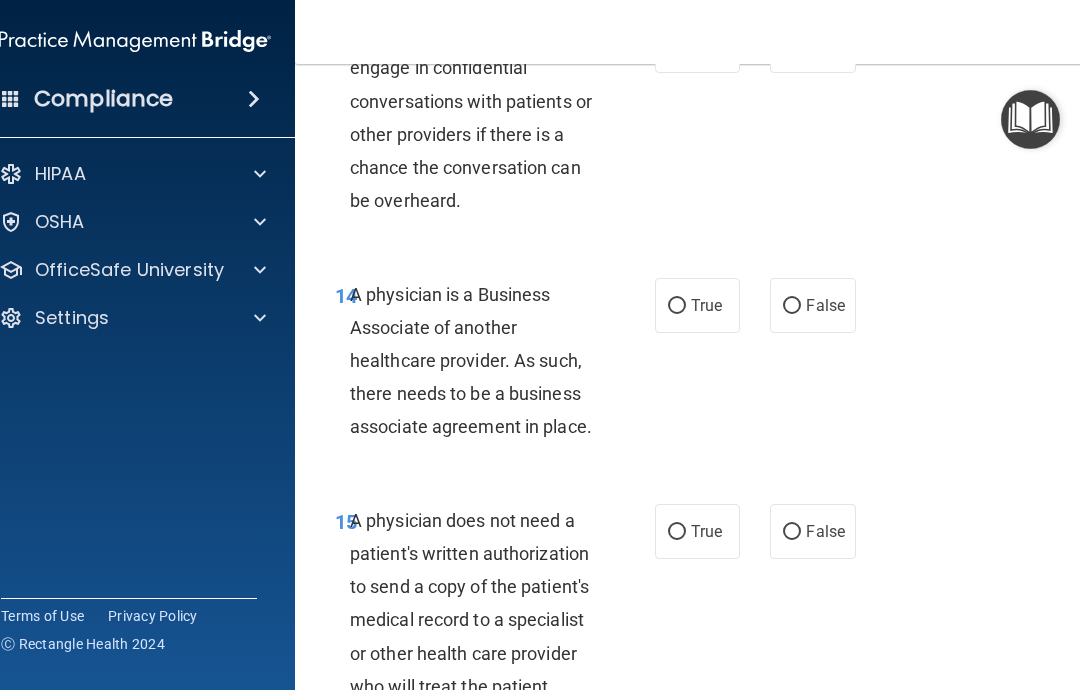 scroll, scrollTop: 3122, scrollLeft: 0, axis: vertical 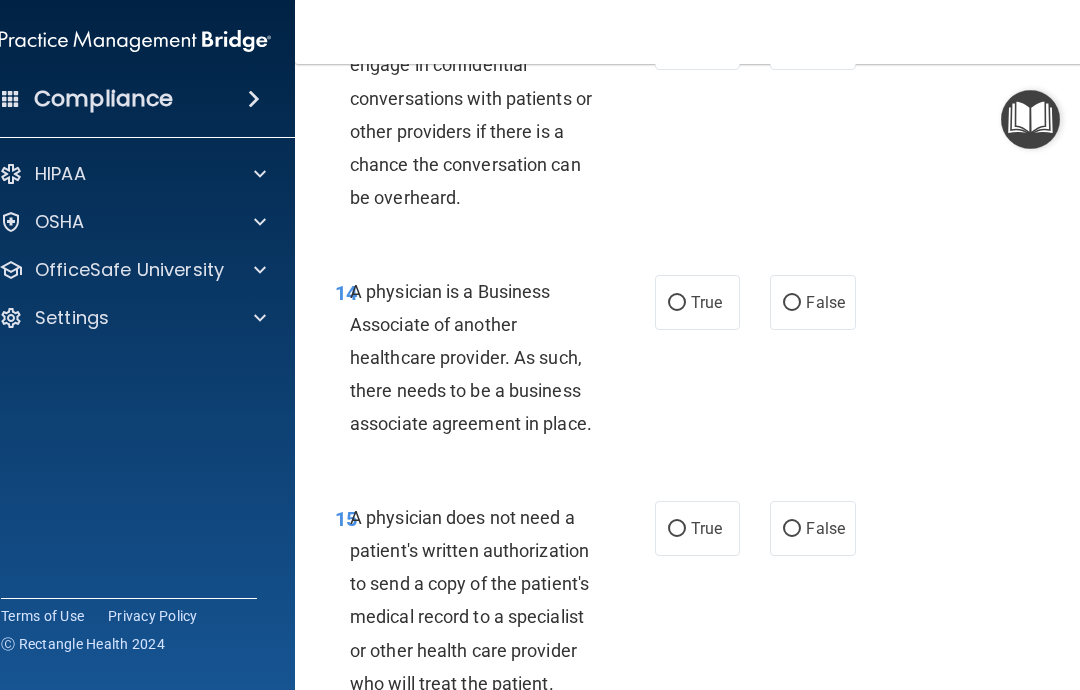 click on "False" at bounding box center (812, 302) 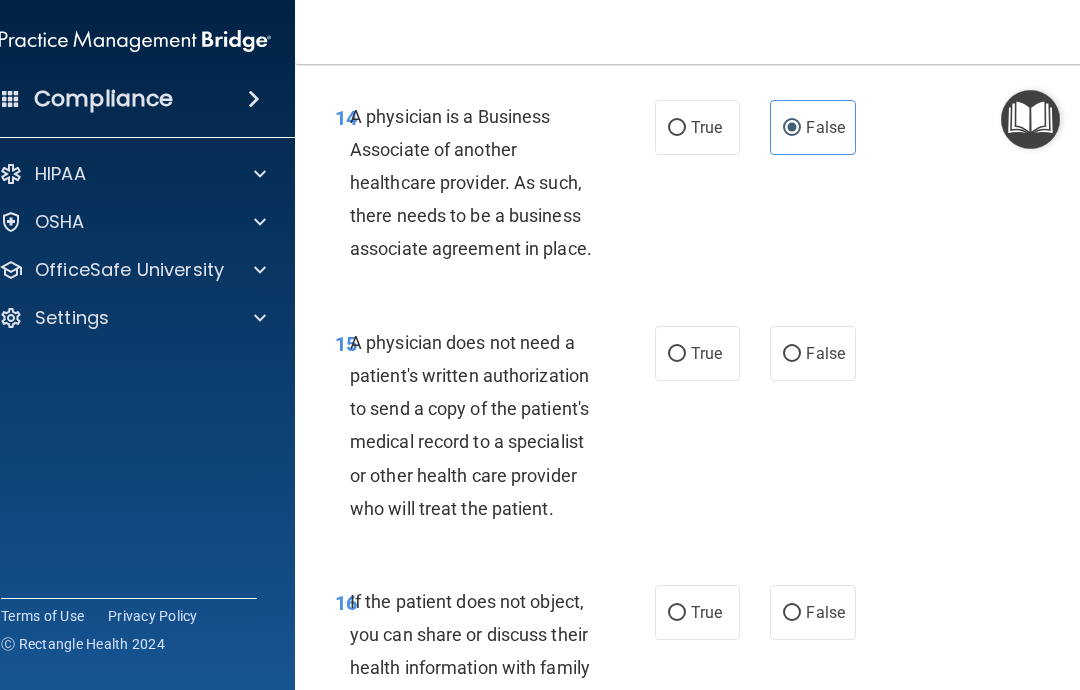 scroll, scrollTop: 3351, scrollLeft: 0, axis: vertical 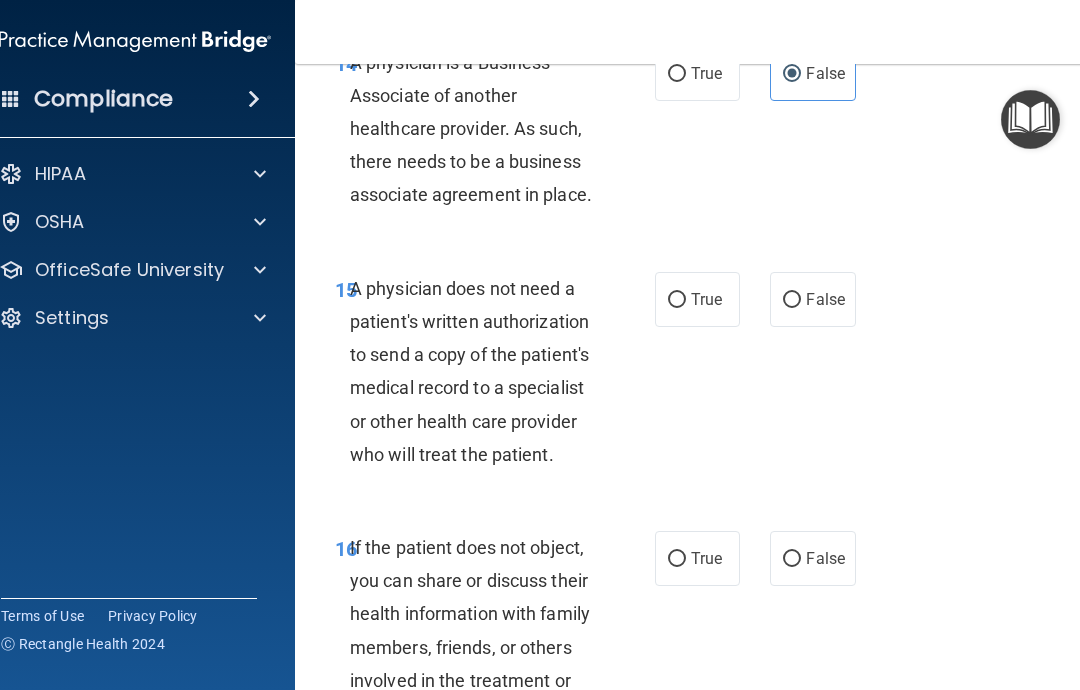 click on "True" at bounding box center [677, 300] 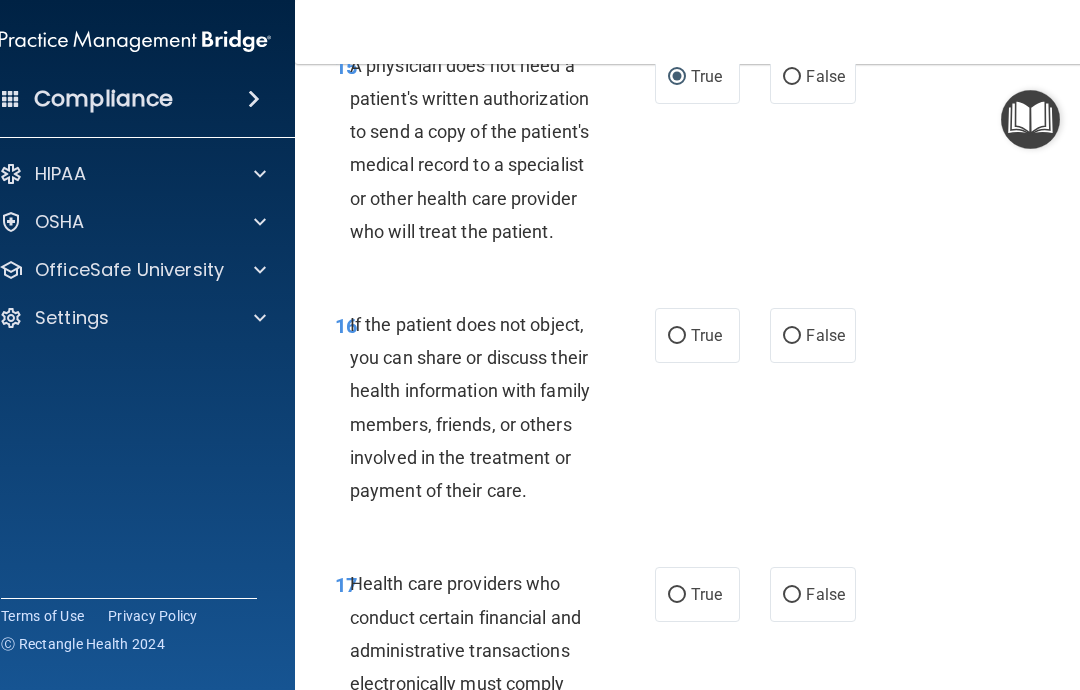 scroll, scrollTop: 3623, scrollLeft: 0, axis: vertical 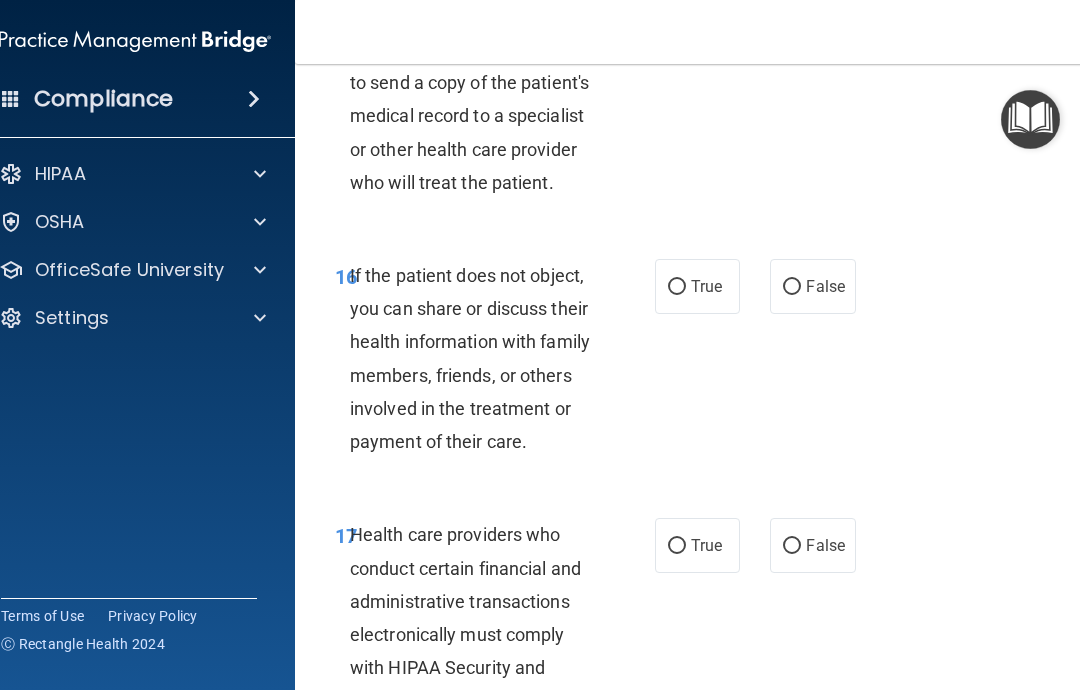 click on "True" at bounding box center [677, 287] 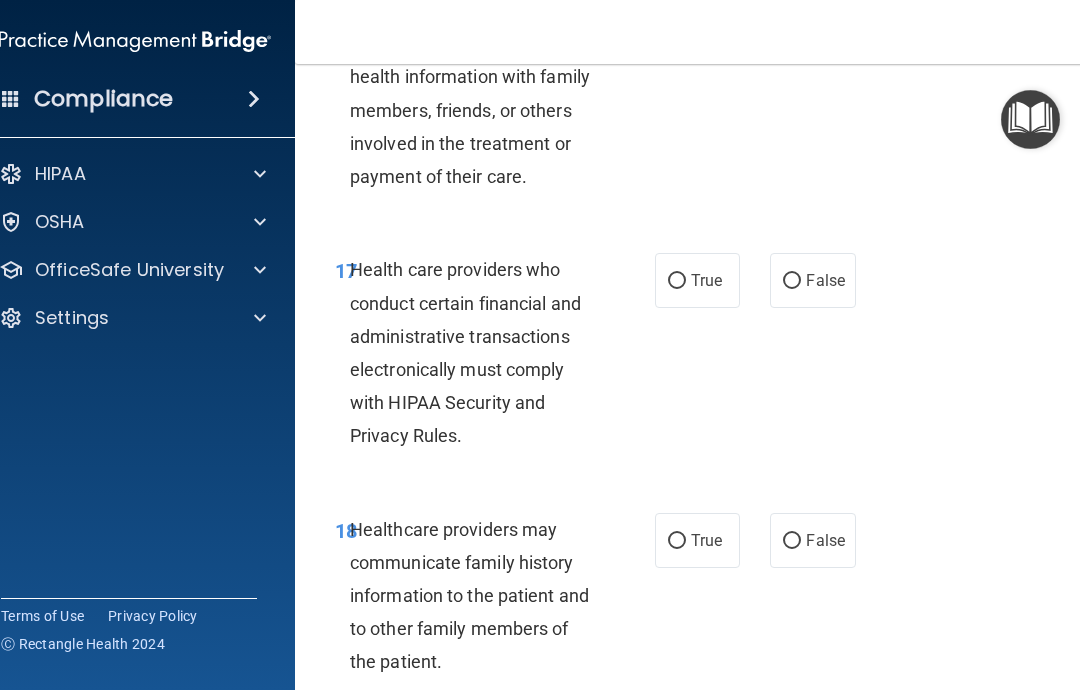 scroll, scrollTop: 3890, scrollLeft: 0, axis: vertical 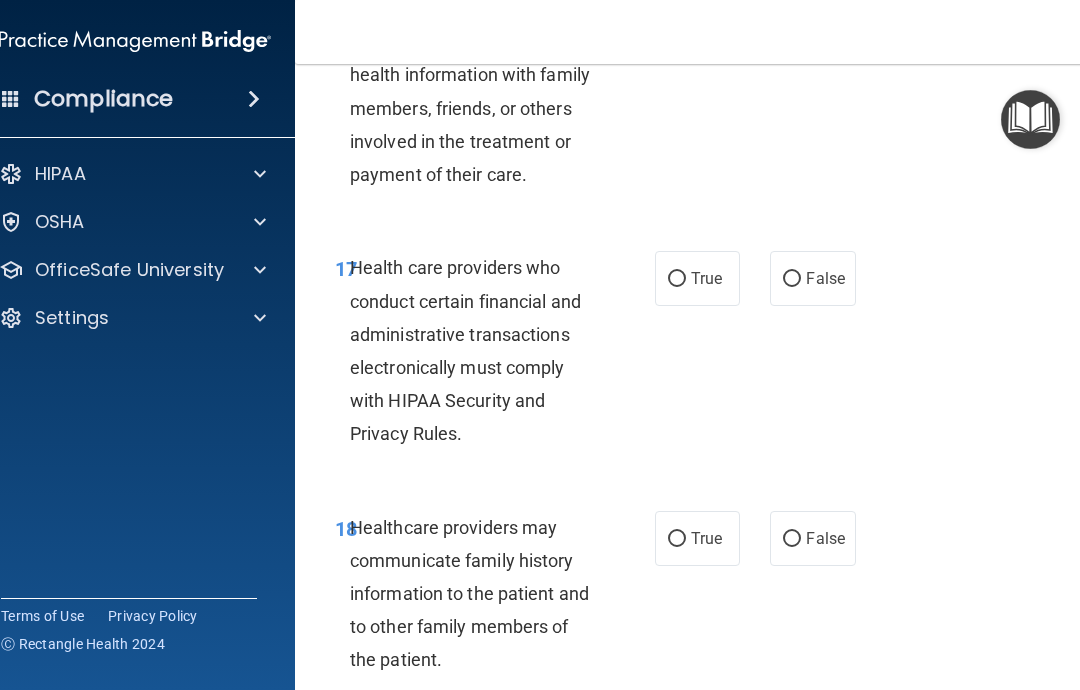 click on "True" at bounding box center (677, 279) 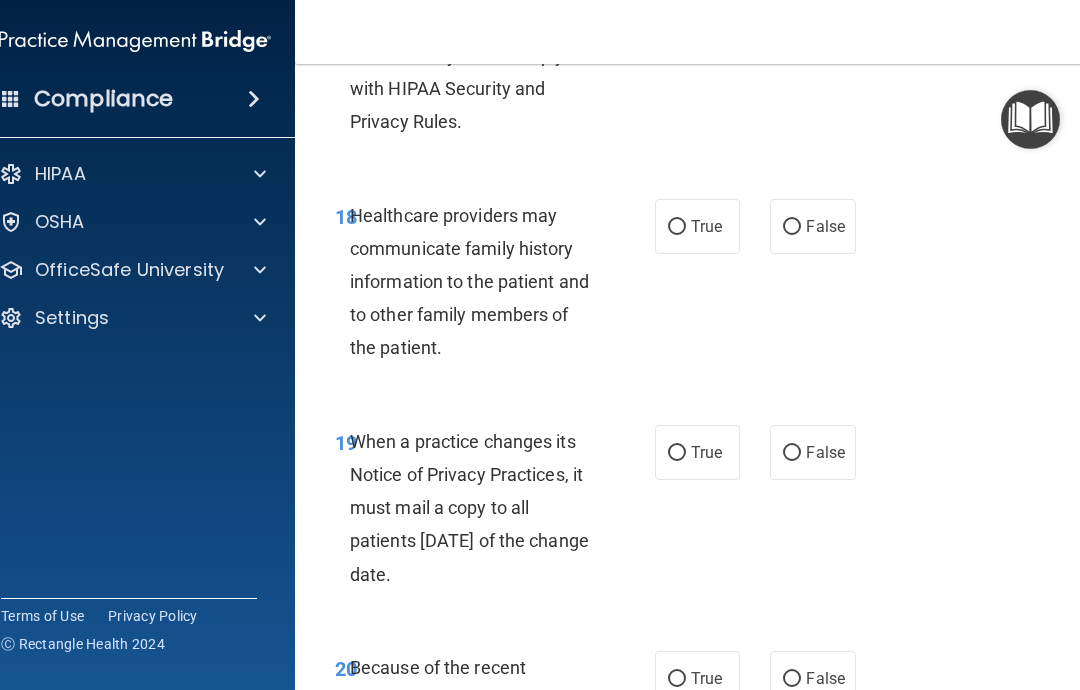 scroll, scrollTop: 4191, scrollLeft: 0, axis: vertical 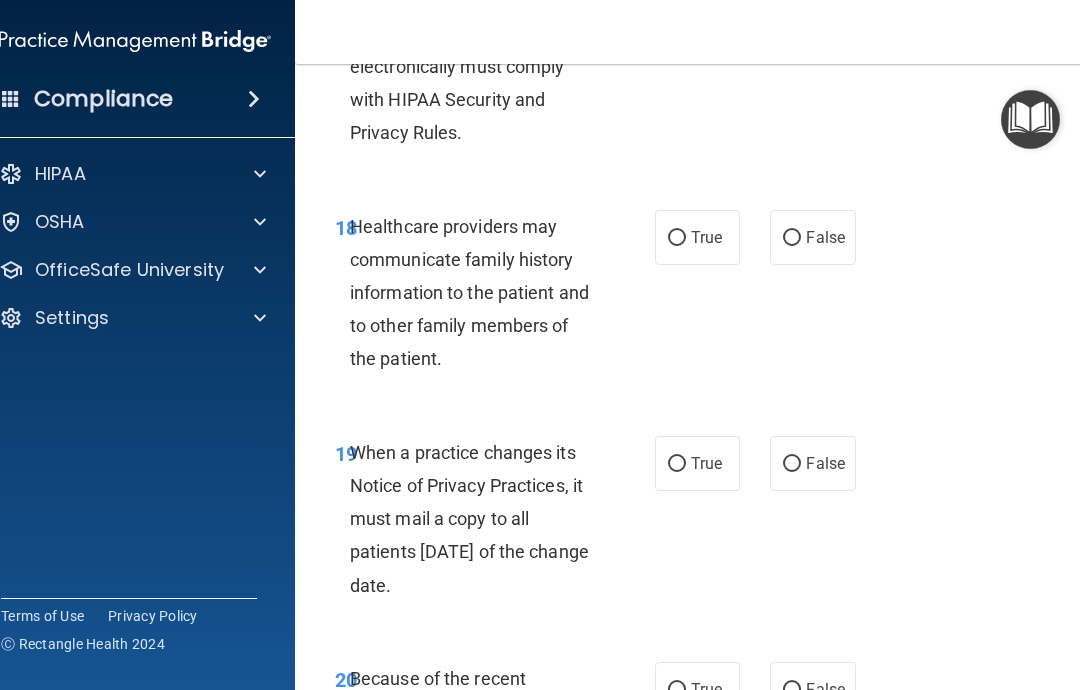 click on "True" at bounding box center [677, 238] 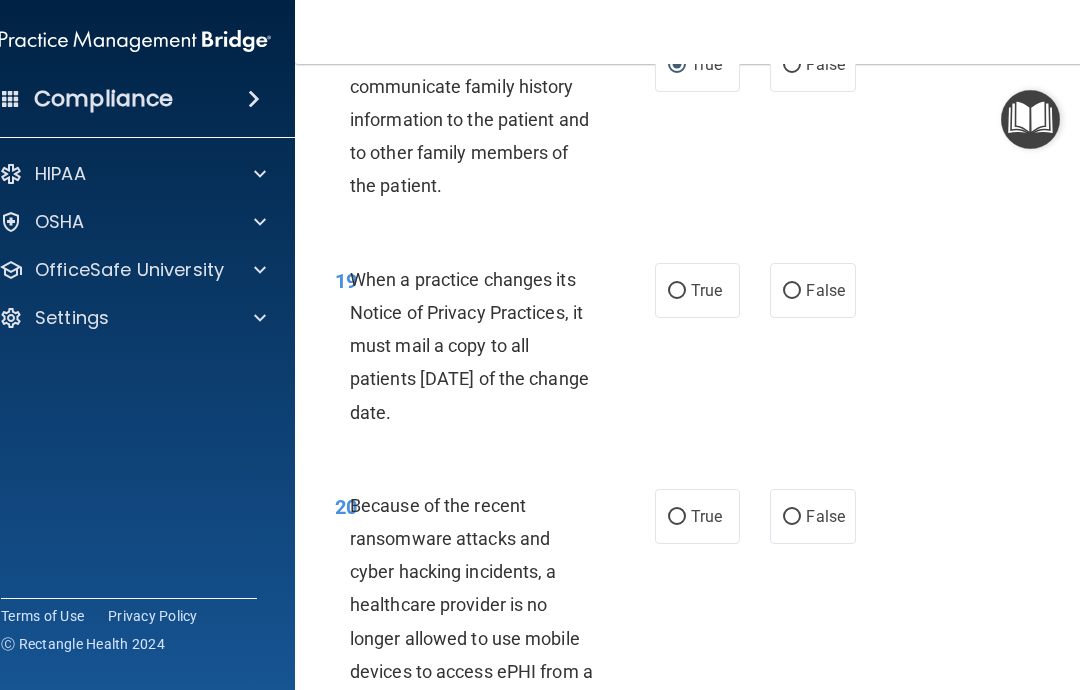 scroll, scrollTop: 4368, scrollLeft: 0, axis: vertical 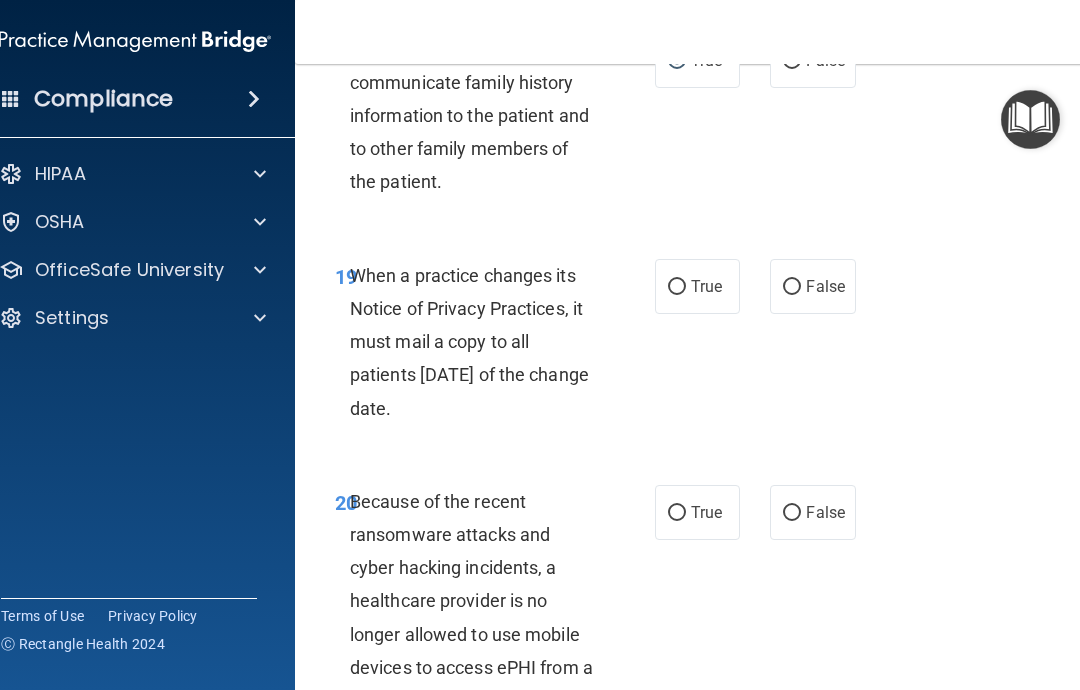 click on "False" at bounding box center (812, 286) 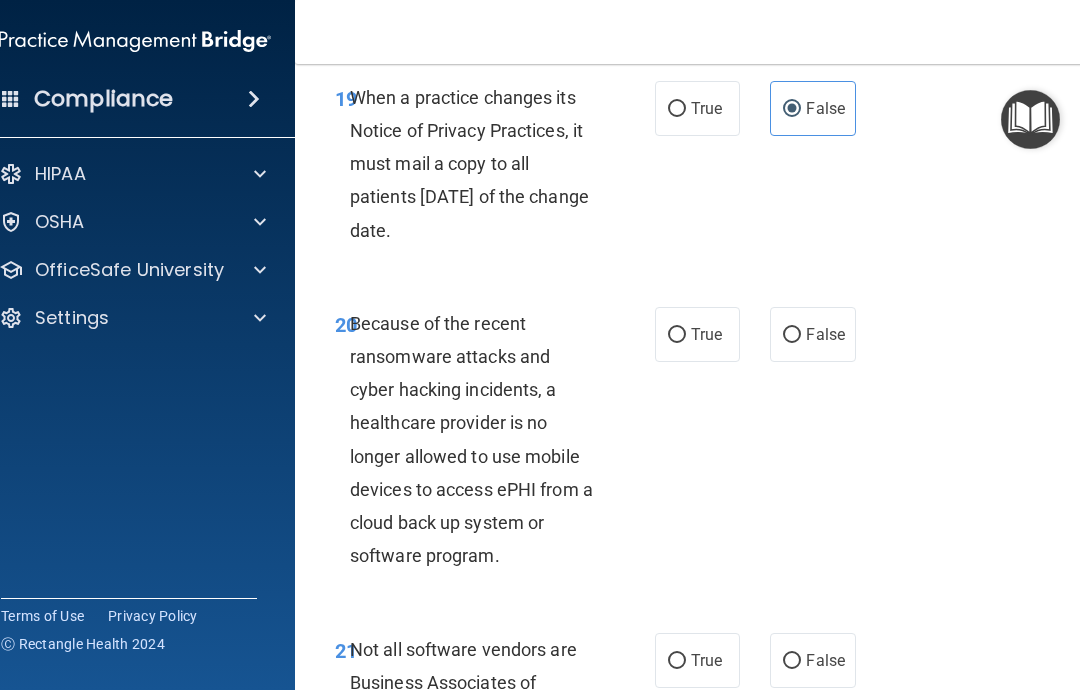 scroll, scrollTop: 4583, scrollLeft: 0, axis: vertical 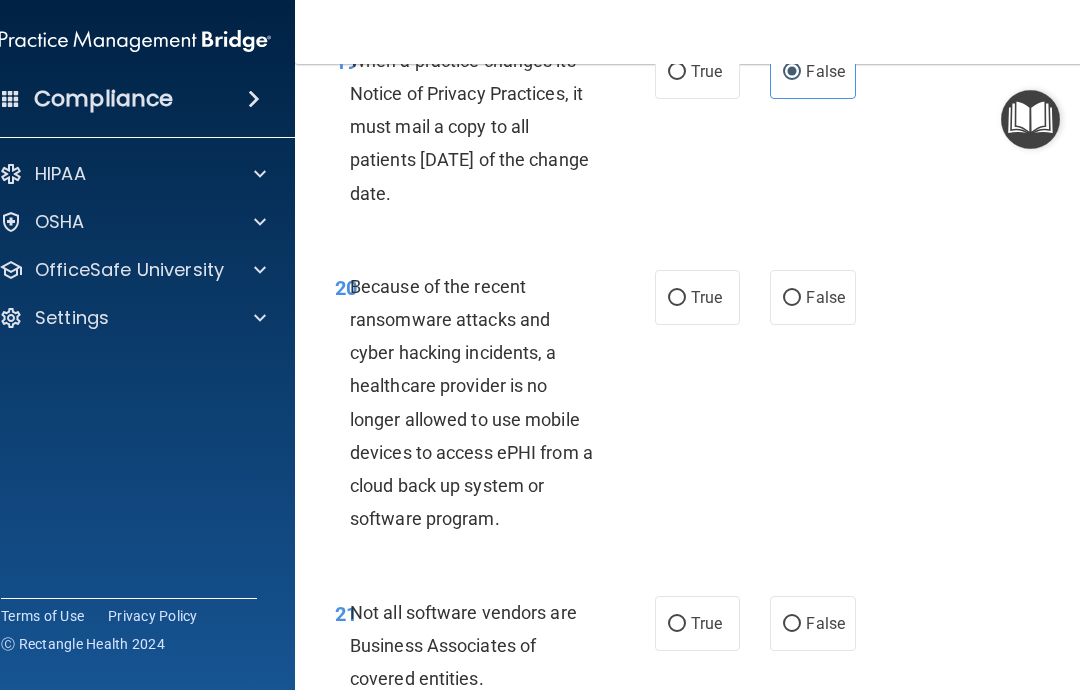 click on "False" at bounding box center [792, 298] 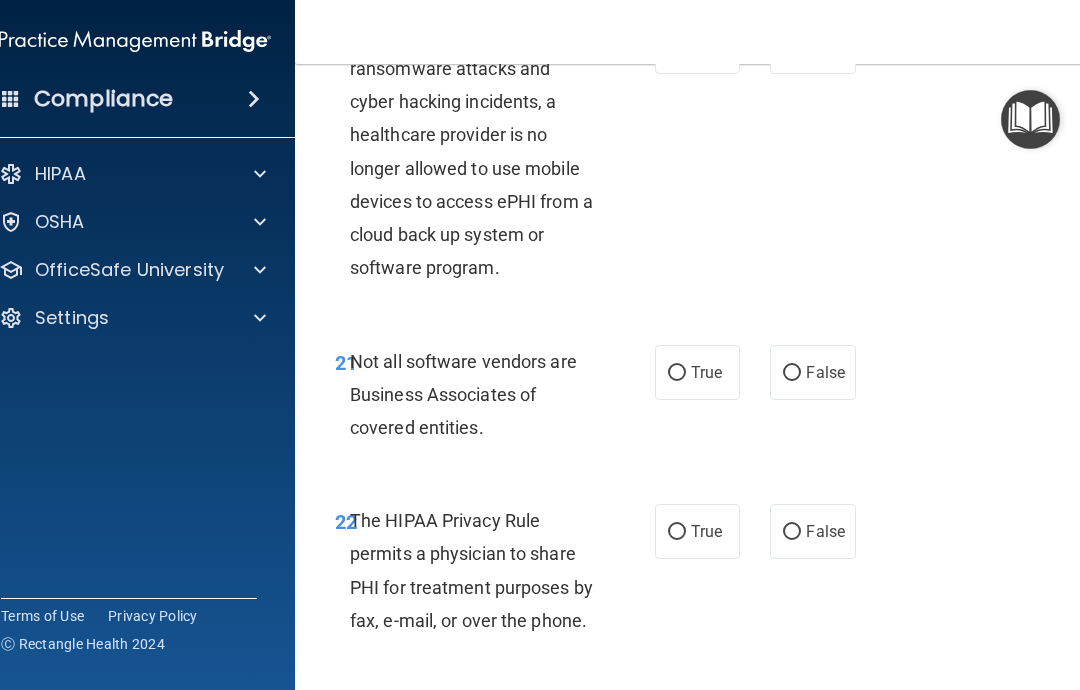 scroll, scrollTop: 4844, scrollLeft: 0, axis: vertical 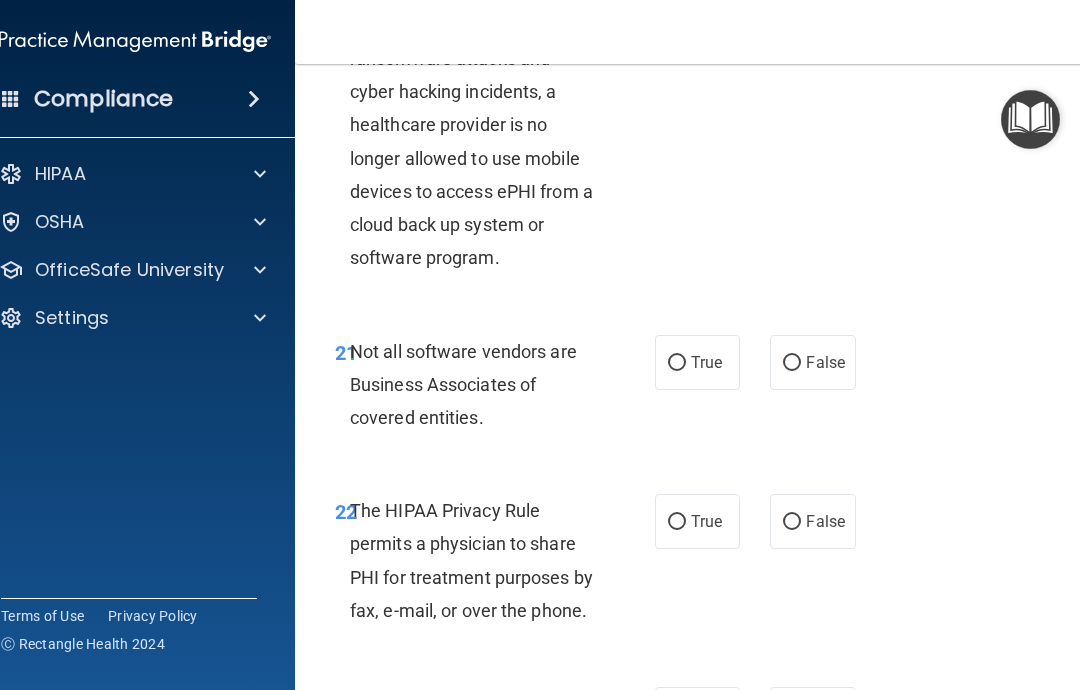 click on "True" at bounding box center (677, 363) 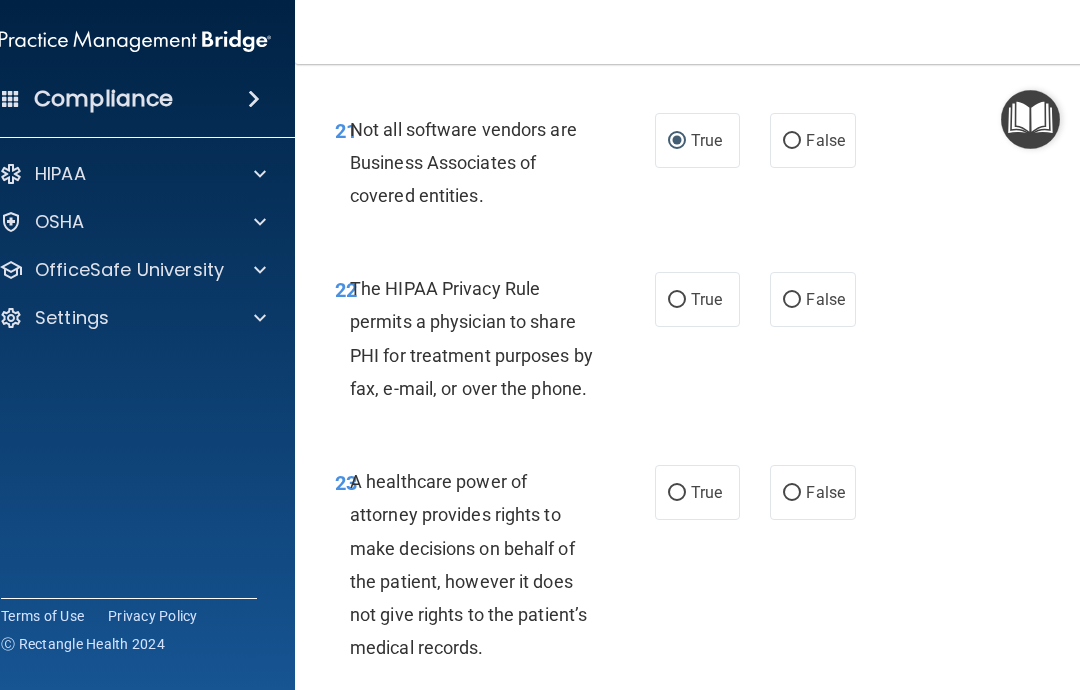 scroll, scrollTop: 5071, scrollLeft: 0, axis: vertical 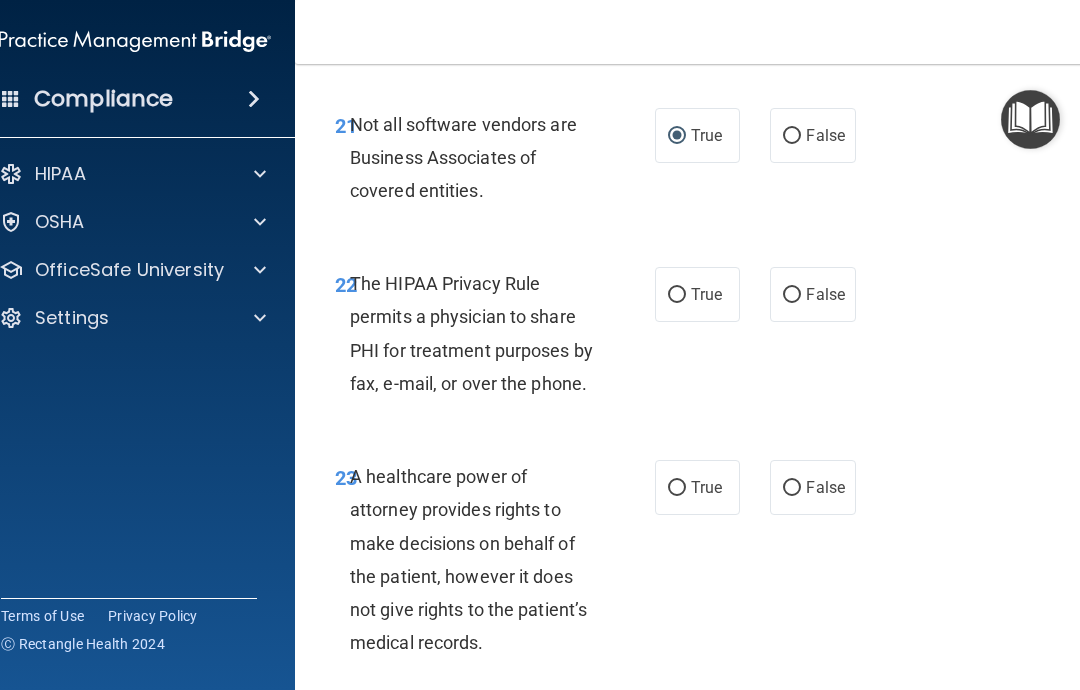 click on "True" at bounding box center (677, 295) 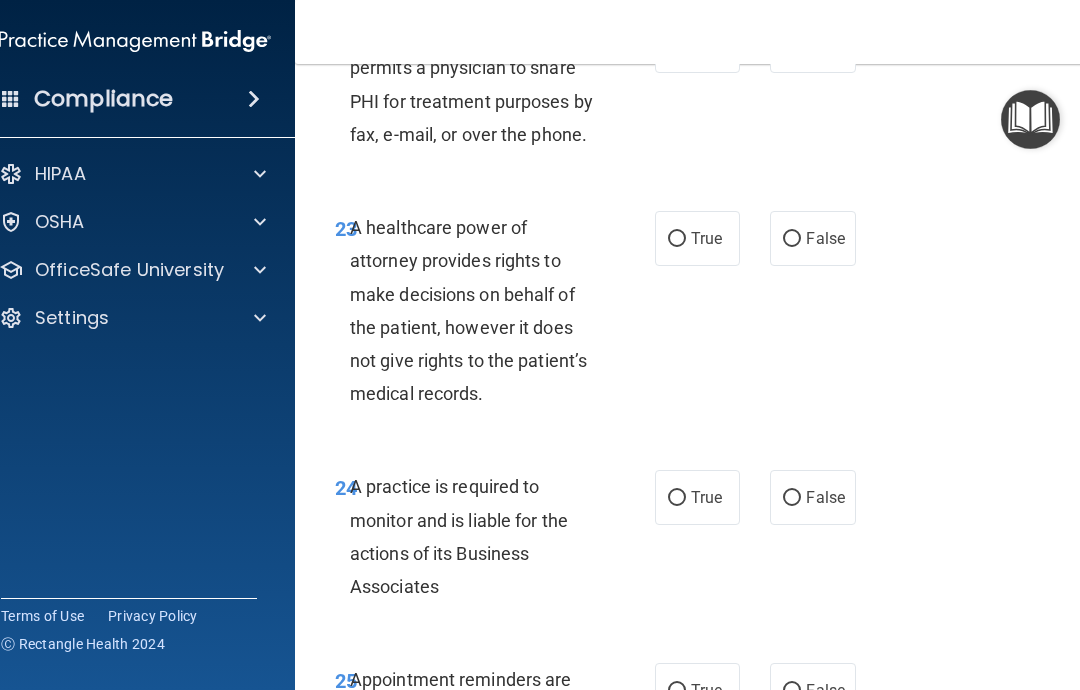 scroll, scrollTop: 5321, scrollLeft: 0, axis: vertical 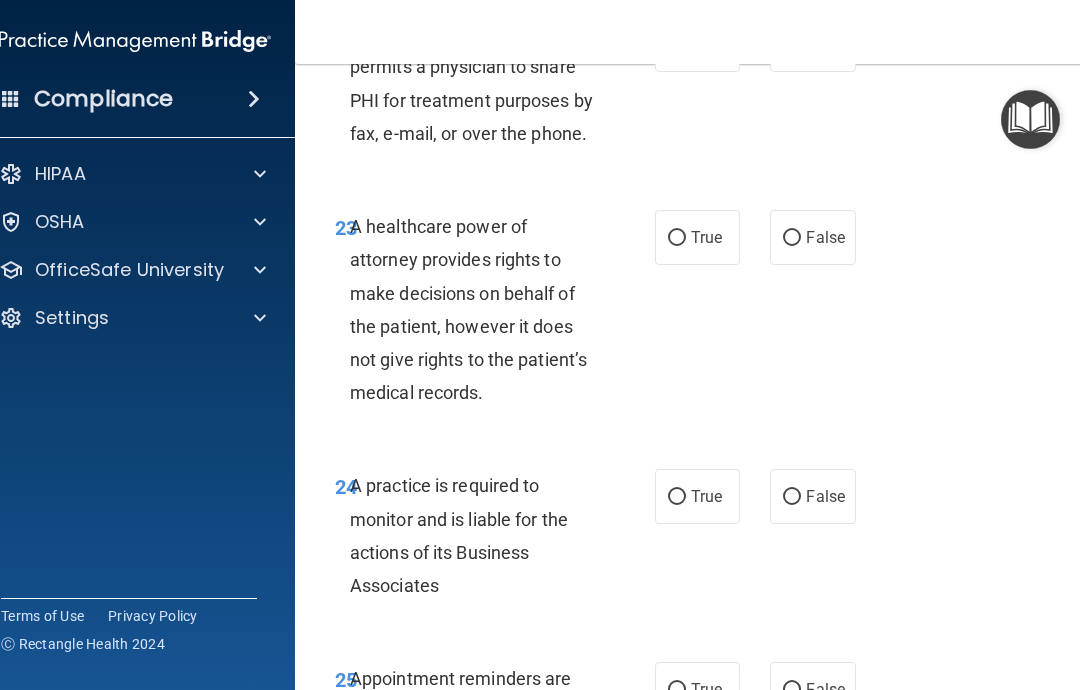 click on "True" at bounding box center (697, 237) 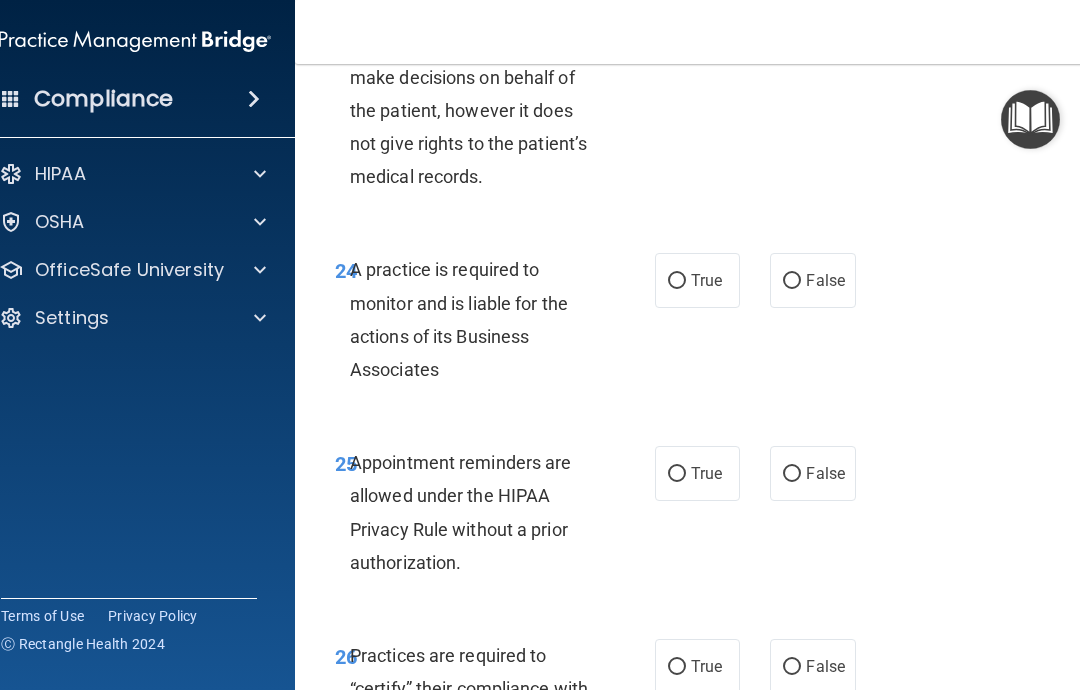 scroll, scrollTop: 5538, scrollLeft: 0, axis: vertical 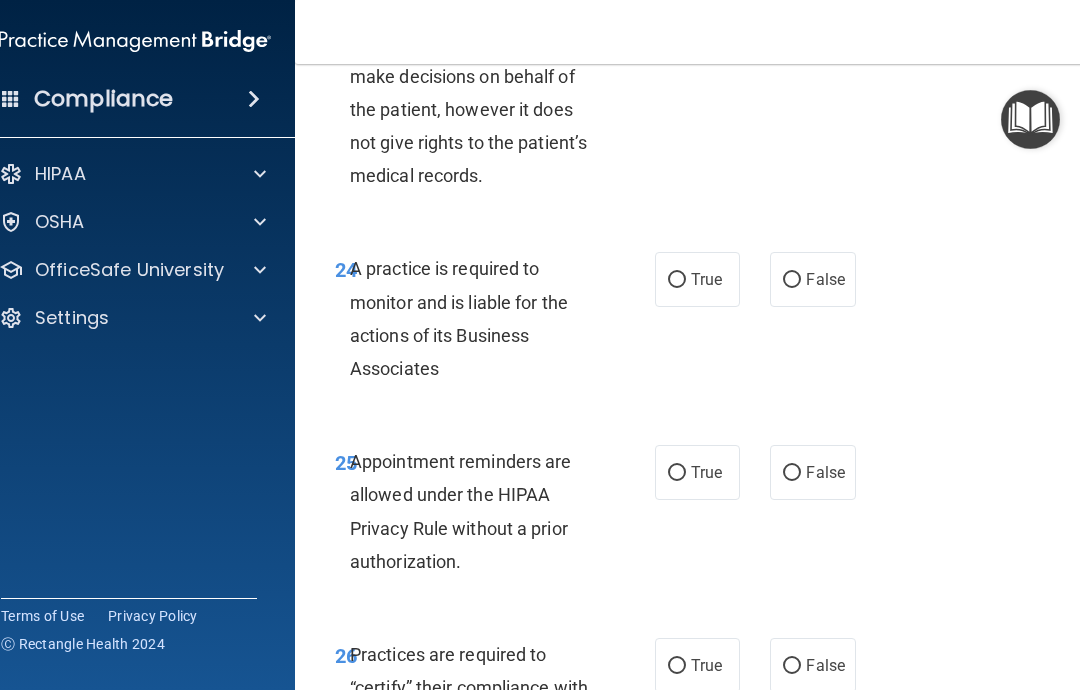 click on "False" at bounding box center [812, 279] 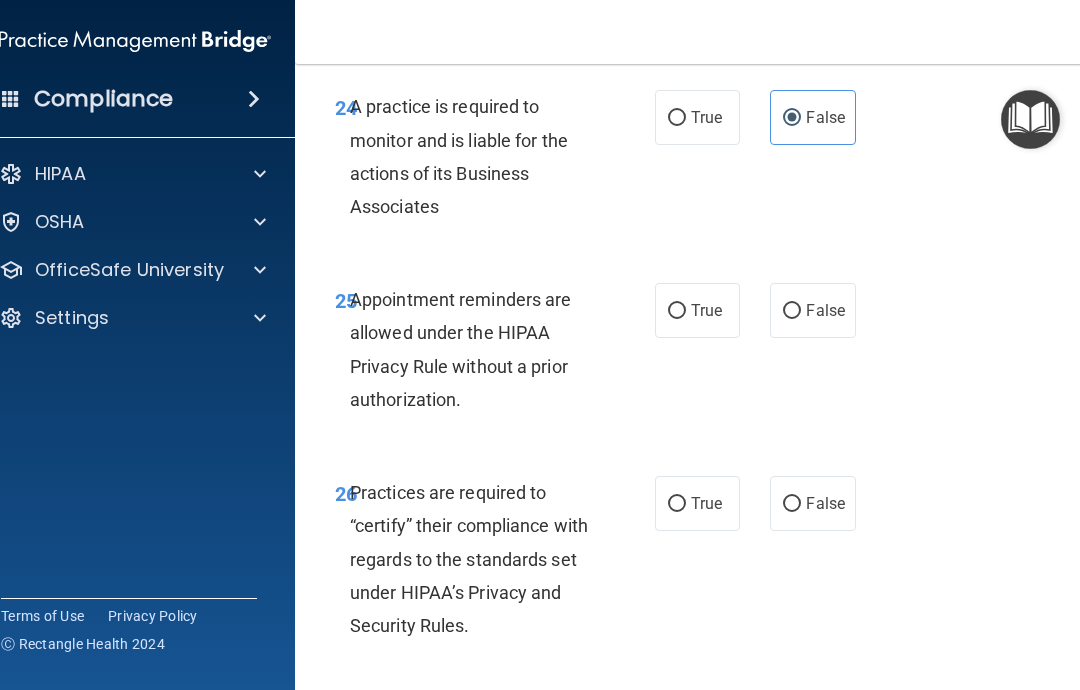 scroll, scrollTop: 5708, scrollLeft: 0, axis: vertical 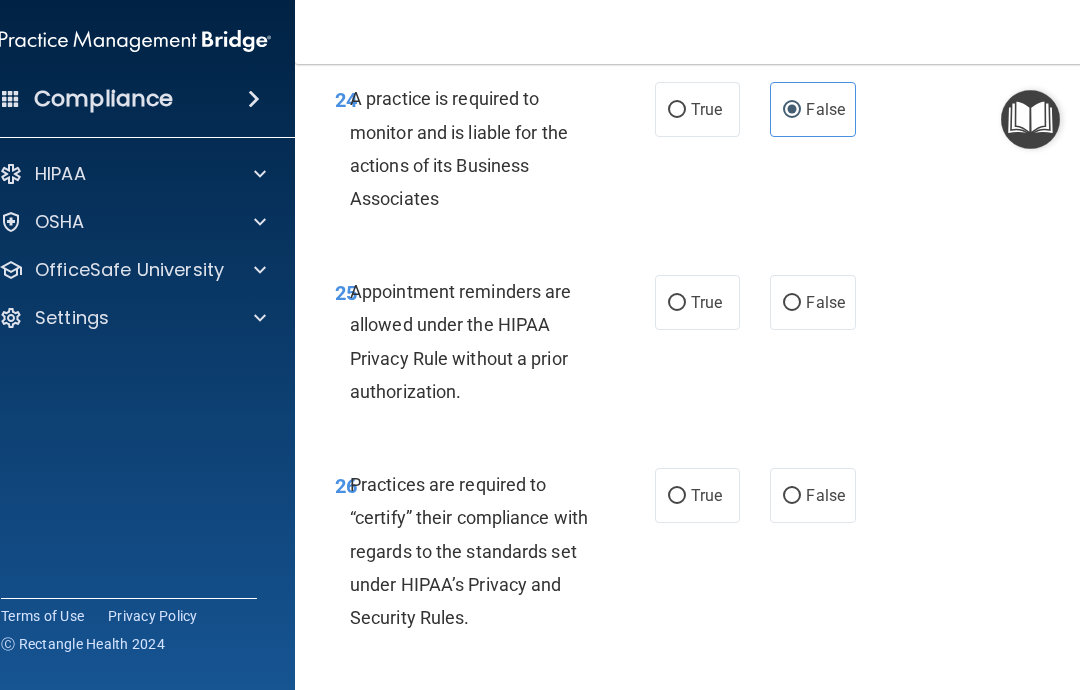 click on "True" at bounding box center (677, 303) 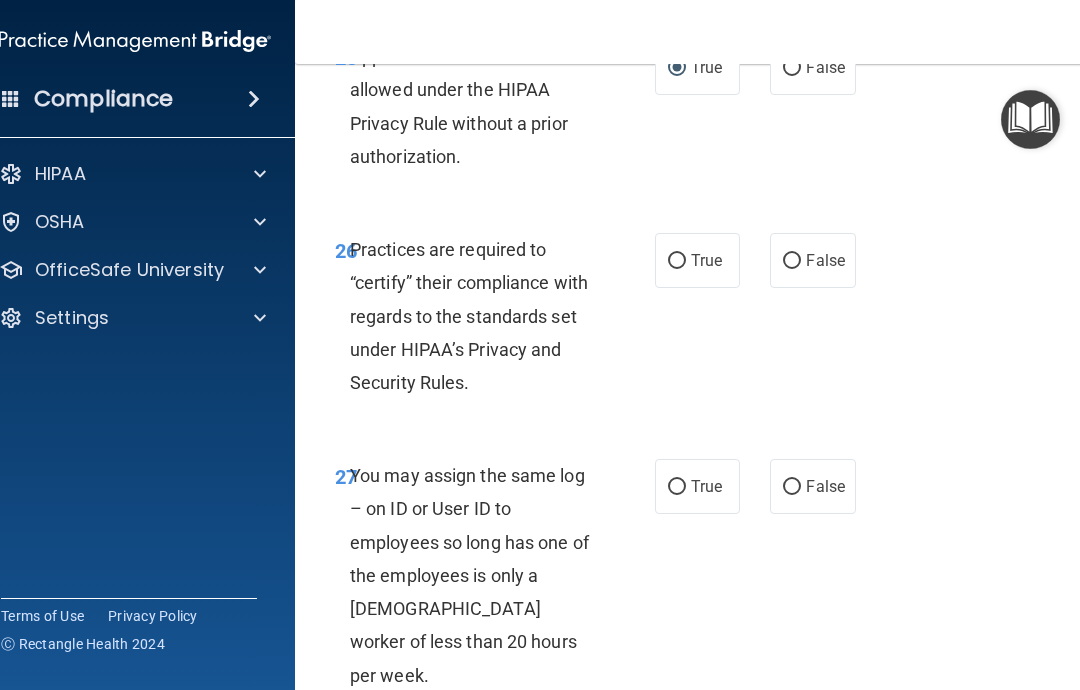 scroll, scrollTop: 5948, scrollLeft: 0, axis: vertical 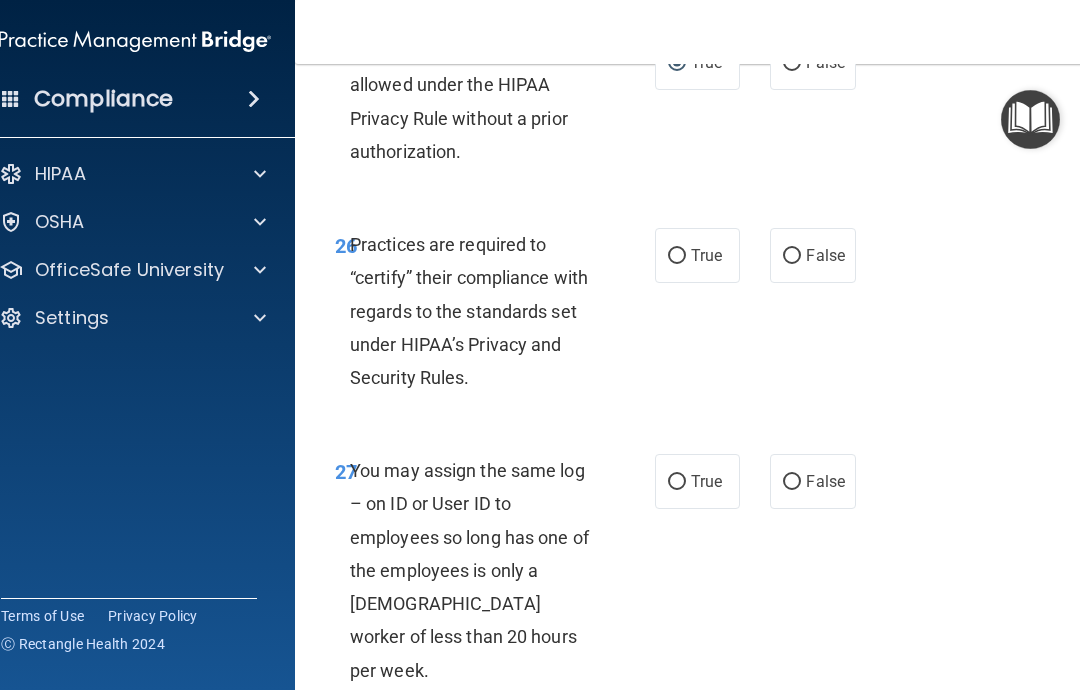 click on "True" at bounding box center [697, 255] 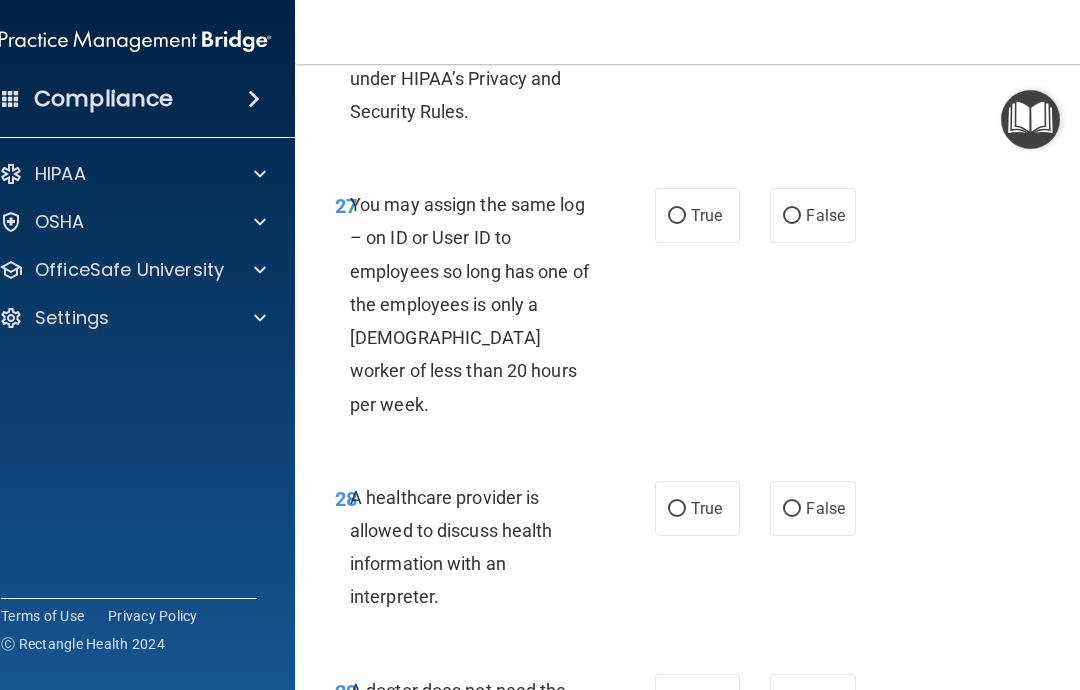 scroll, scrollTop: 6232, scrollLeft: 0, axis: vertical 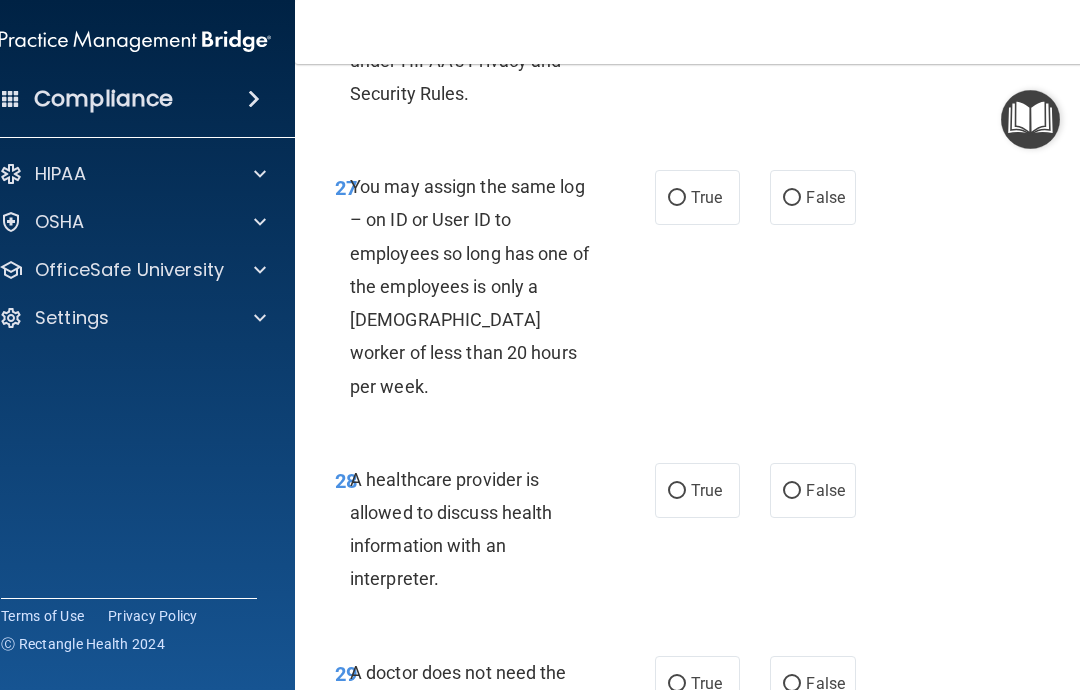 click on "False" at bounding box center [792, 198] 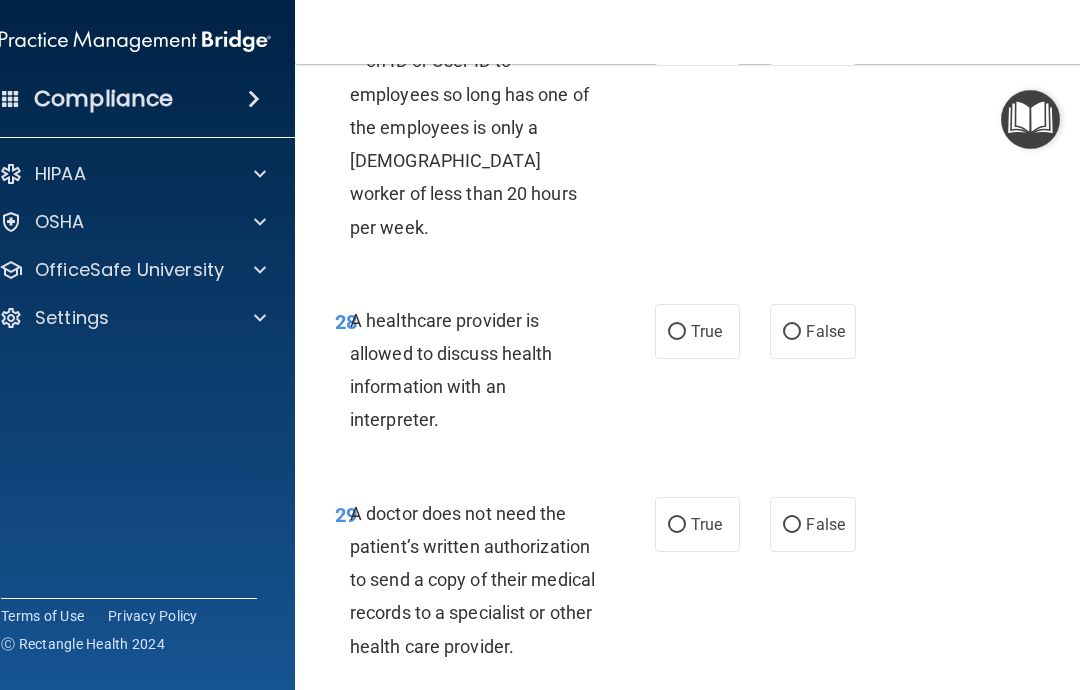 scroll, scrollTop: 6394, scrollLeft: 0, axis: vertical 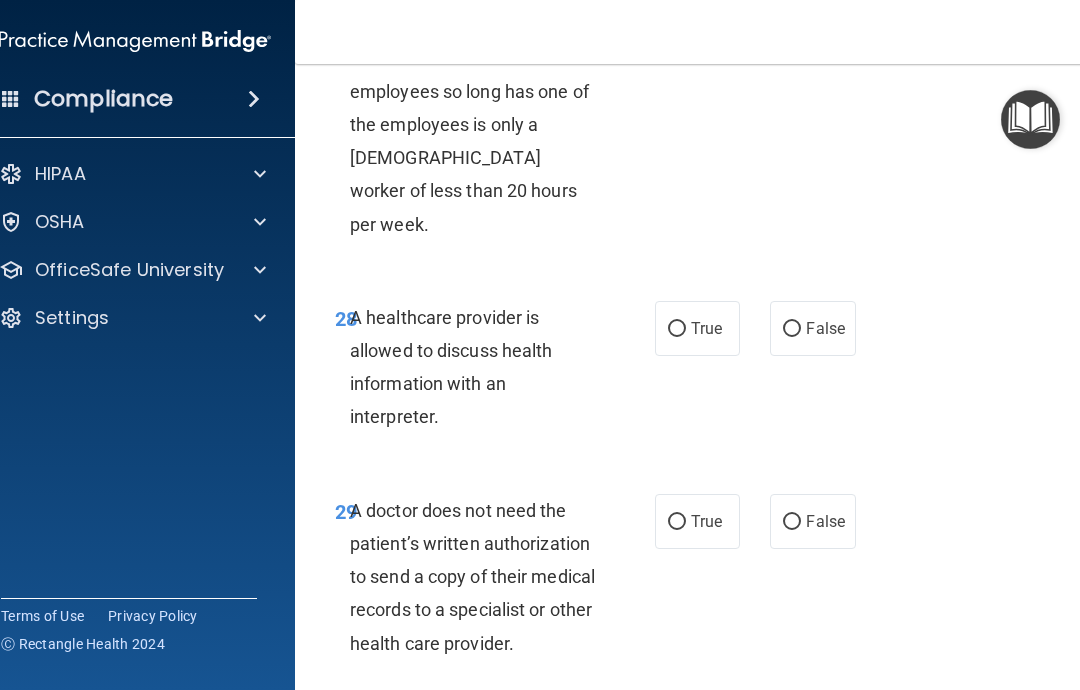 click on "True" at bounding box center [677, 329] 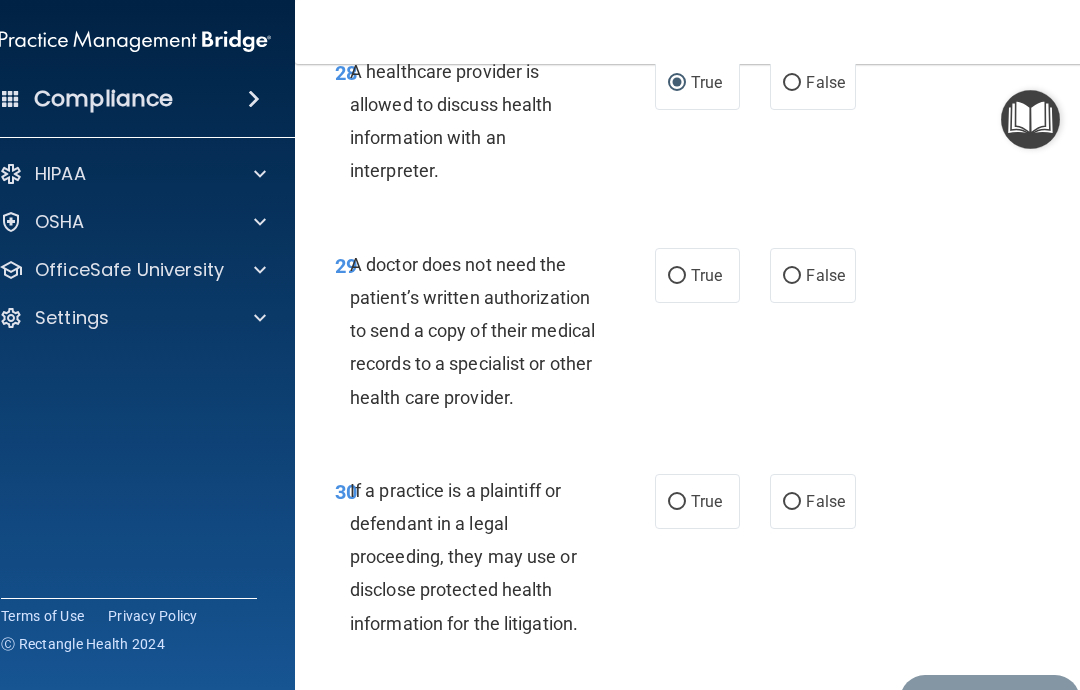 scroll, scrollTop: 6652, scrollLeft: 0, axis: vertical 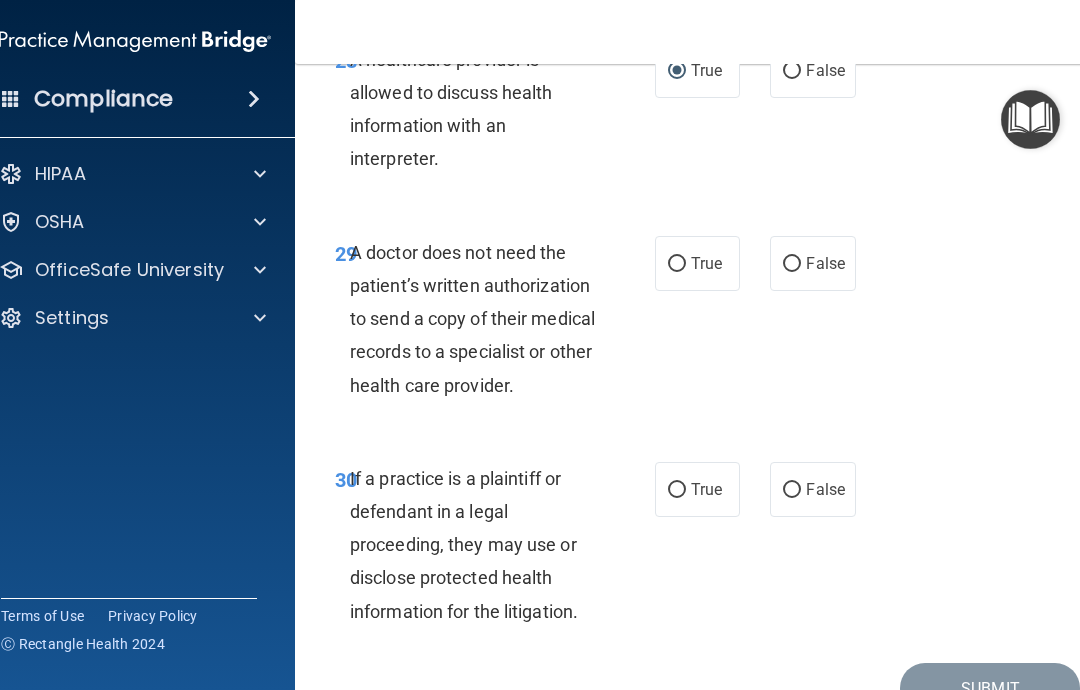 click on "True" at bounding box center (677, 264) 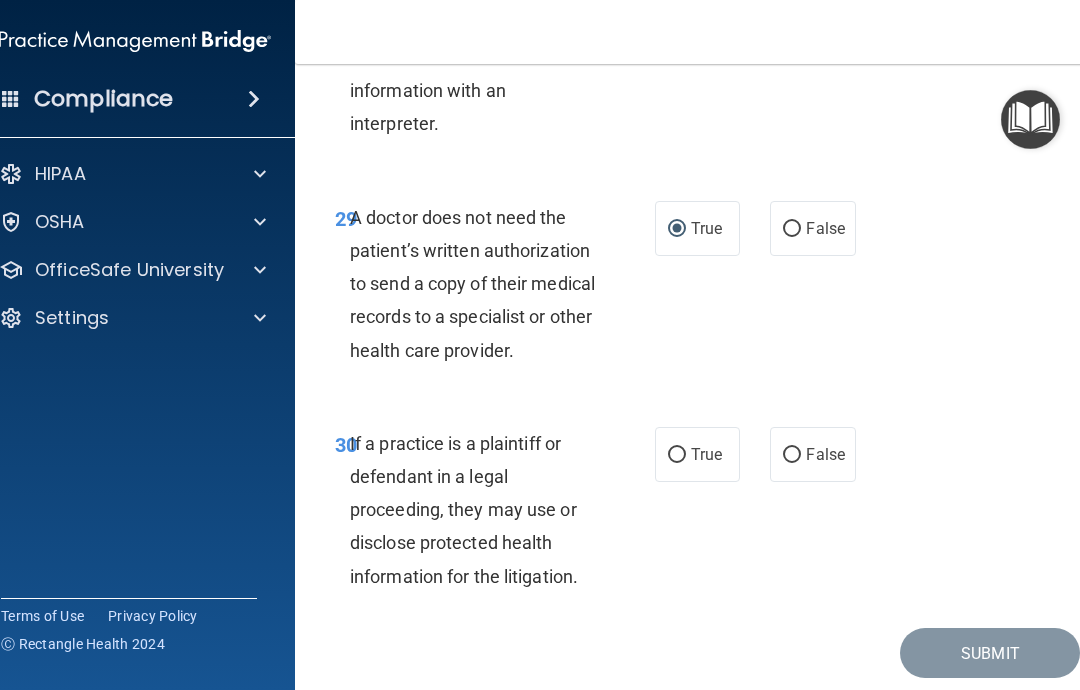 scroll, scrollTop: 6686, scrollLeft: 0, axis: vertical 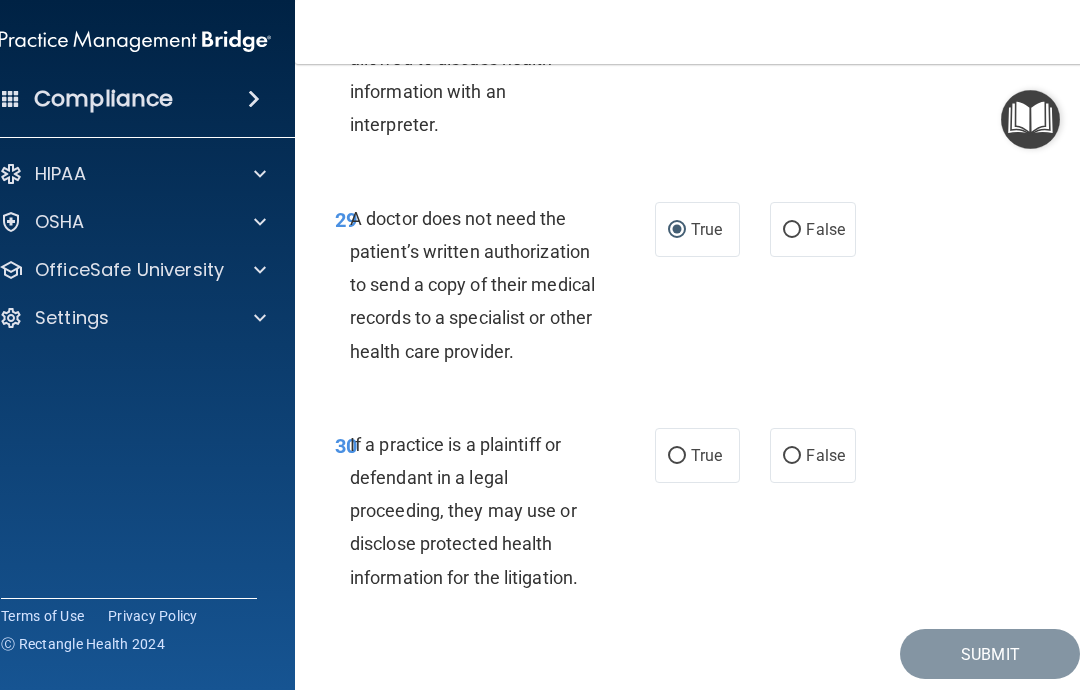 click on "True" at bounding box center (697, 455) 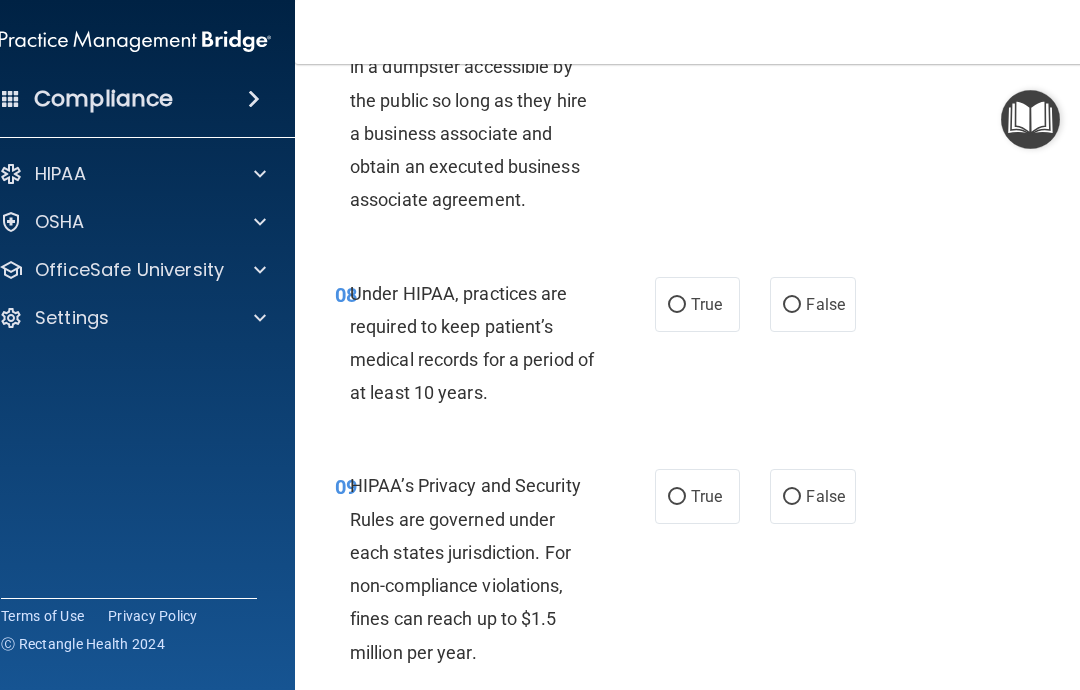 scroll, scrollTop: 1705, scrollLeft: 0, axis: vertical 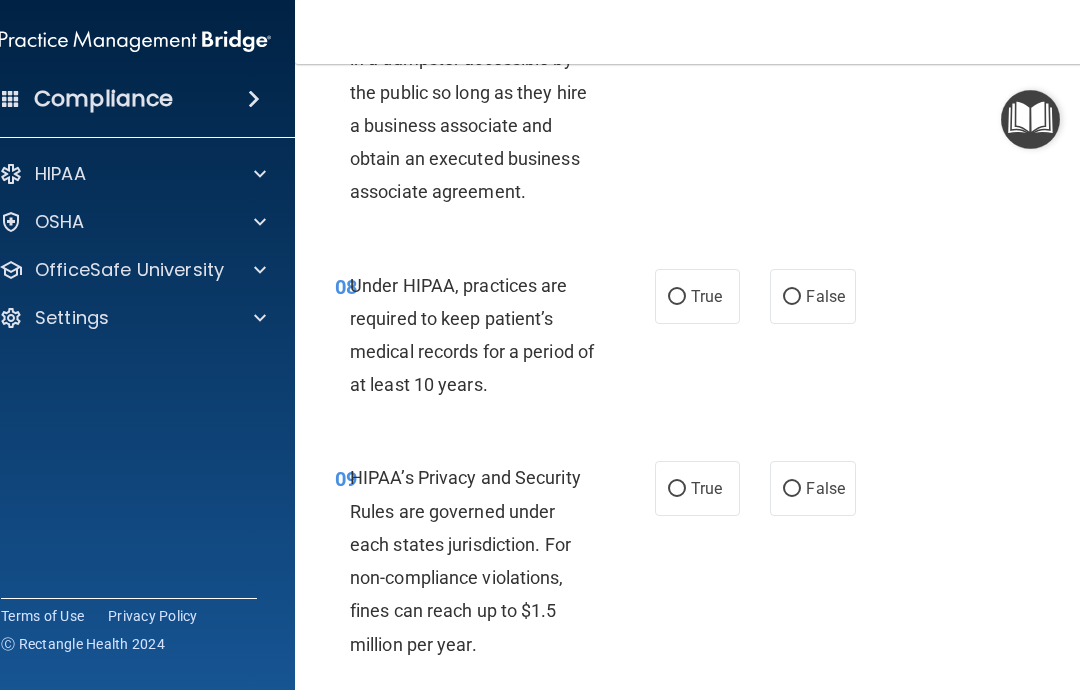 click on "False" at bounding box center [812, 296] 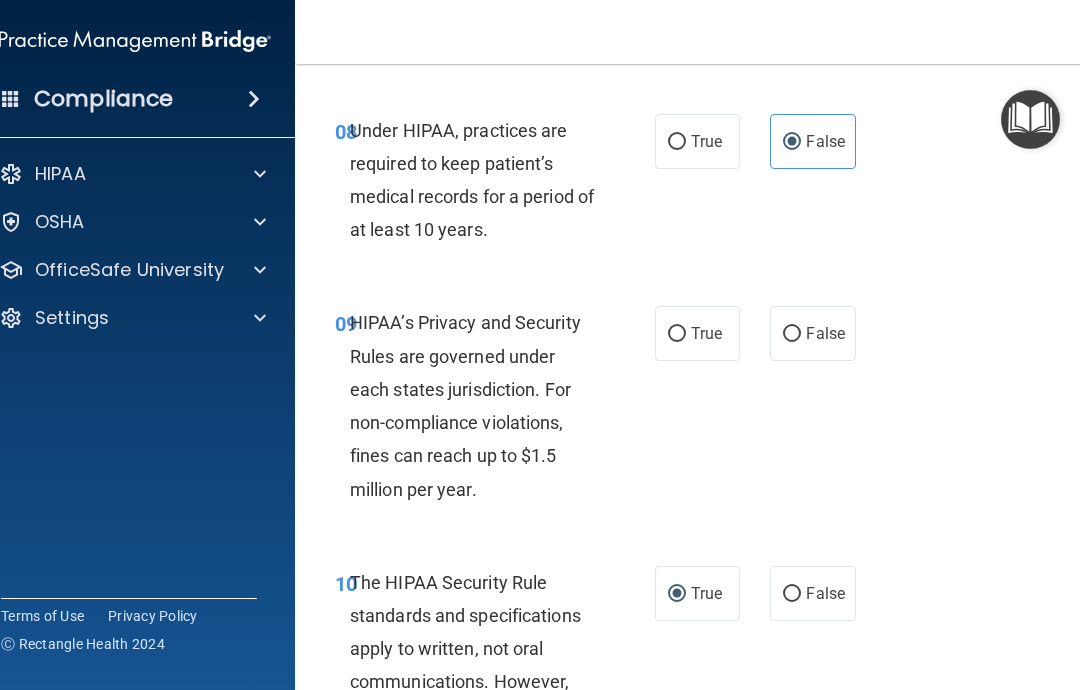 scroll, scrollTop: 1869, scrollLeft: 0, axis: vertical 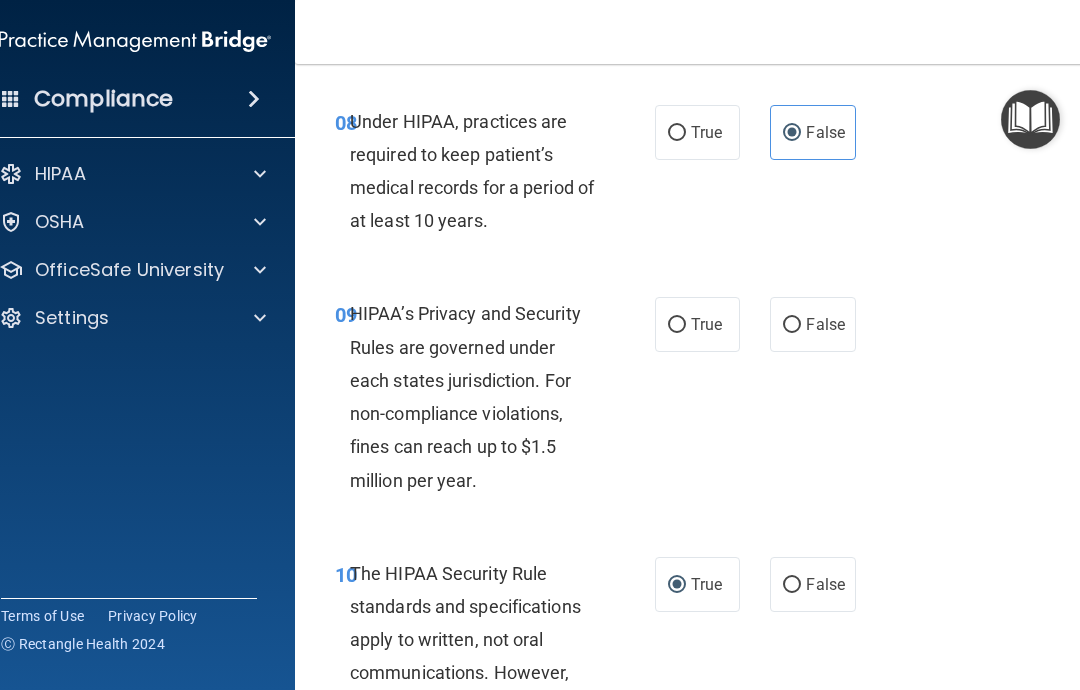 click on "False" at bounding box center [792, 325] 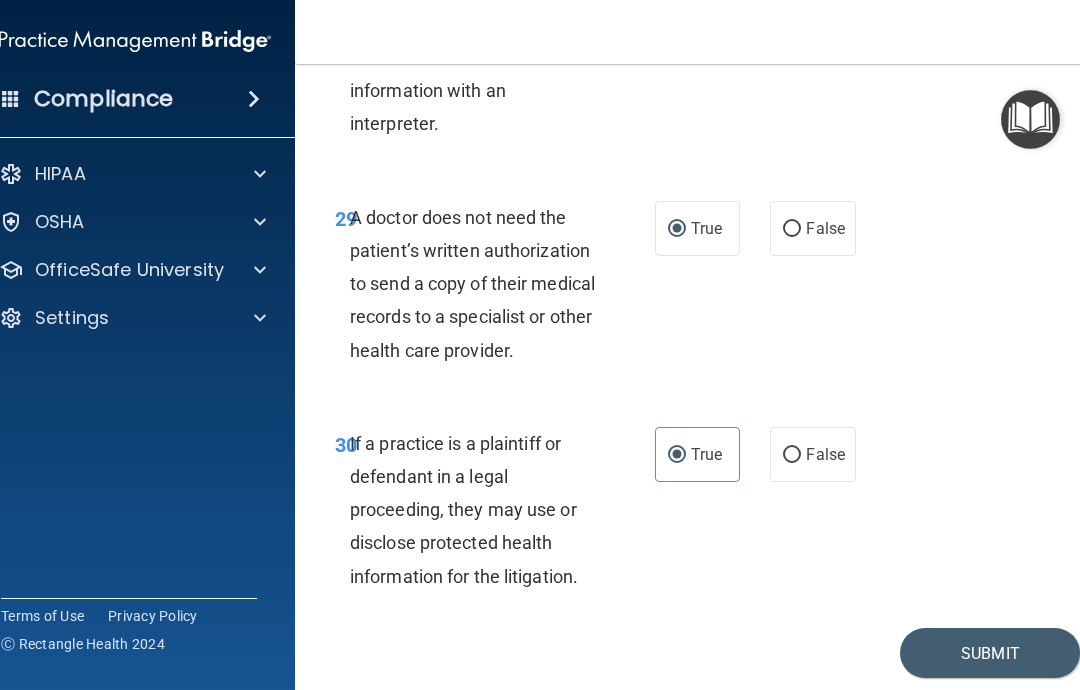 scroll, scrollTop: 6686, scrollLeft: 0, axis: vertical 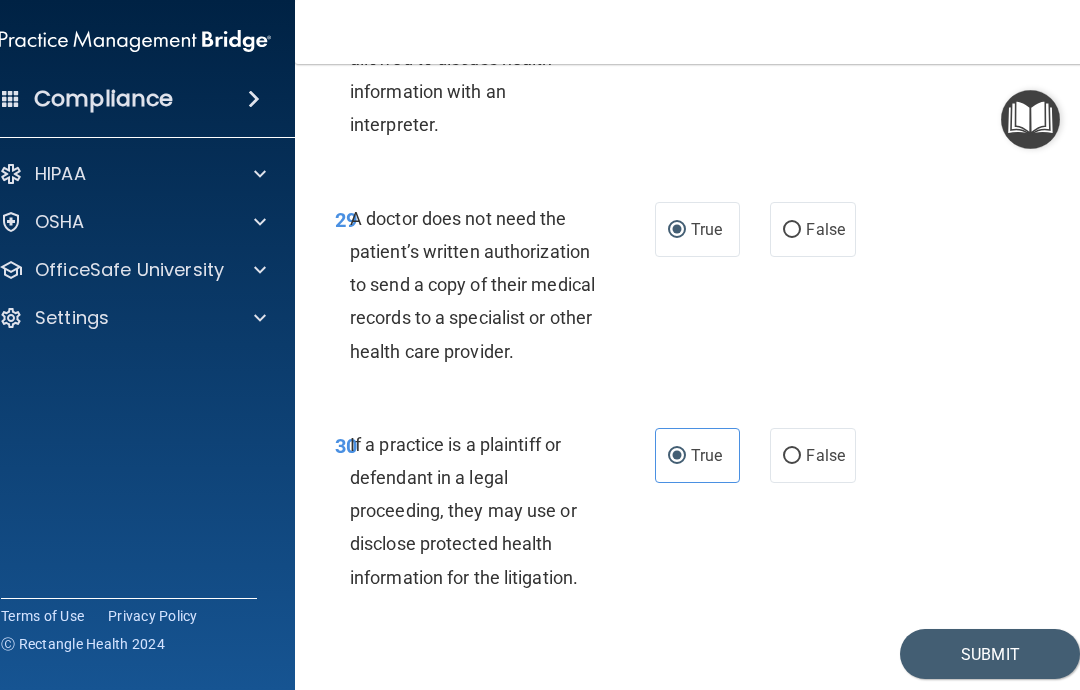 click on "Submit" at bounding box center (990, 654) 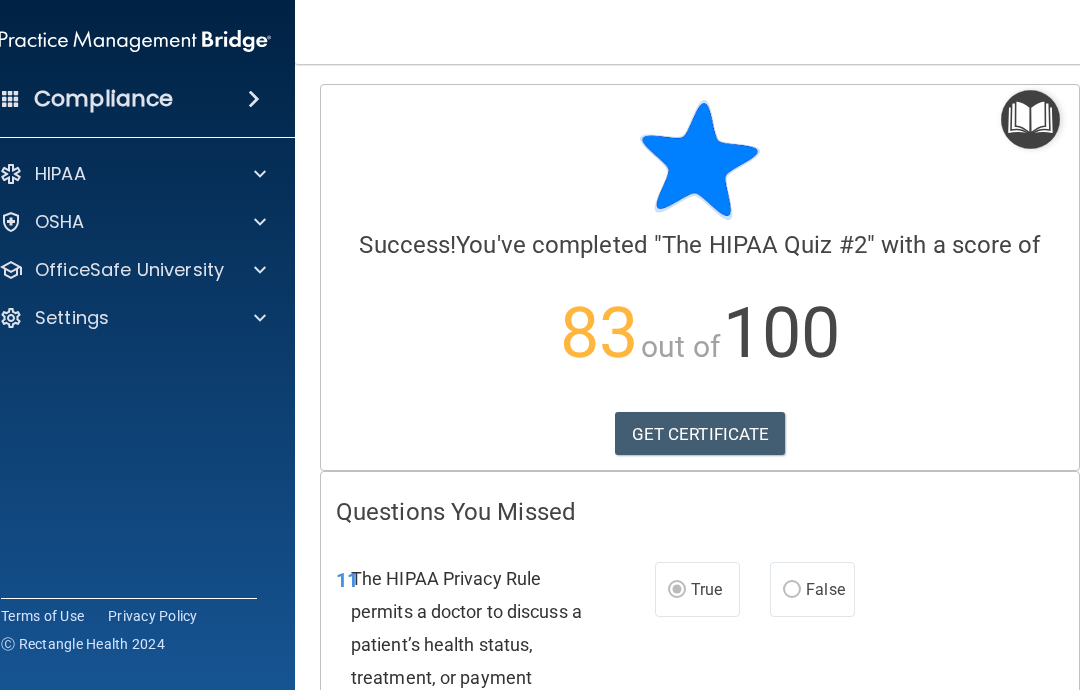 scroll, scrollTop: 0, scrollLeft: 0, axis: both 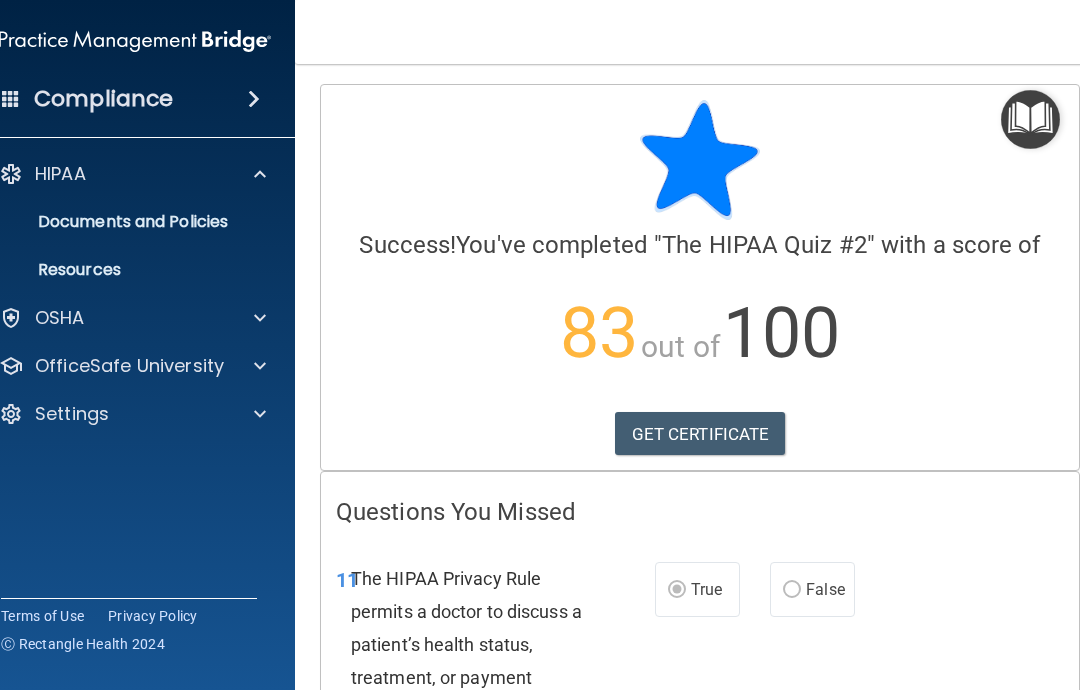click on "Documents and Policies" at bounding box center (124, 222) 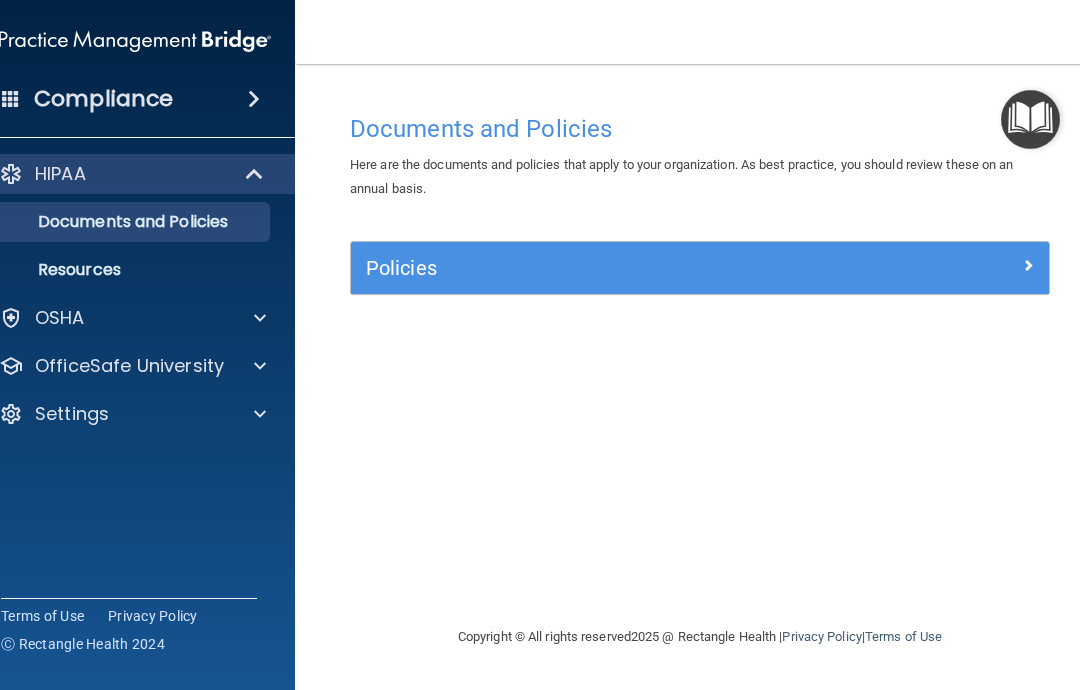 click on "Policies" at bounding box center [613, 268] 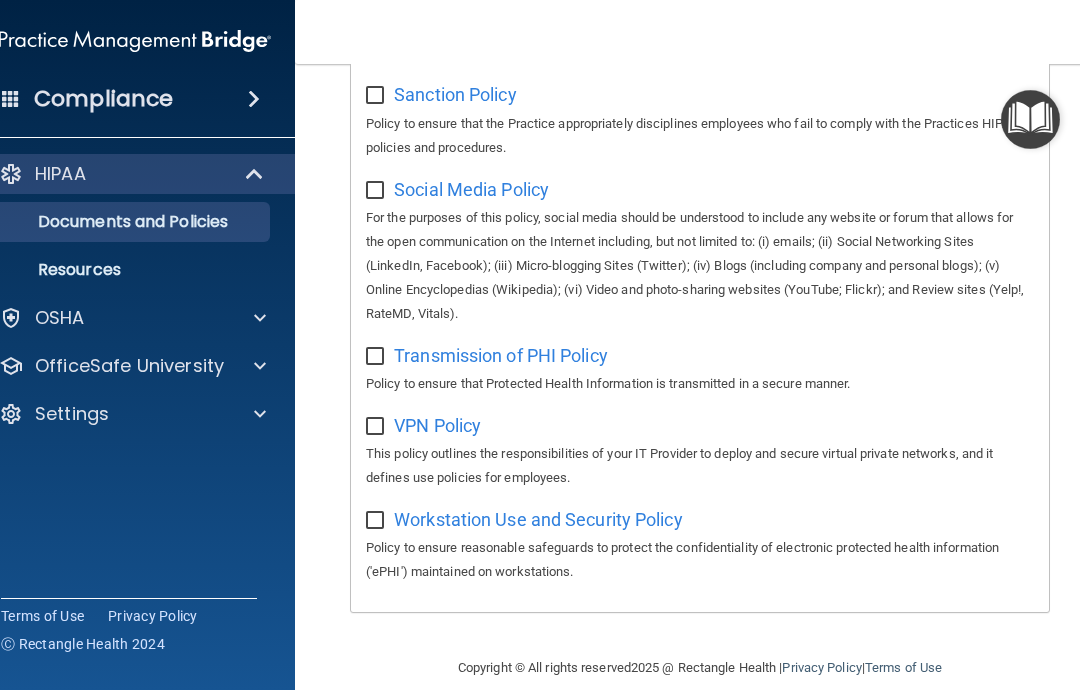 scroll, scrollTop: 1746, scrollLeft: 0, axis: vertical 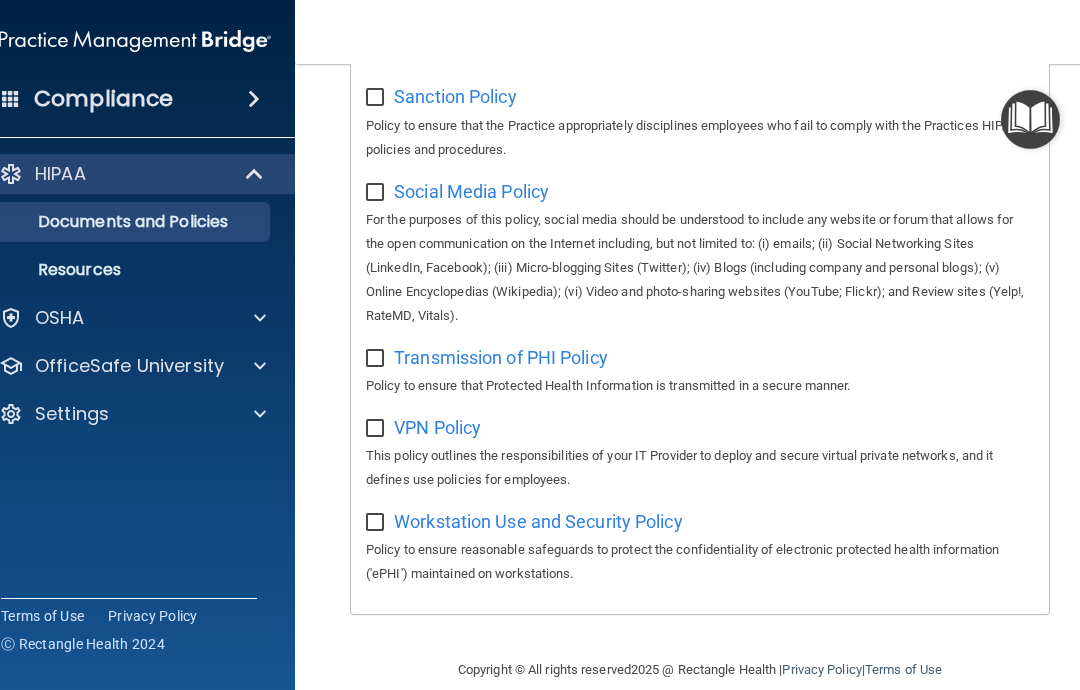 click on "Resources" at bounding box center [124, 270] 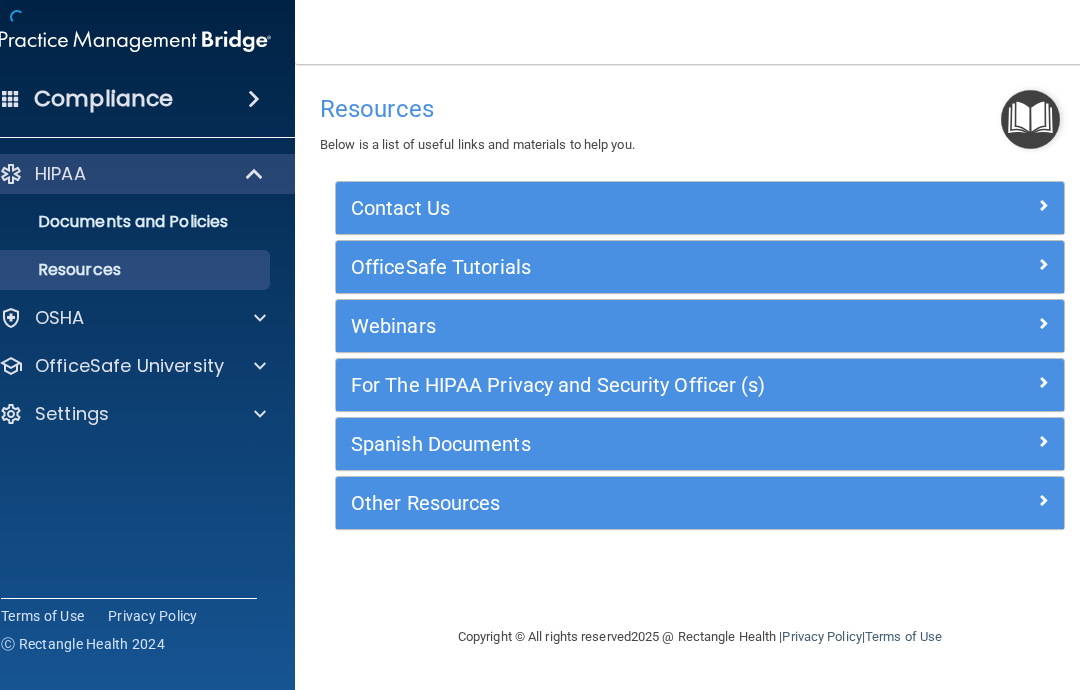 scroll, scrollTop: 0, scrollLeft: 0, axis: both 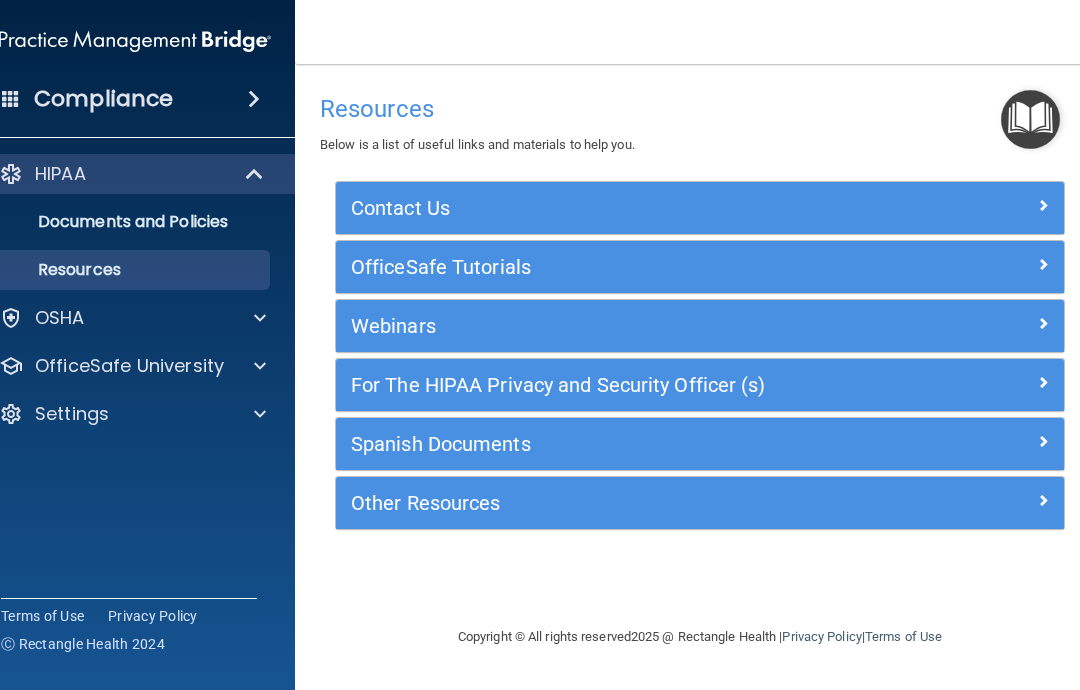 click on "Documents and Policies" at bounding box center [124, 222] 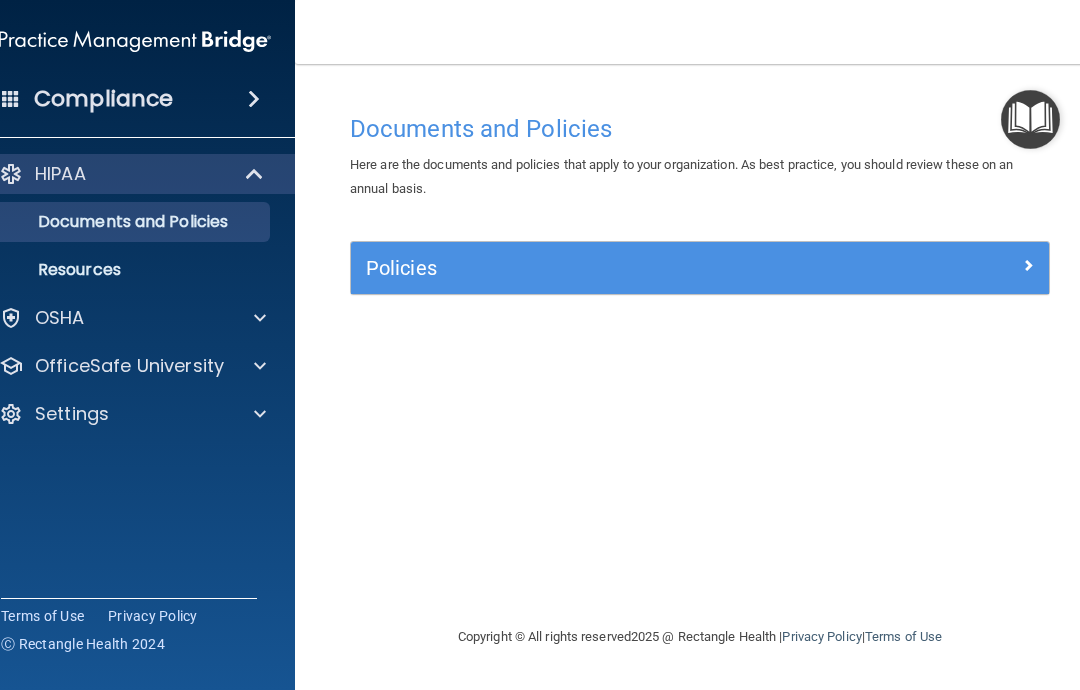 click on "OSHA" at bounding box center (108, 318) 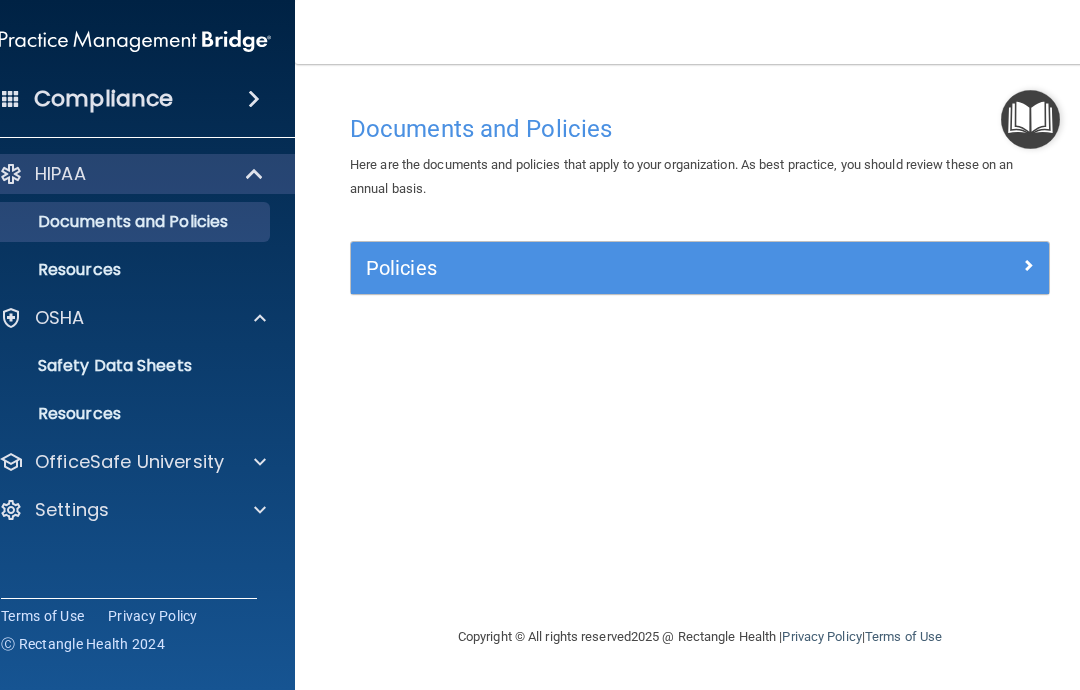 click on "Safety Data Sheets" at bounding box center (124, 366) 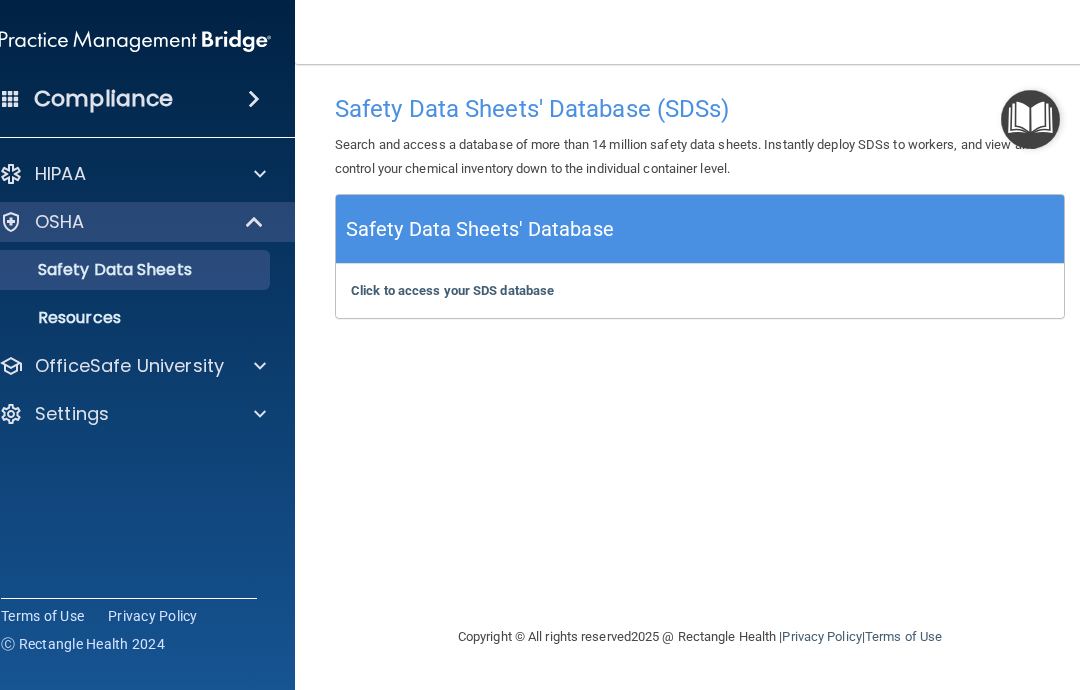 click on "Compliance" at bounding box center (135, 99) 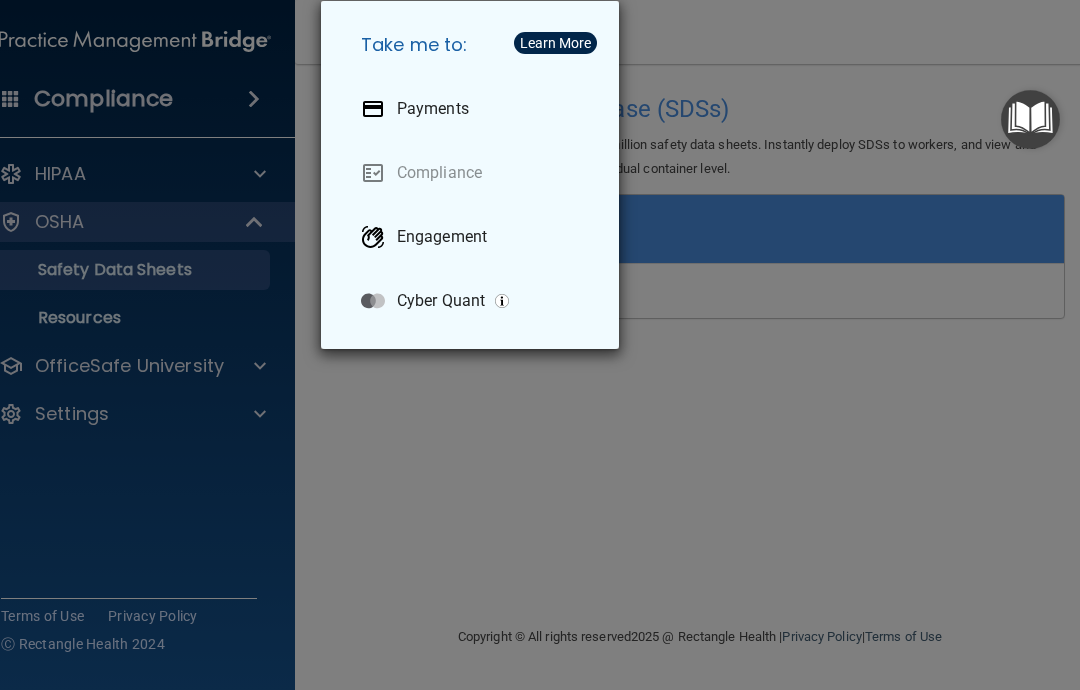 click on "Take me to:             Payments                   Compliance                     Engagement                     Cyber Quant" at bounding box center [540, 345] 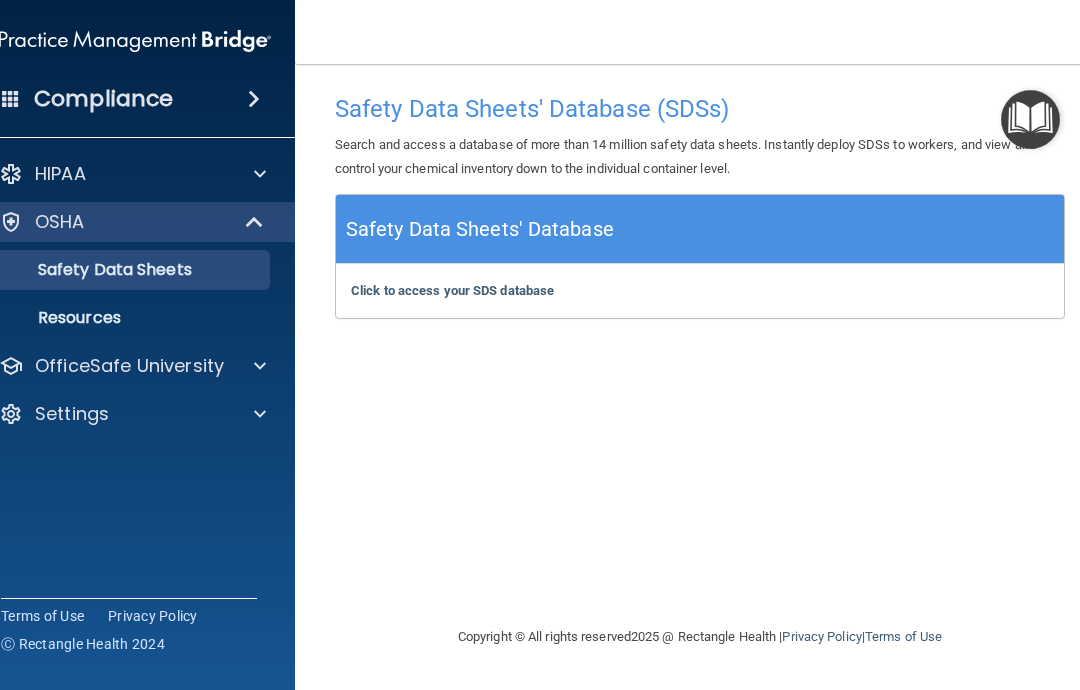 click on "Settings" at bounding box center [108, 414] 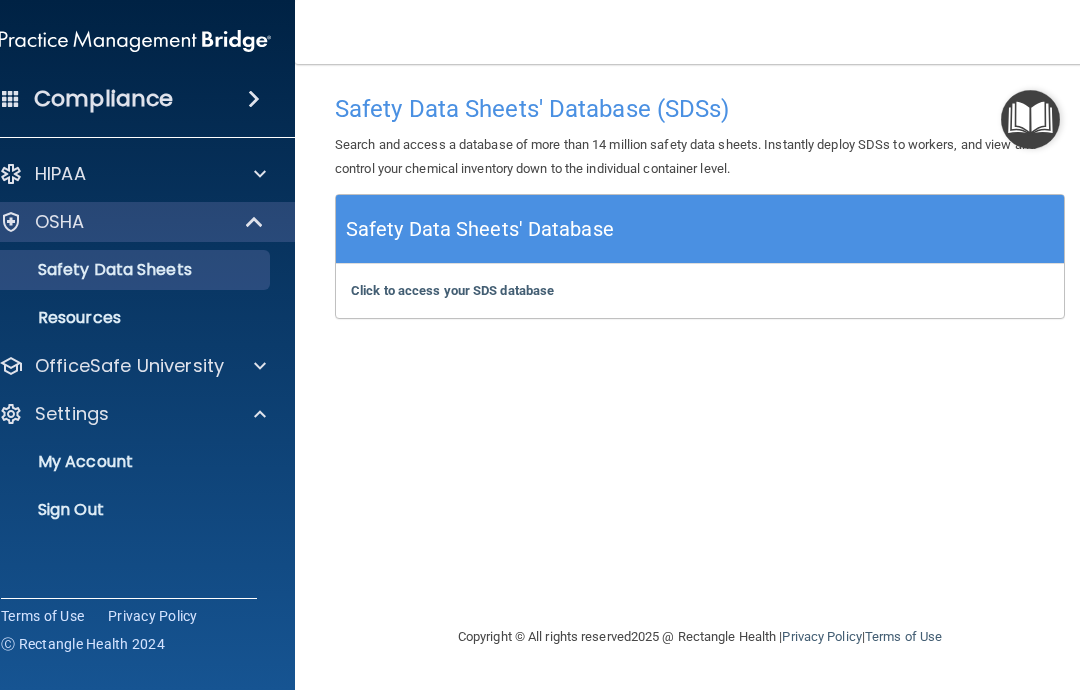 click on "OfficeSafe University" at bounding box center [108, 366] 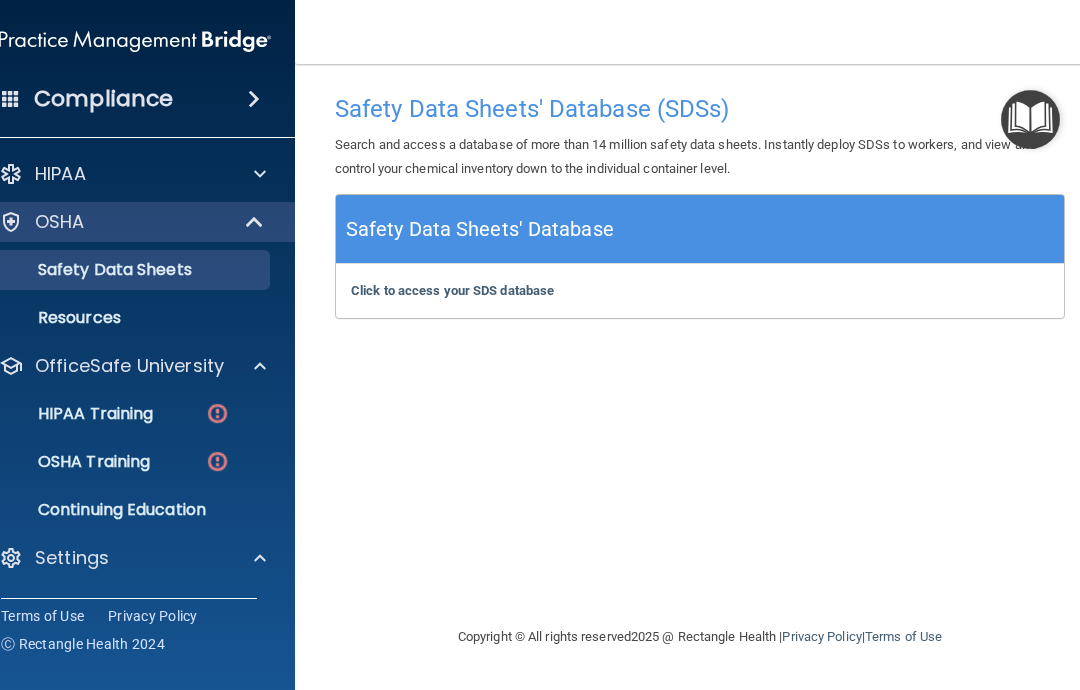 click at bounding box center (217, 413) 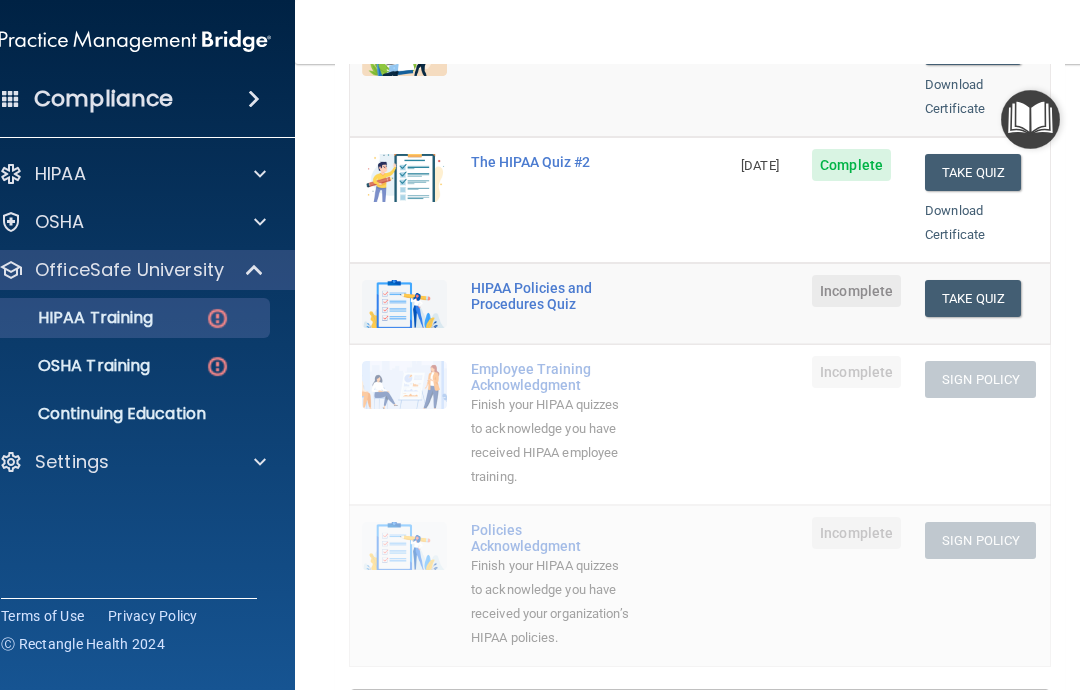 scroll, scrollTop: 364, scrollLeft: 0, axis: vertical 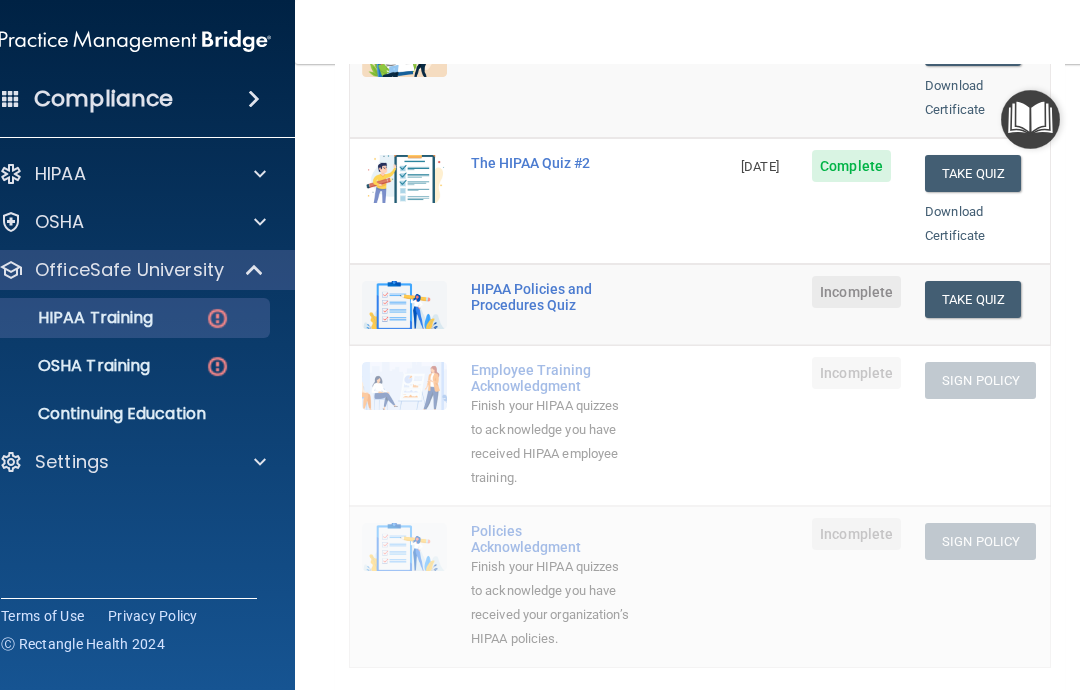 click on "Take Quiz" at bounding box center (973, 299) 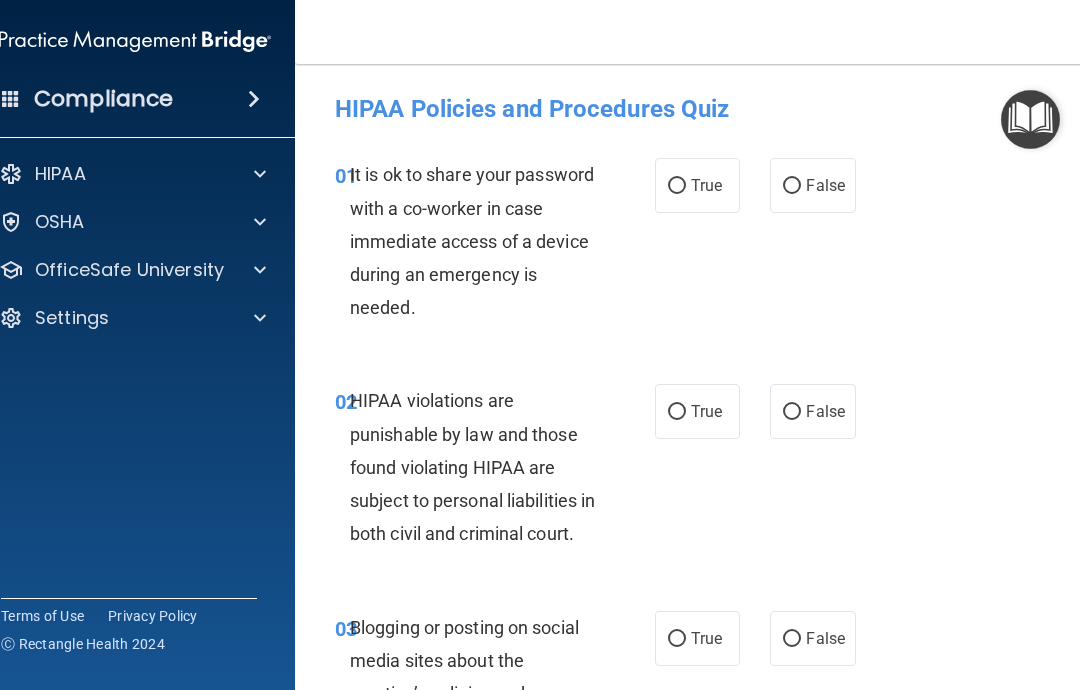 scroll, scrollTop: 0, scrollLeft: 0, axis: both 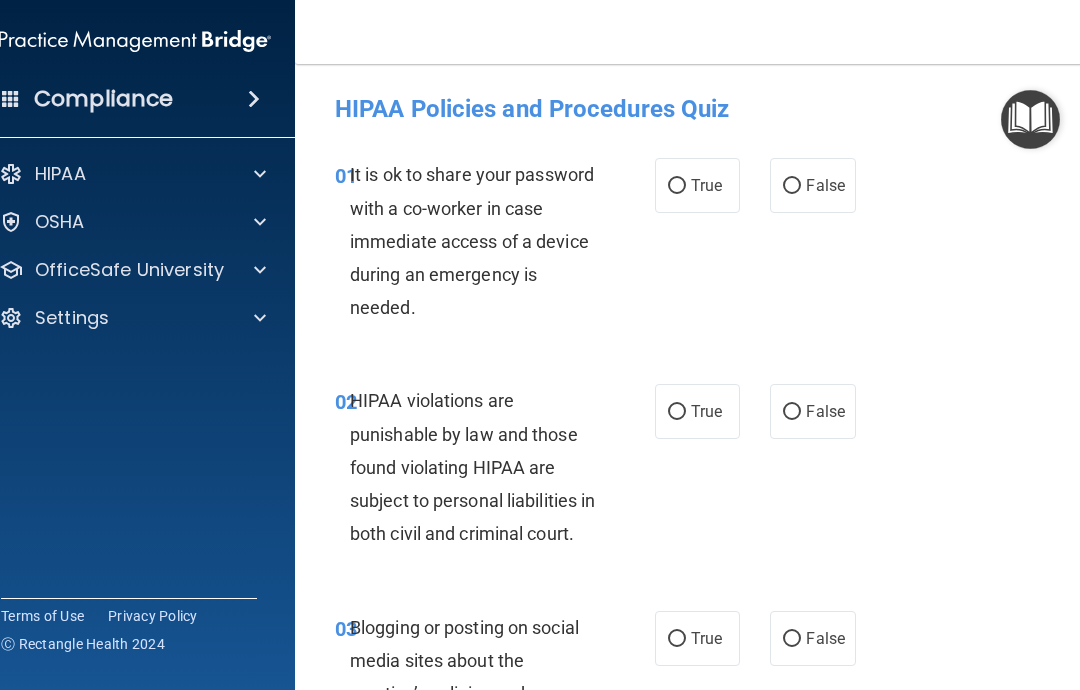 click on "False" at bounding box center (792, 186) 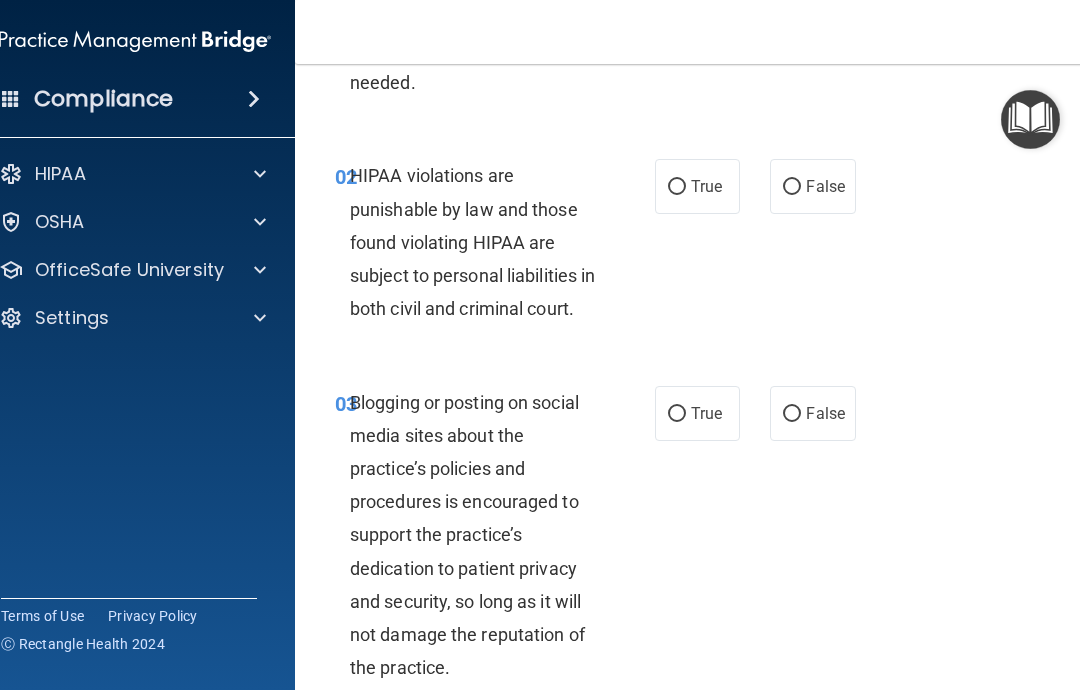 scroll, scrollTop: 257, scrollLeft: 0, axis: vertical 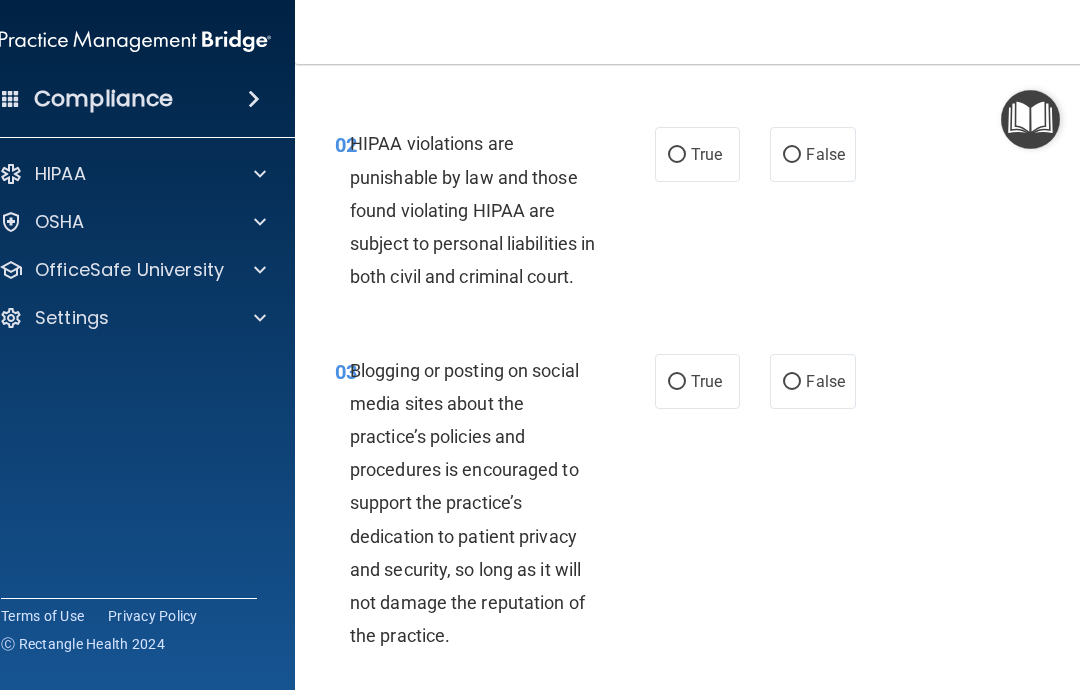 click on "True" at bounding box center [677, 155] 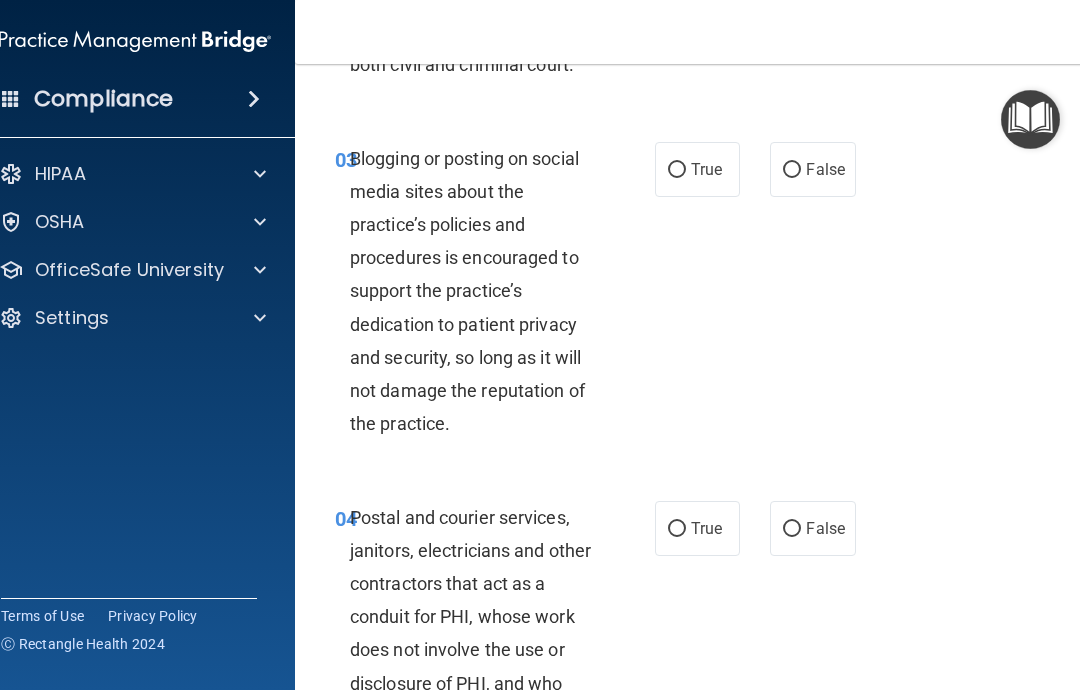 scroll, scrollTop: 470, scrollLeft: 0, axis: vertical 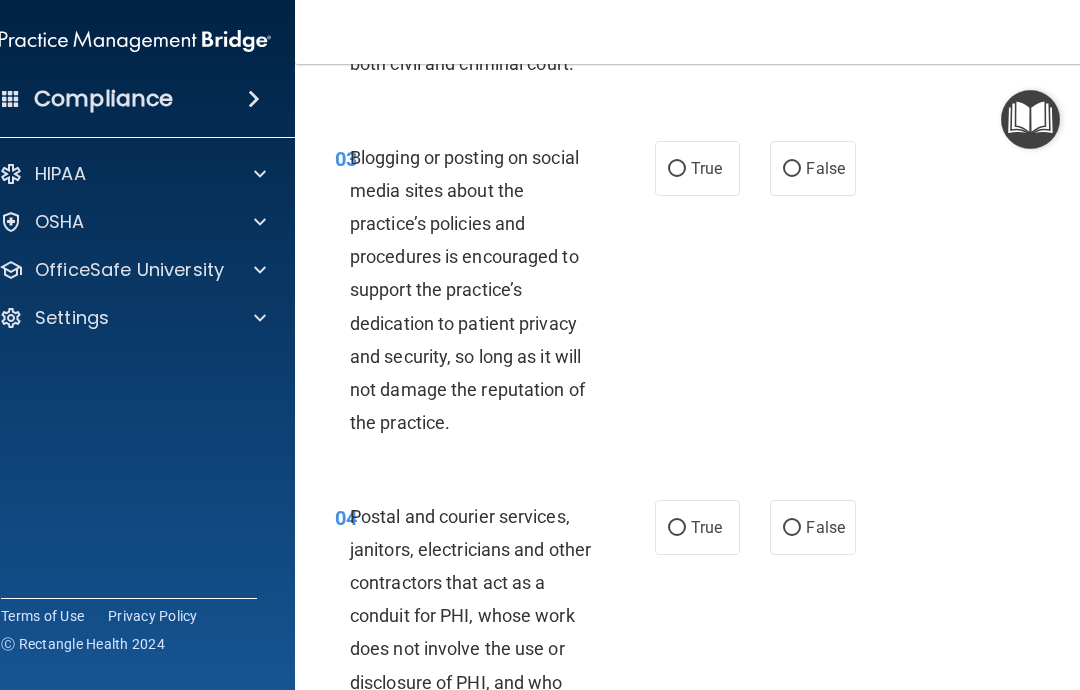 click on "True" at bounding box center [677, 169] 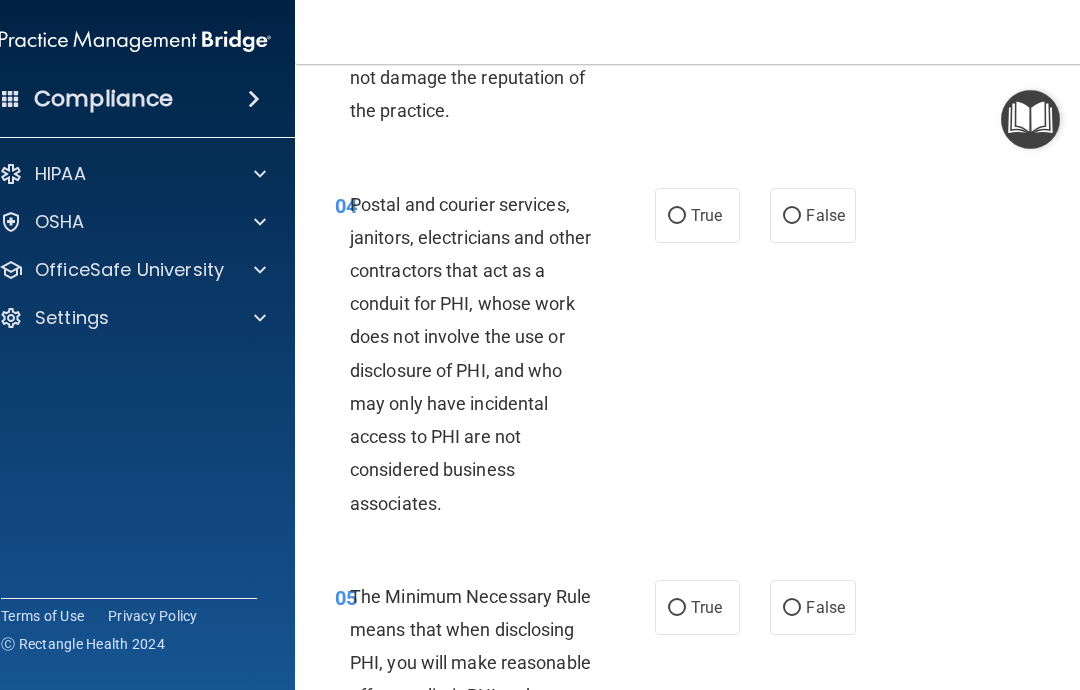 scroll, scrollTop: 793, scrollLeft: 0, axis: vertical 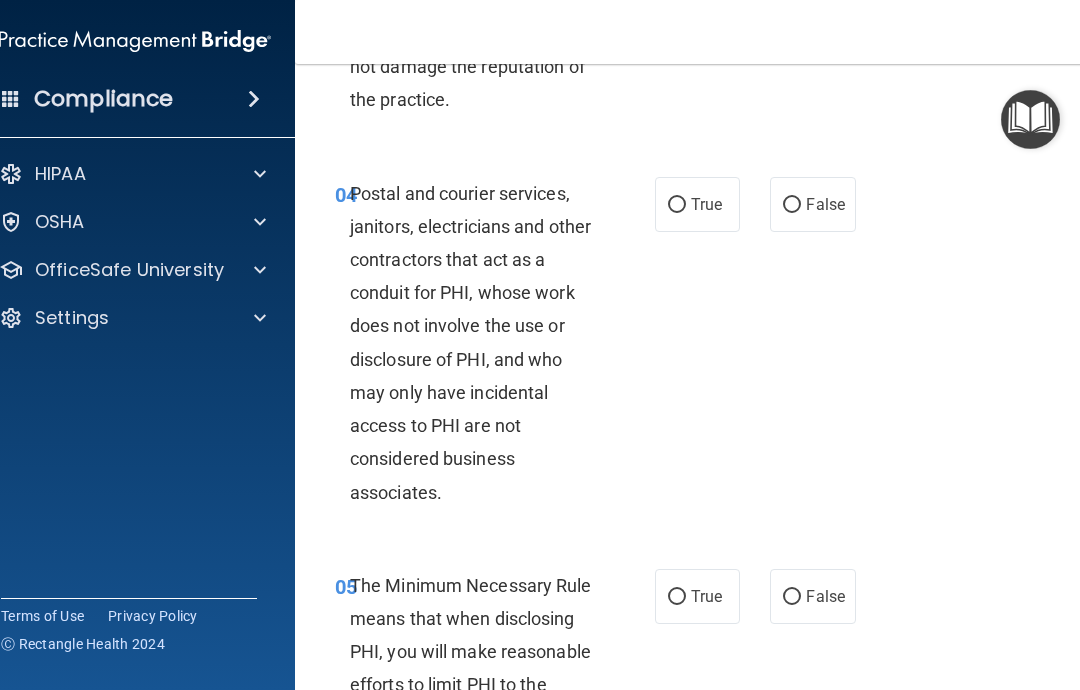 click on "True" at bounding box center (677, 205) 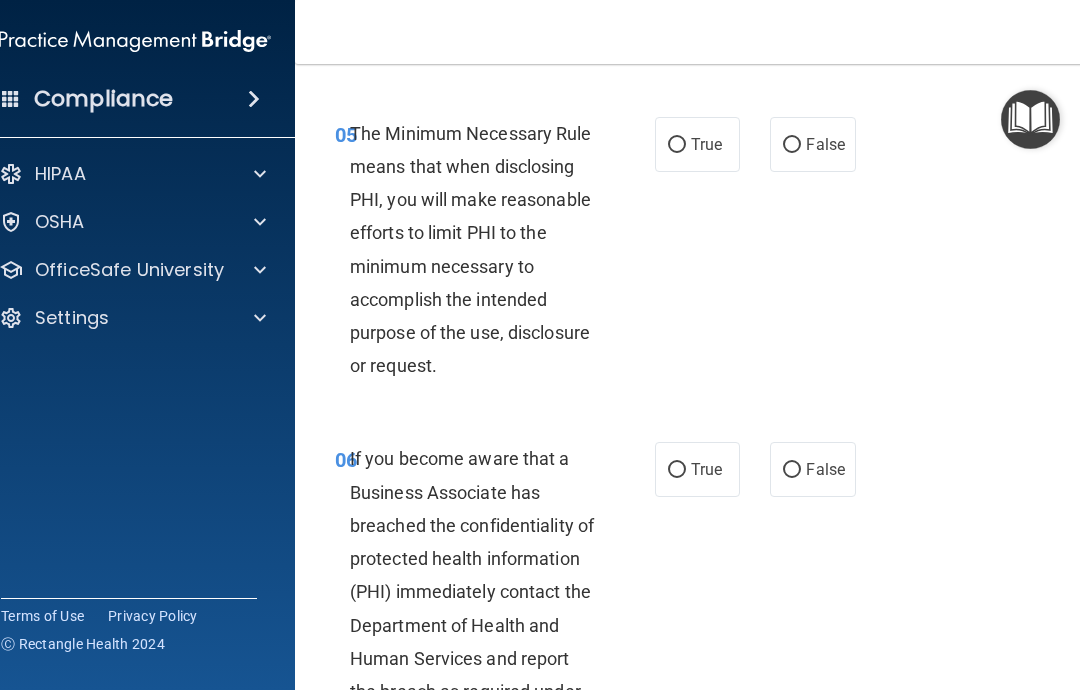 scroll, scrollTop: 1252, scrollLeft: 0, axis: vertical 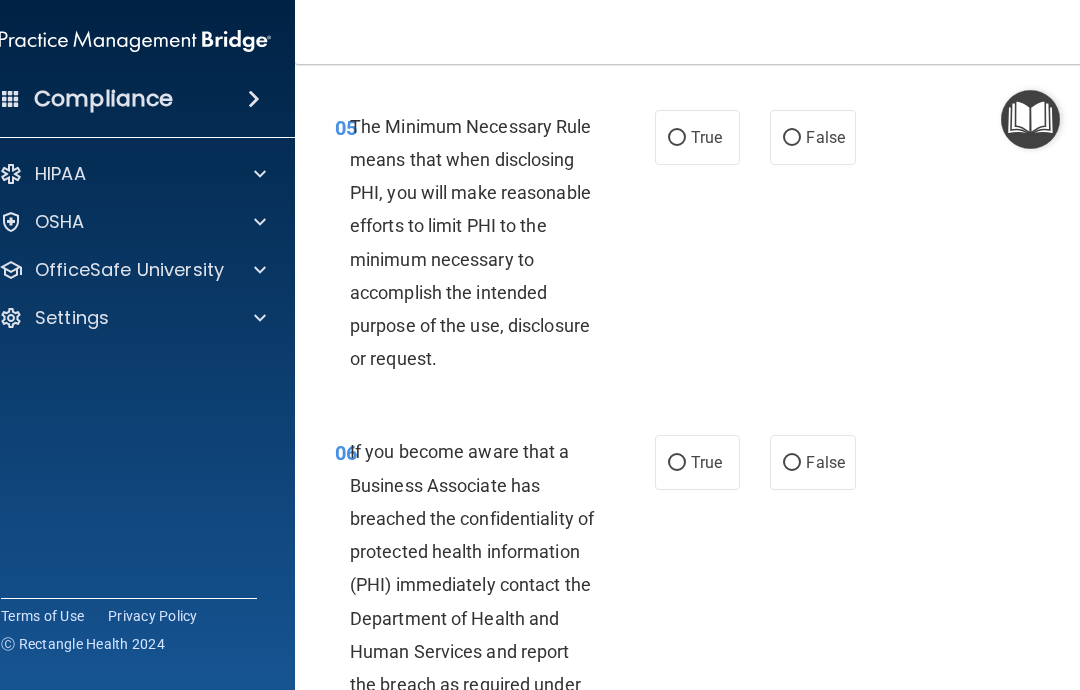 click on "True" at bounding box center [697, 137] 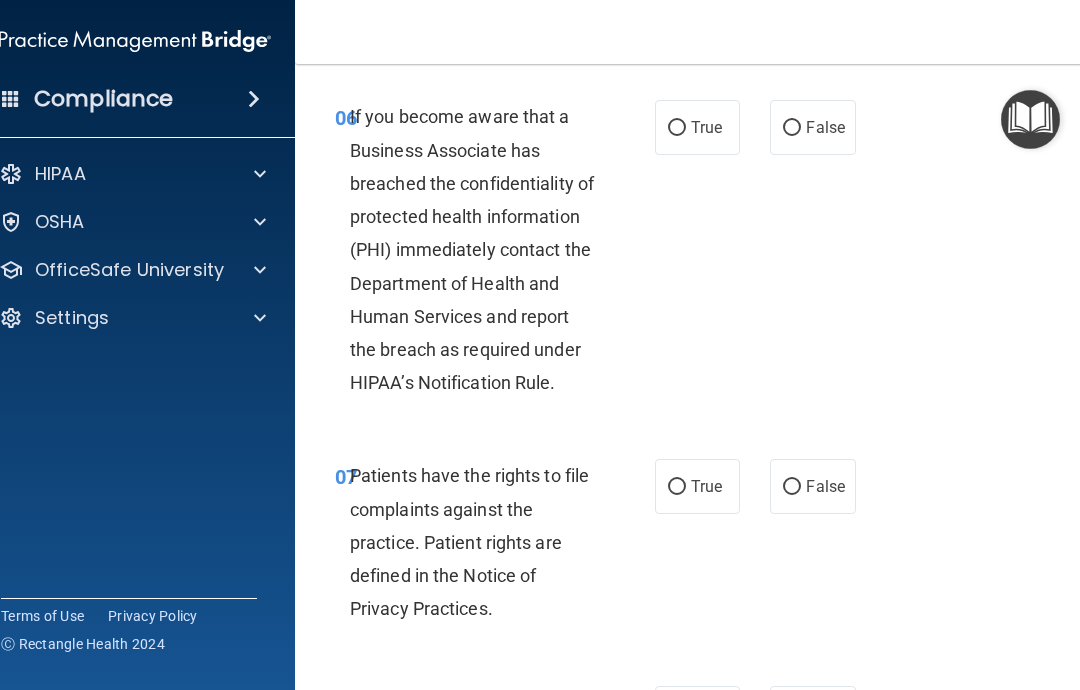 scroll, scrollTop: 1590, scrollLeft: 0, axis: vertical 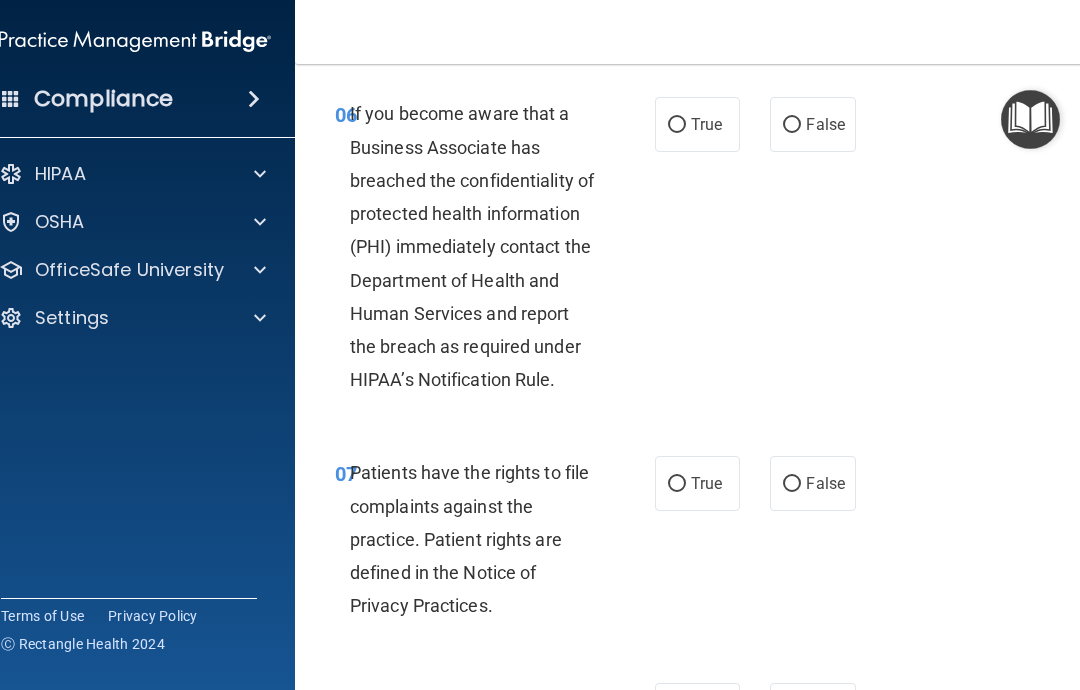 click on "True" at bounding box center (697, 124) 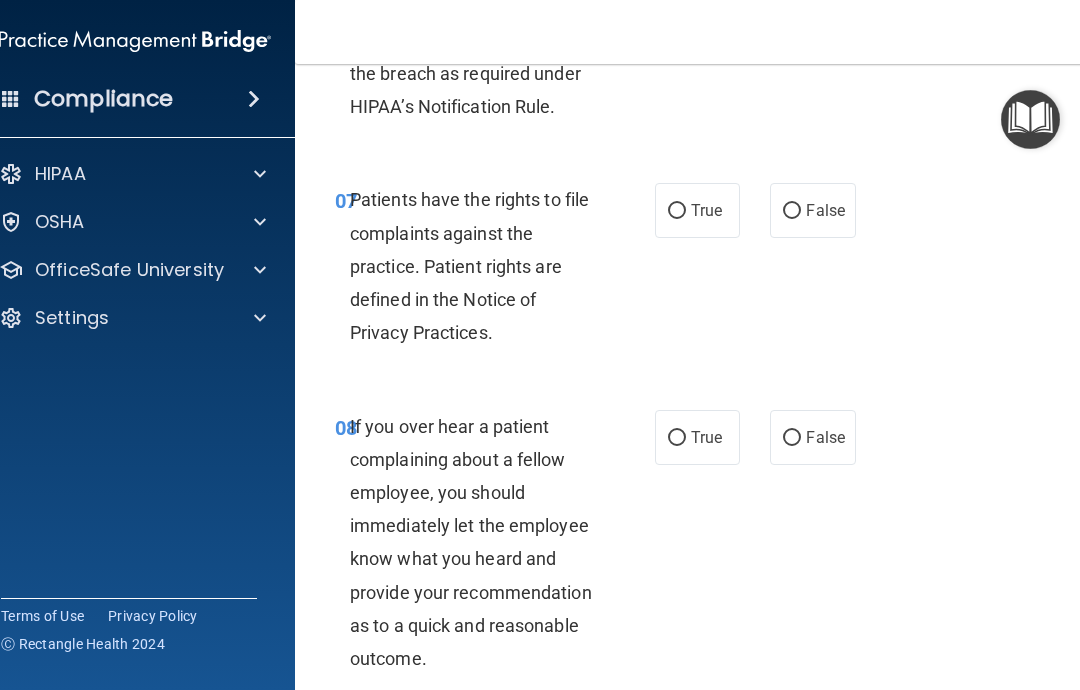 scroll, scrollTop: 1871, scrollLeft: 0, axis: vertical 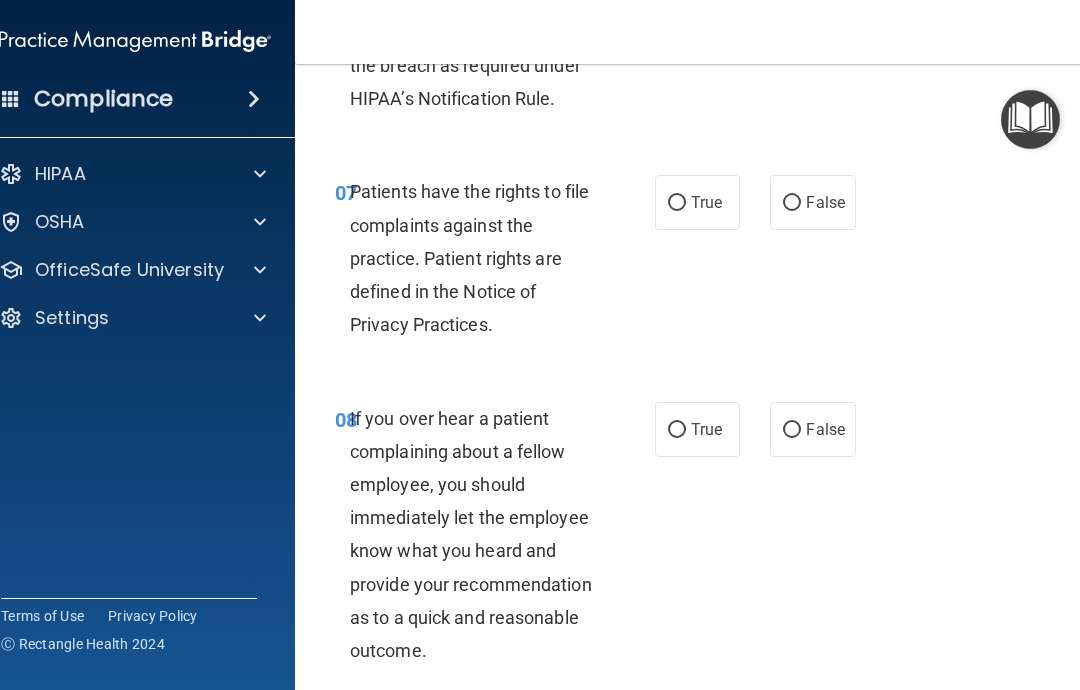 click on "True" at bounding box center [677, 203] 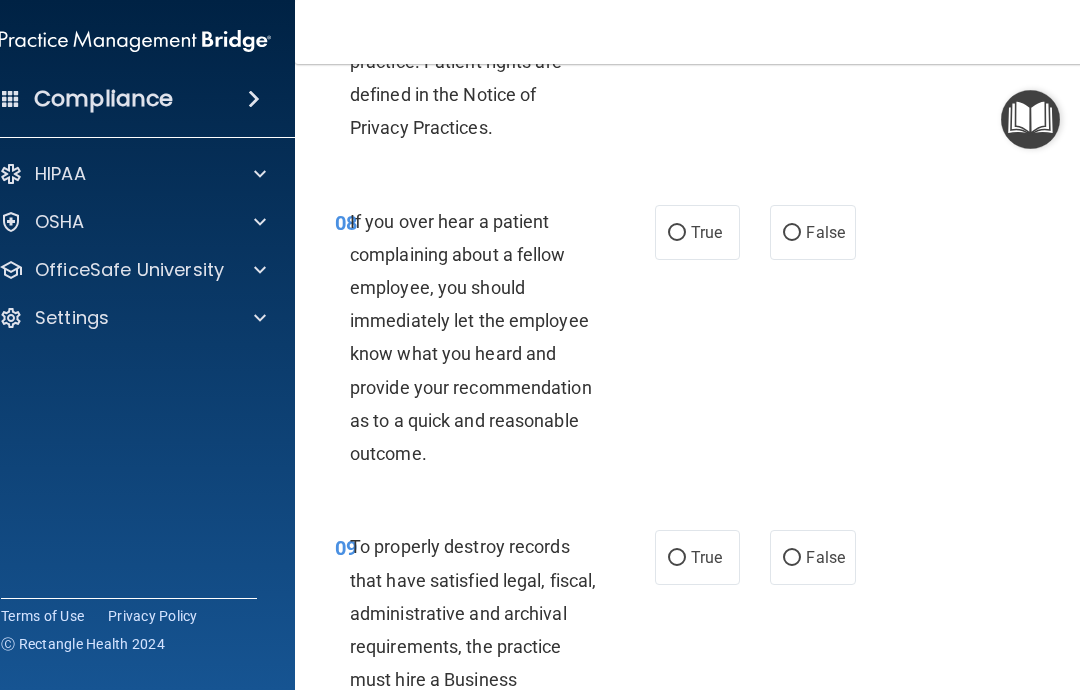 scroll, scrollTop: 2071, scrollLeft: 0, axis: vertical 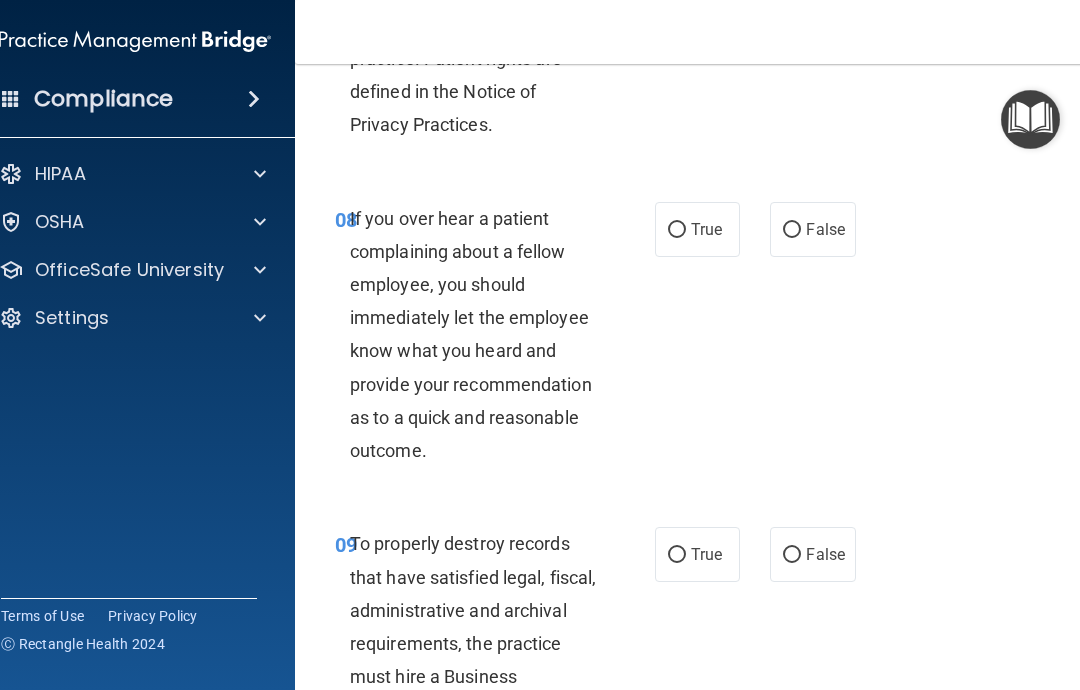 click on "True" at bounding box center (697, 229) 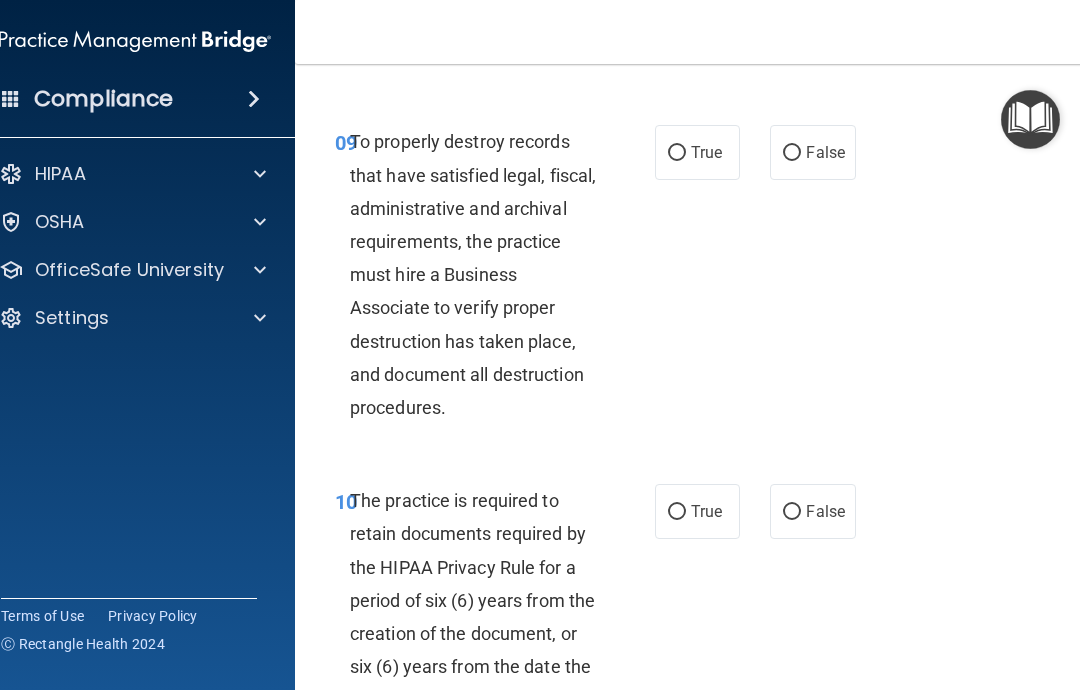 scroll, scrollTop: 2477, scrollLeft: 0, axis: vertical 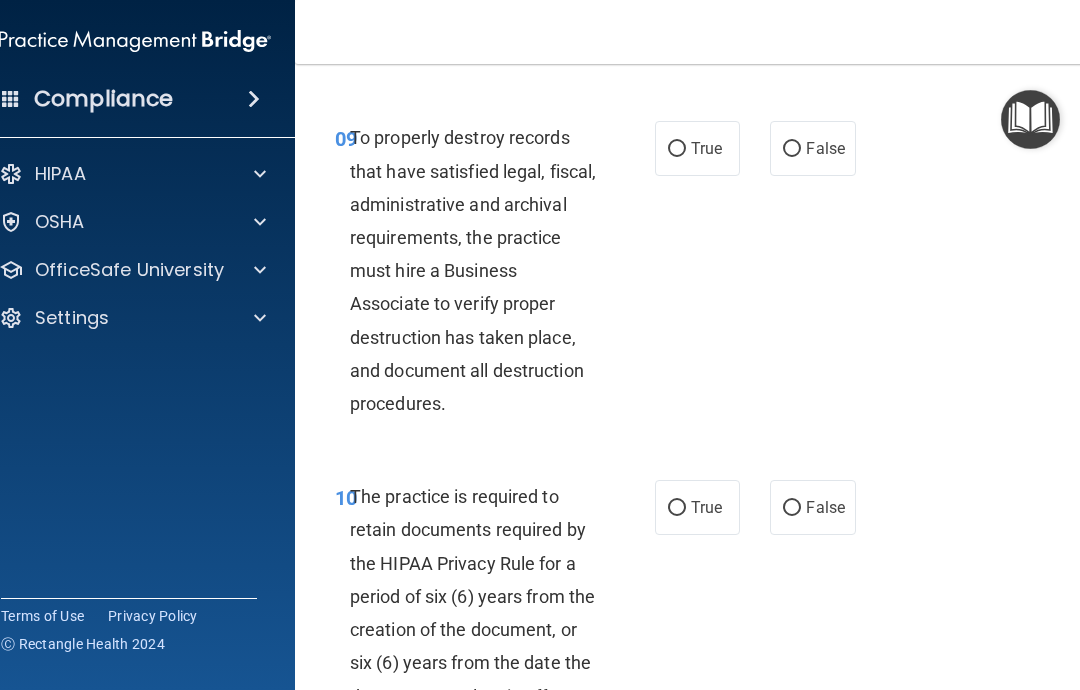 click on "False" at bounding box center (792, 149) 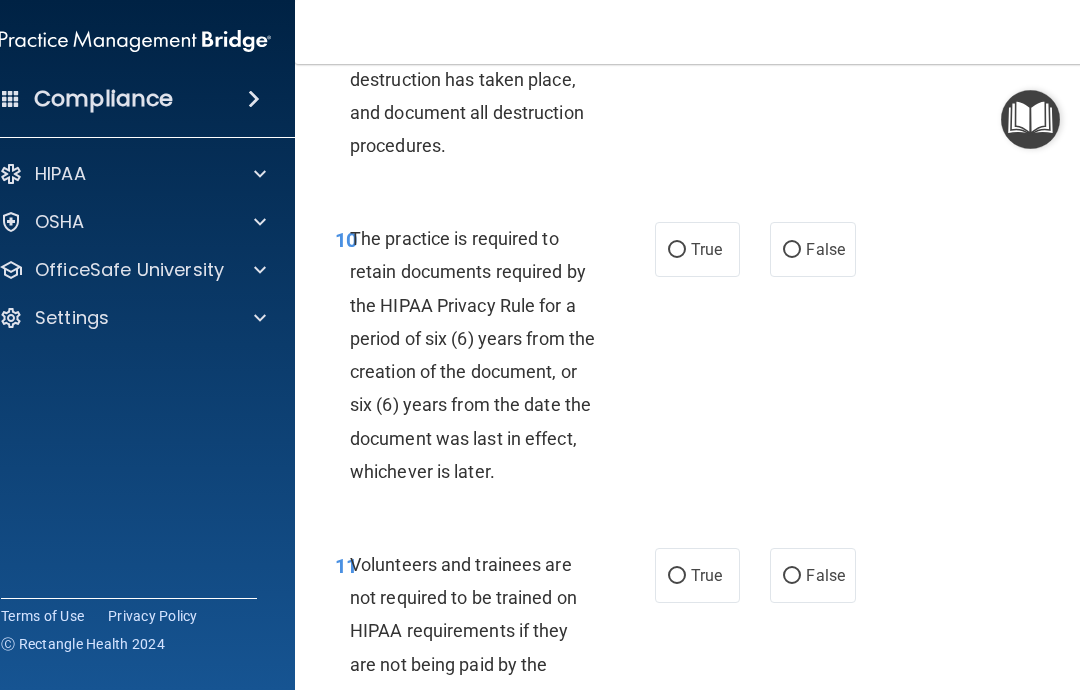 scroll, scrollTop: 2756, scrollLeft: 0, axis: vertical 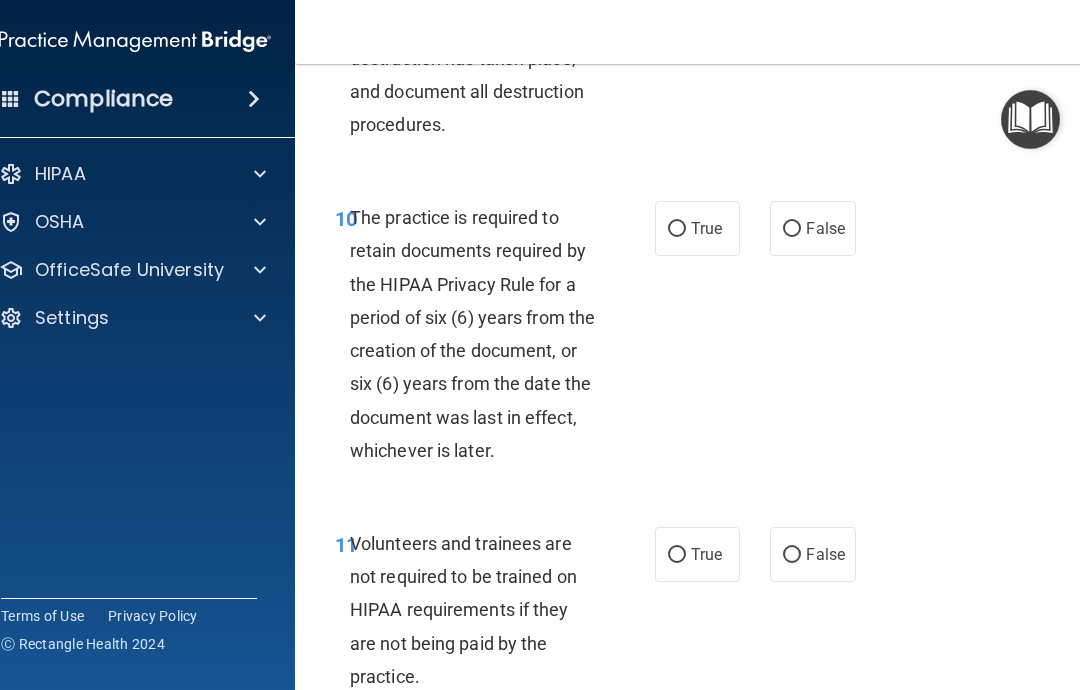 click on "True" at bounding box center [677, 229] 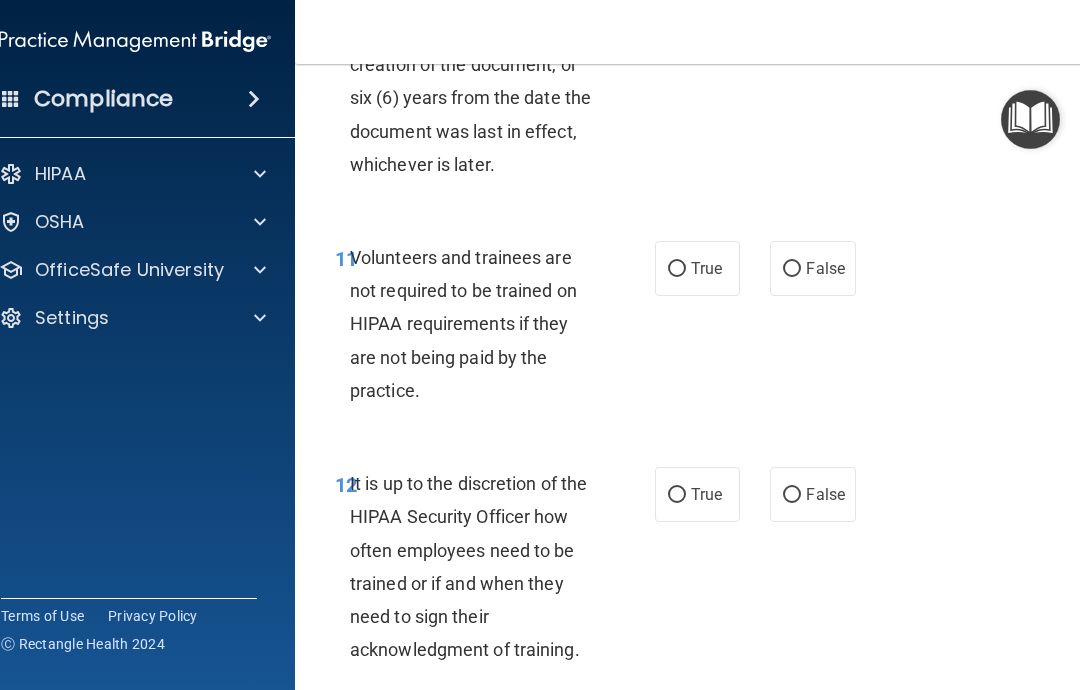 scroll, scrollTop: 3076, scrollLeft: 0, axis: vertical 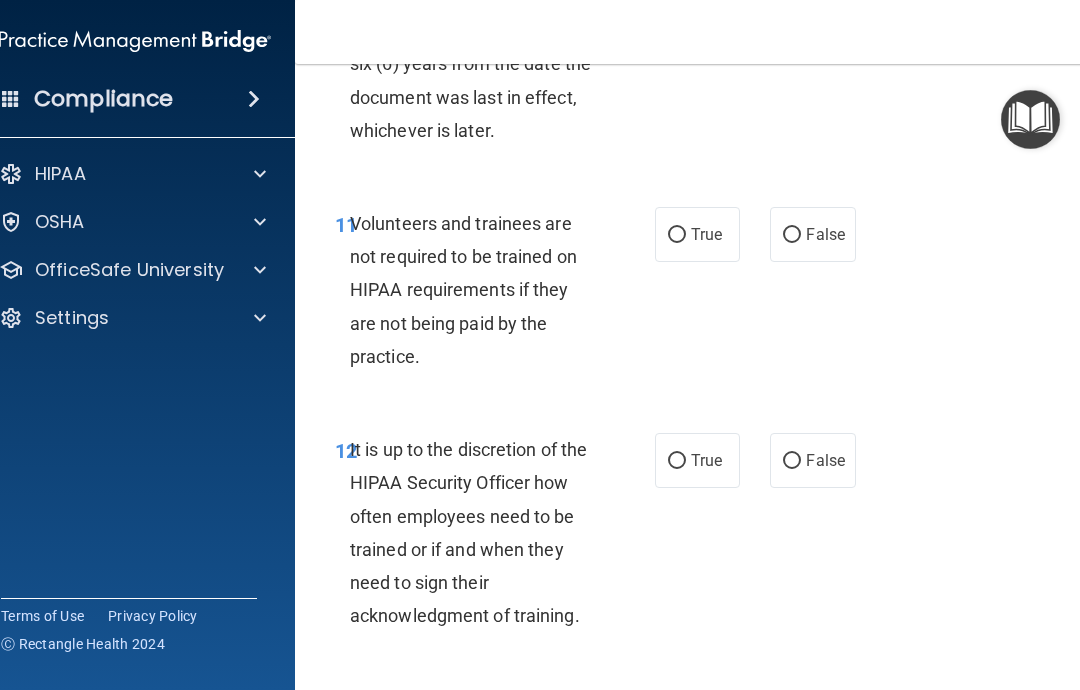click on "False" at bounding box center [792, 235] 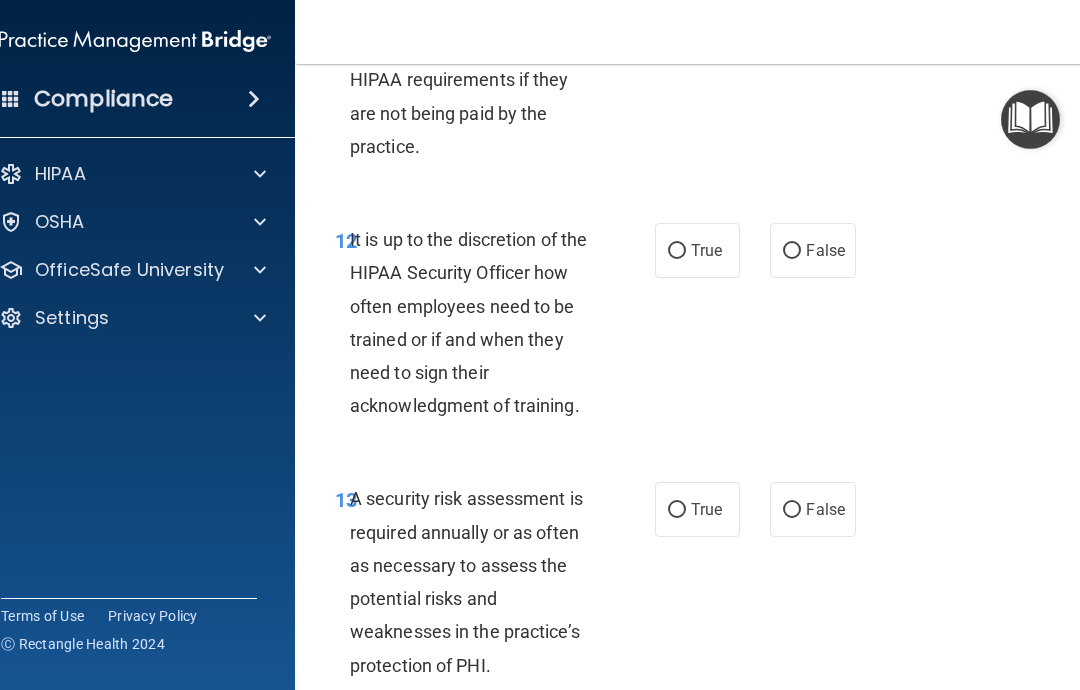 scroll, scrollTop: 3288, scrollLeft: 0, axis: vertical 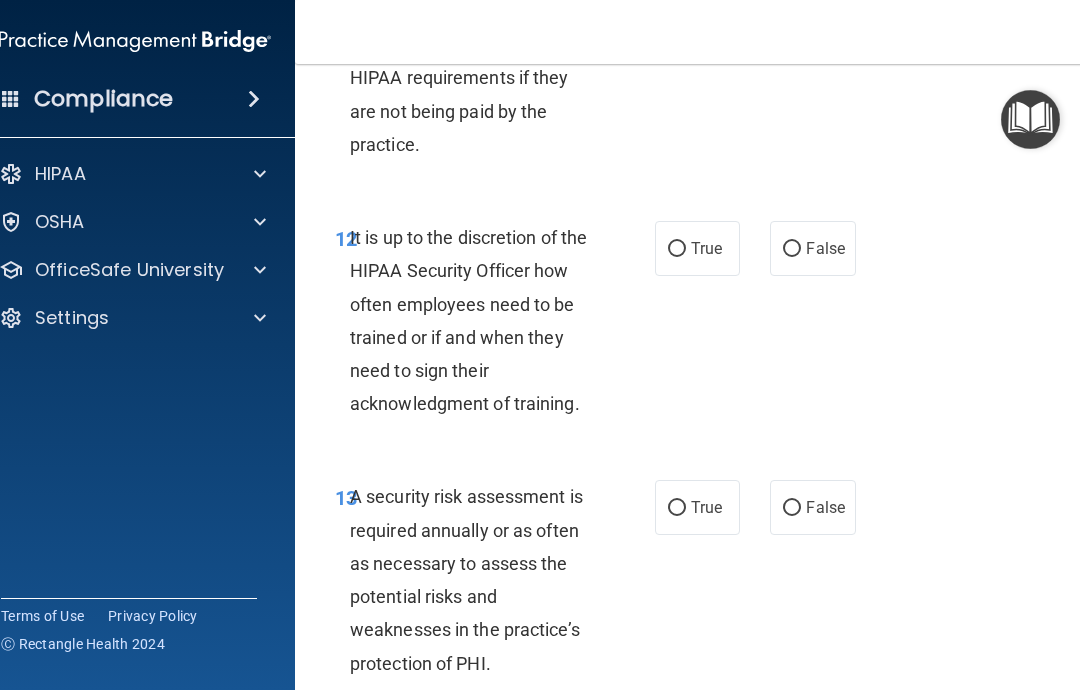 click on "True" at bounding box center (677, 249) 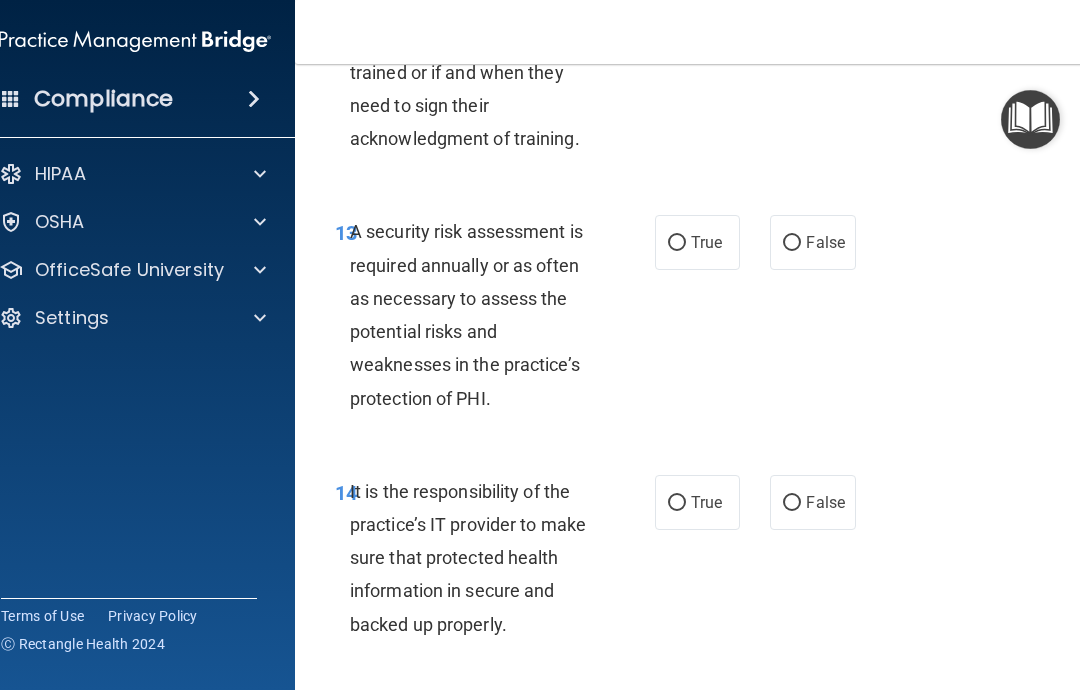 scroll, scrollTop: 3559, scrollLeft: 0, axis: vertical 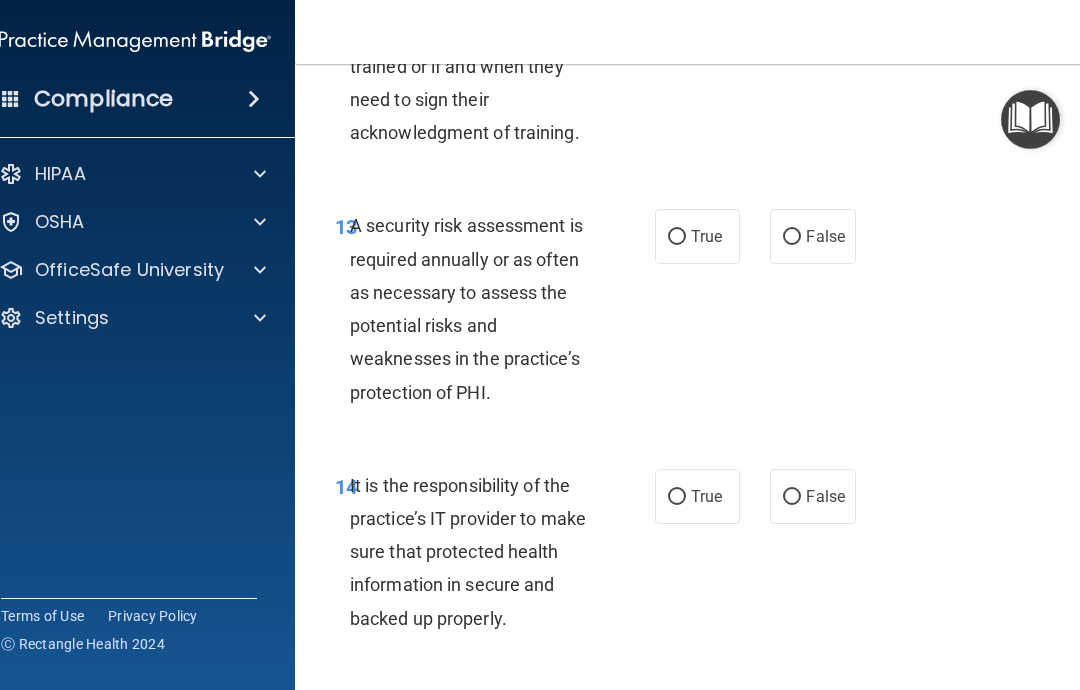 click on "True" at bounding box center (677, 237) 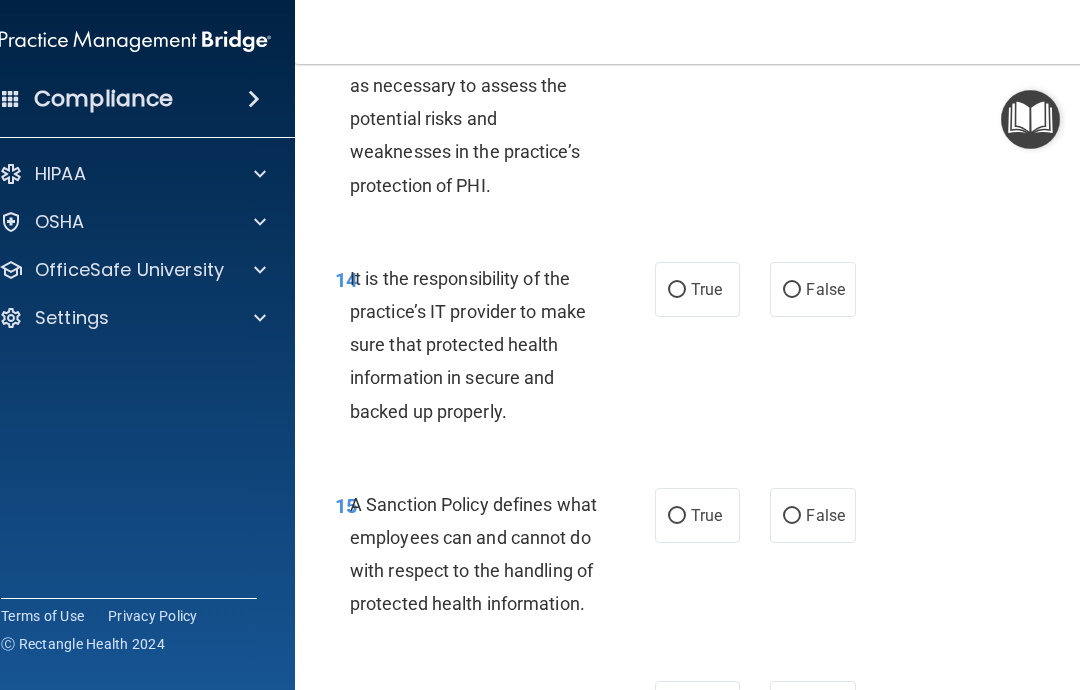 scroll, scrollTop: 3817, scrollLeft: 0, axis: vertical 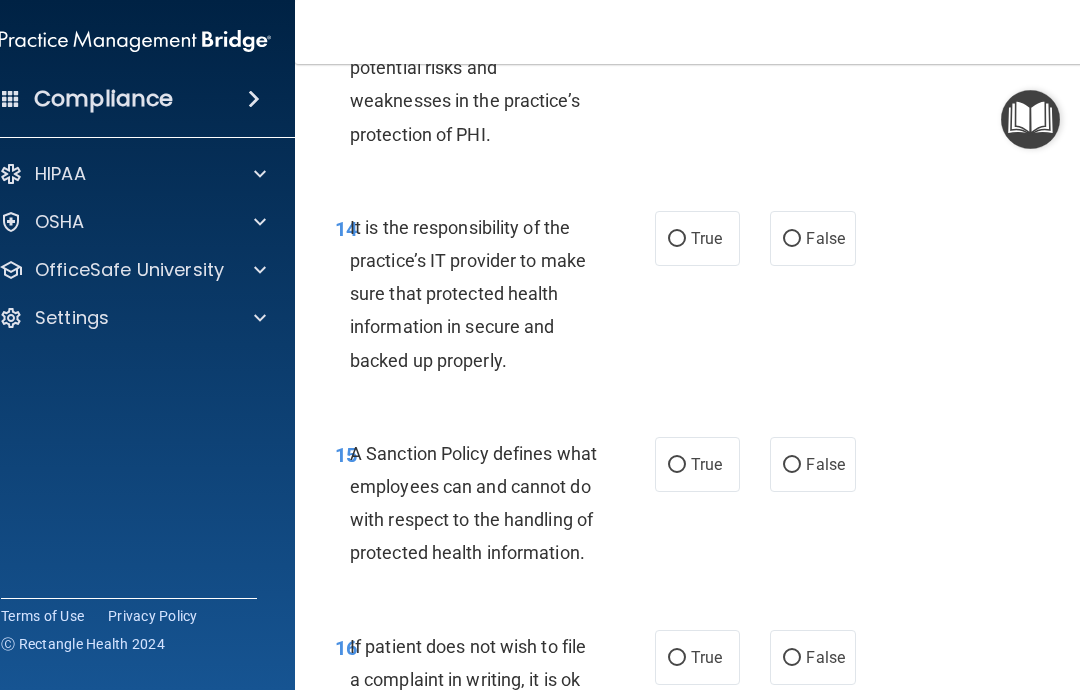 click on "True" at bounding box center [677, 239] 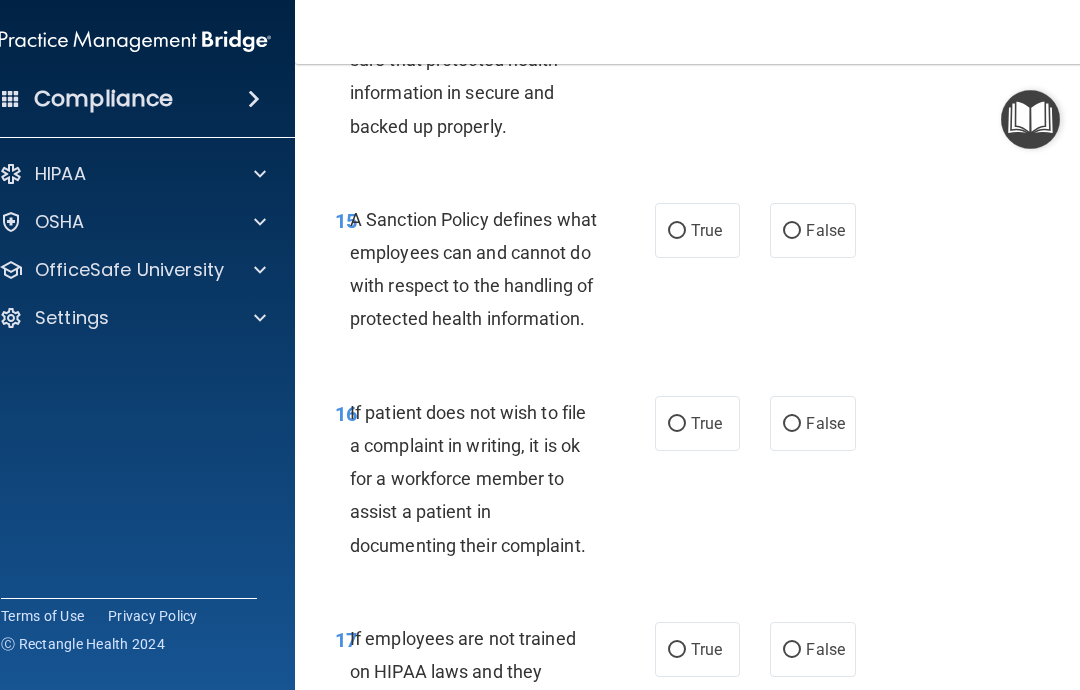 scroll, scrollTop: 4052, scrollLeft: 0, axis: vertical 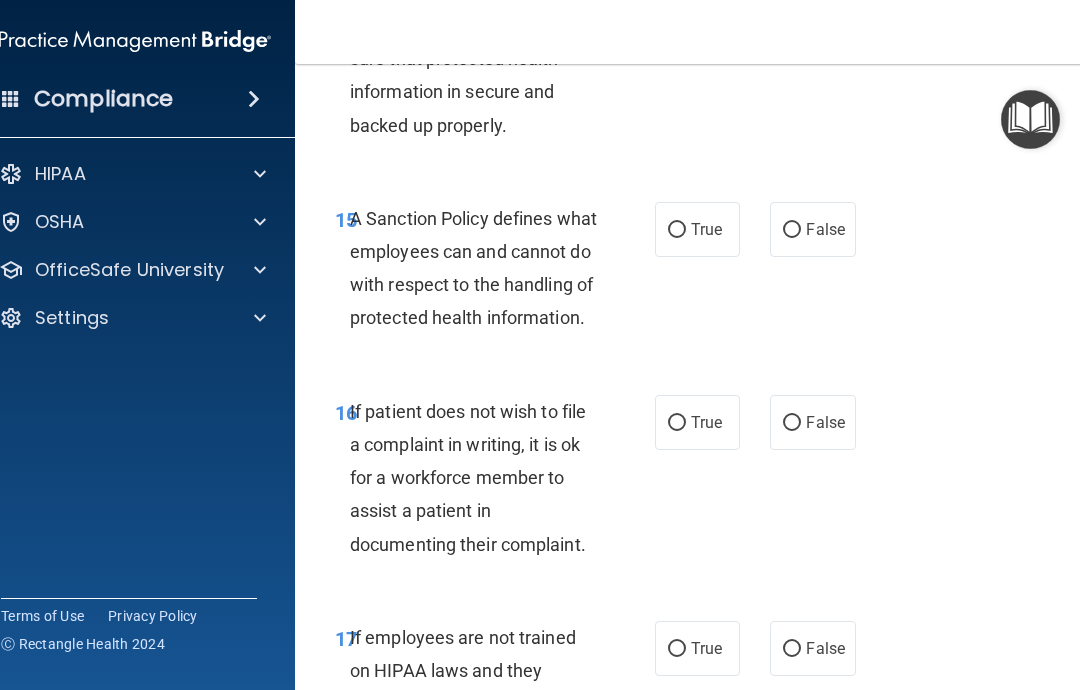 click on "True" at bounding box center (677, 230) 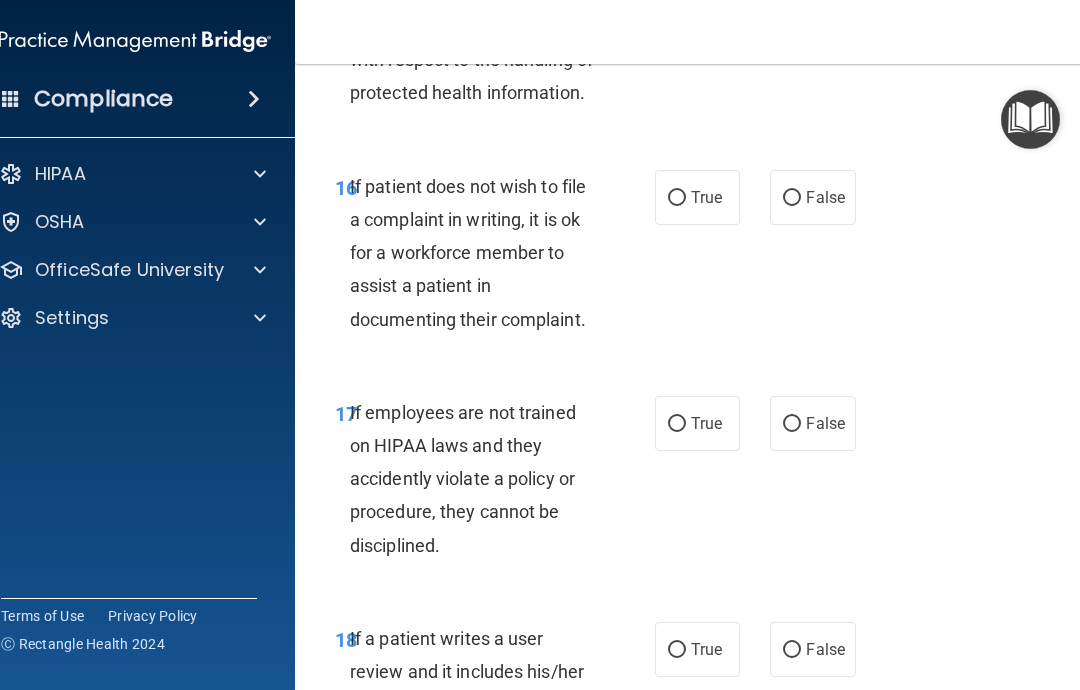 scroll, scrollTop: 4308, scrollLeft: 0, axis: vertical 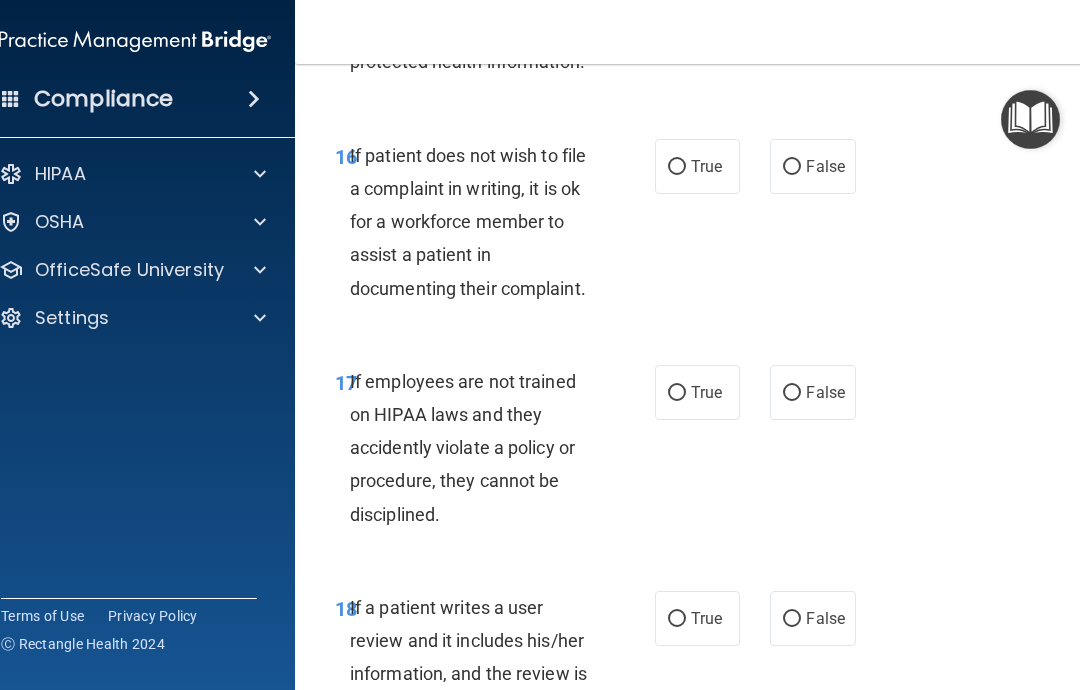 click on "True" at bounding box center (677, 167) 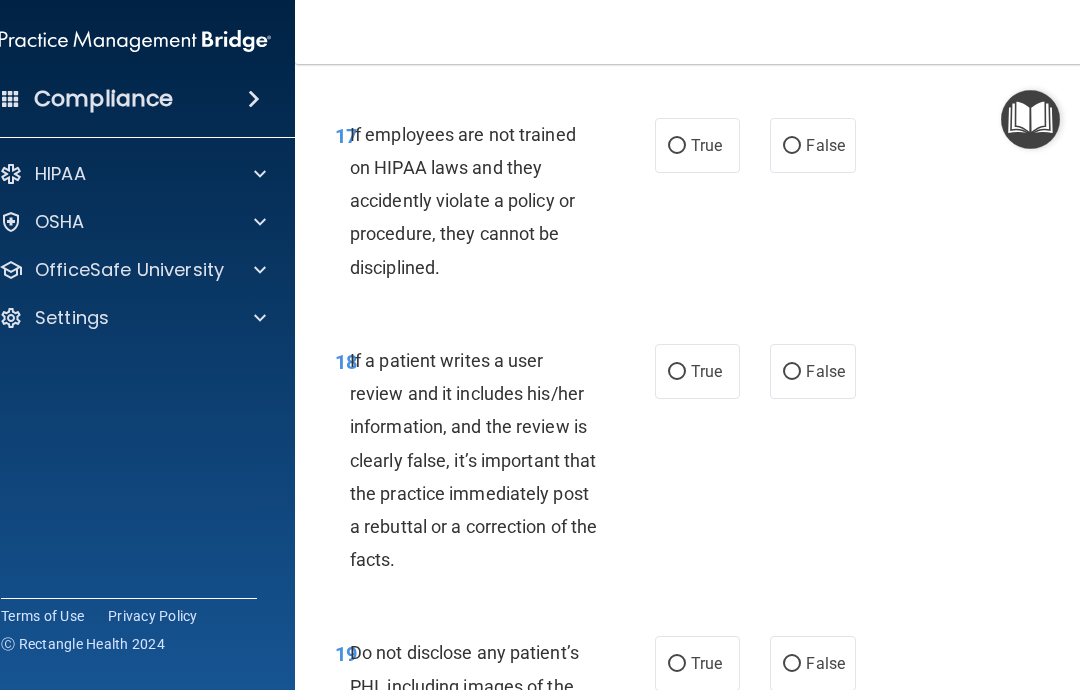 scroll, scrollTop: 4557, scrollLeft: 0, axis: vertical 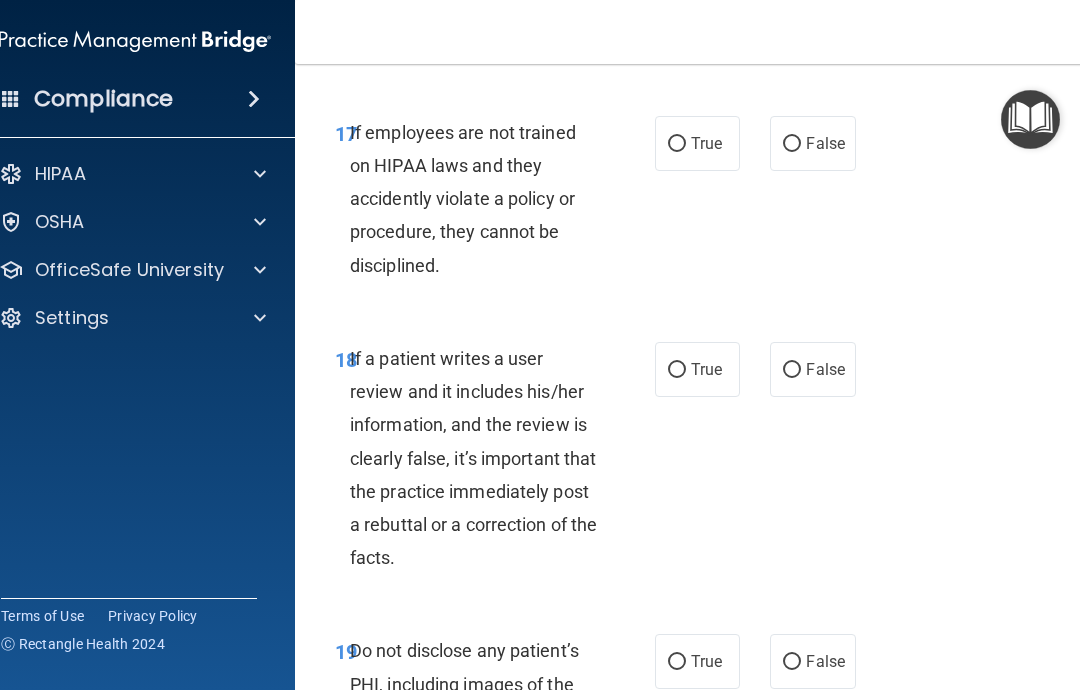 click on "False" at bounding box center [792, 144] 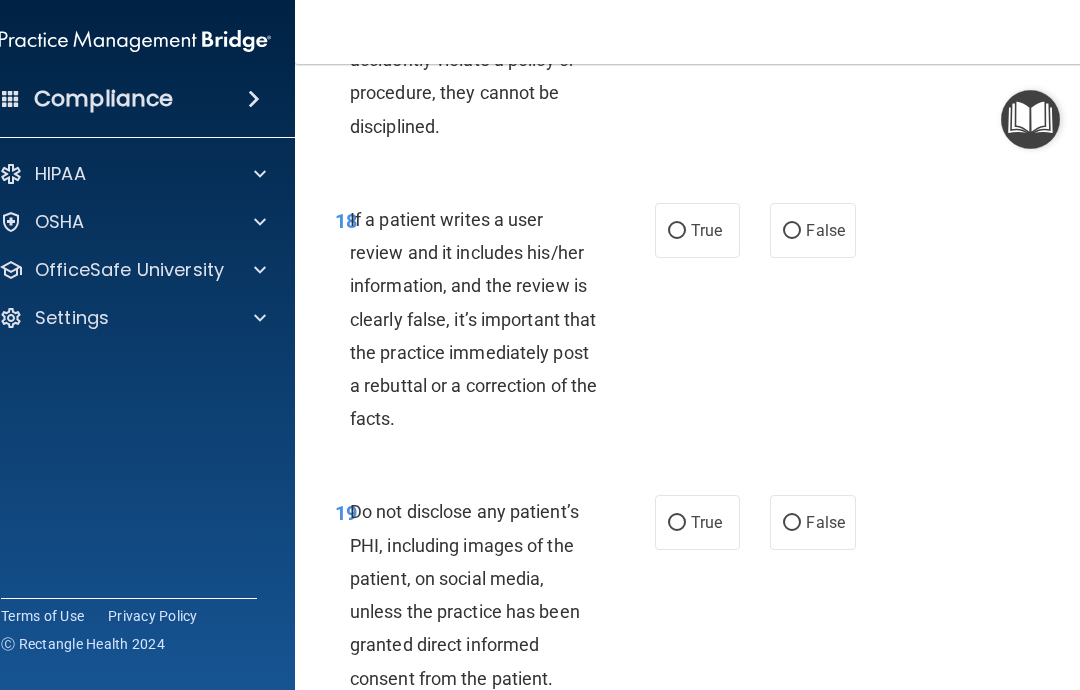 scroll, scrollTop: 4697, scrollLeft: 0, axis: vertical 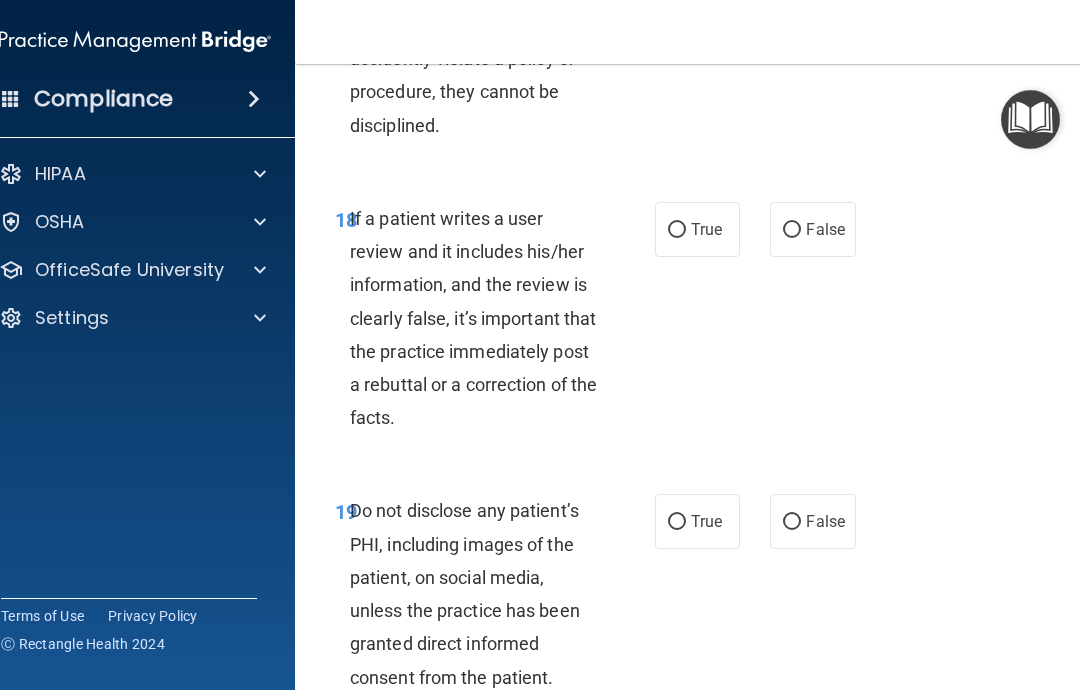 click on "False" at bounding box center (792, 230) 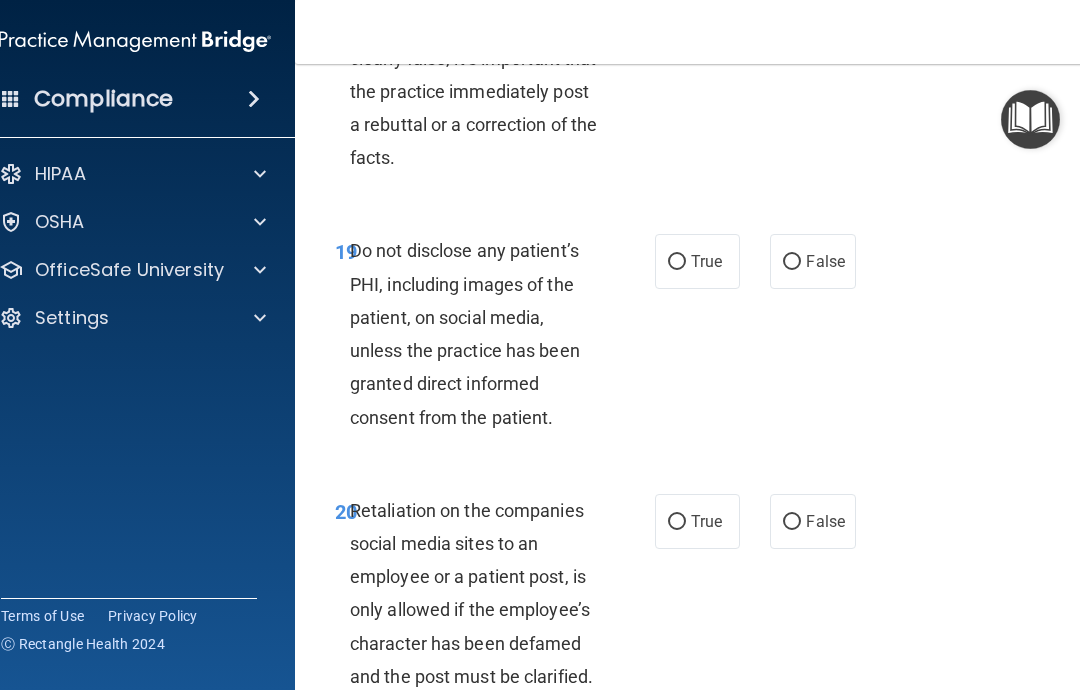 scroll, scrollTop: 4992, scrollLeft: 0, axis: vertical 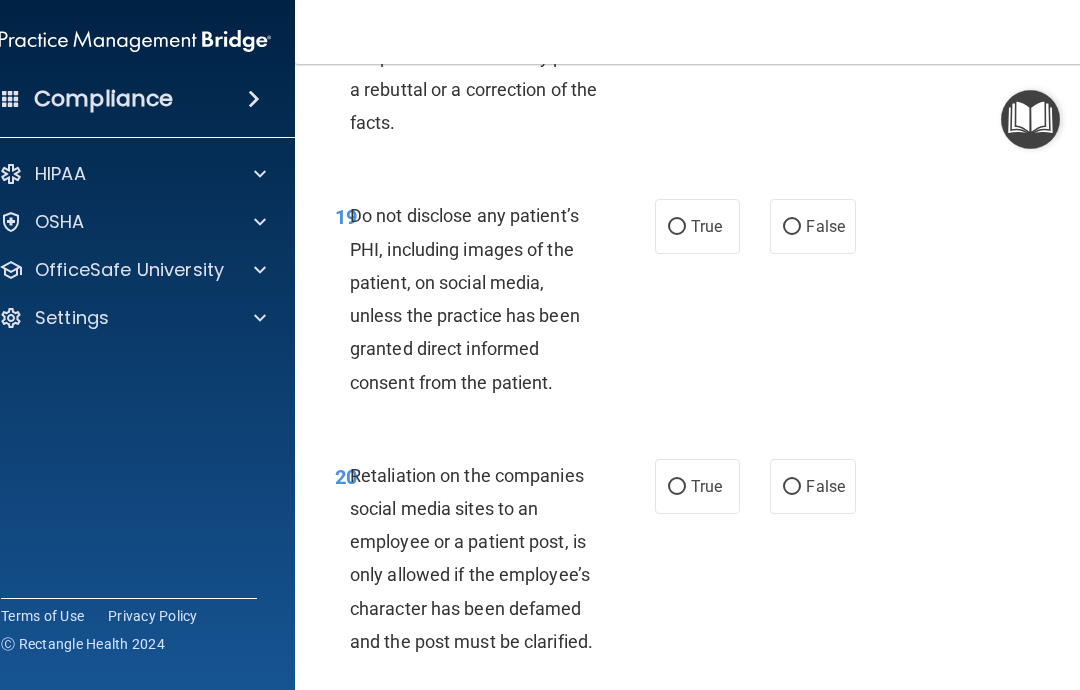 click on "True" at bounding box center [677, 227] 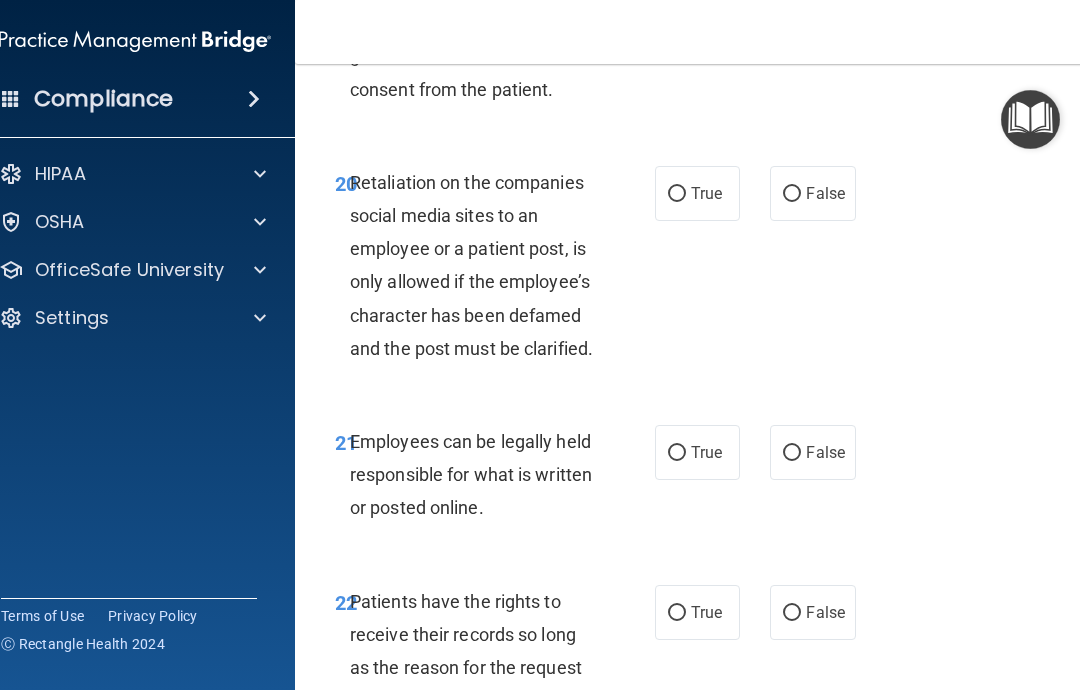 scroll, scrollTop: 5294, scrollLeft: 0, axis: vertical 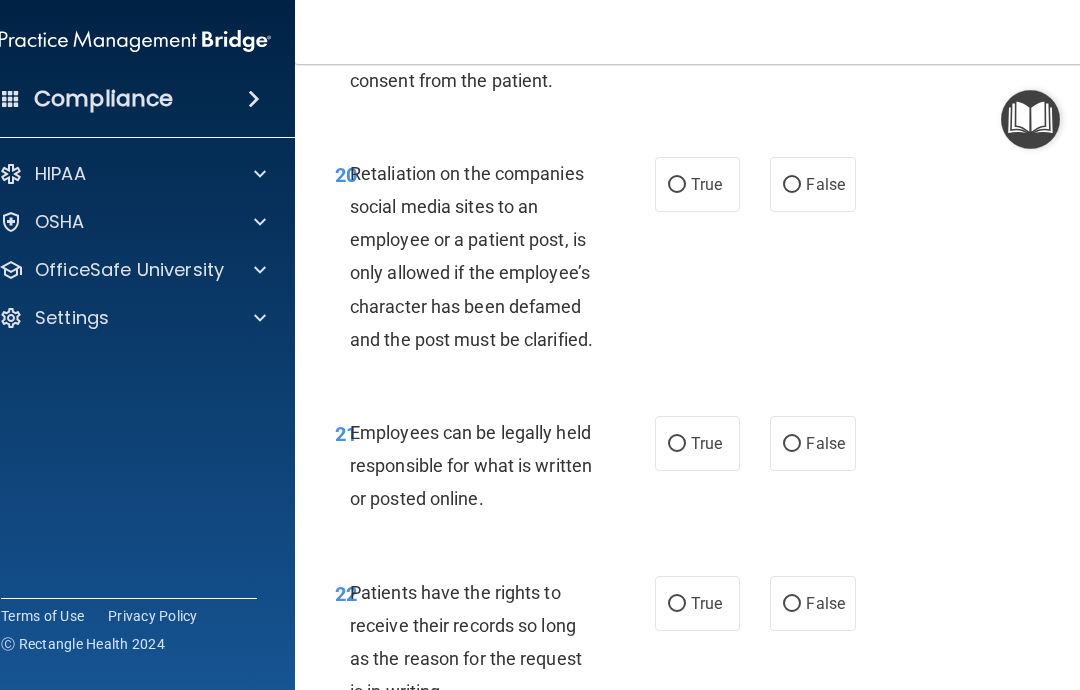 click on "False" at bounding box center (792, 185) 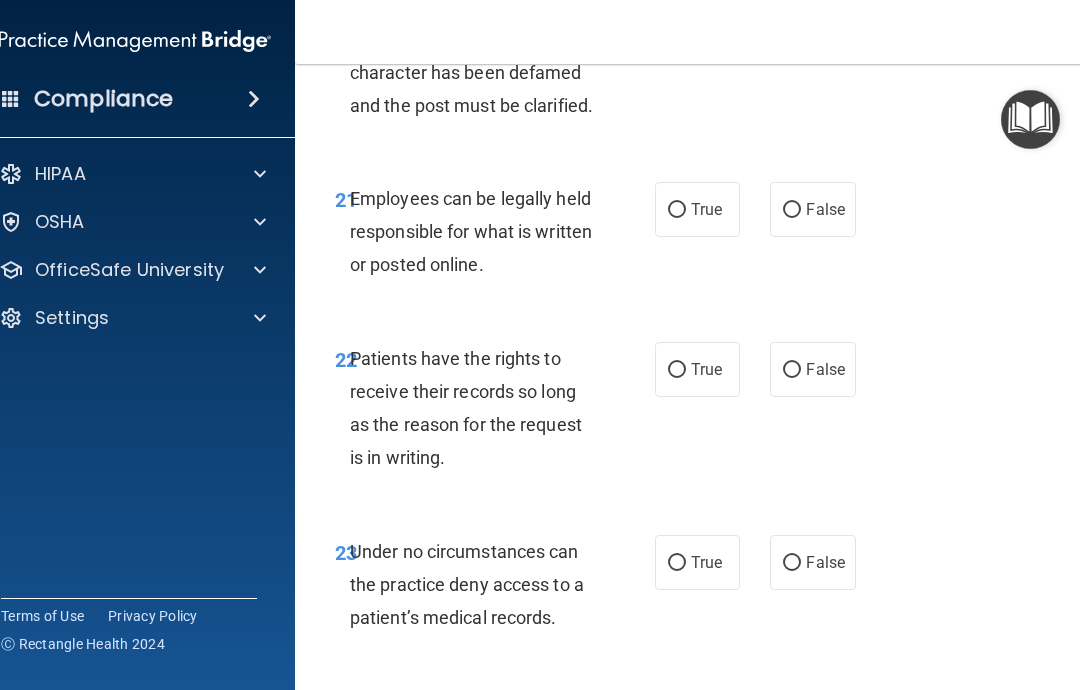 scroll, scrollTop: 5538, scrollLeft: 0, axis: vertical 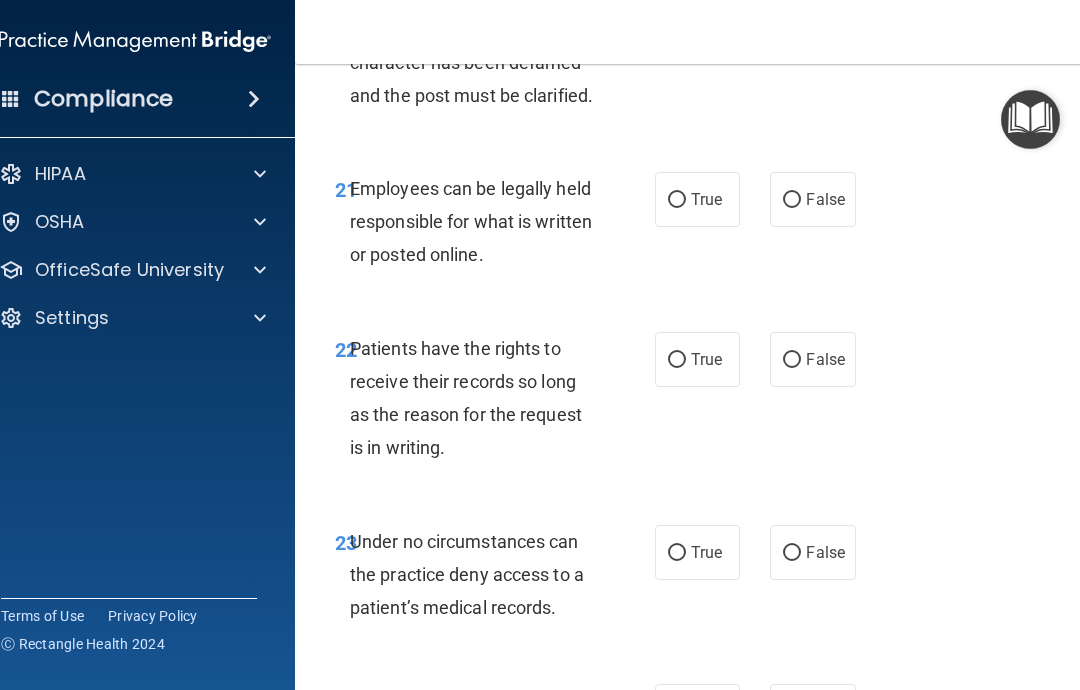 click on "True" at bounding box center [677, 200] 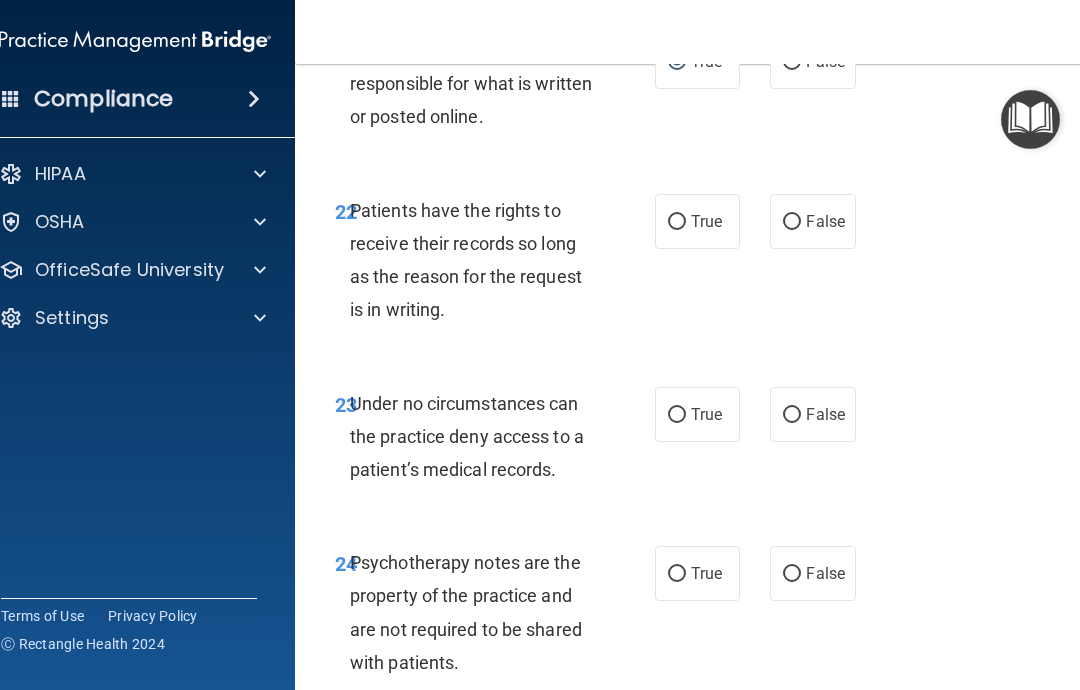 scroll, scrollTop: 5679, scrollLeft: 0, axis: vertical 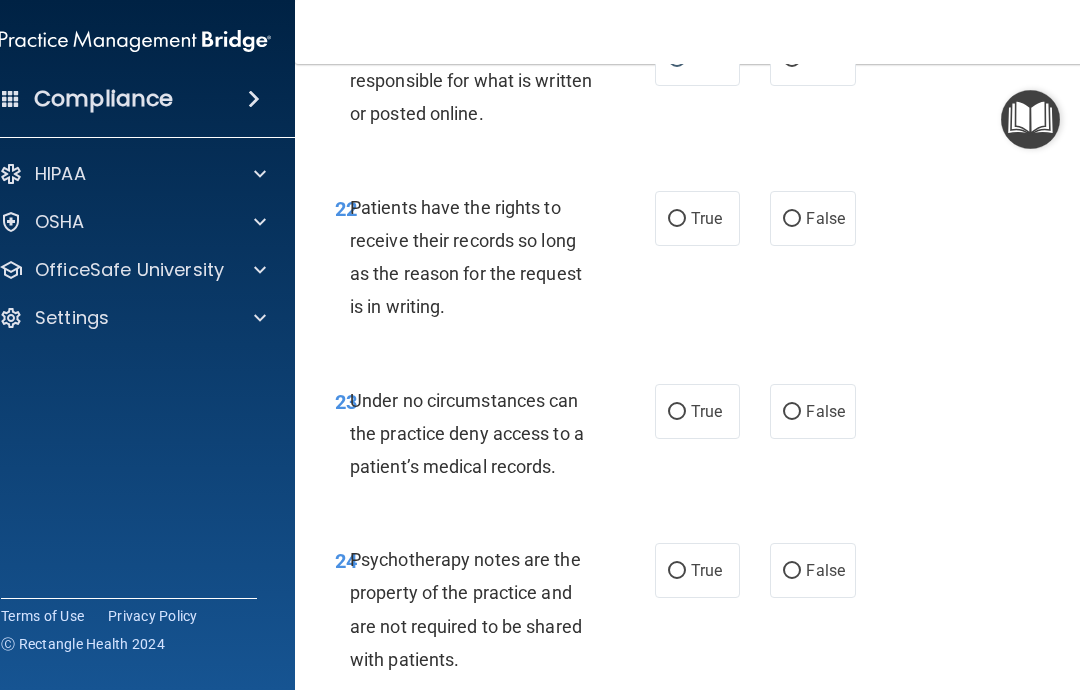 click on "True" at bounding box center (677, 219) 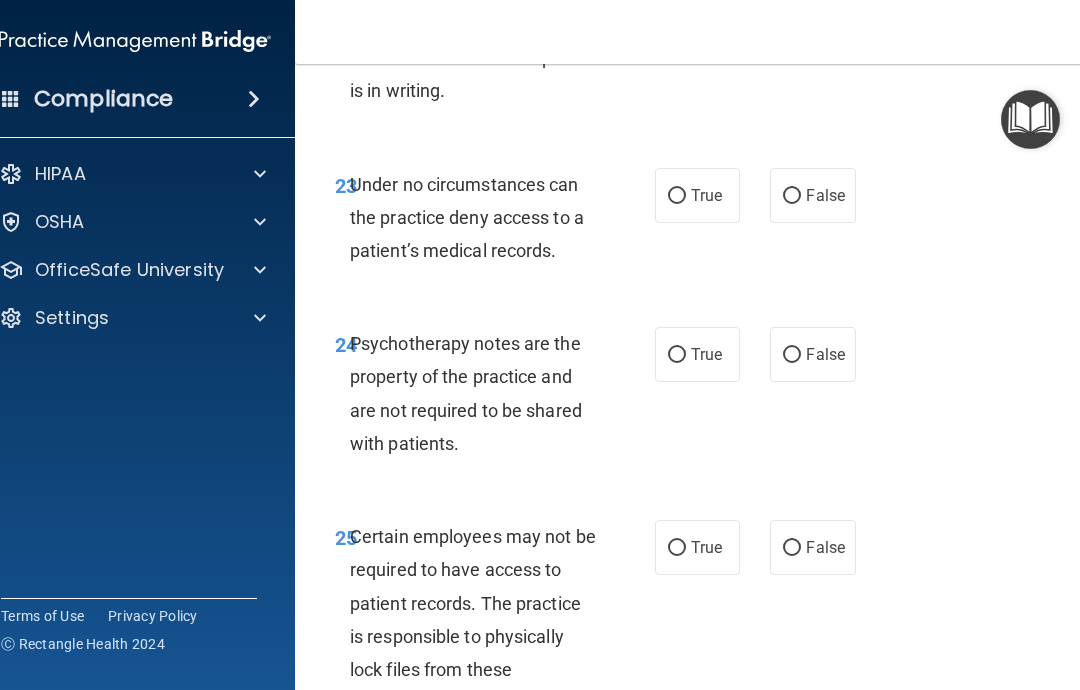 scroll, scrollTop: 5896, scrollLeft: 0, axis: vertical 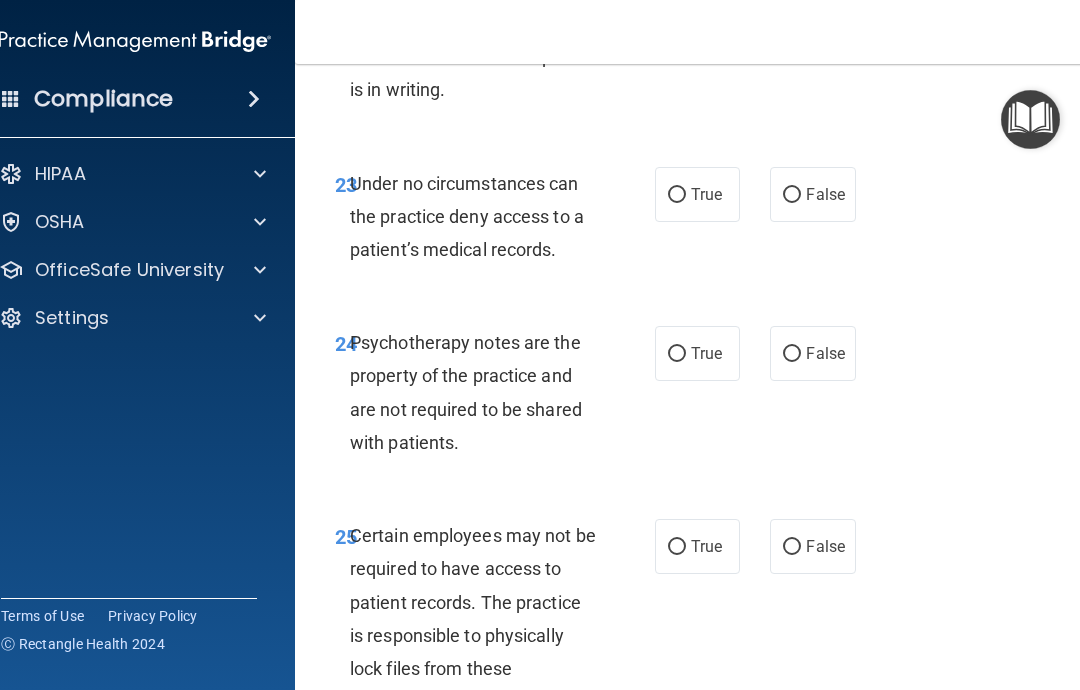 click on "True" at bounding box center [697, 194] 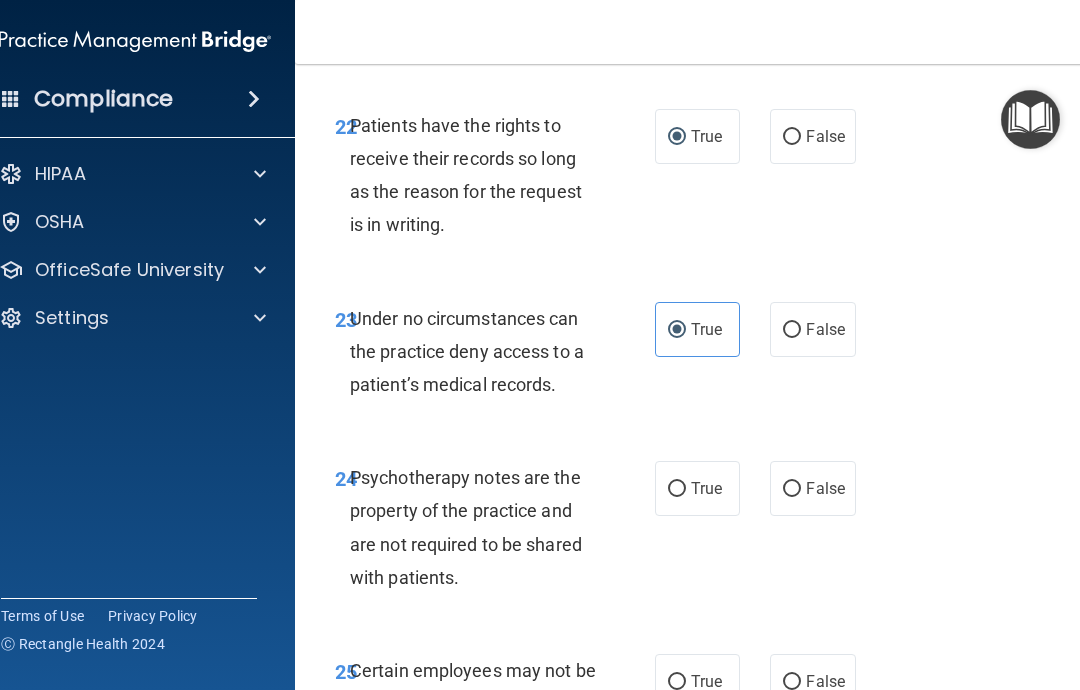 scroll, scrollTop: 5760, scrollLeft: 0, axis: vertical 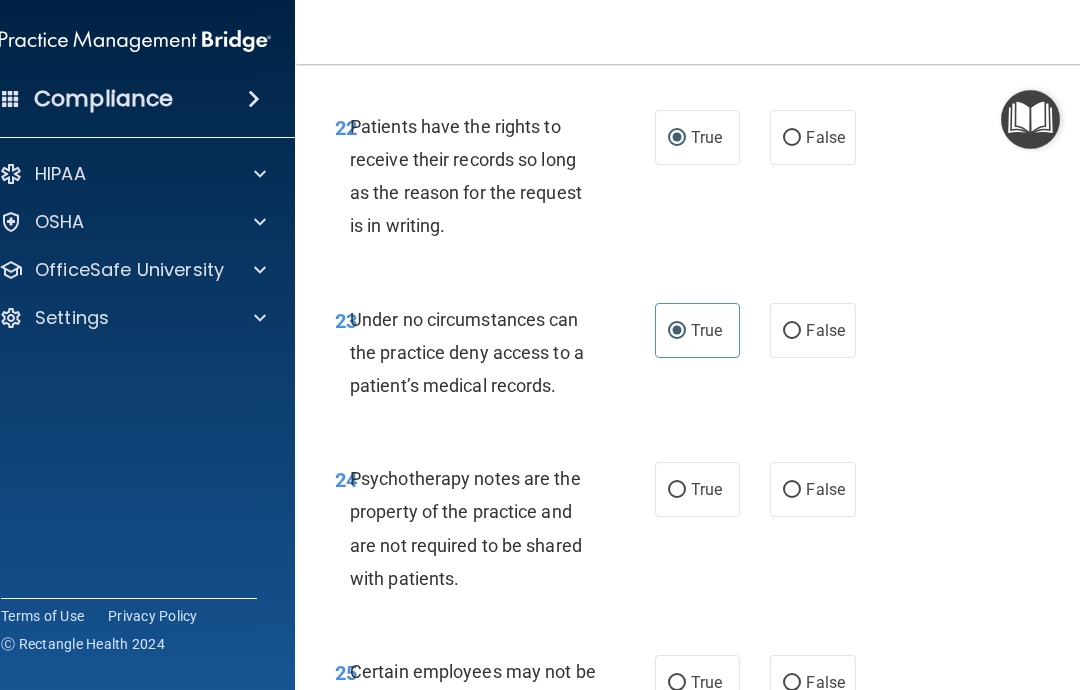 click on "False" at bounding box center [792, 138] 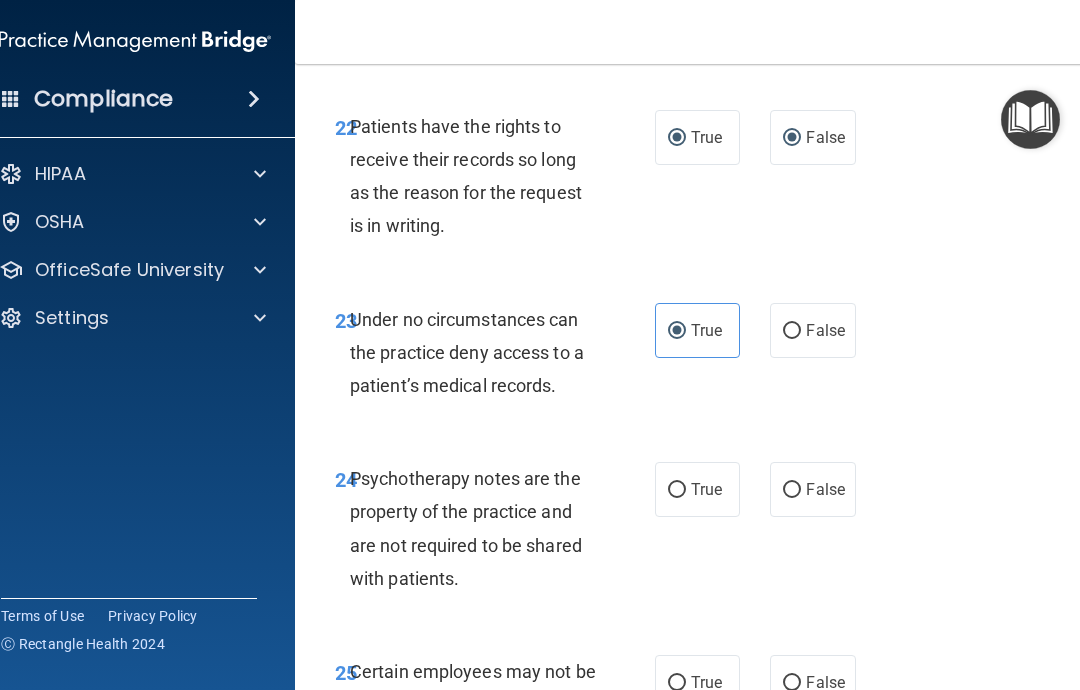 radio on "false" 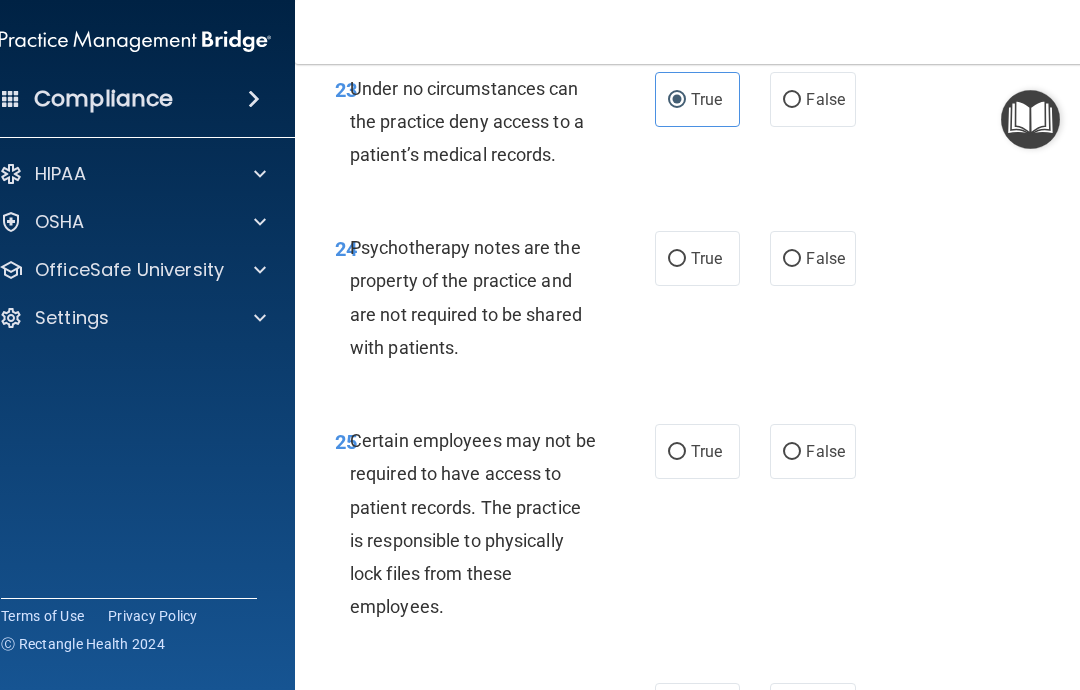 scroll, scrollTop: 6006, scrollLeft: 0, axis: vertical 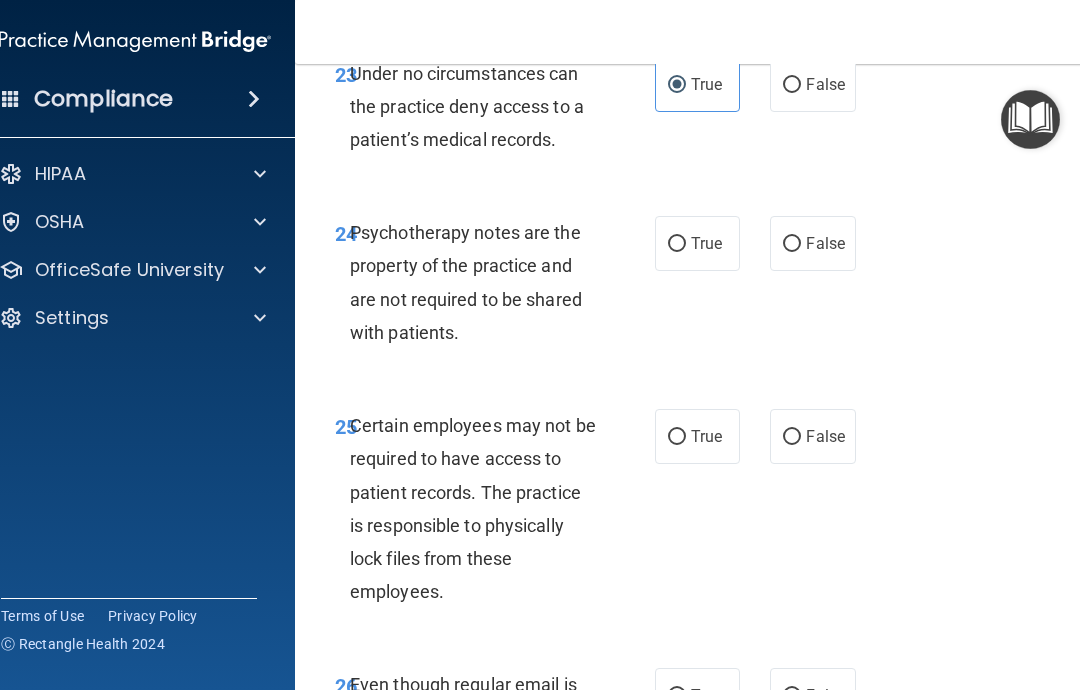 click on "False" at bounding box center [792, 244] 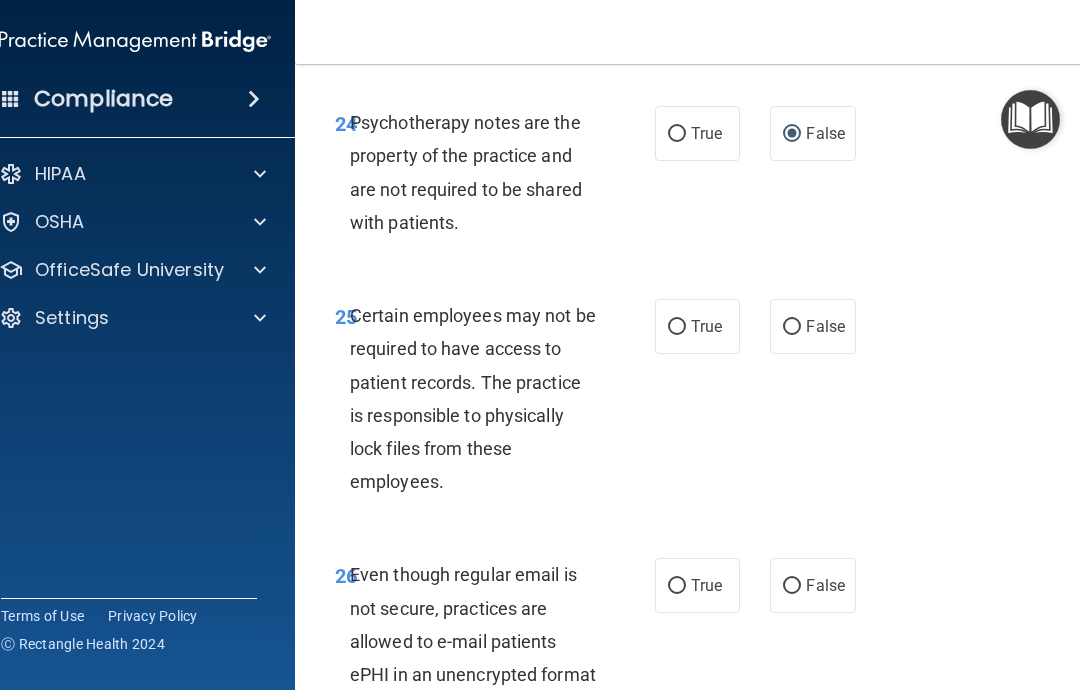 scroll, scrollTop: 6119, scrollLeft: 0, axis: vertical 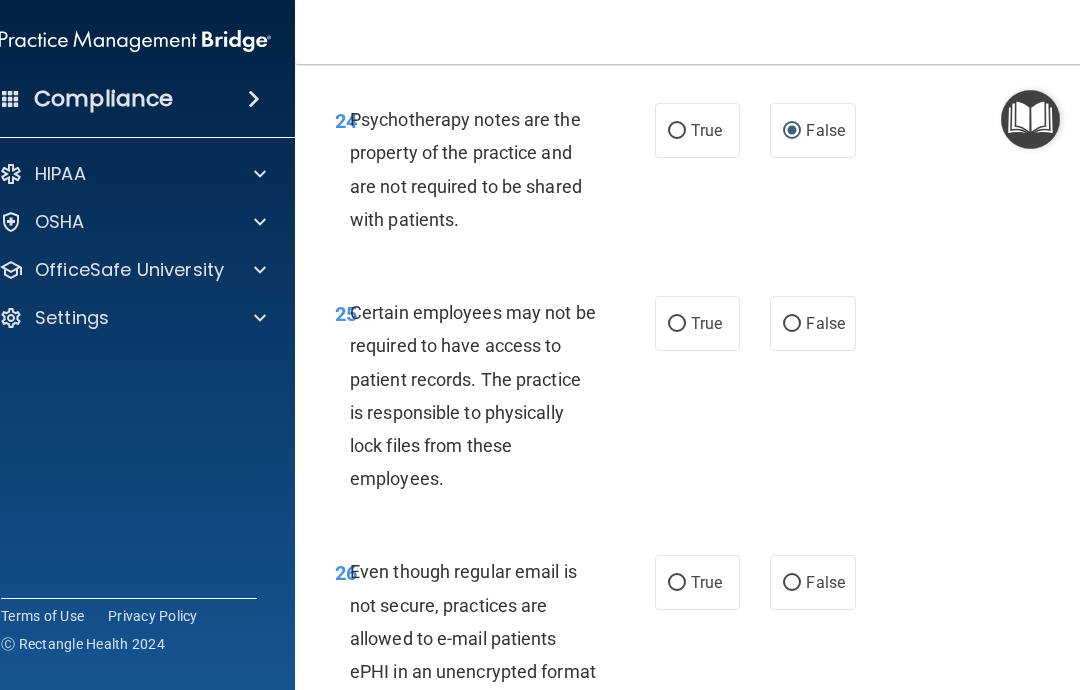click on "True" at bounding box center [697, 323] 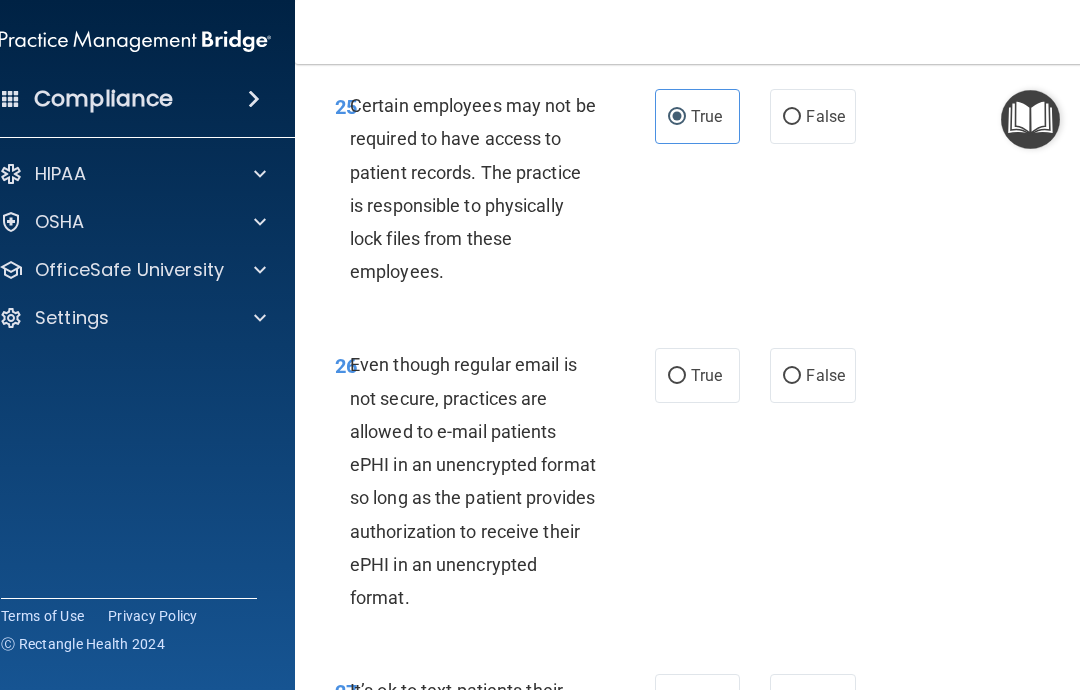 scroll, scrollTop: 6381, scrollLeft: 0, axis: vertical 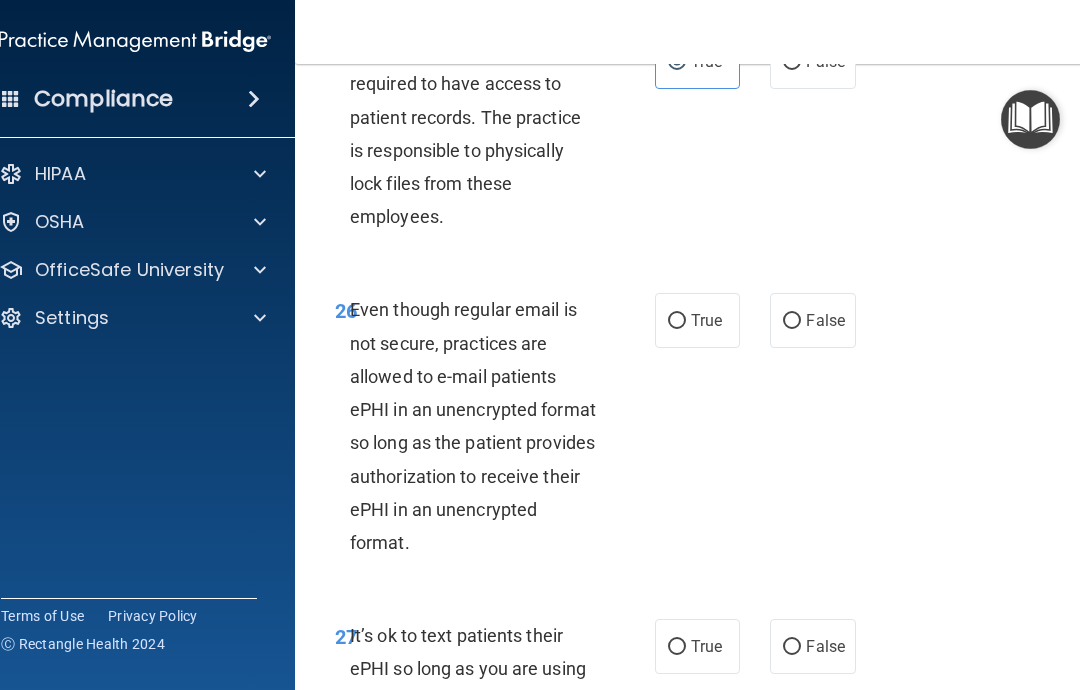 click on "True" at bounding box center [677, 321] 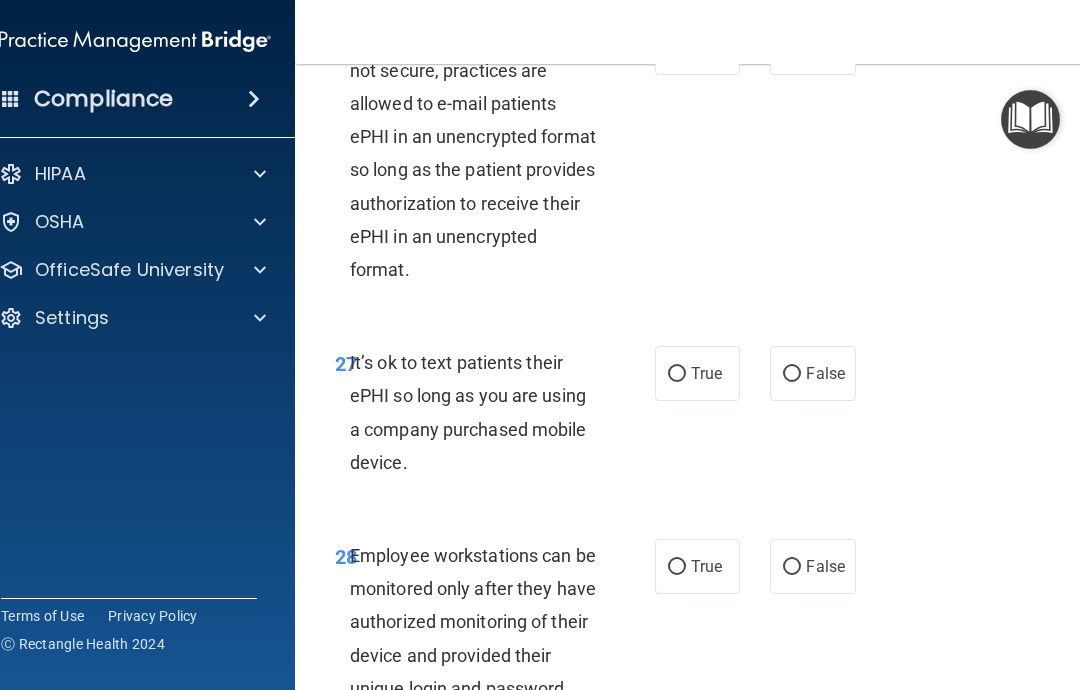 scroll, scrollTop: 6675, scrollLeft: 0, axis: vertical 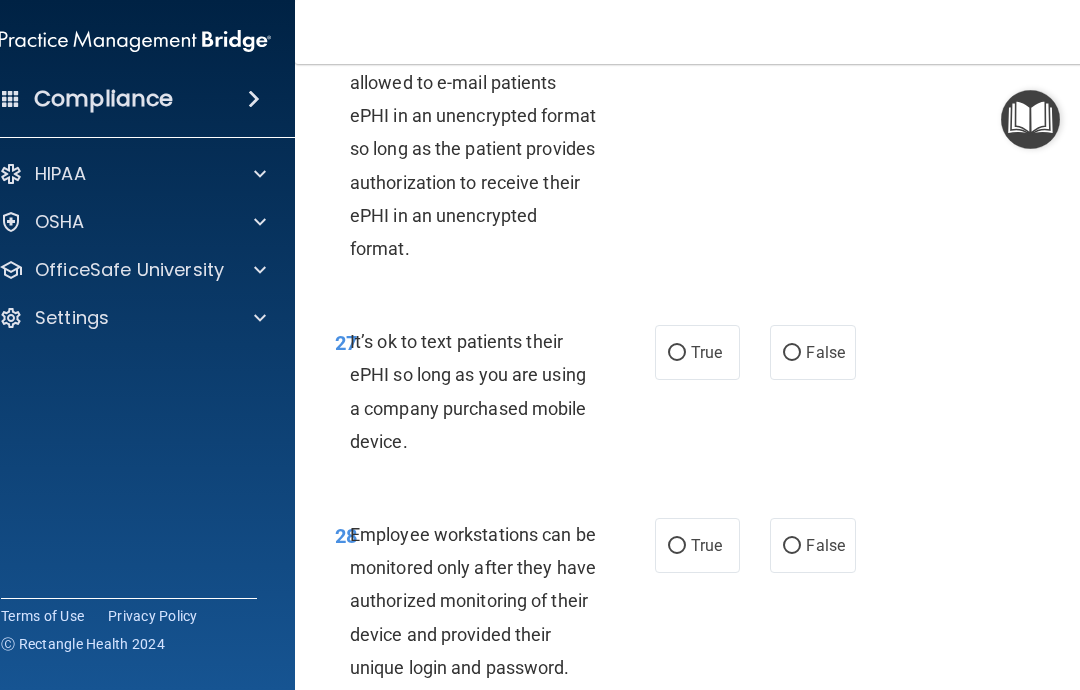 click on "False" at bounding box center (825, 352) 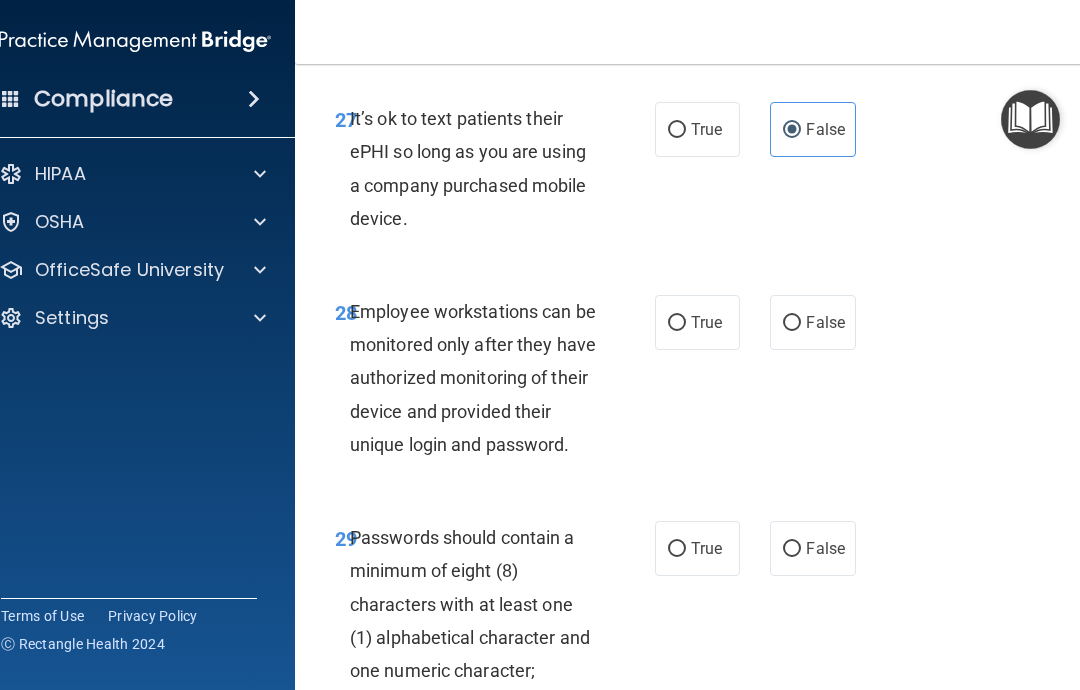 scroll, scrollTop: 6908, scrollLeft: 0, axis: vertical 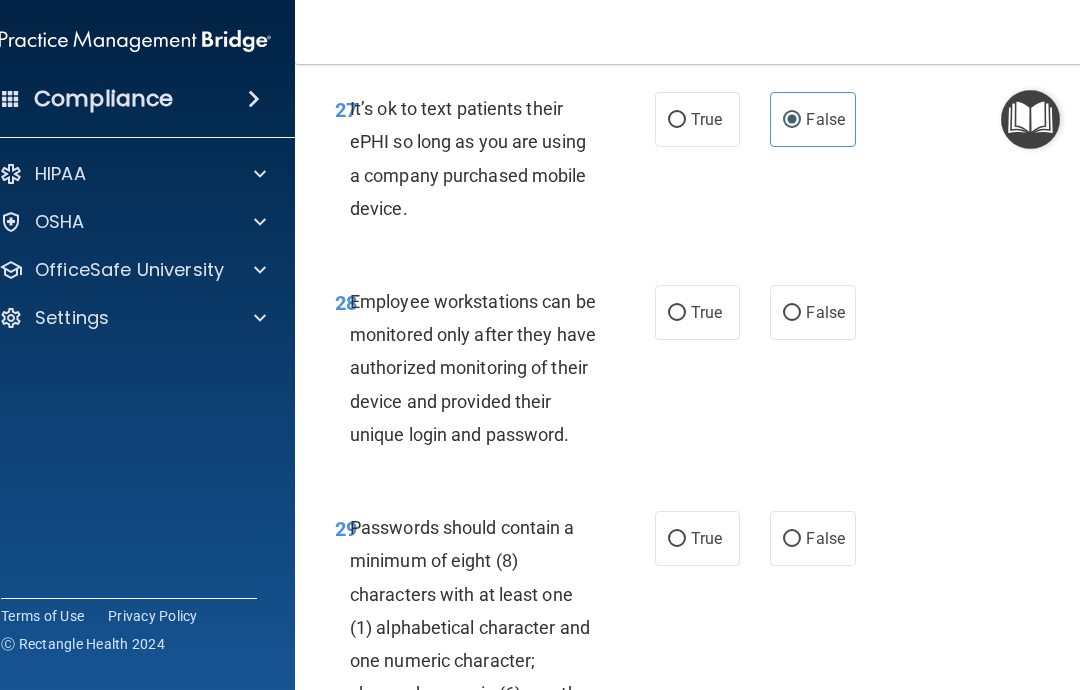 click on "True" at bounding box center [697, 312] 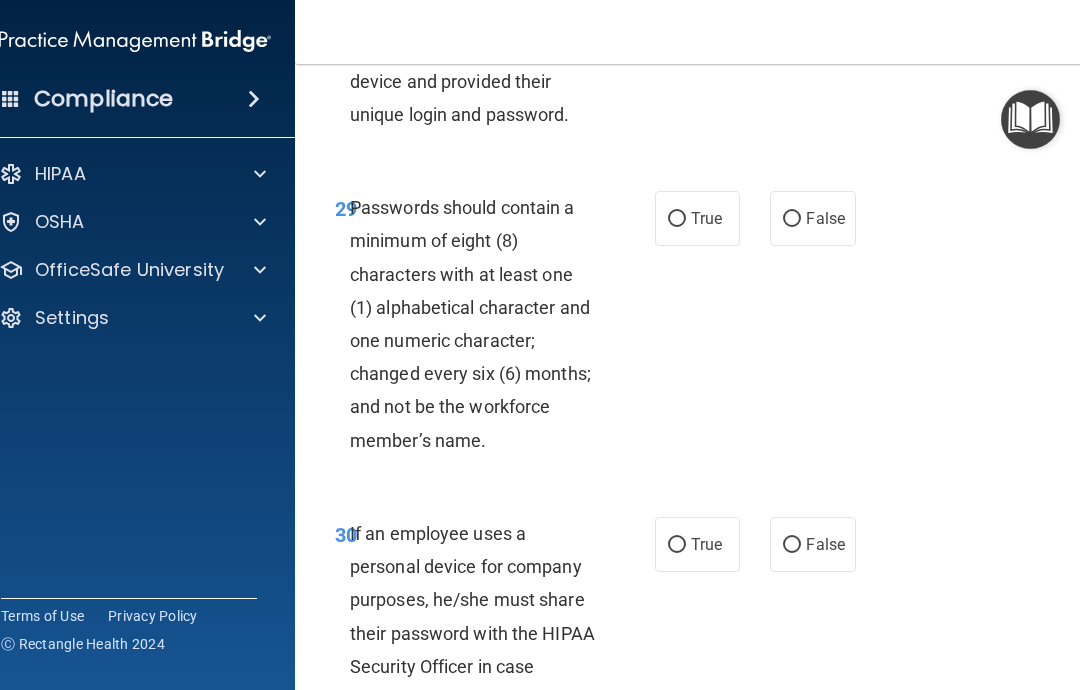 scroll, scrollTop: 7240, scrollLeft: 0, axis: vertical 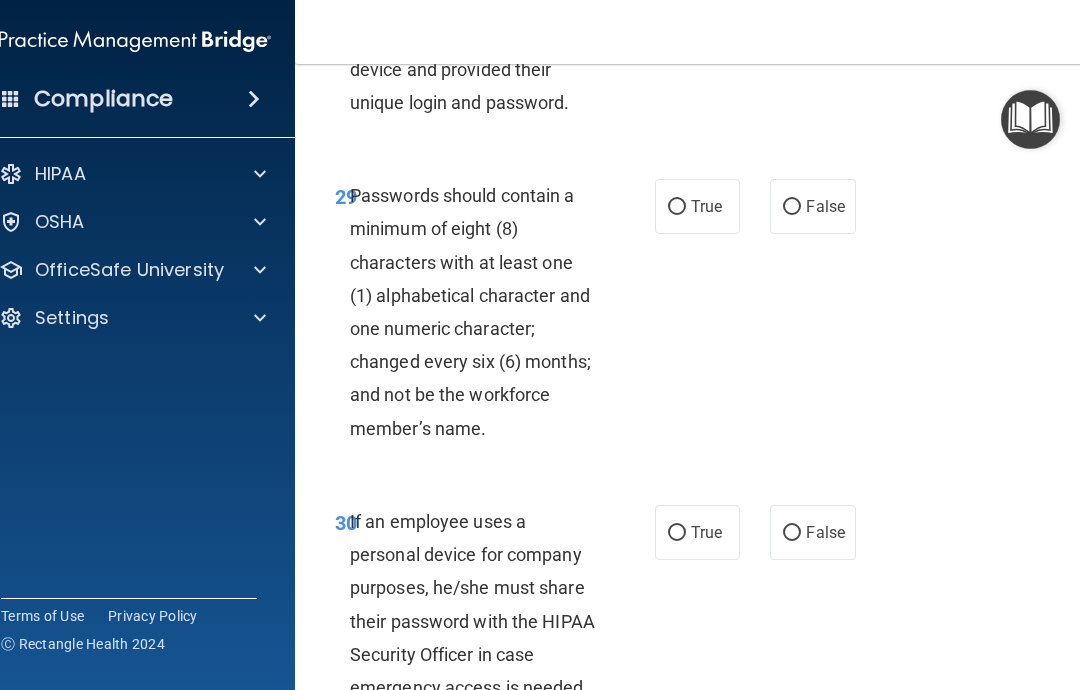 click on "True" at bounding box center [677, 207] 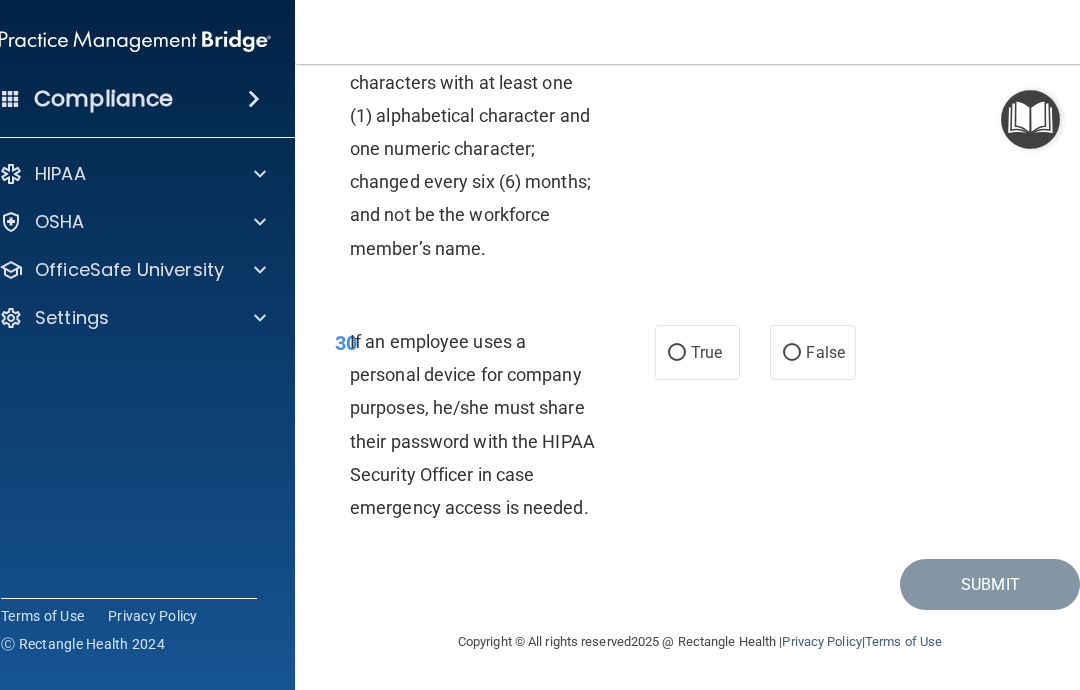scroll, scrollTop: 7445, scrollLeft: 0, axis: vertical 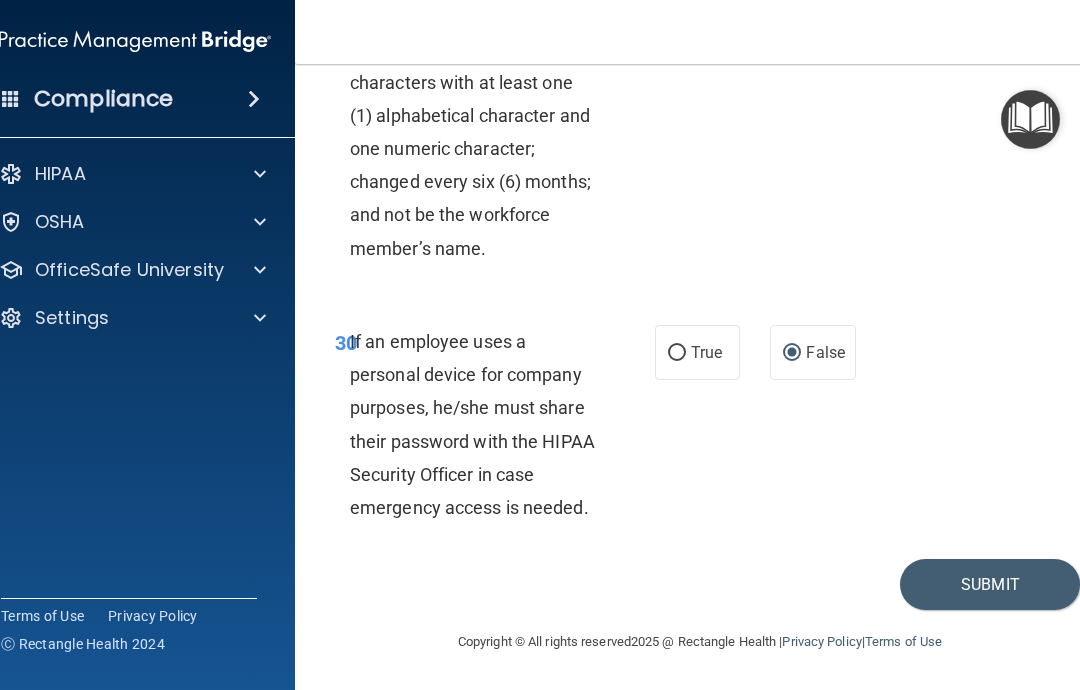 click on "Submit" at bounding box center [990, 584] 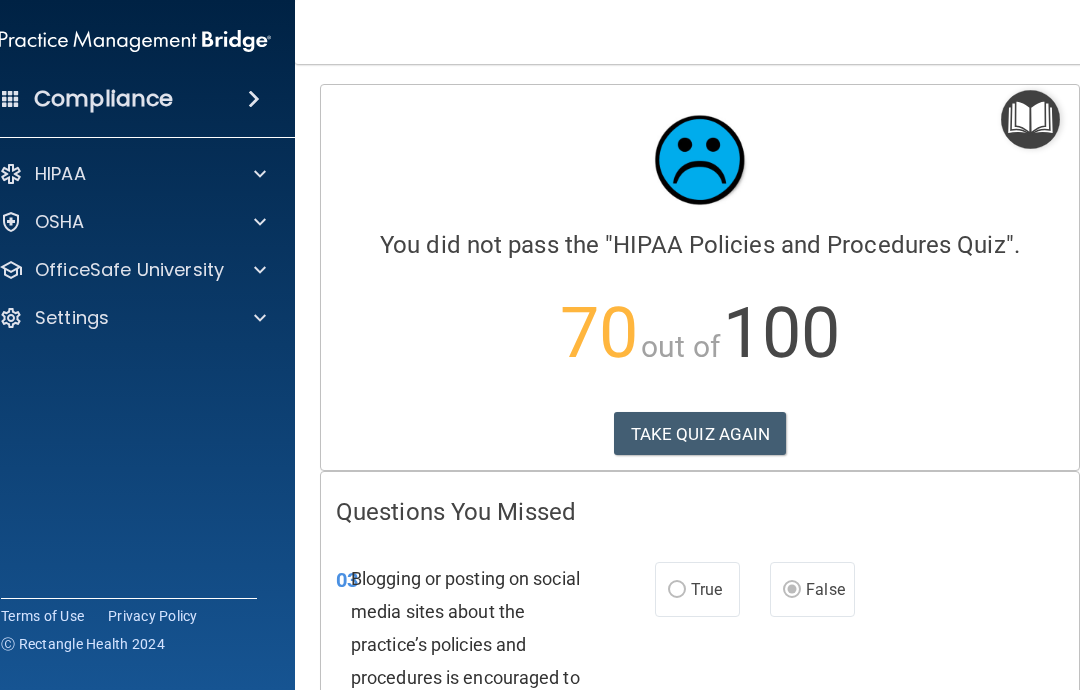scroll, scrollTop: 0, scrollLeft: 0, axis: both 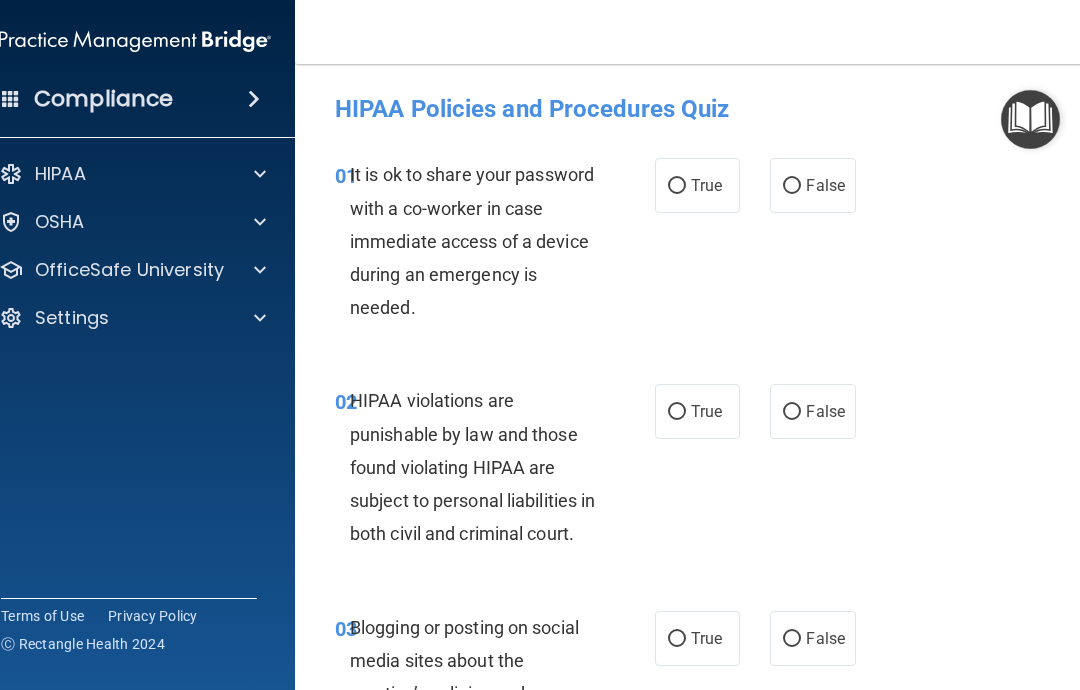 click on "False" at bounding box center [792, 186] 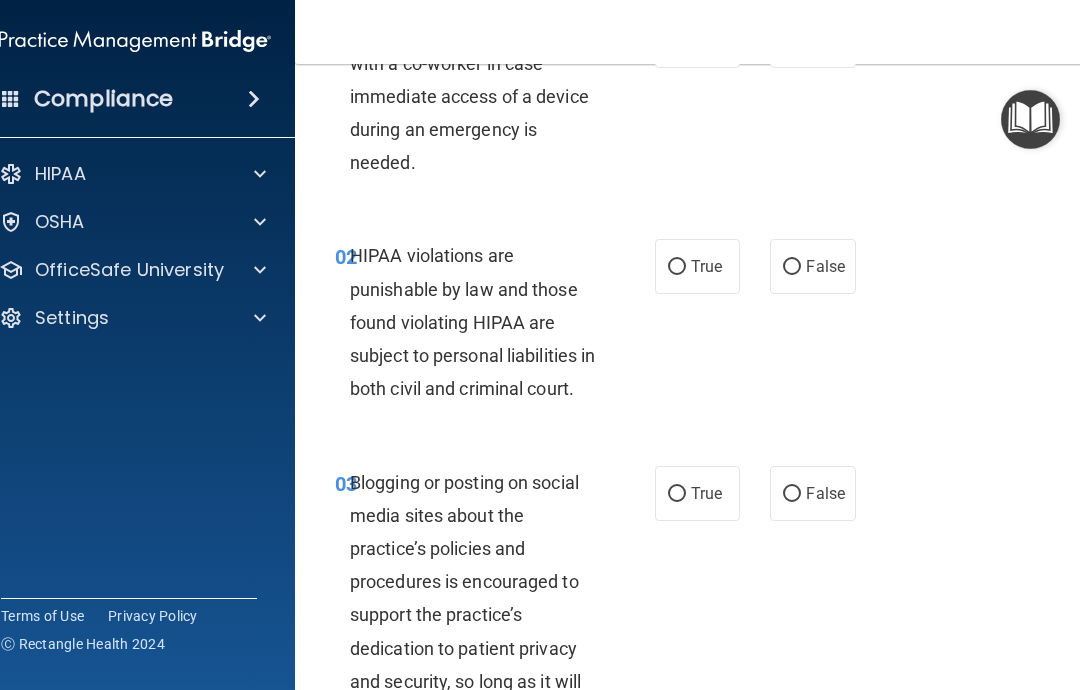 scroll, scrollTop: 151, scrollLeft: 0, axis: vertical 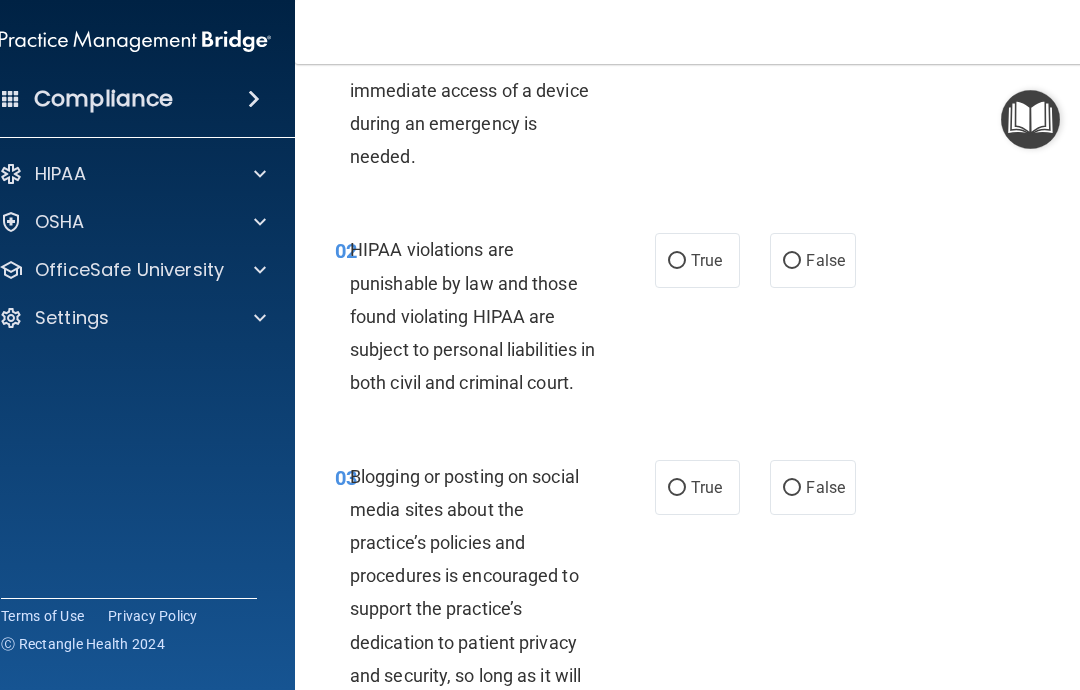 click on "True" at bounding box center [677, 261] 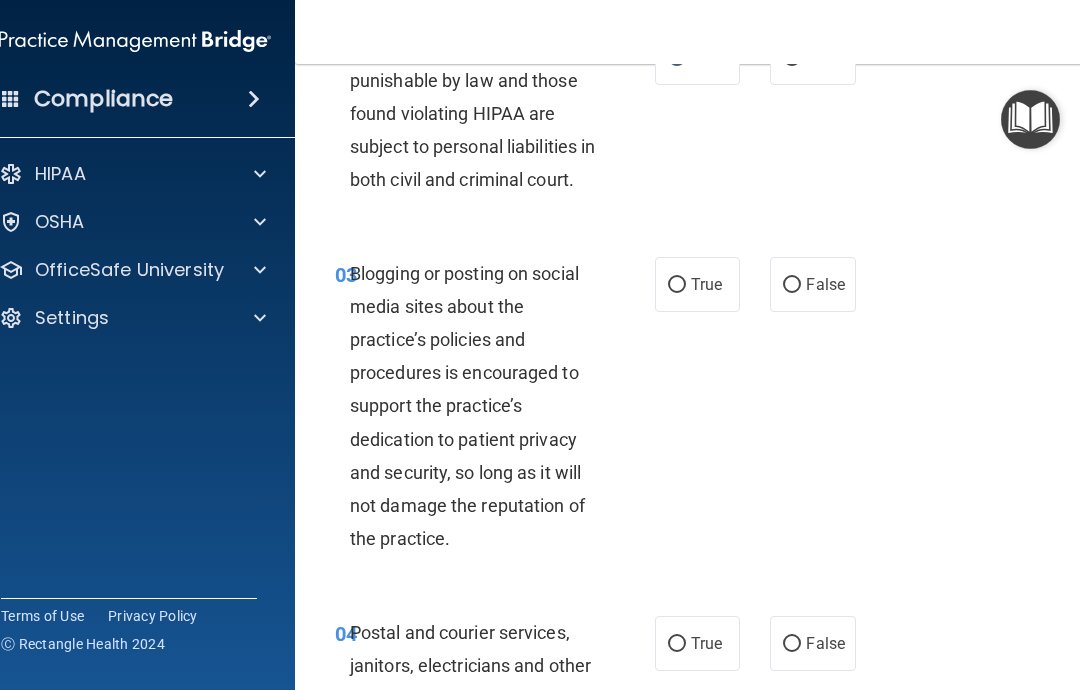 scroll, scrollTop: 361, scrollLeft: 0, axis: vertical 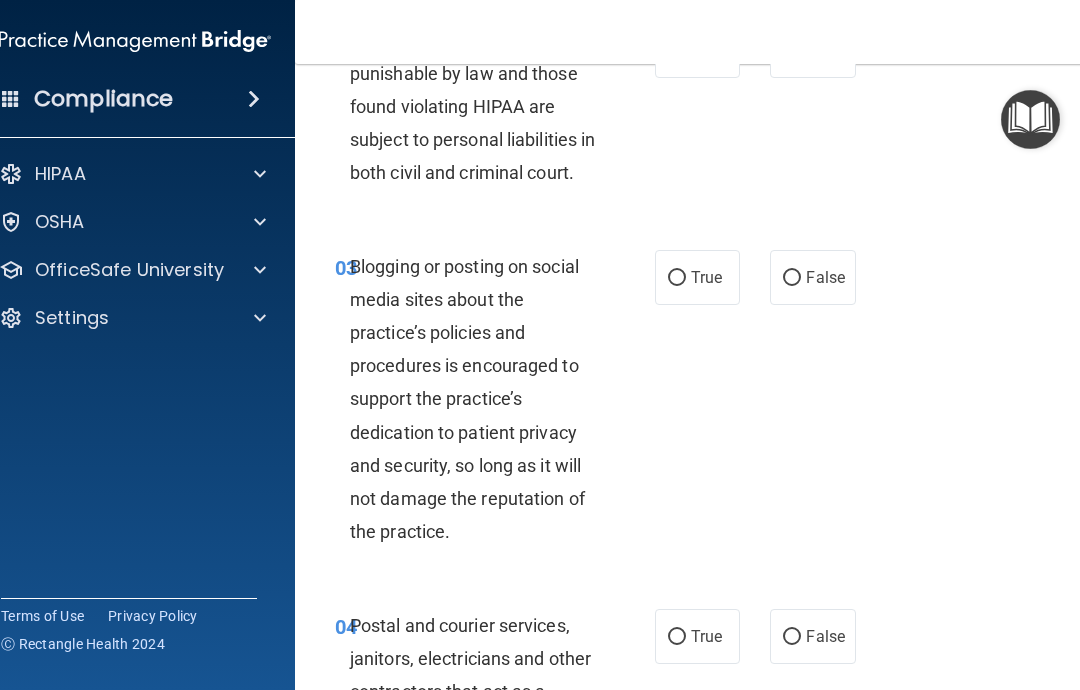 click on "False" at bounding box center (812, 277) 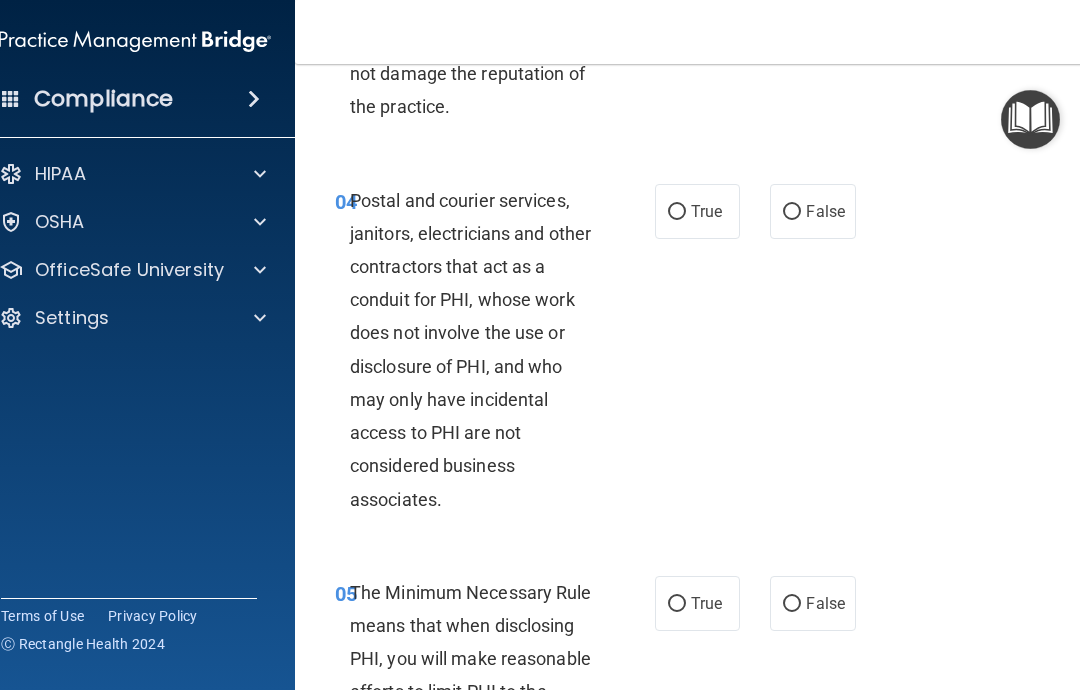 scroll, scrollTop: 787, scrollLeft: 0, axis: vertical 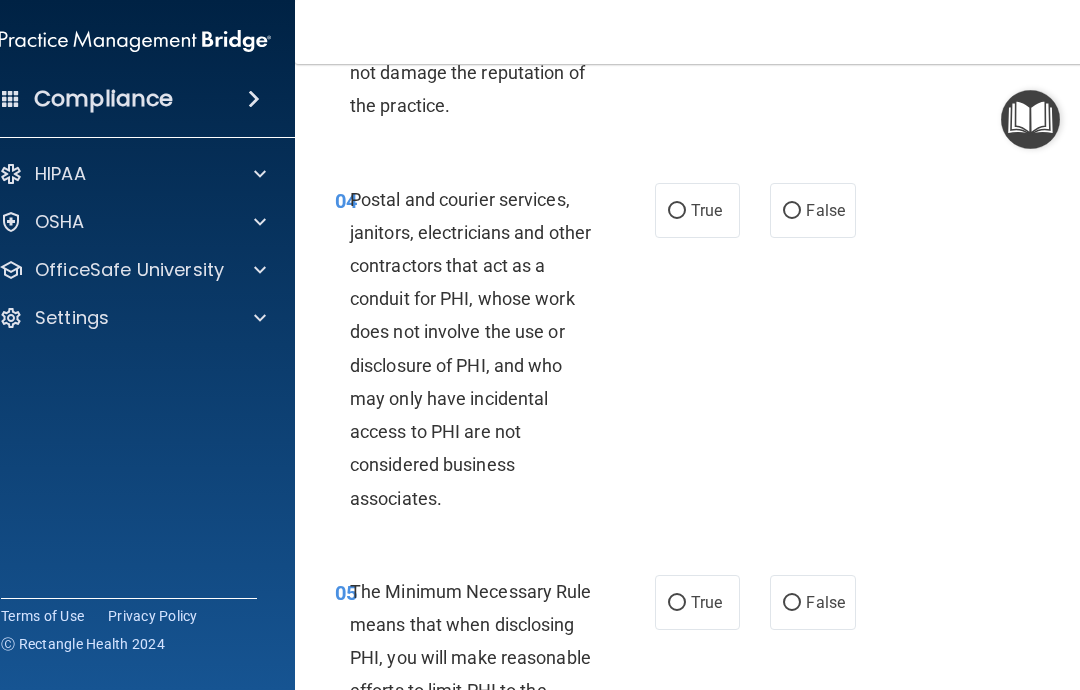 click on "True" at bounding box center (677, 211) 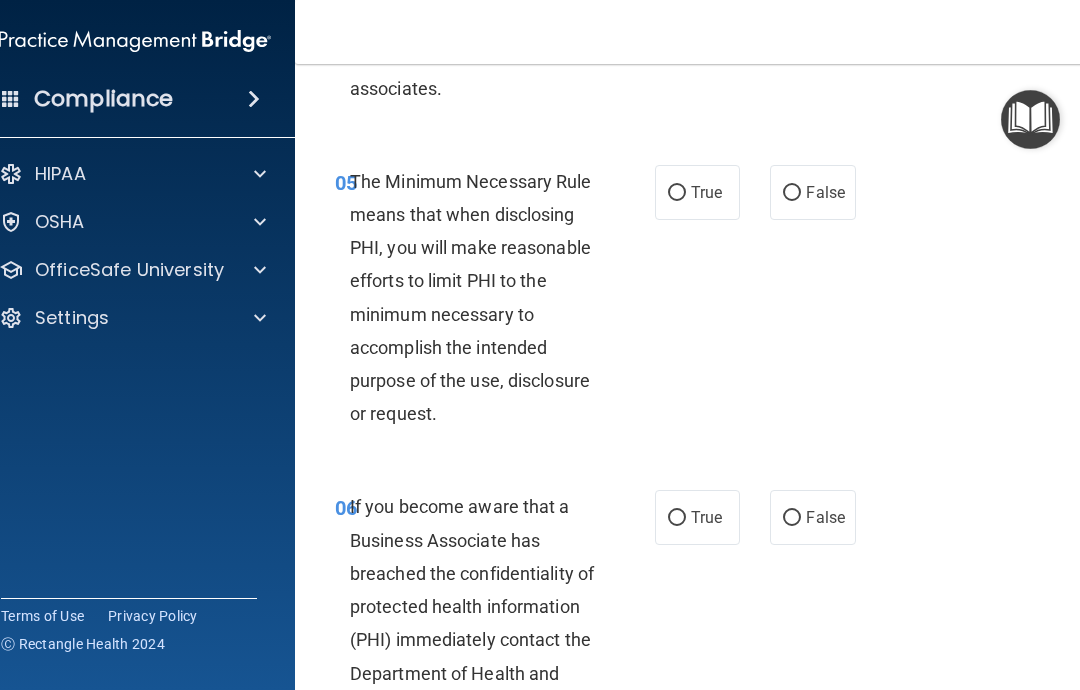 scroll, scrollTop: 1201, scrollLeft: 0, axis: vertical 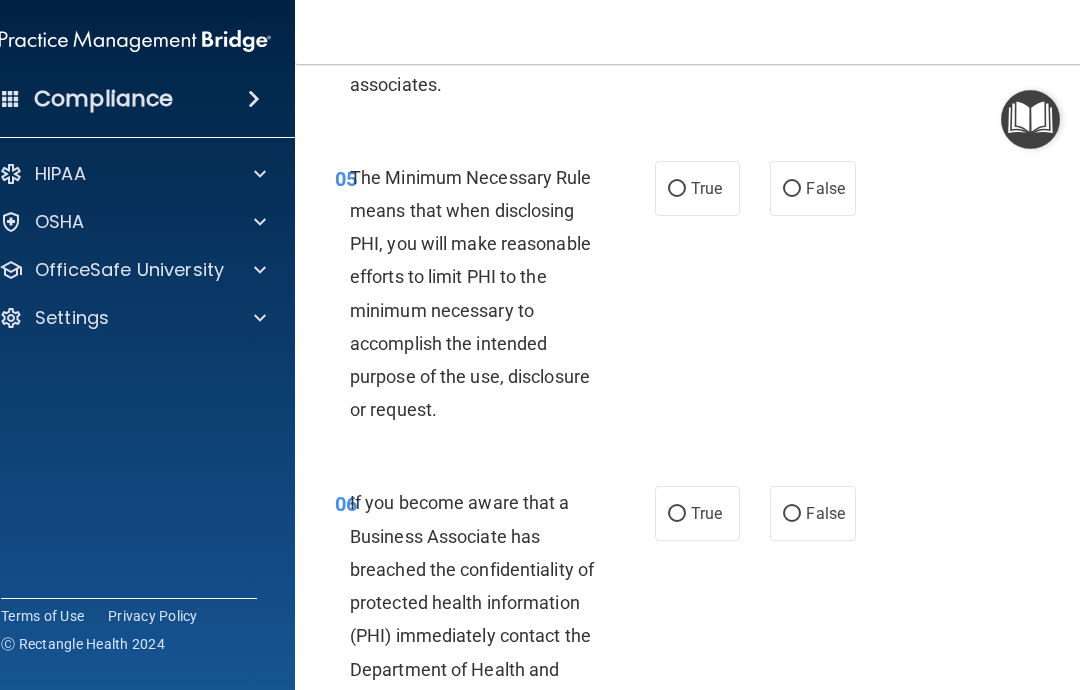 click on "True" at bounding box center [677, 189] 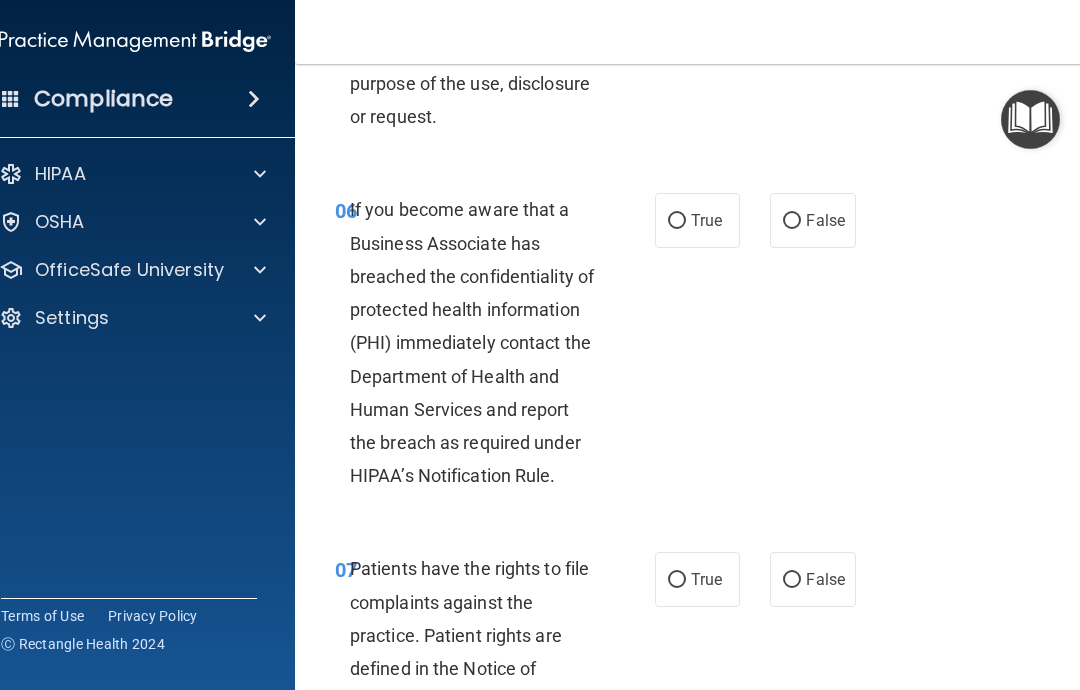 scroll, scrollTop: 1505, scrollLeft: 0, axis: vertical 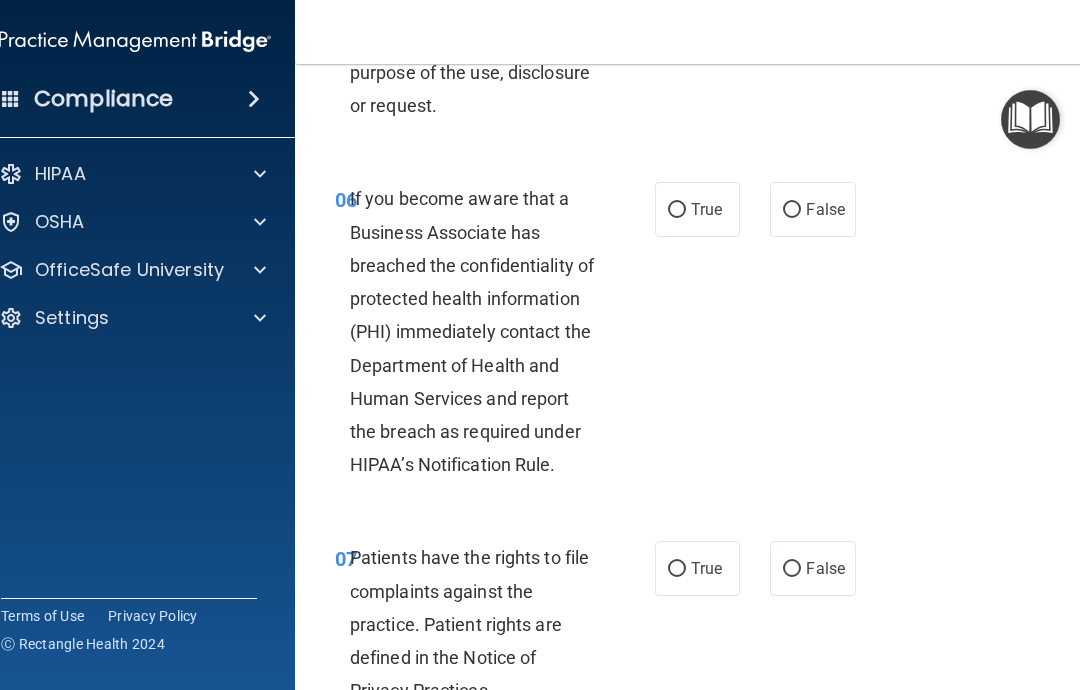 click on "False" at bounding box center [792, 210] 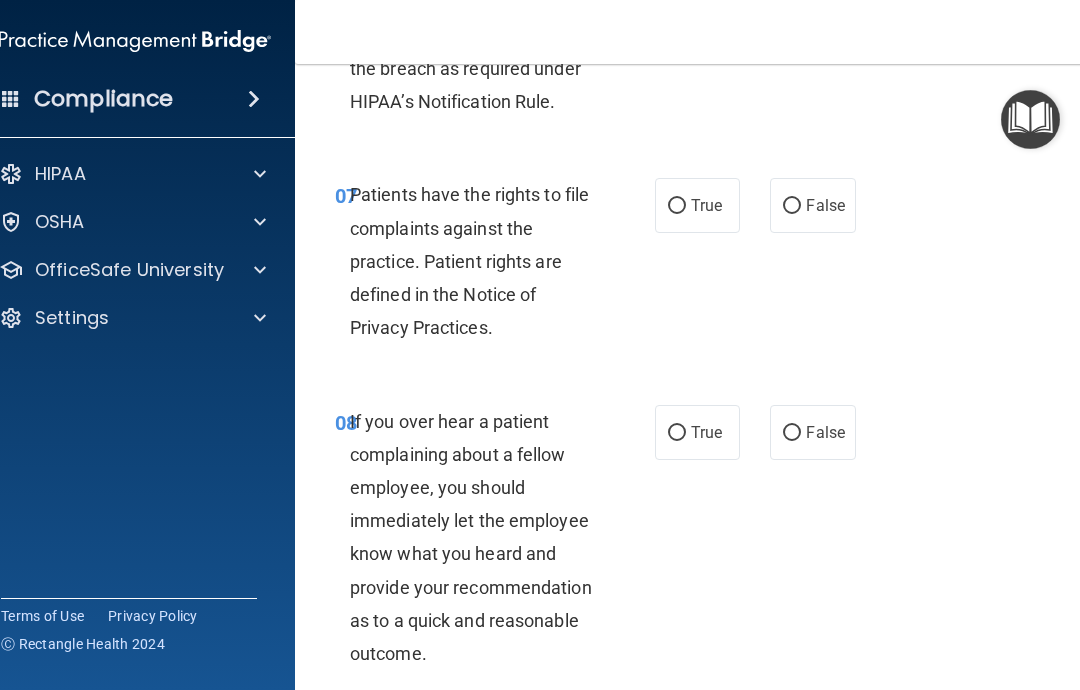 scroll, scrollTop: 1873, scrollLeft: 0, axis: vertical 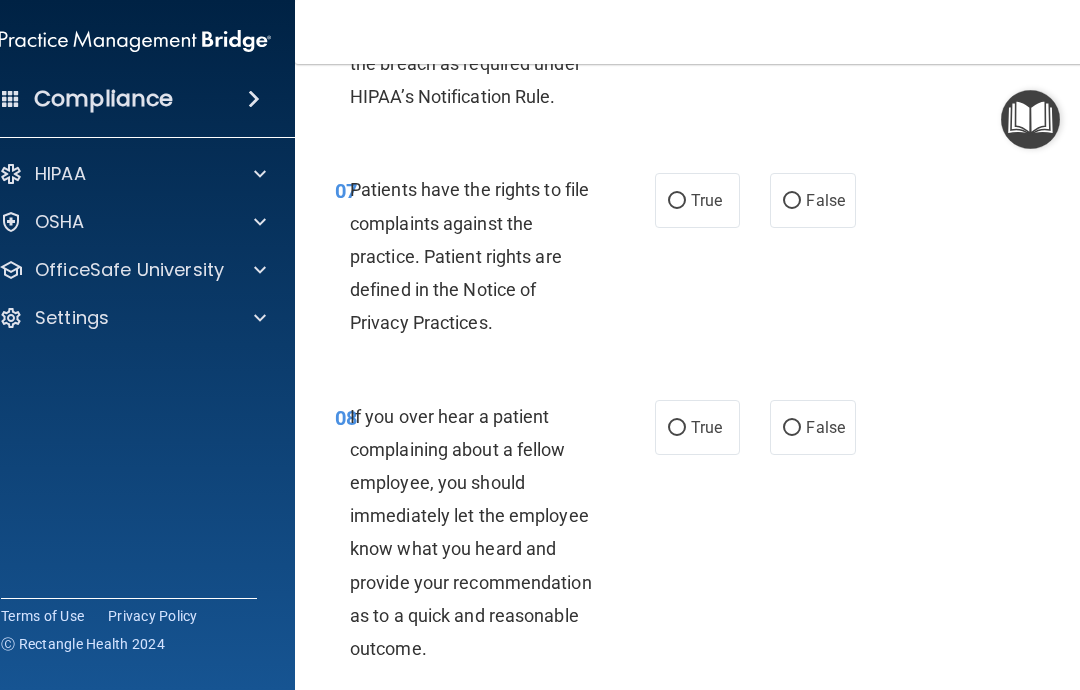 click on "True" at bounding box center [677, 201] 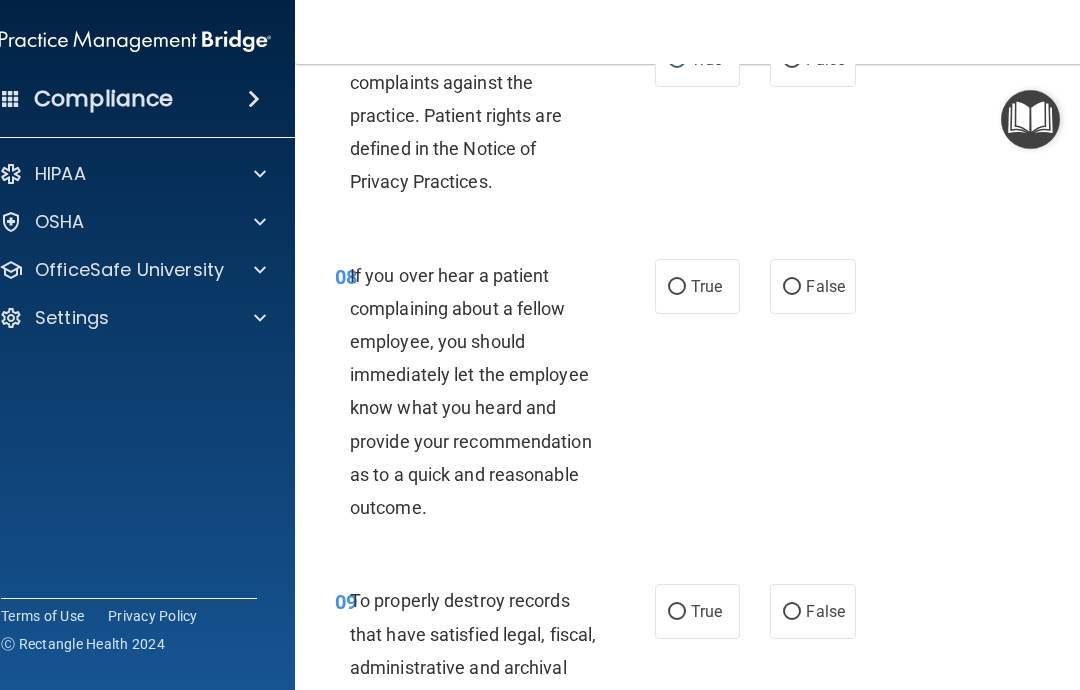 scroll, scrollTop: 2084, scrollLeft: 0, axis: vertical 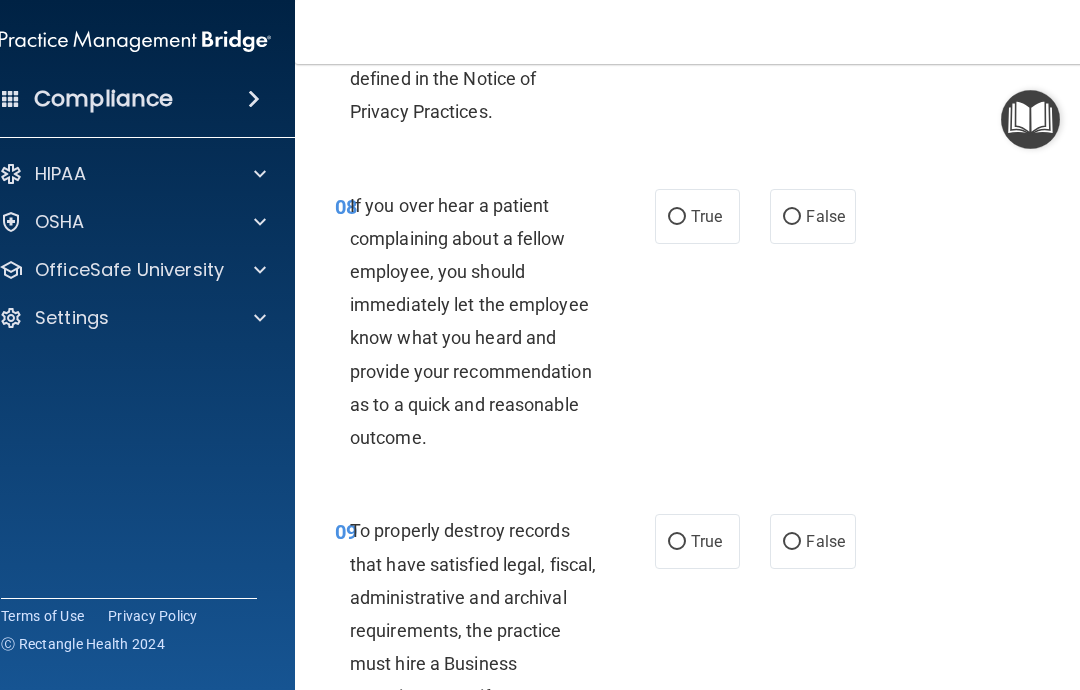 click on "False" at bounding box center [792, 217] 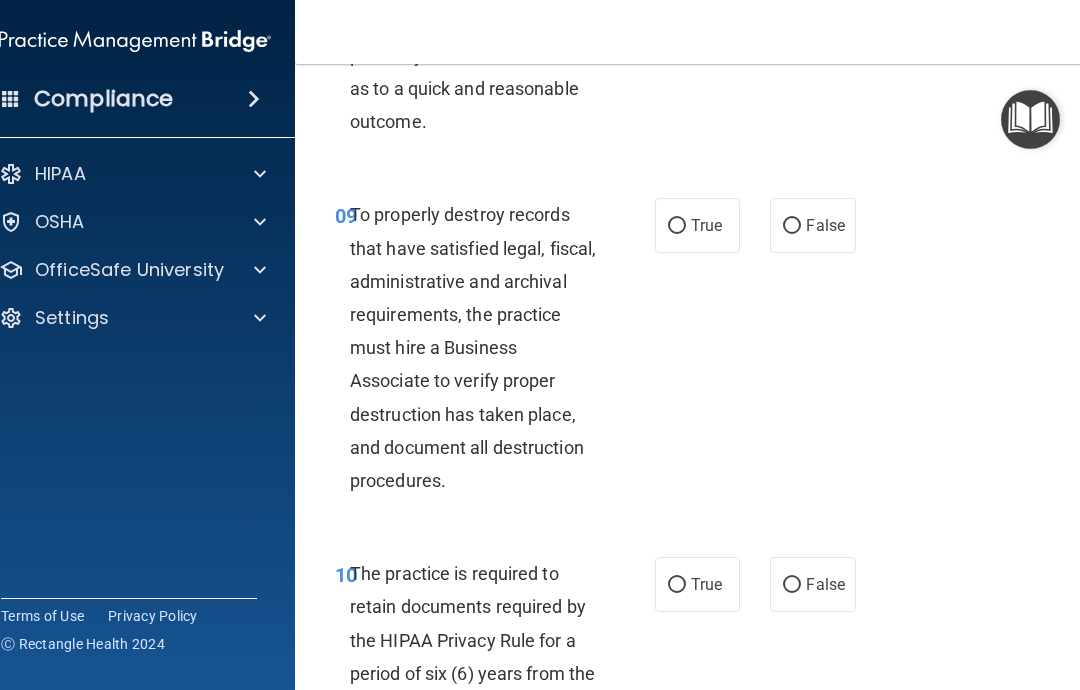 scroll, scrollTop: 2398, scrollLeft: 0, axis: vertical 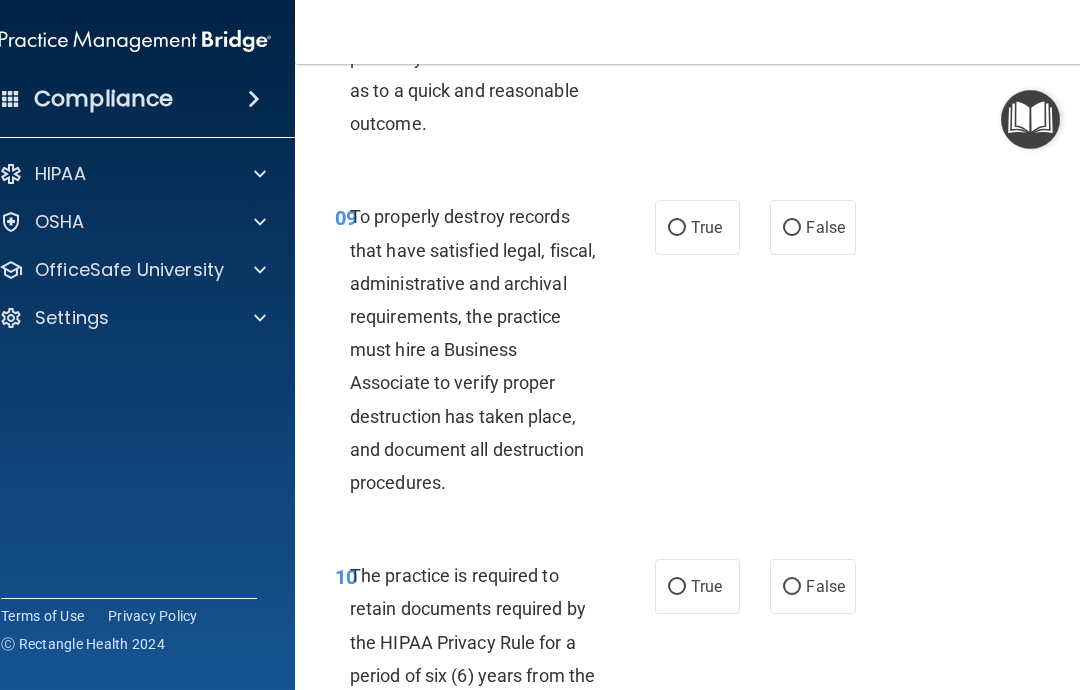 click on "False" at bounding box center (792, 228) 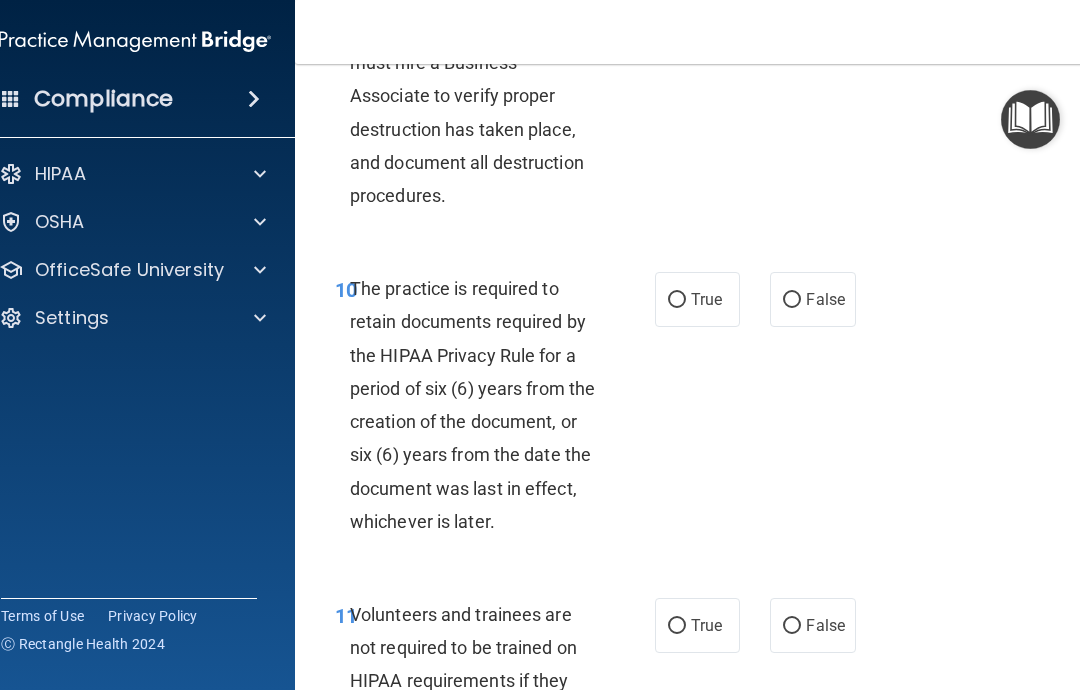 scroll, scrollTop: 2715, scrollLeft: 0, axis: vertical 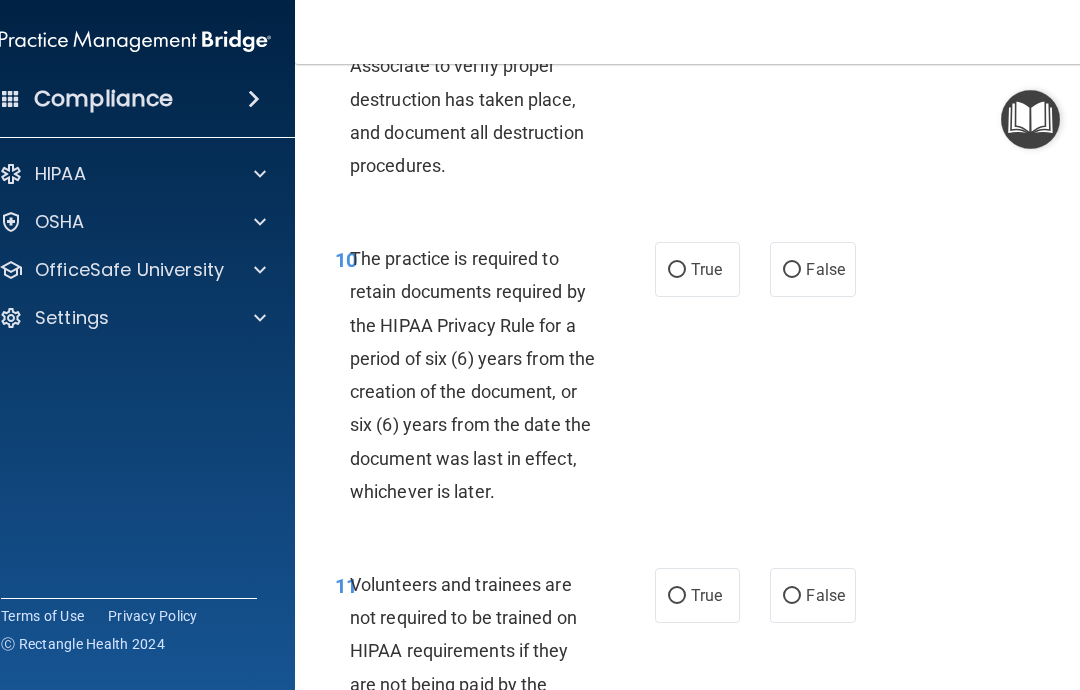 click on "True" at bounding box center [677, 270] 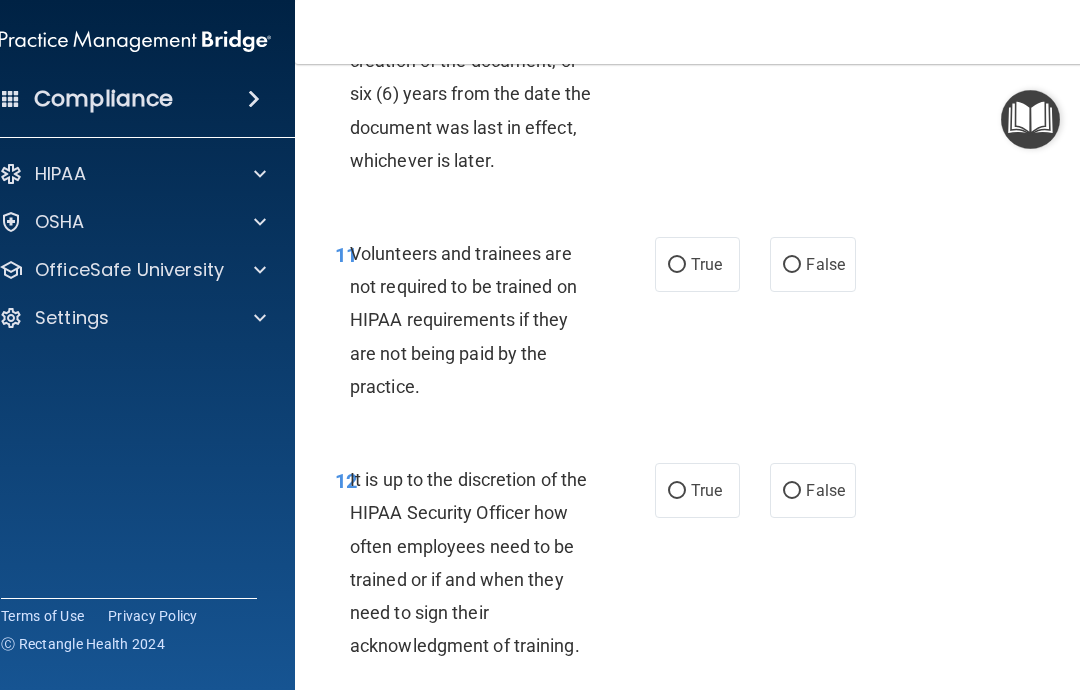 scroll, scrollTop: 3047, scrollLeft: 0, axis: vertical 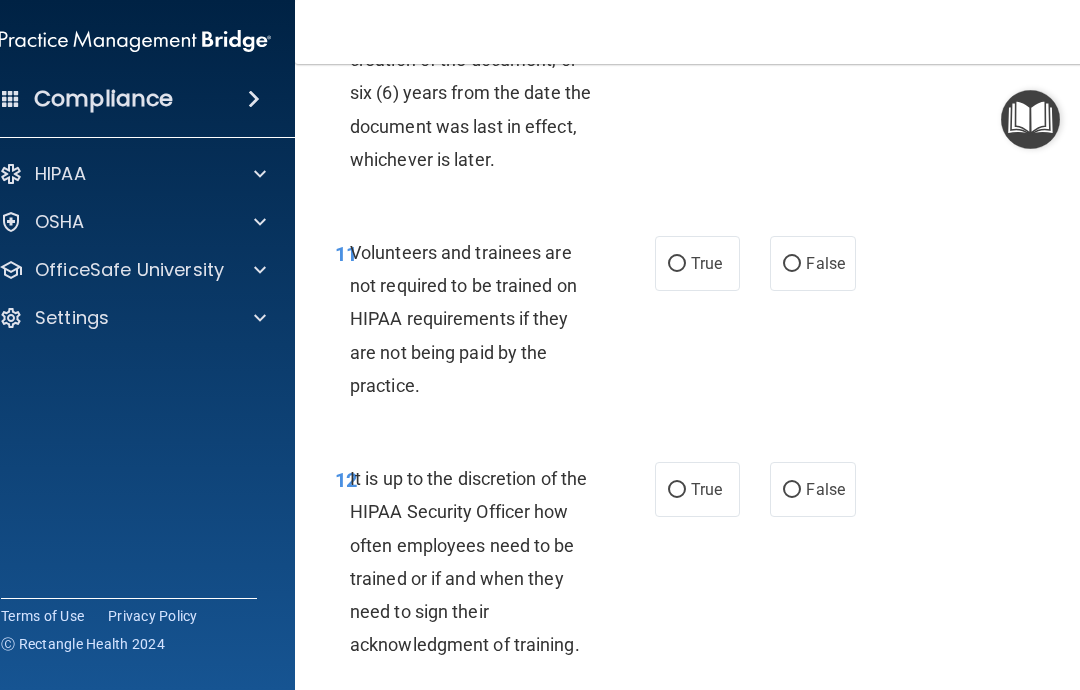 click on "False" at bounding box center [792, 264] 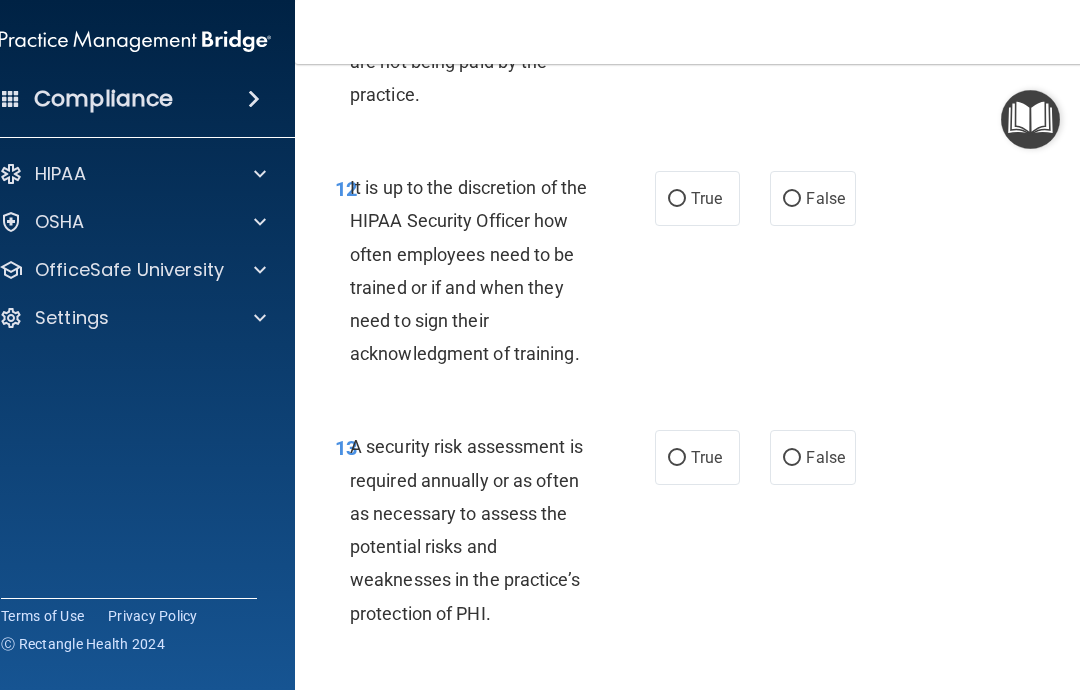 scroll, scrollTop: 3340, scrollLeft: 0, axis: vertical 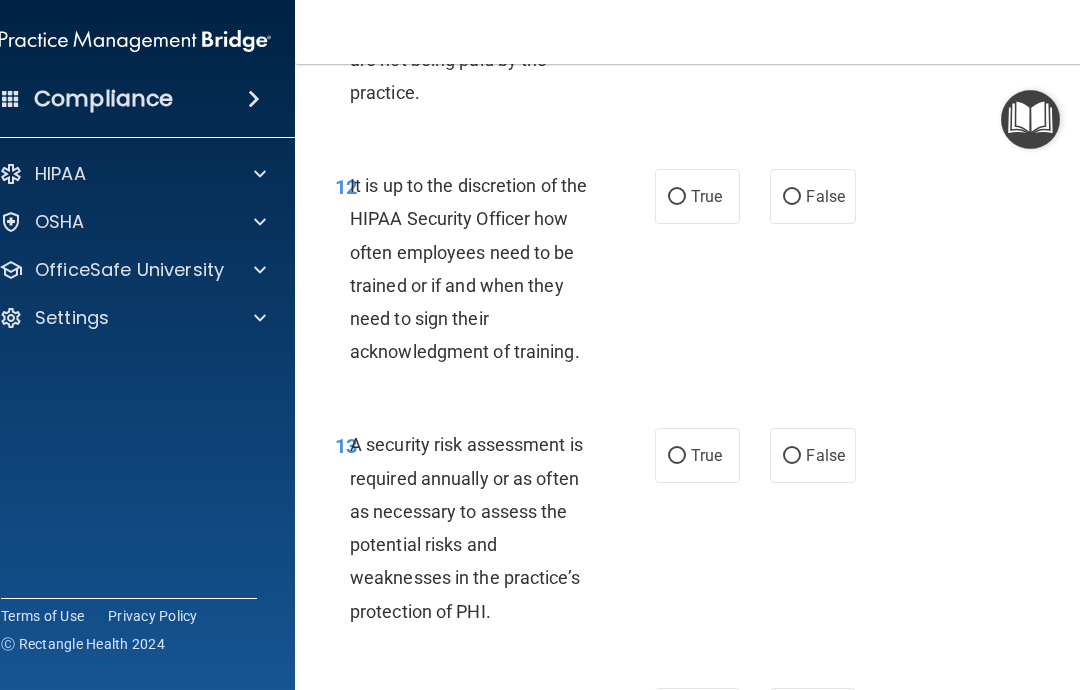 click on "False" at bounding box center (792, 197) 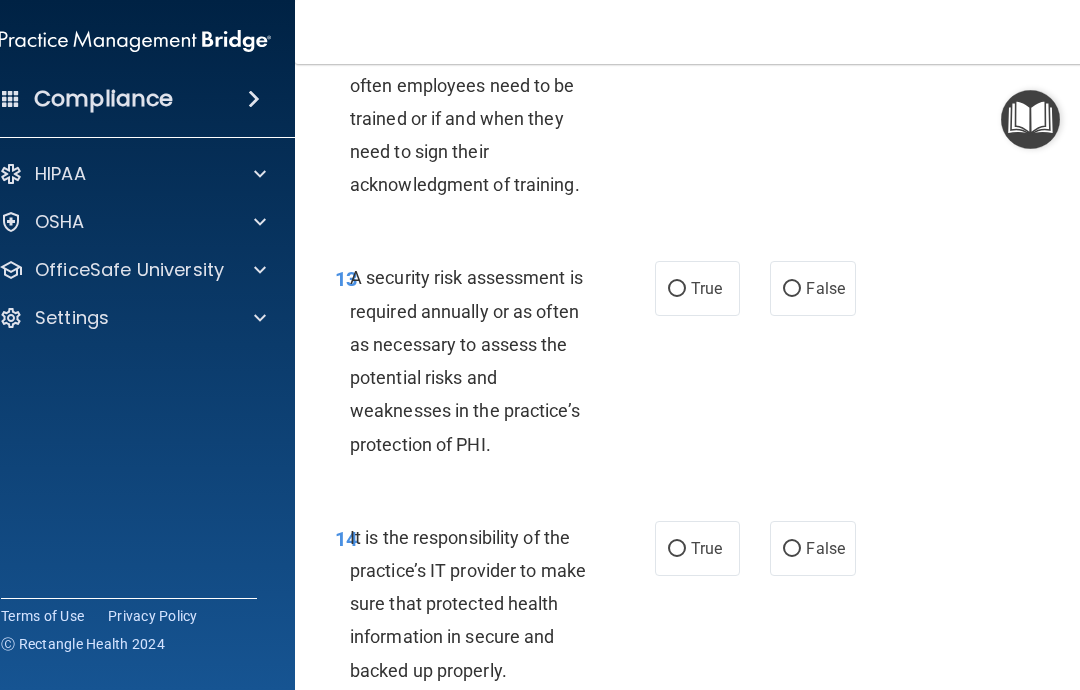scroll, scrollTop: 3524, scrollLeft: 0, axis: vertical 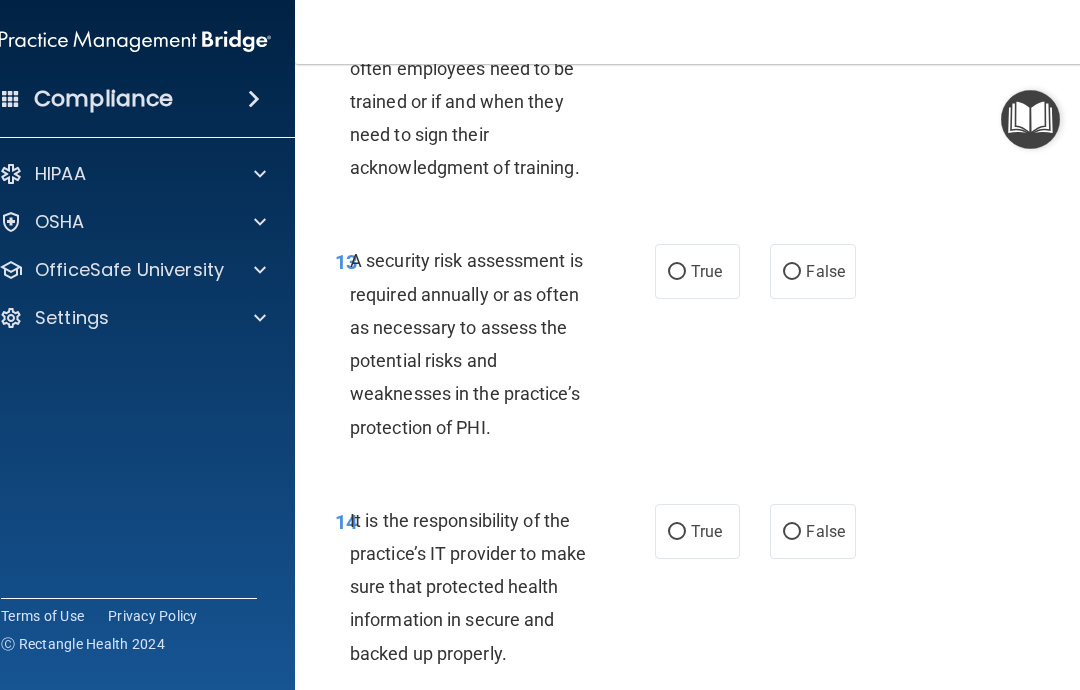 click on "True" at bounding box center [677, 272] 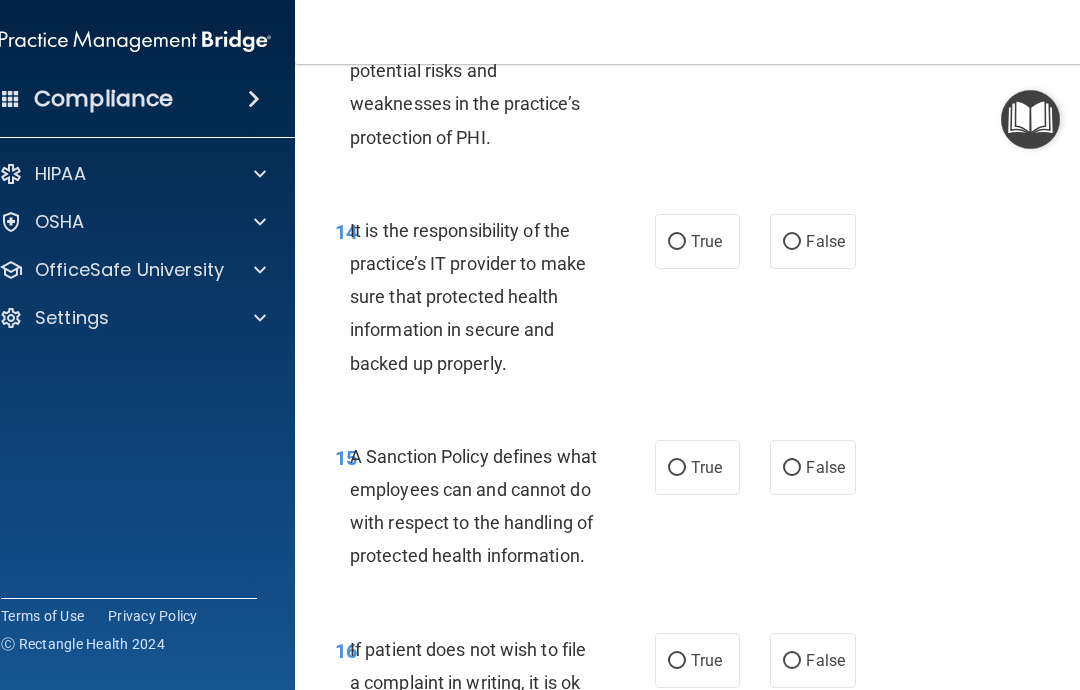 scroll, scrollTop: 3815, scrollLeft: 0, axis: vertical 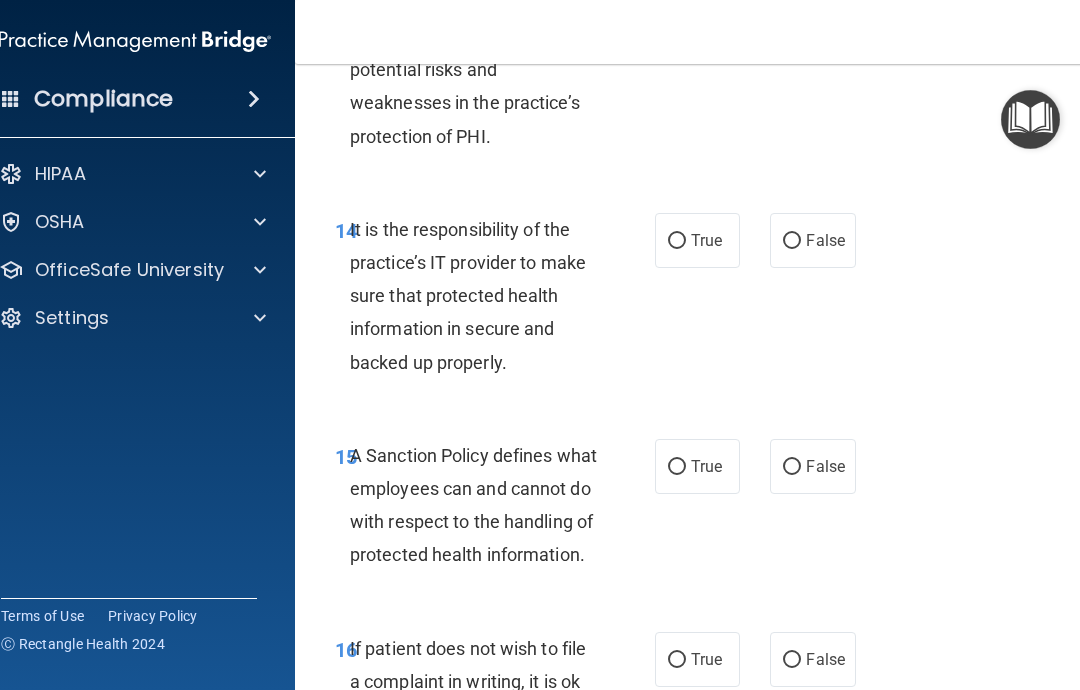 click on "False" at bounding box center (812, 240) 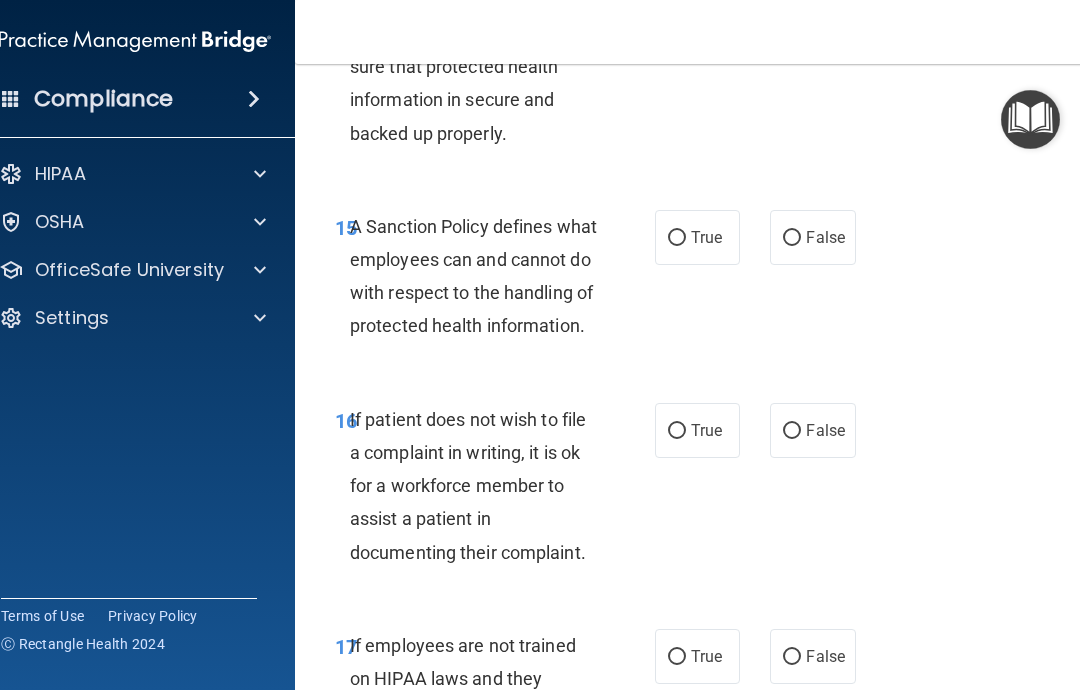 scroll, scrollTop: 4052, scrollLeft: 0, axis: vertical 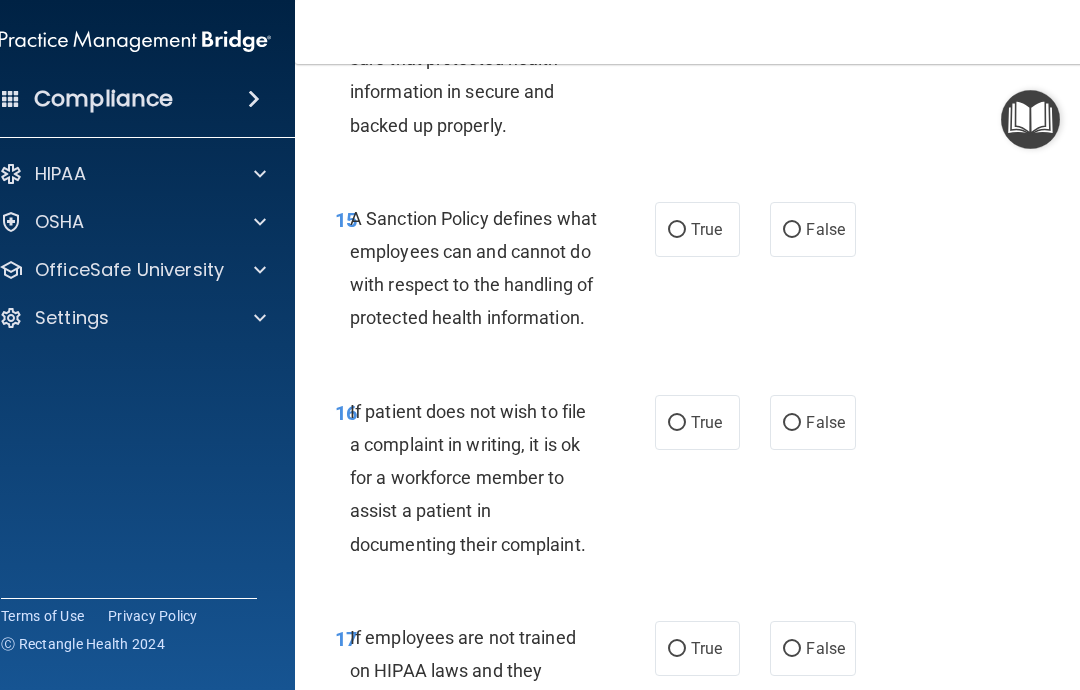 click on "False" at bounding box center (792, 230) 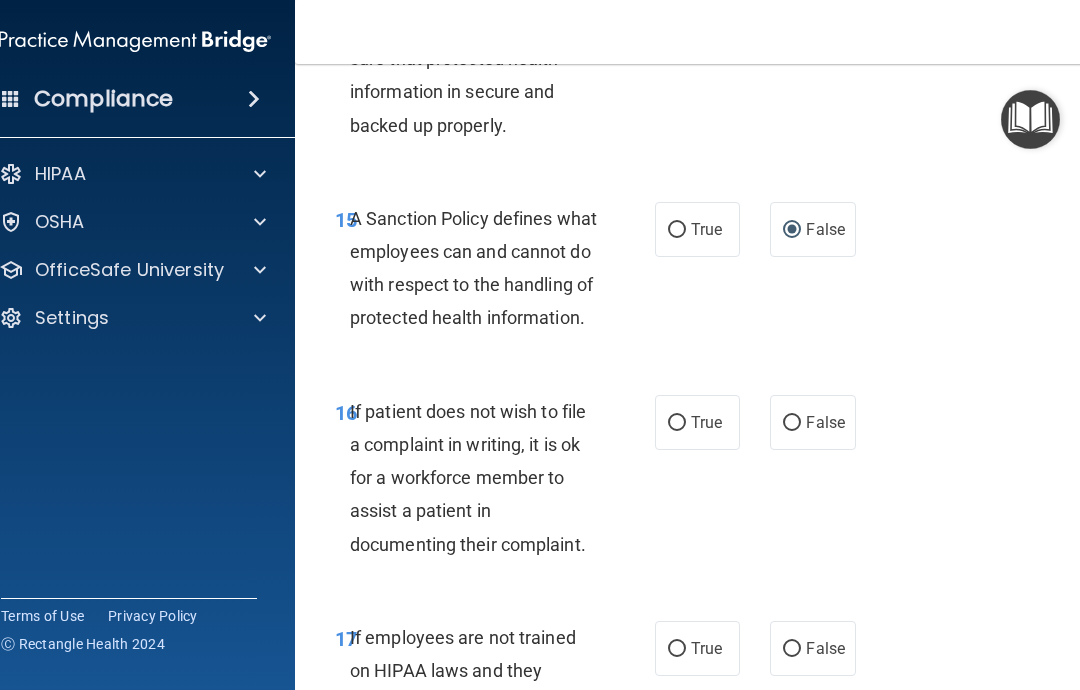 click on "True" at bounding box center (677, 423) 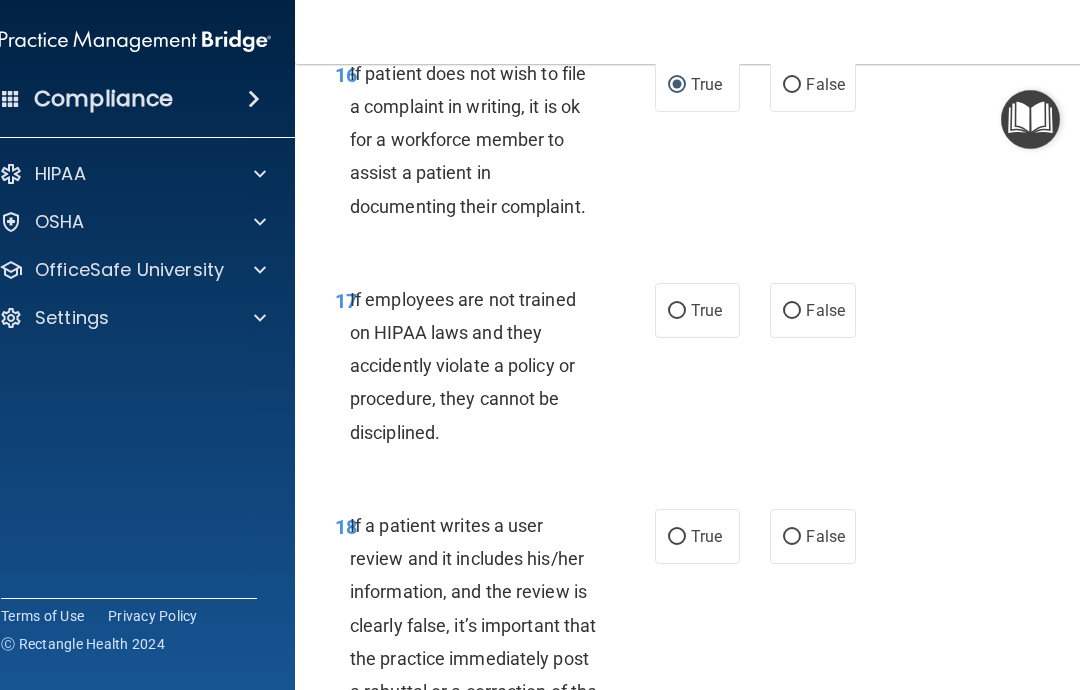 scroll, scrollTop: 4393, scrollLeft: 0, axis: vertical 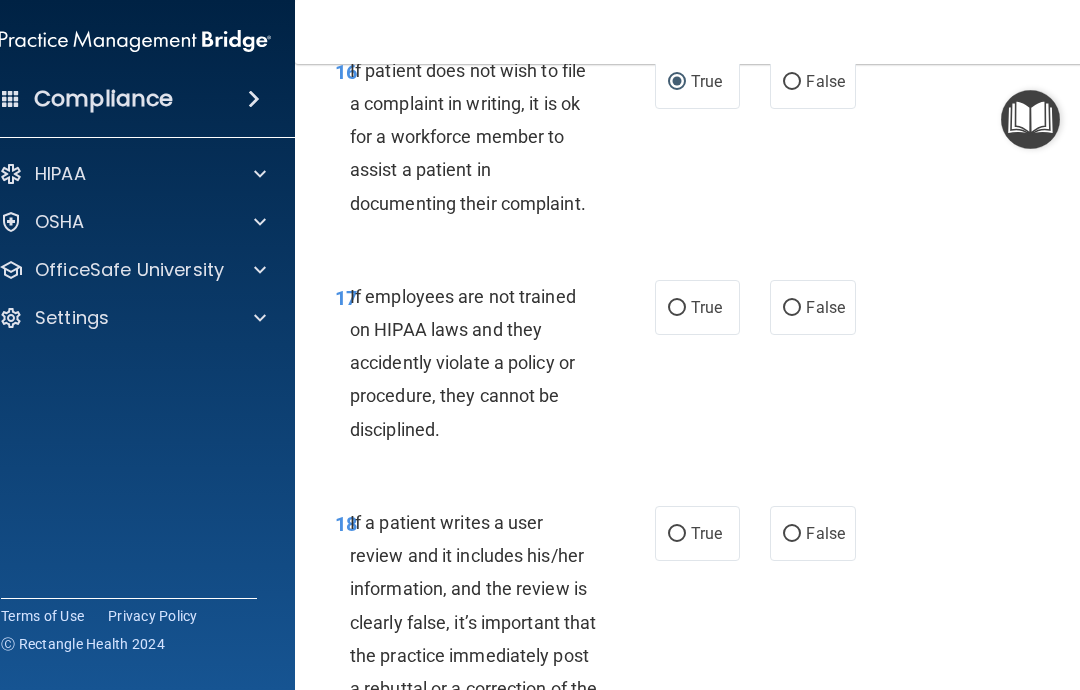 click on "False" at bounding box center (792, 308) 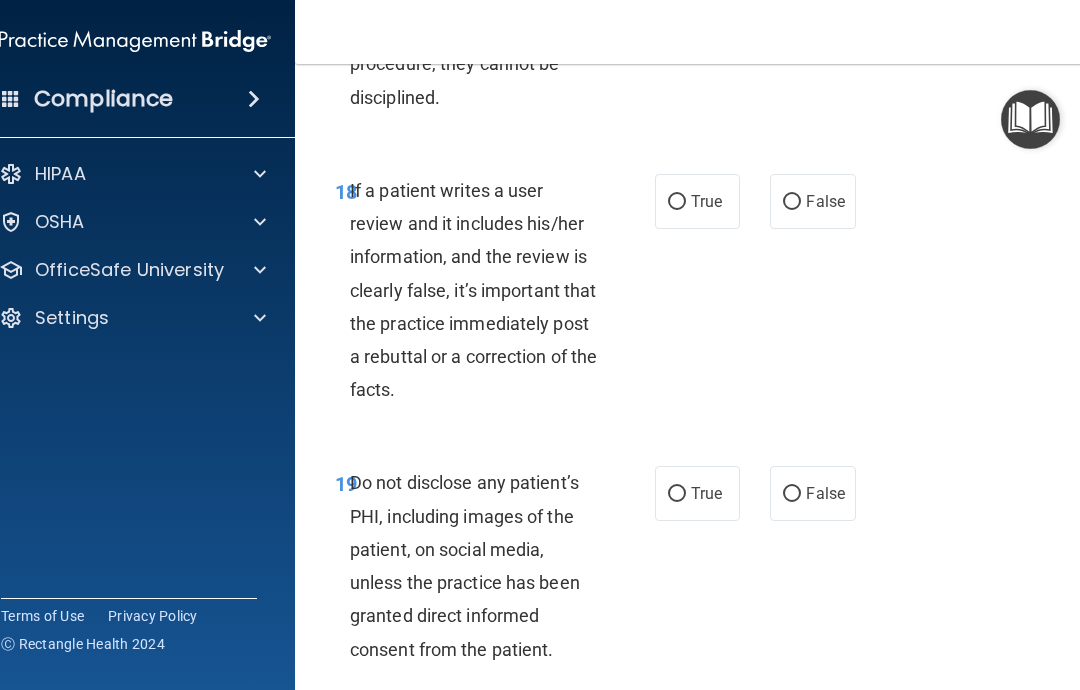 scroll, scrollTop: 4726, scrollLeft: 0, axis: vertical 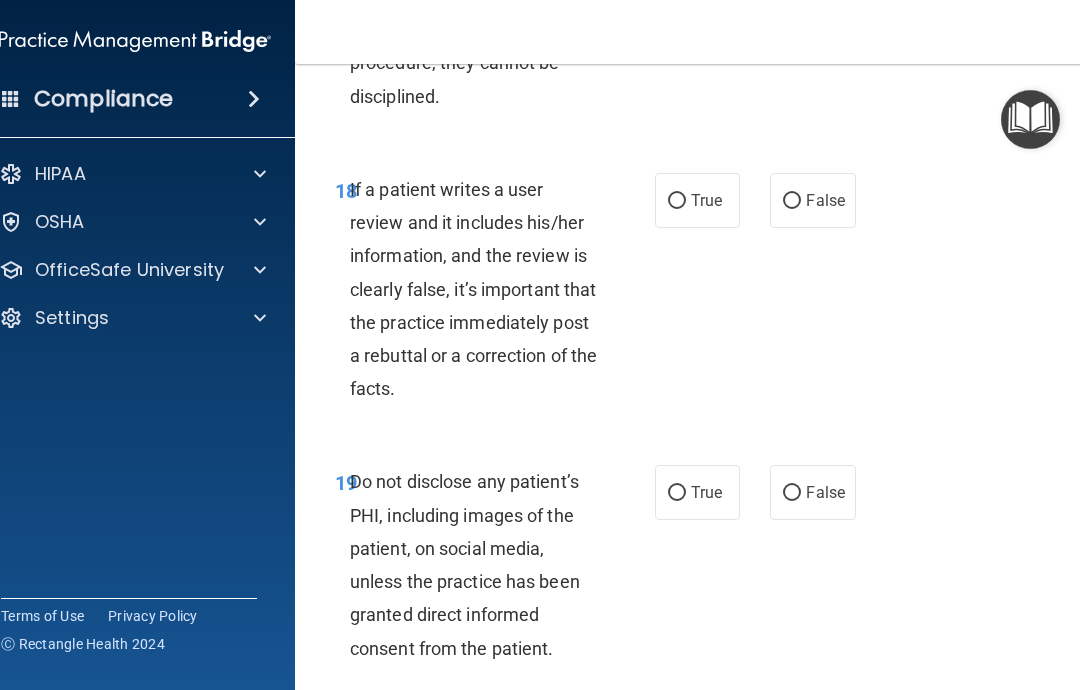 click on "False" at bounding box center (792, 201) 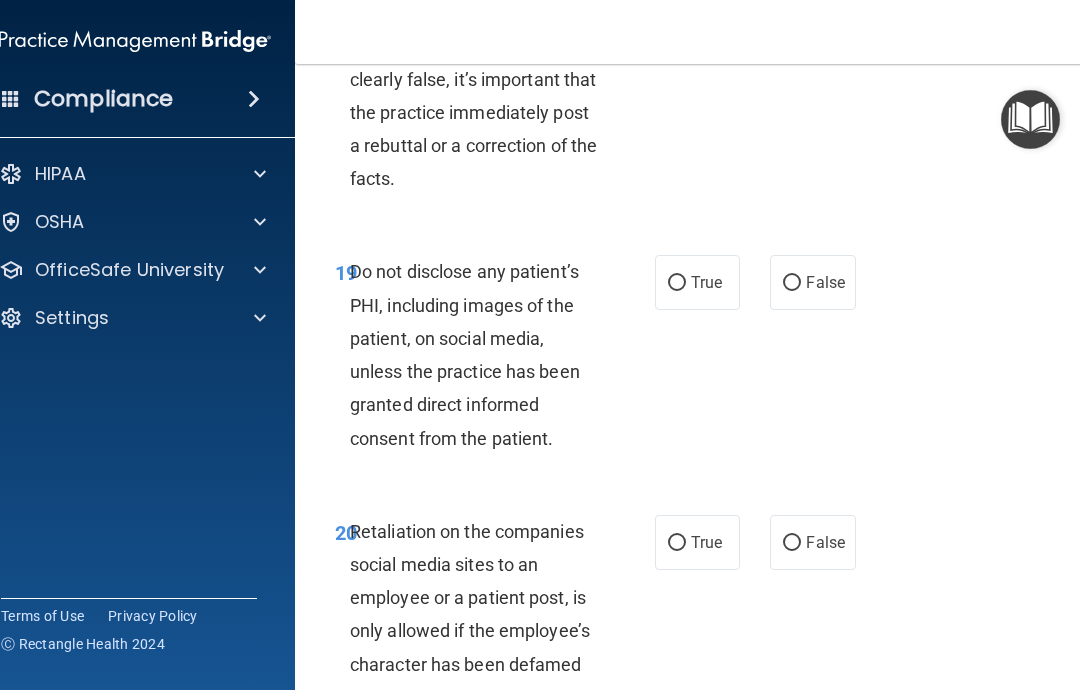 scroll, scrollTop: 4989, scrollLeft: 0, axis: vertical 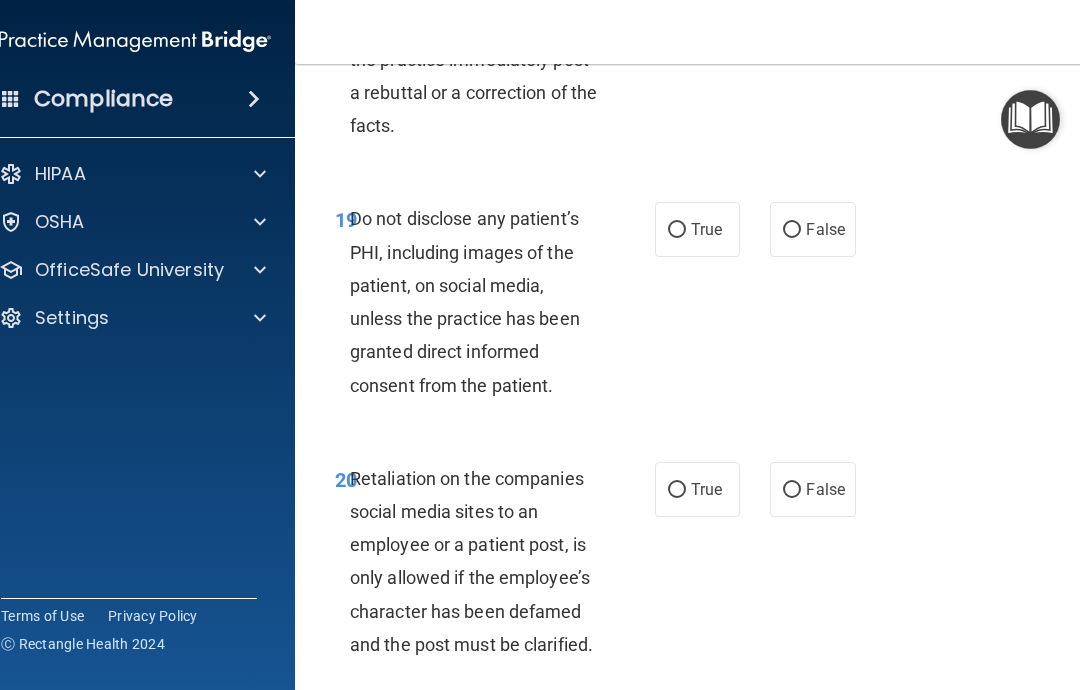 click on "True" at bounding box center (677, 230) 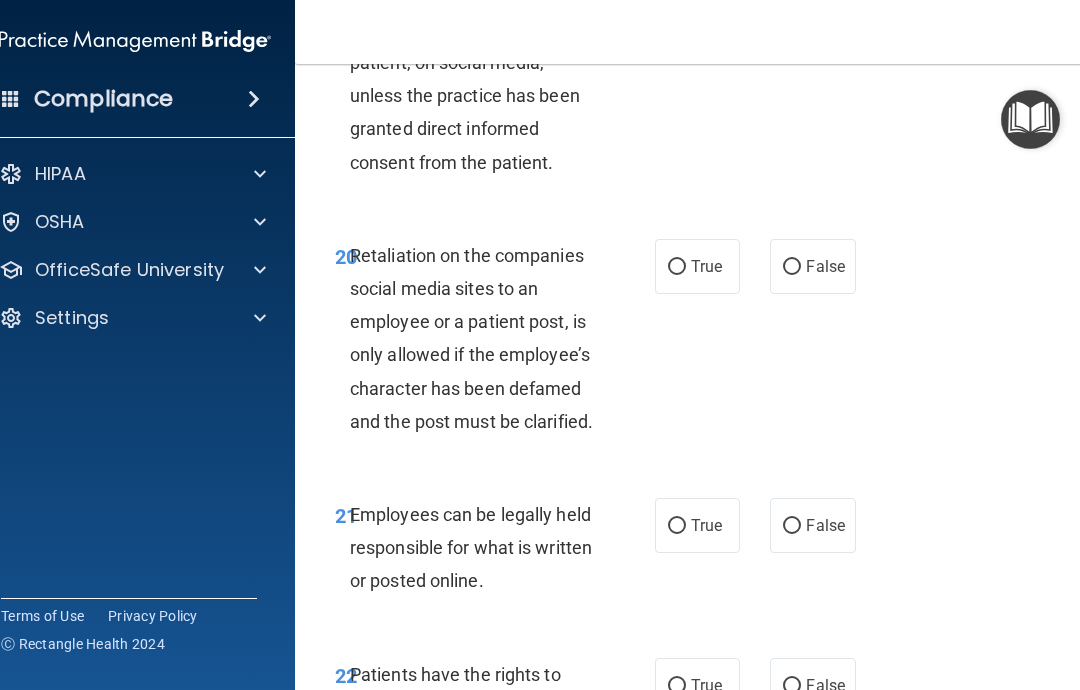 scroll, scrollTop: 5260, scrollLeft: 0, axis: vertical 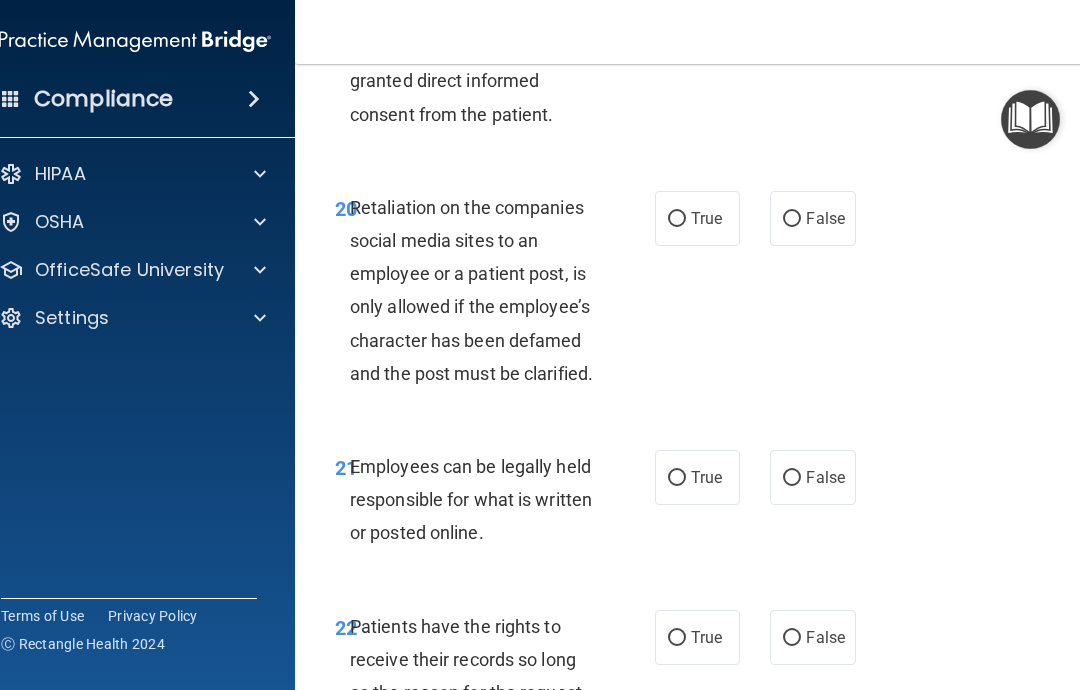 click on "False" at bounding box center [792, 219] 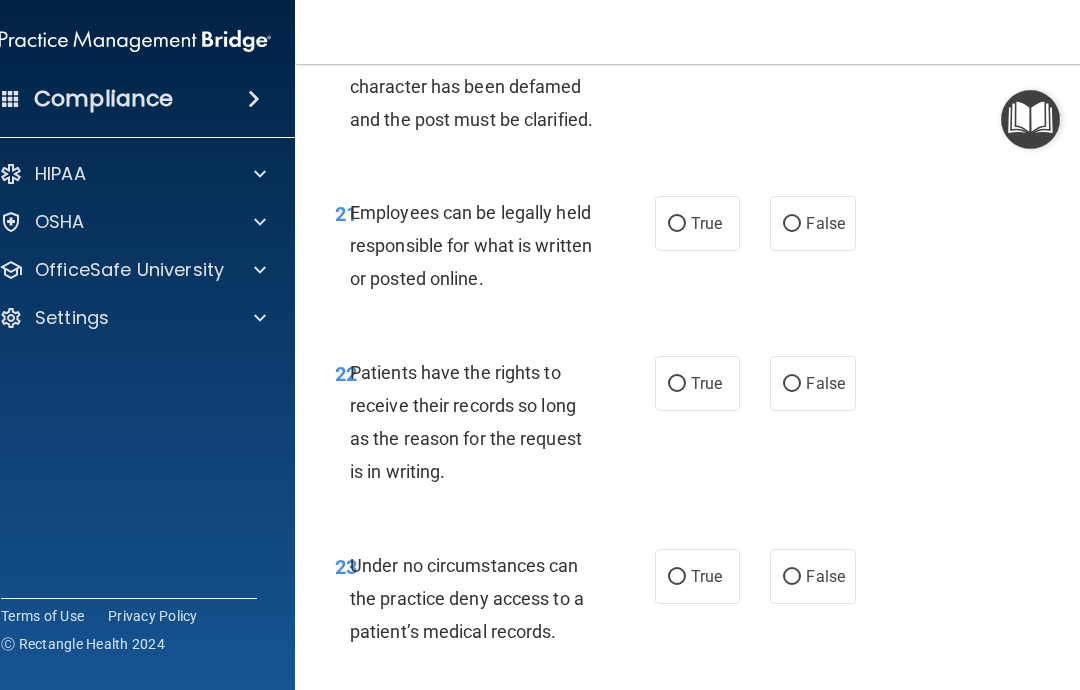 scroll, scrollTop: 5516, scrollLeft: 0, axis: vertical 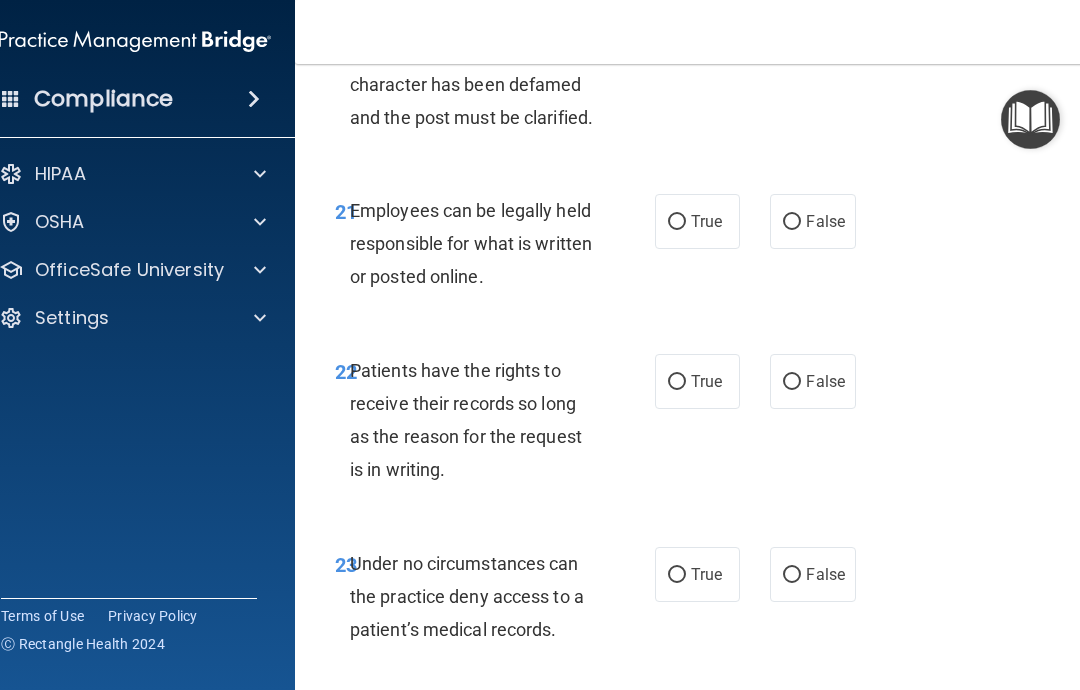 click on "True" at bounding box center [677, 222] 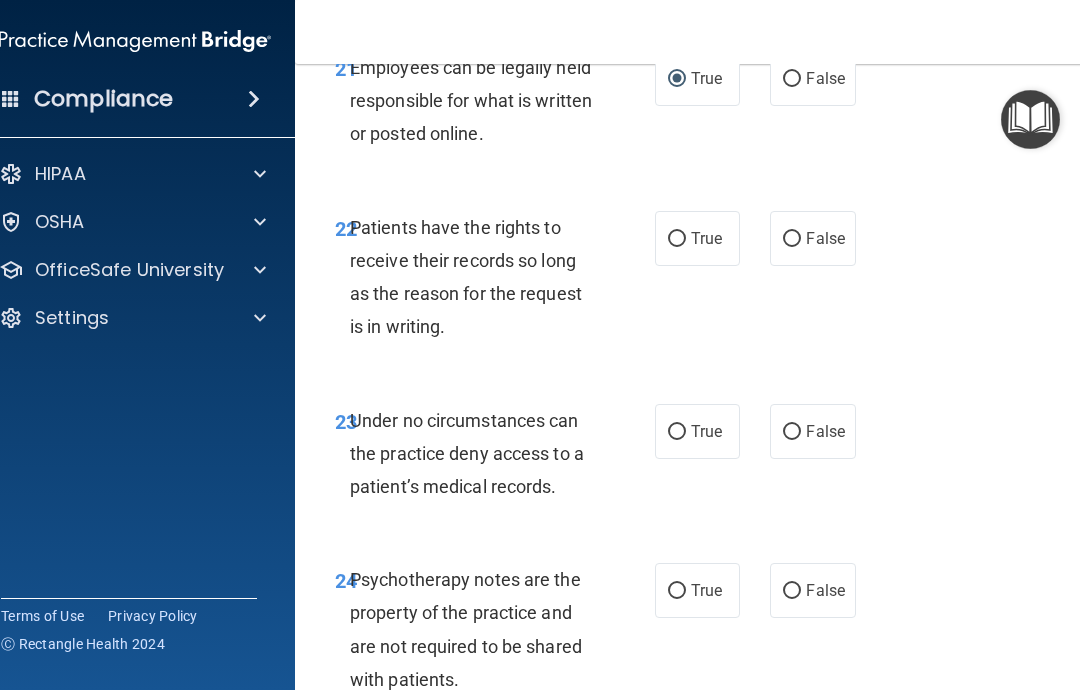scroll, scrollTop: 5683, scrollLeft: 0, axis: vertical 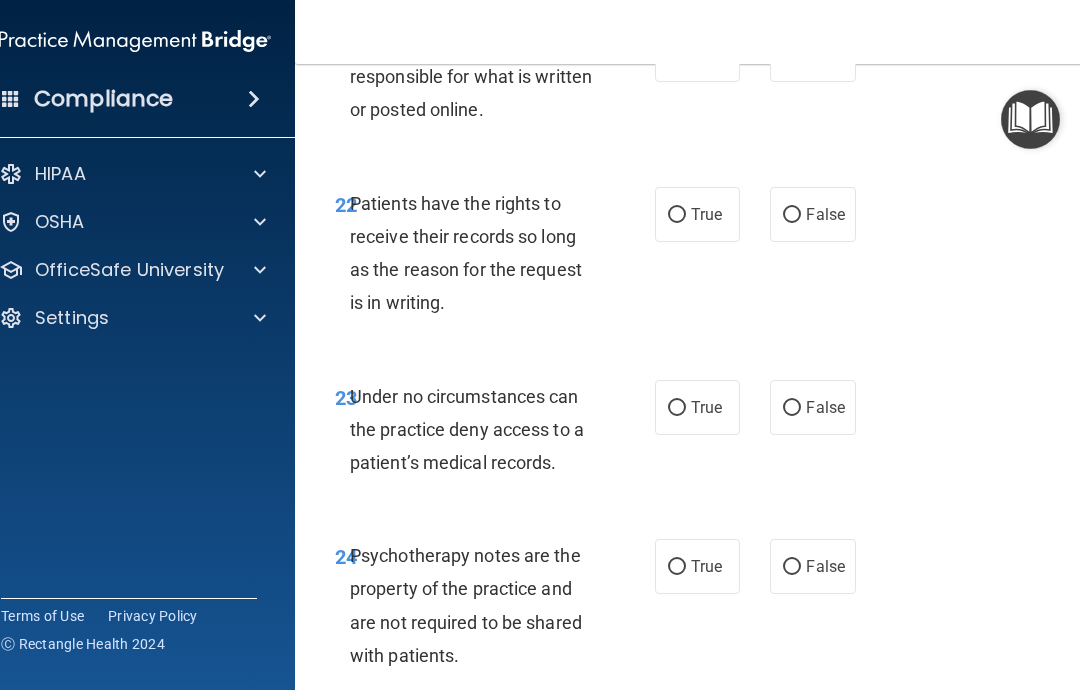 click on "False" at bounding box center (812, 407) 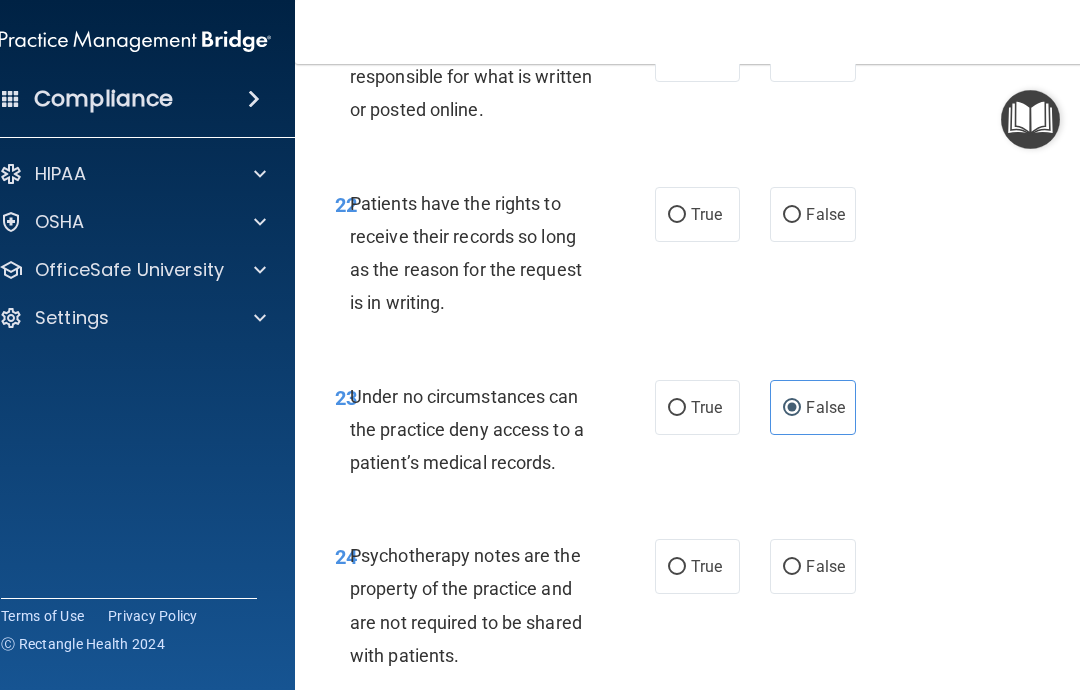 click on "True" at bounding box center [697, 214] 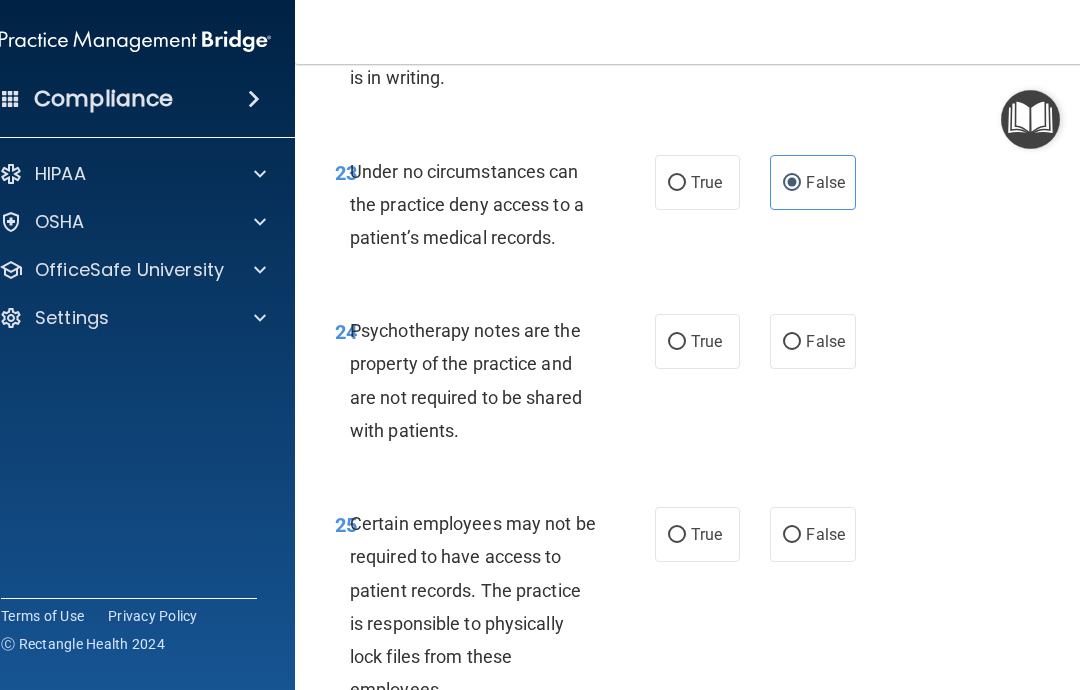 scroll, scrollTop: 5912, scrollLeft: 0, axis: vertical 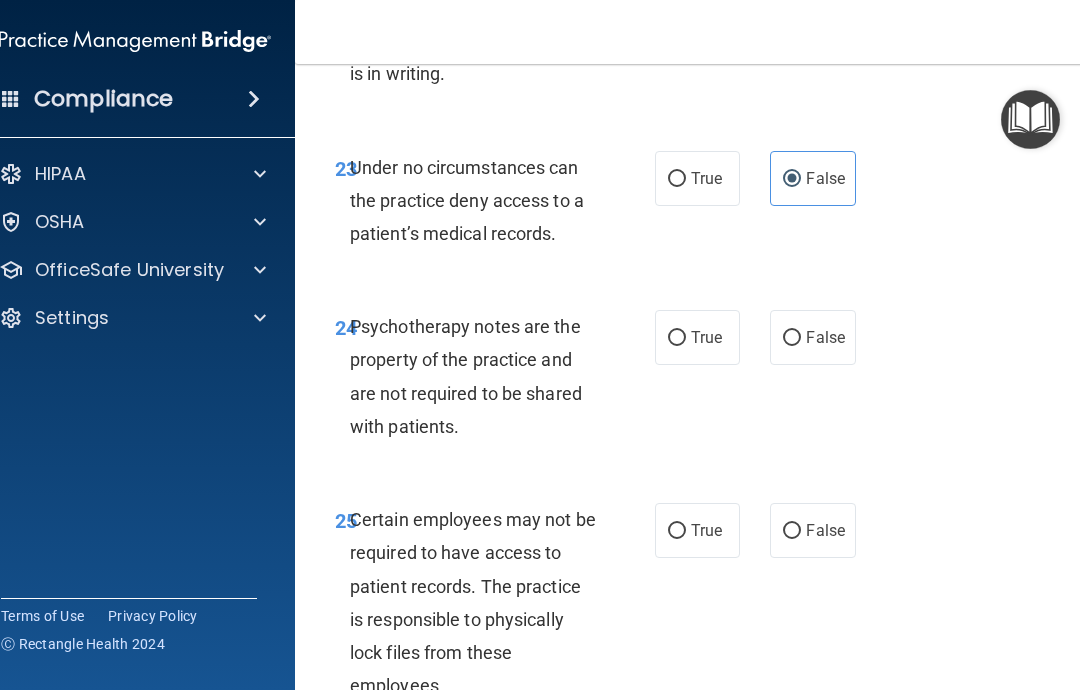 click on "True" at bounding box center [677, 338] 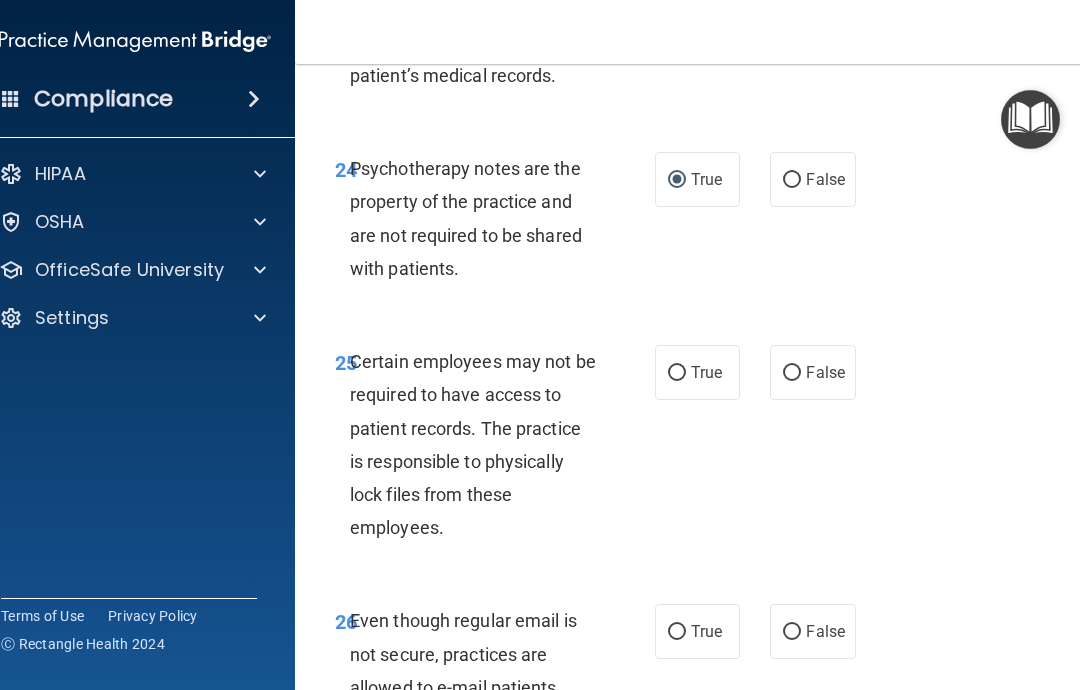 scroll, scrollTop: 6097, scrollLeft: 0, axis: vertical 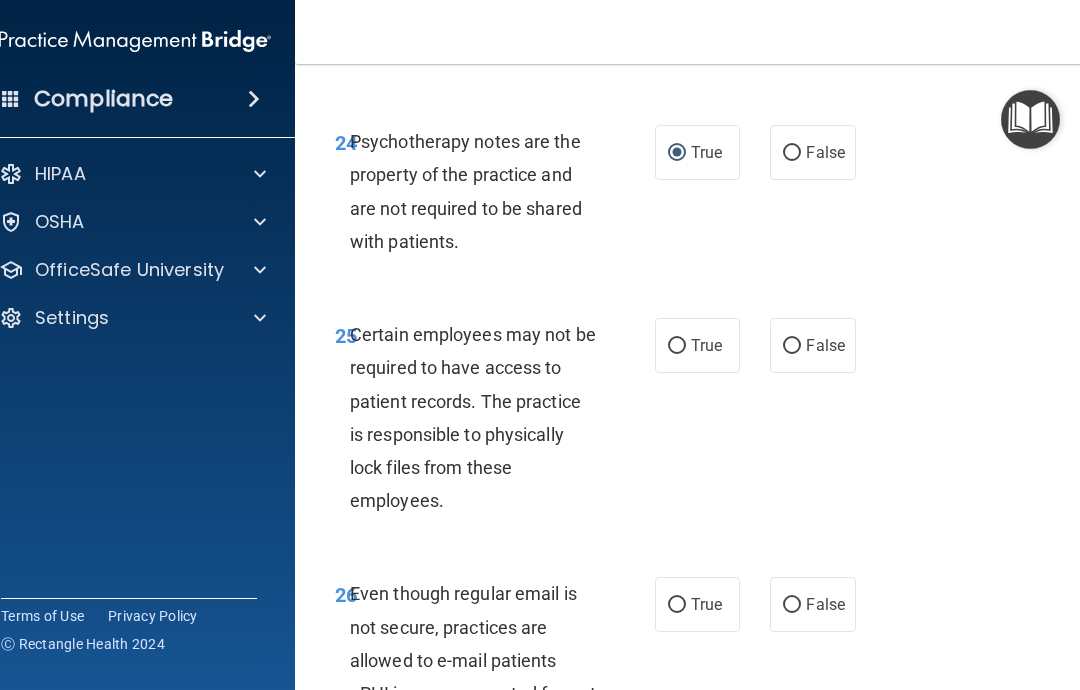 click on "True" at bounding box center [677, 346] 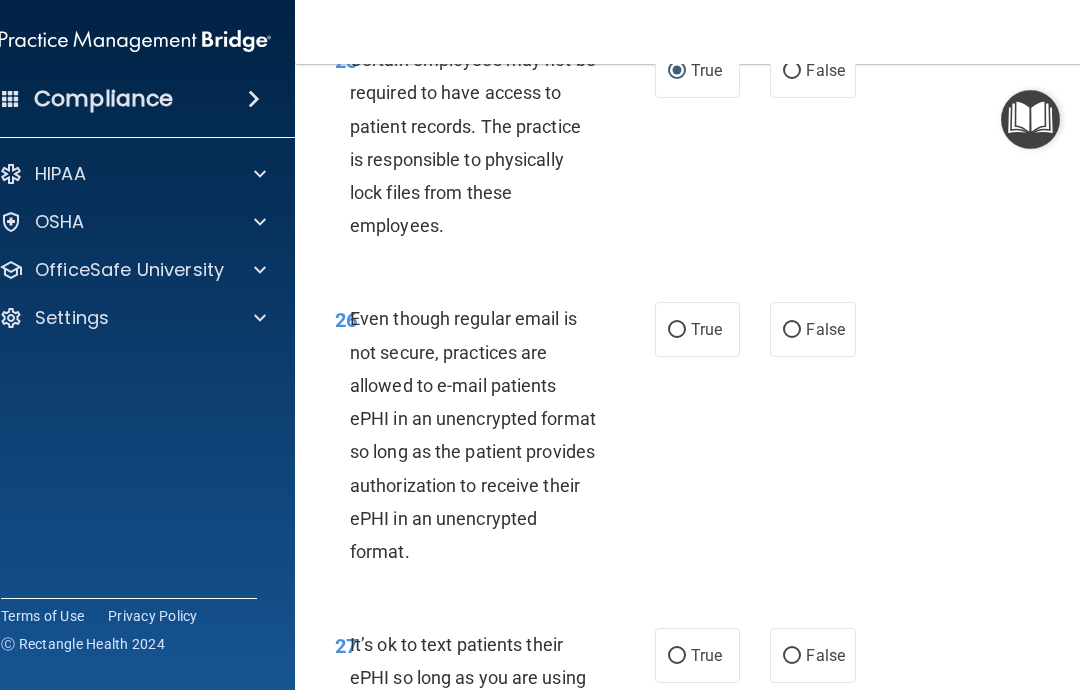 scroll, scrollTop: 6382, scrollLeft: 0, axis: vertical 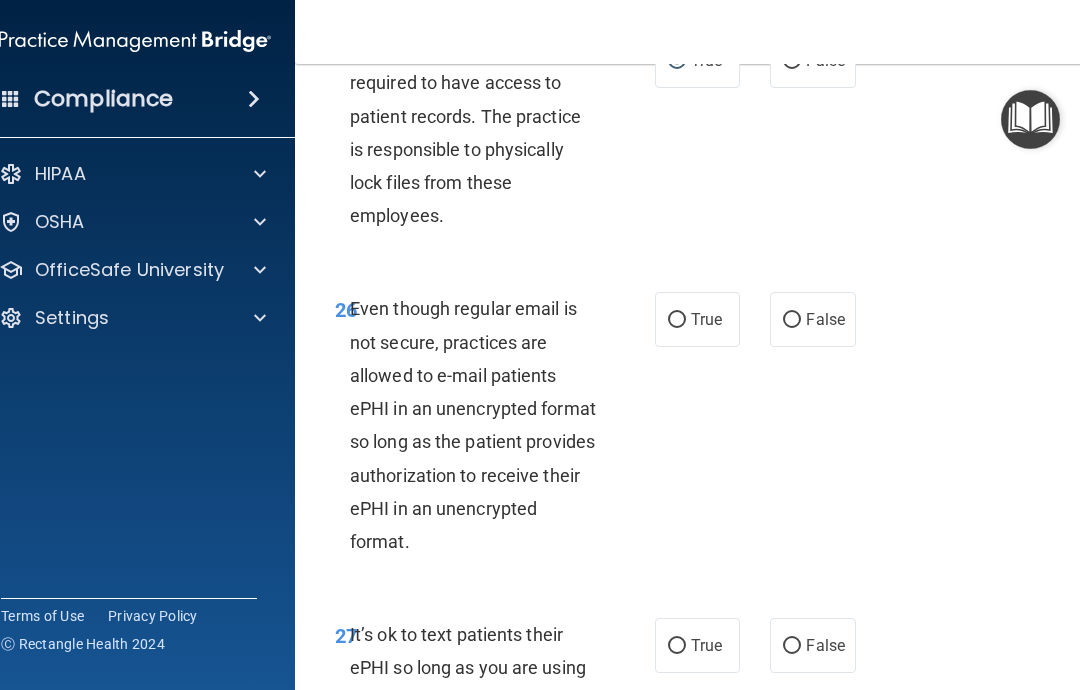 click on "True" at bounding box center [677, 320] 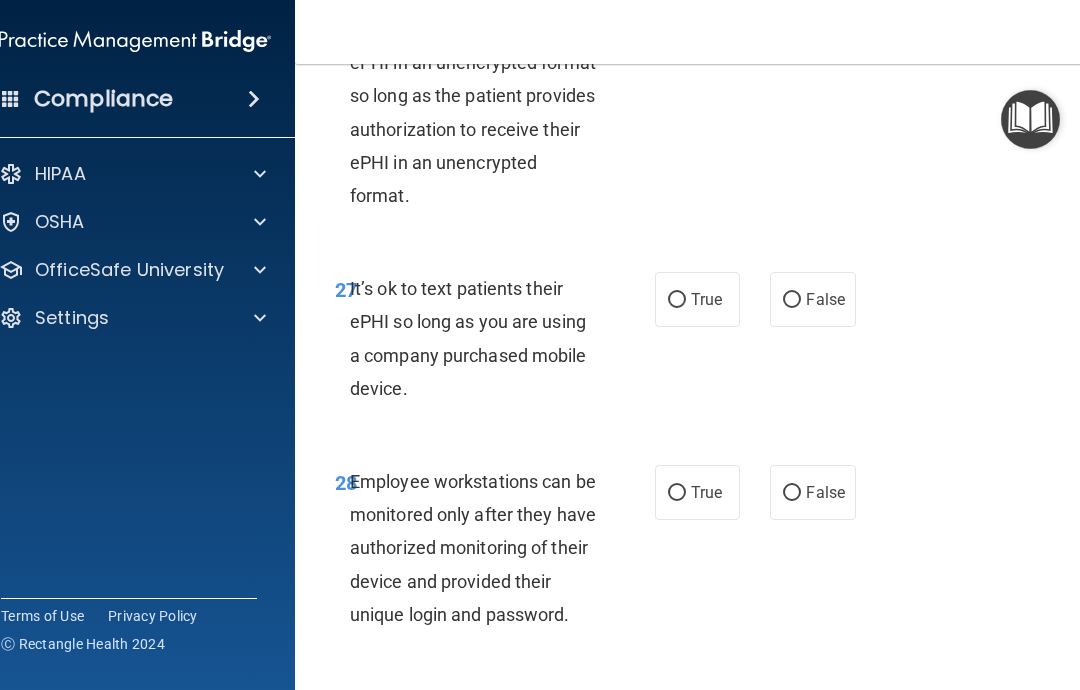 scroll, scrollTop: 6730, scrollLeft: 0, axis: vertical 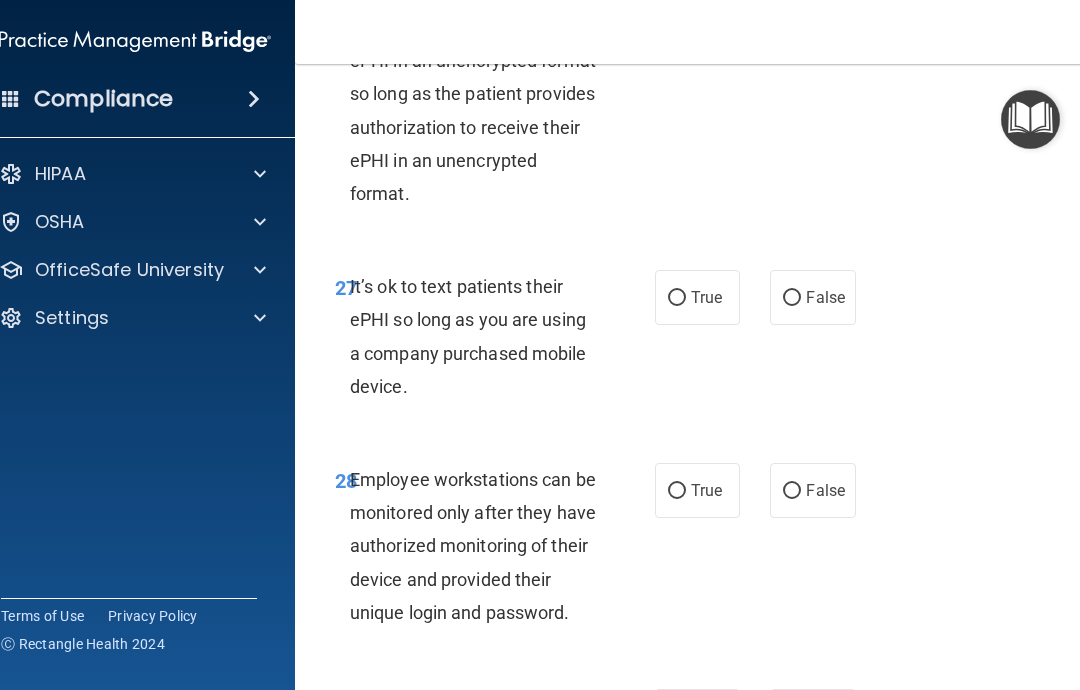 click on "False" at bounding box center (812, 297) 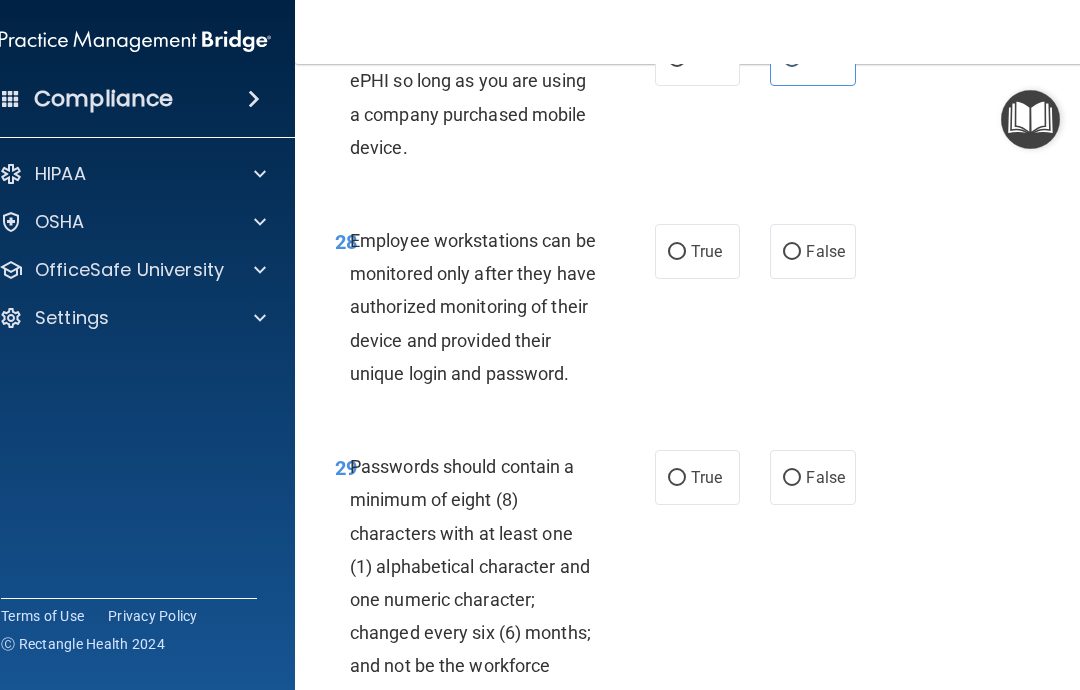 scroll, scrollTop: 6984, scrollLeft: 0, axis: vertical 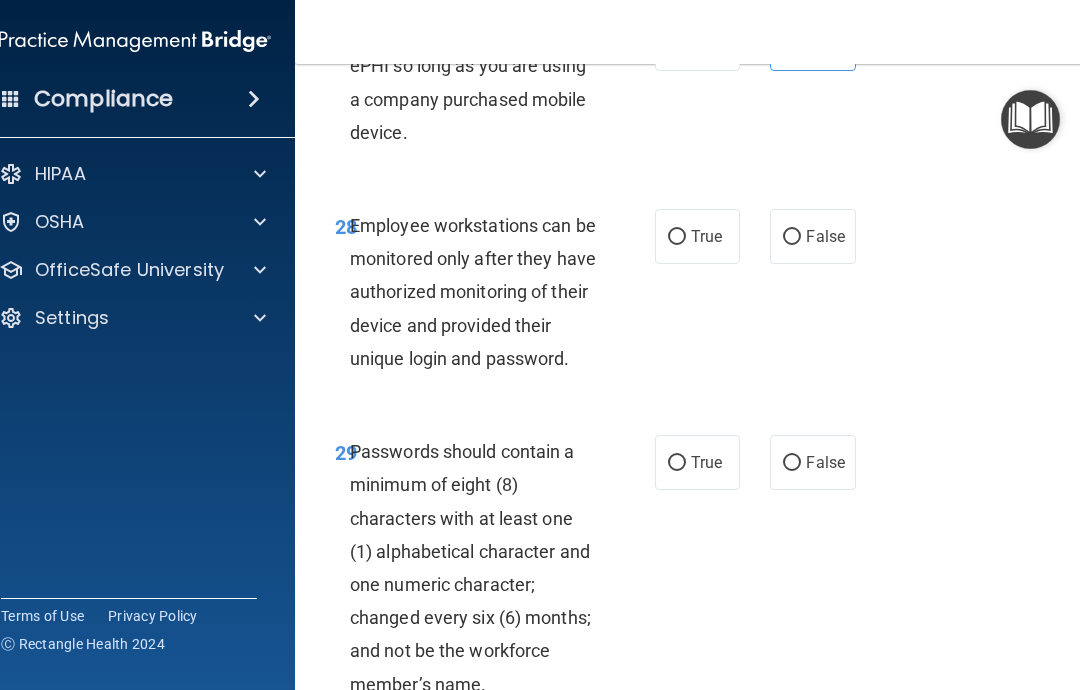 click on "False" at bounding box center [792, 237] 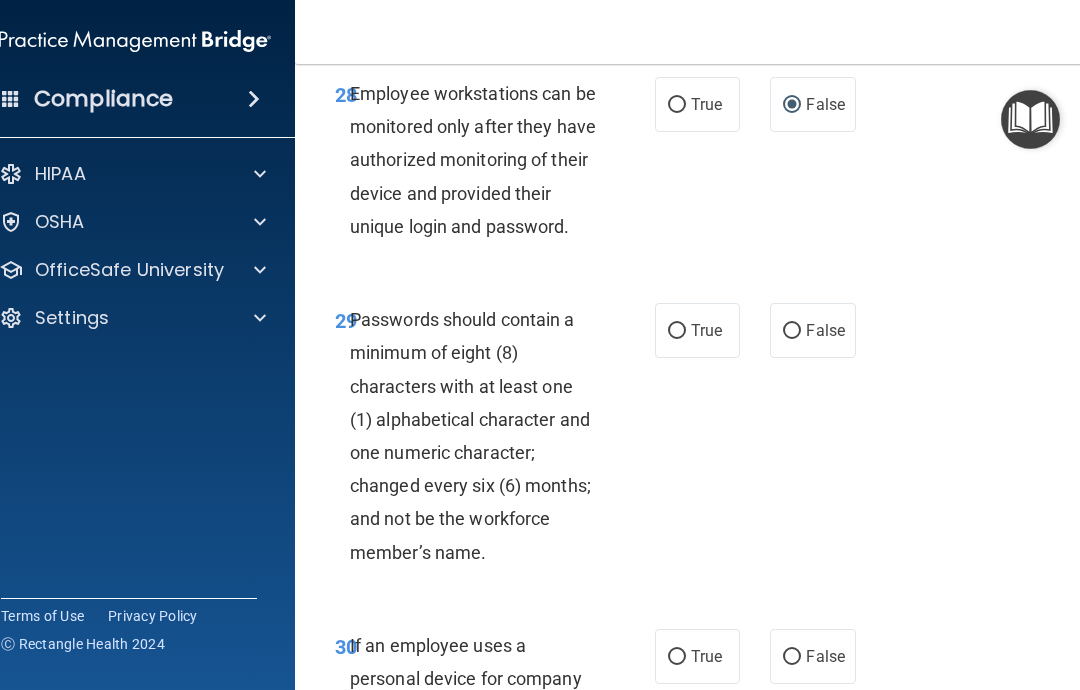 scroll, scrollTop: 7178, scrollLeft: 0, axis: vertical 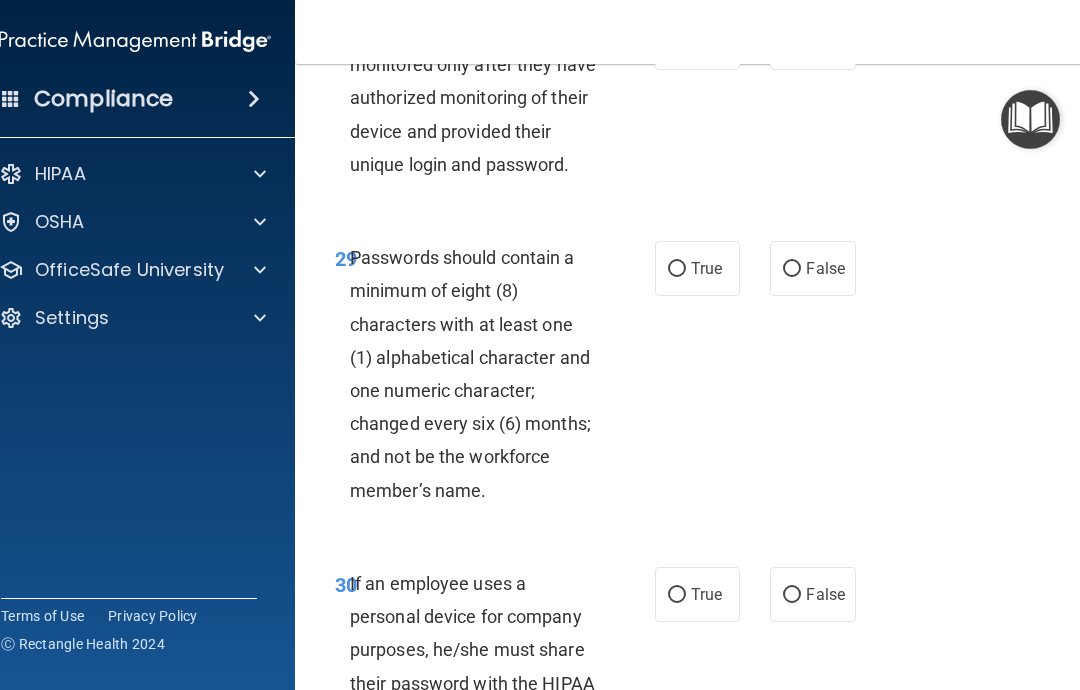 click on "True" at bounding box center [677, 269] 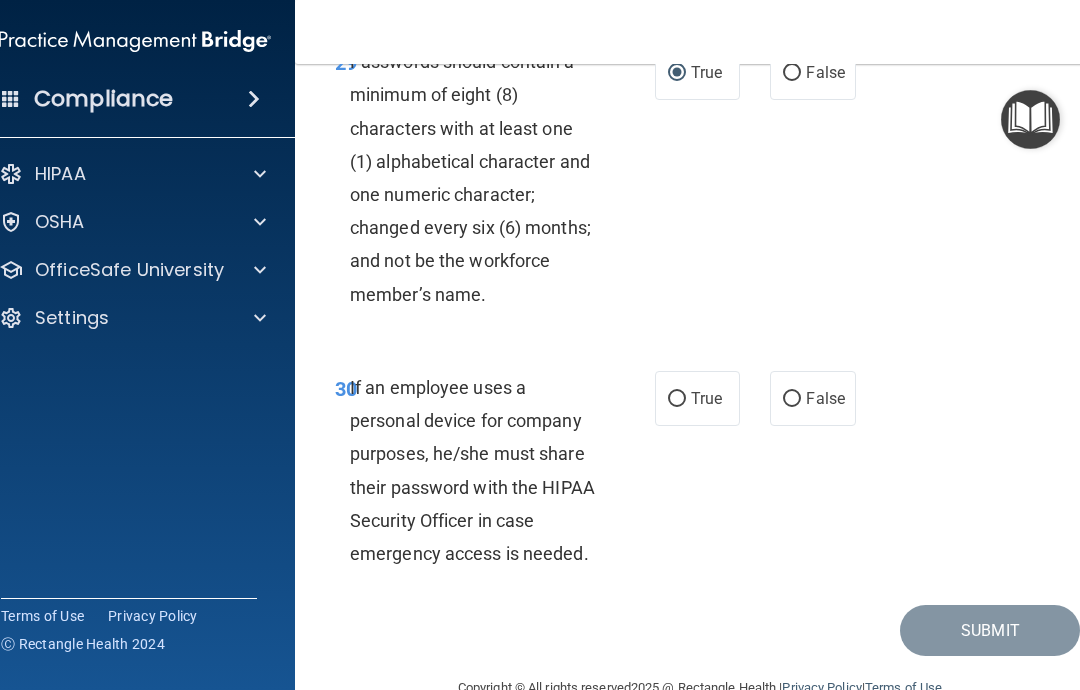 scroll, scrollTop: 7388, scrollLeft: 0, axis: vertical 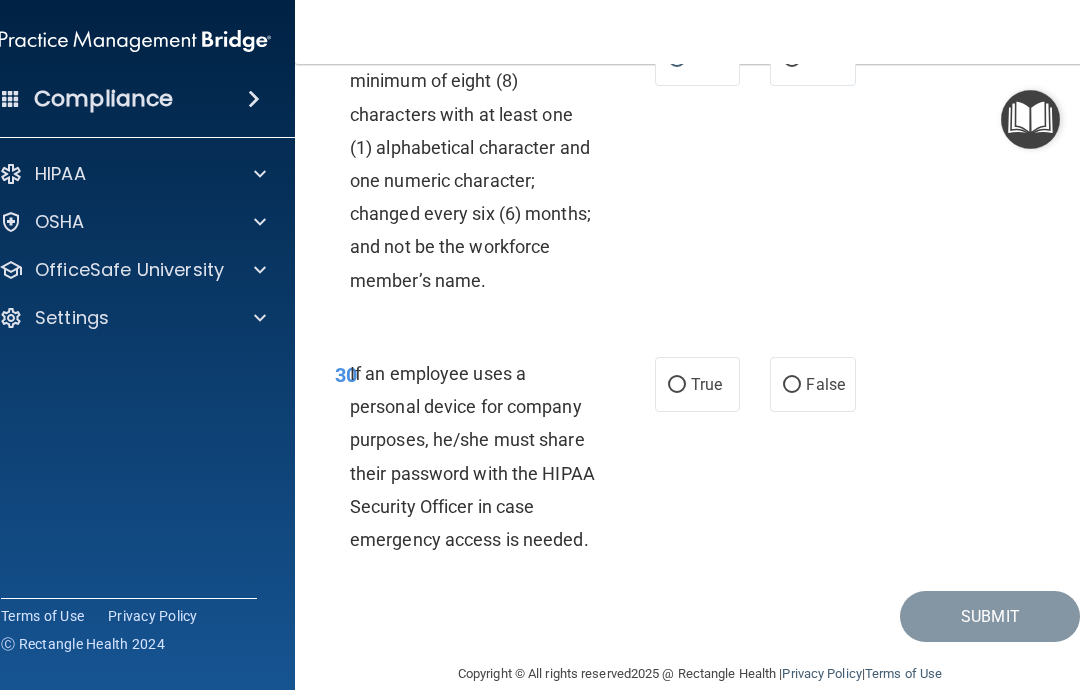 click on "False" at bounding box center (812, 384) 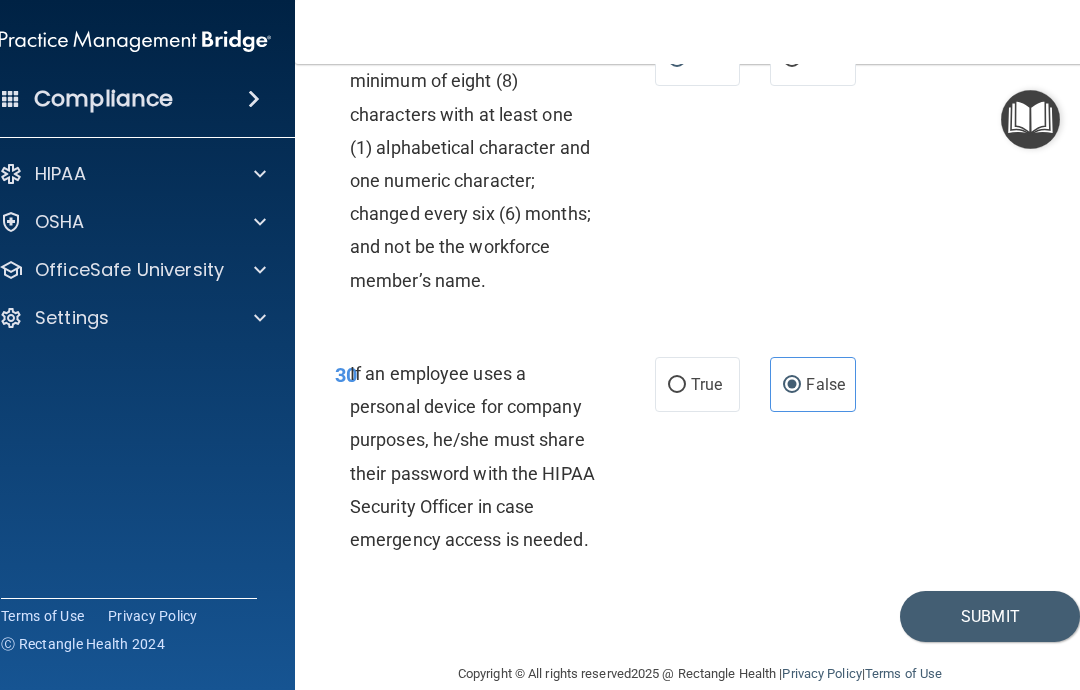 click on "Submit" at bounding box center (990, 616) 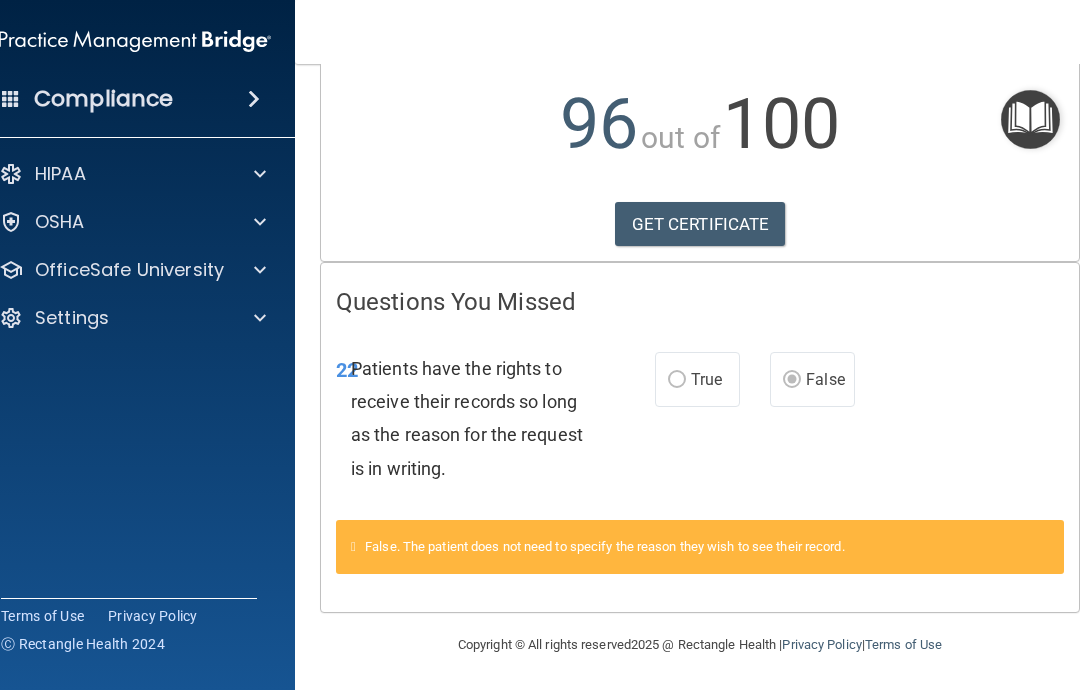 scroll, scrollTop: 235, scrollLeft: 0, axis: vertical 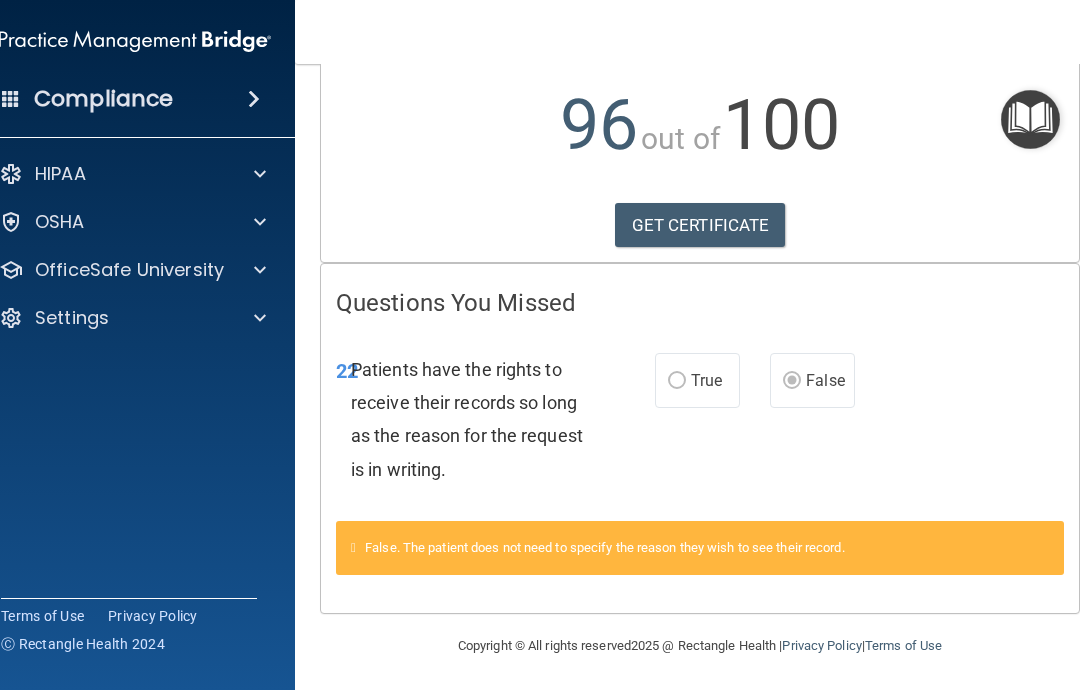 click on "GET CERTIFICATE" at bounding box center [700, 225] 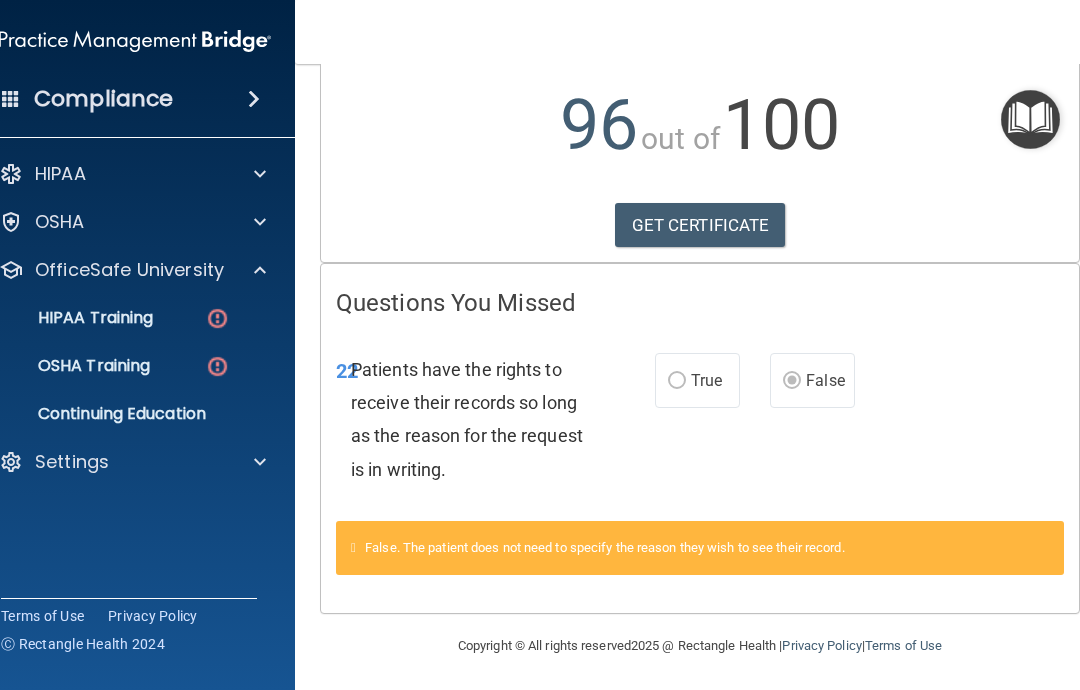 click on "HIPAA Training" at bounding box center (70, 318) 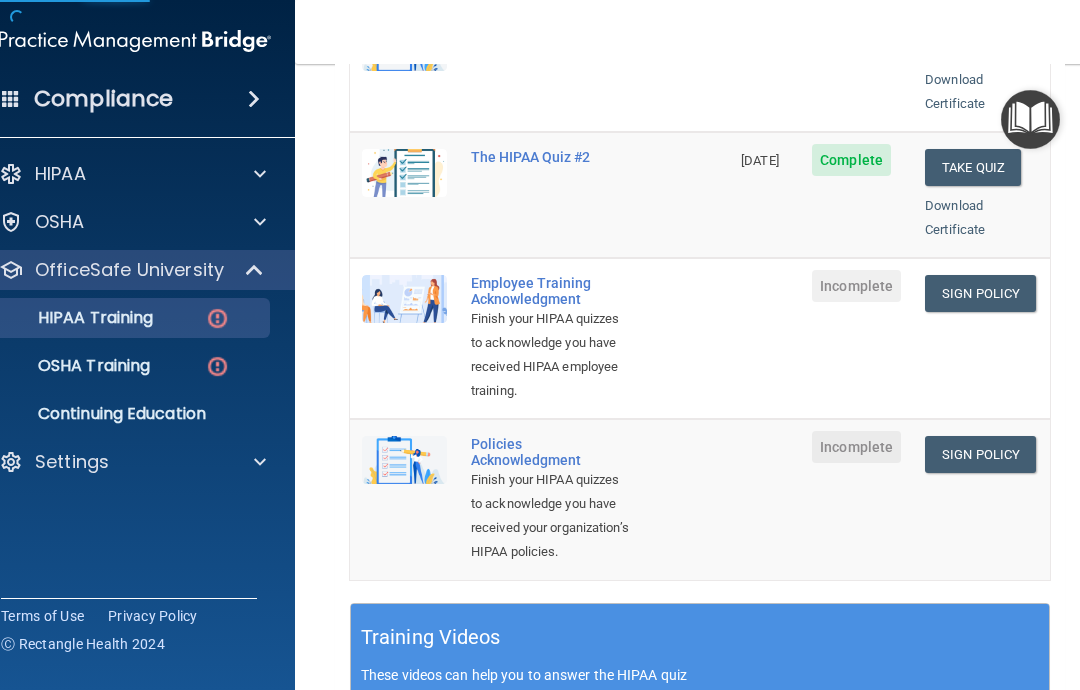 scroll, scrollTop: 507, scrollLeft: 0, axis: vertical 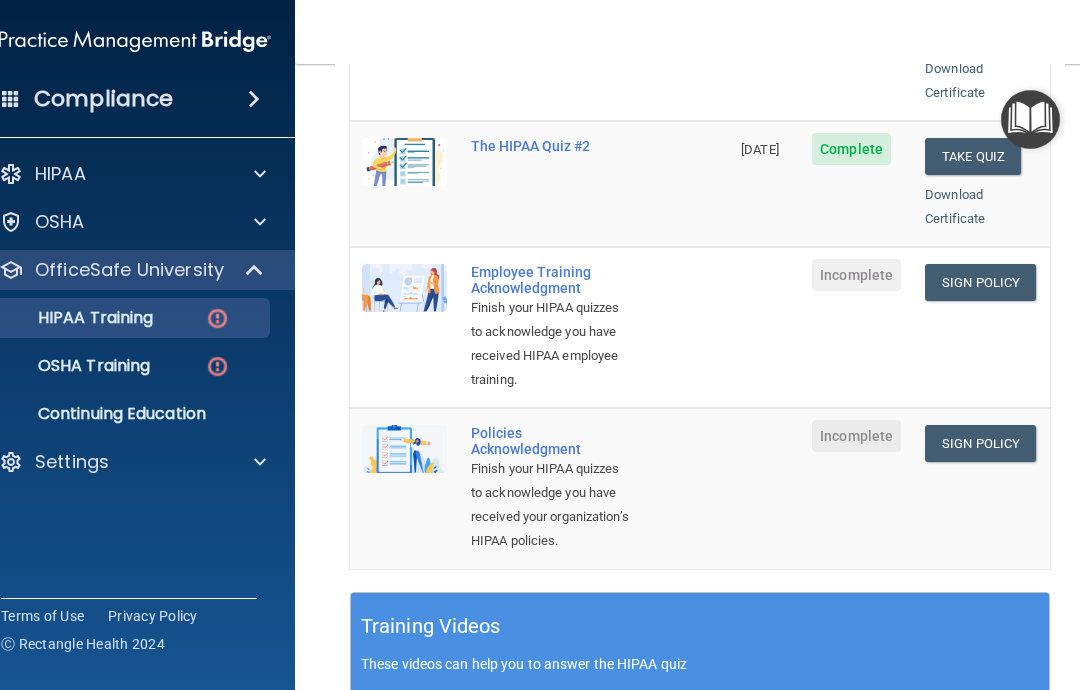 click on "Sign Policy" at bounding box center (980, 282) 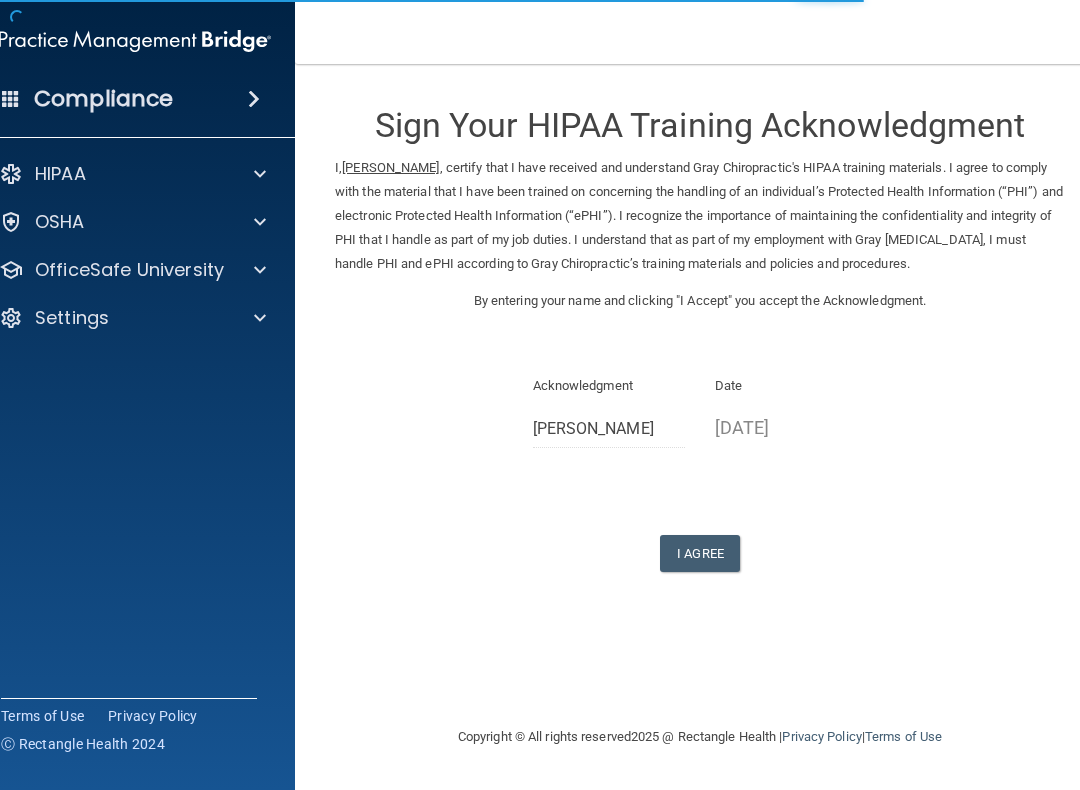 scroll, scrollTop: 0, scrollLeft: 0, axis: both 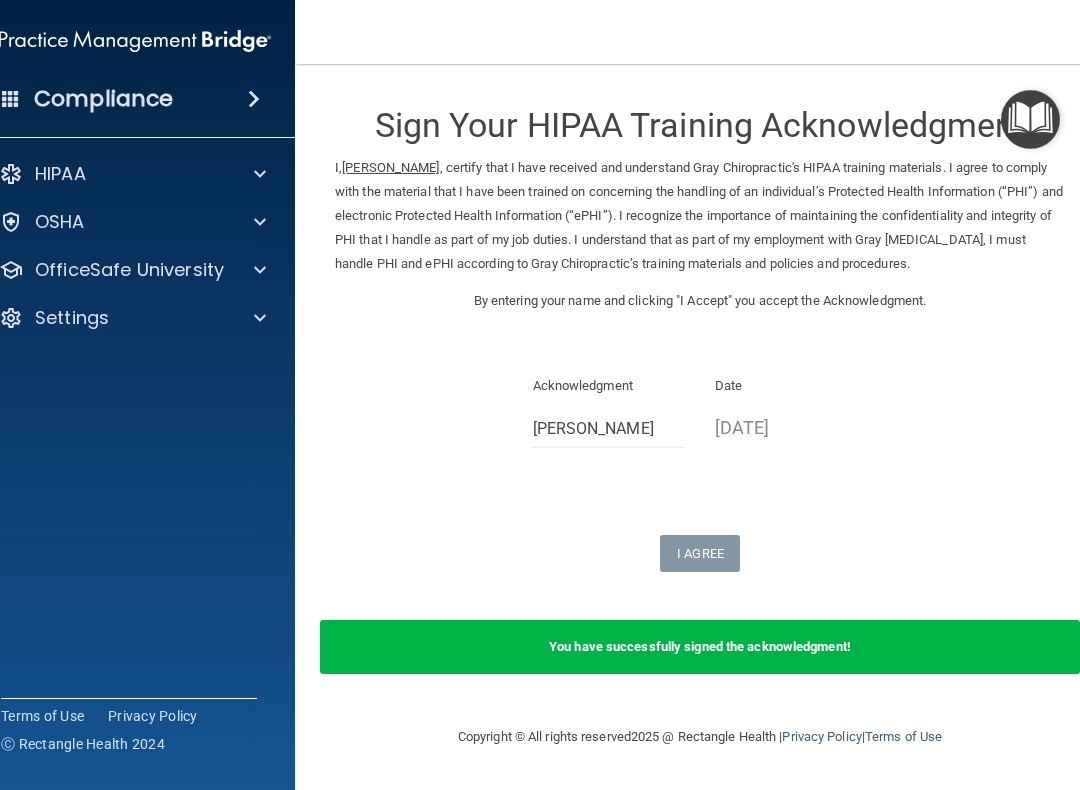 click on "OfficeSafe University" at bounding box center (129, 270) 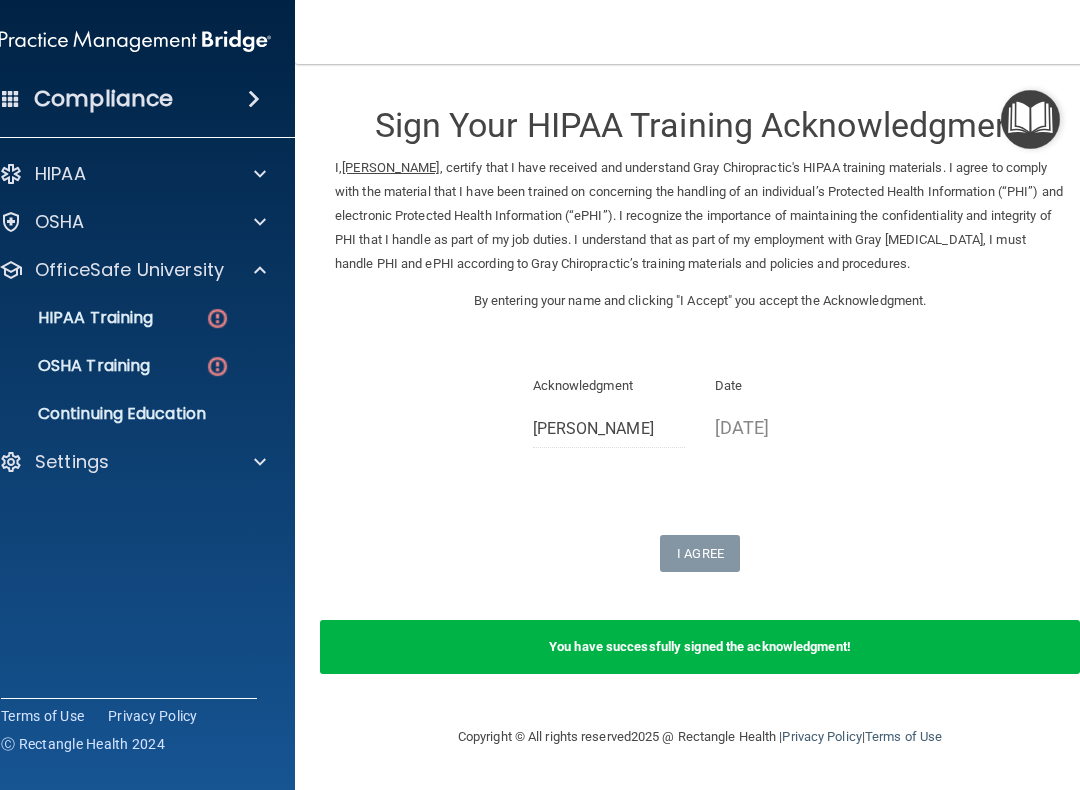 click on "HIPAA Training" at bounding box center [70, 318] 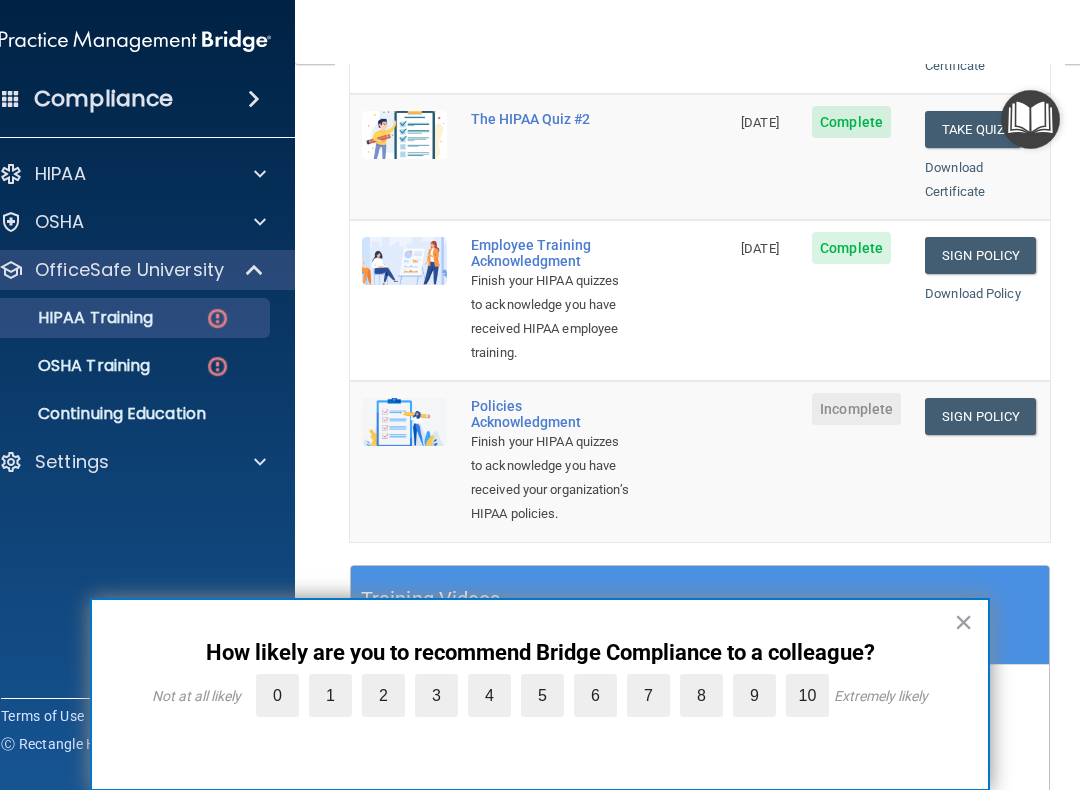 scroll, scrollTop: 536, scrollLeft: 0, axis: vertical 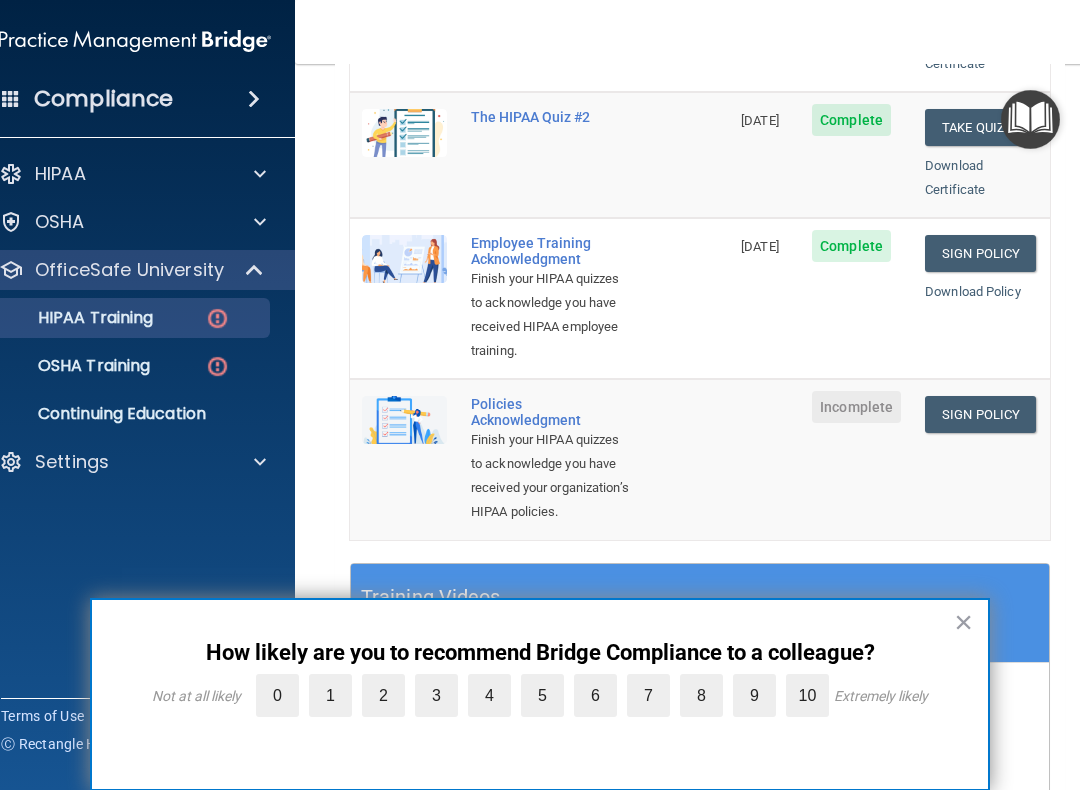 click on "Sign Policy" at bounding box center (980, 414) 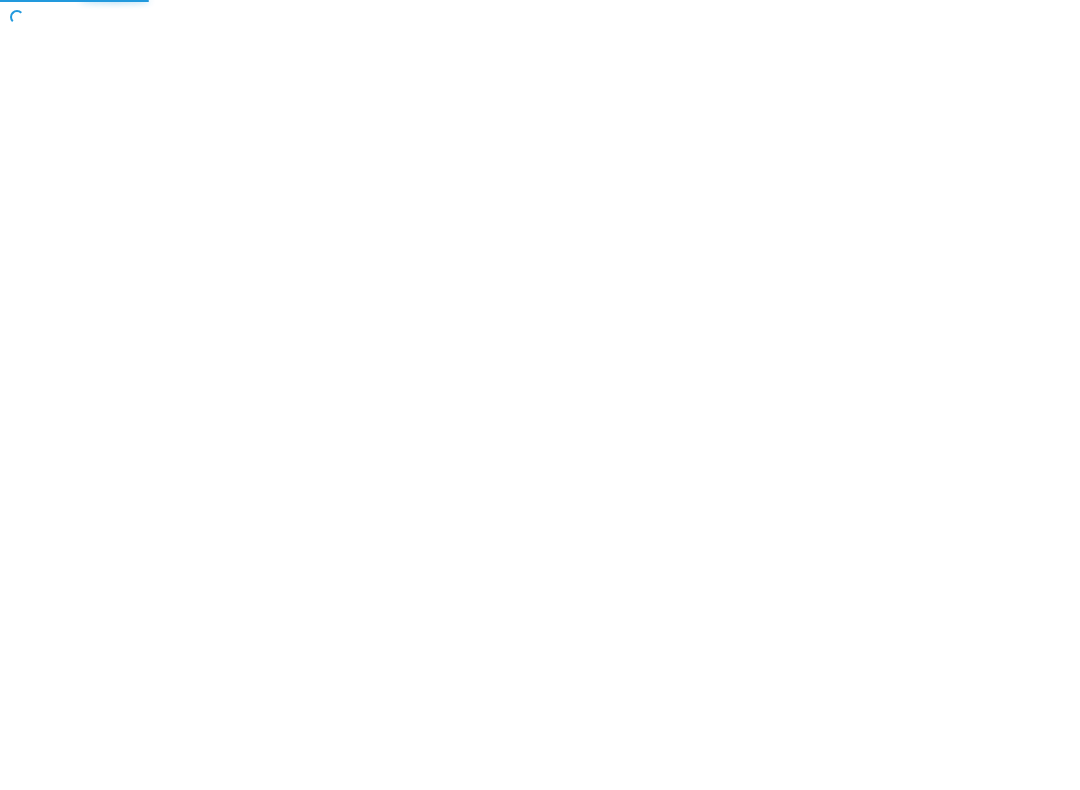 scroll, scrollTop: 0, scrollLeft: 0, axis: both 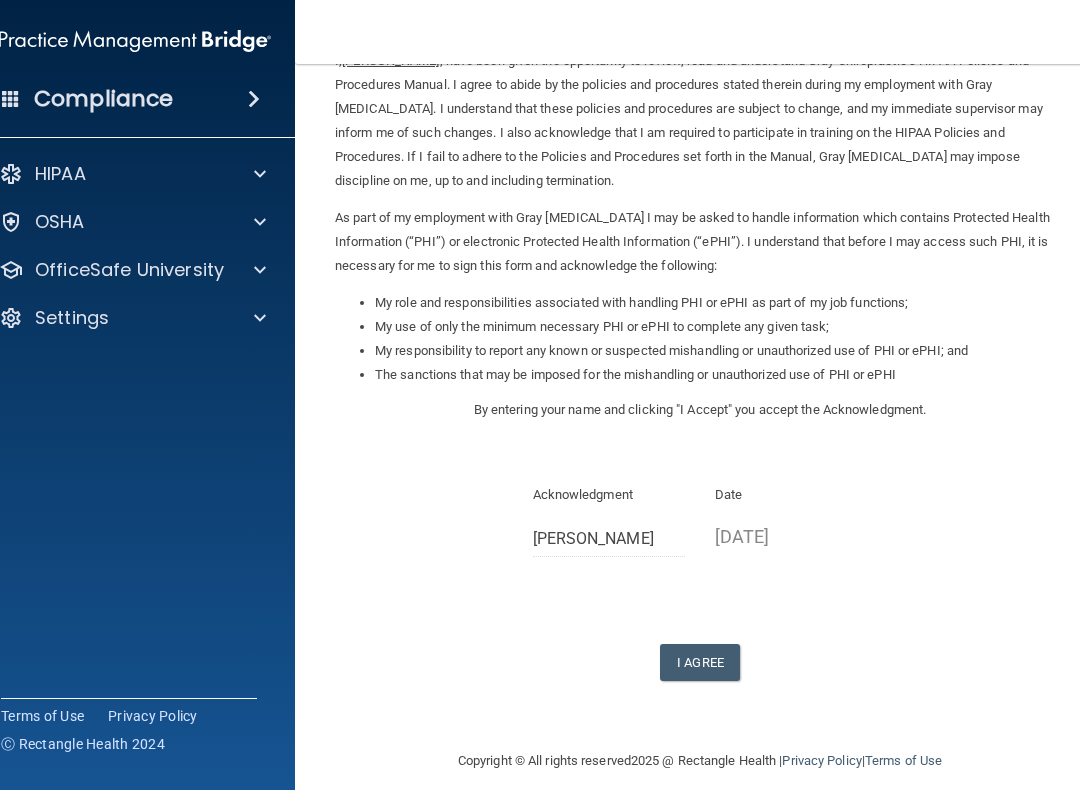 click on "I Agree" at bounding box center (700, 662) 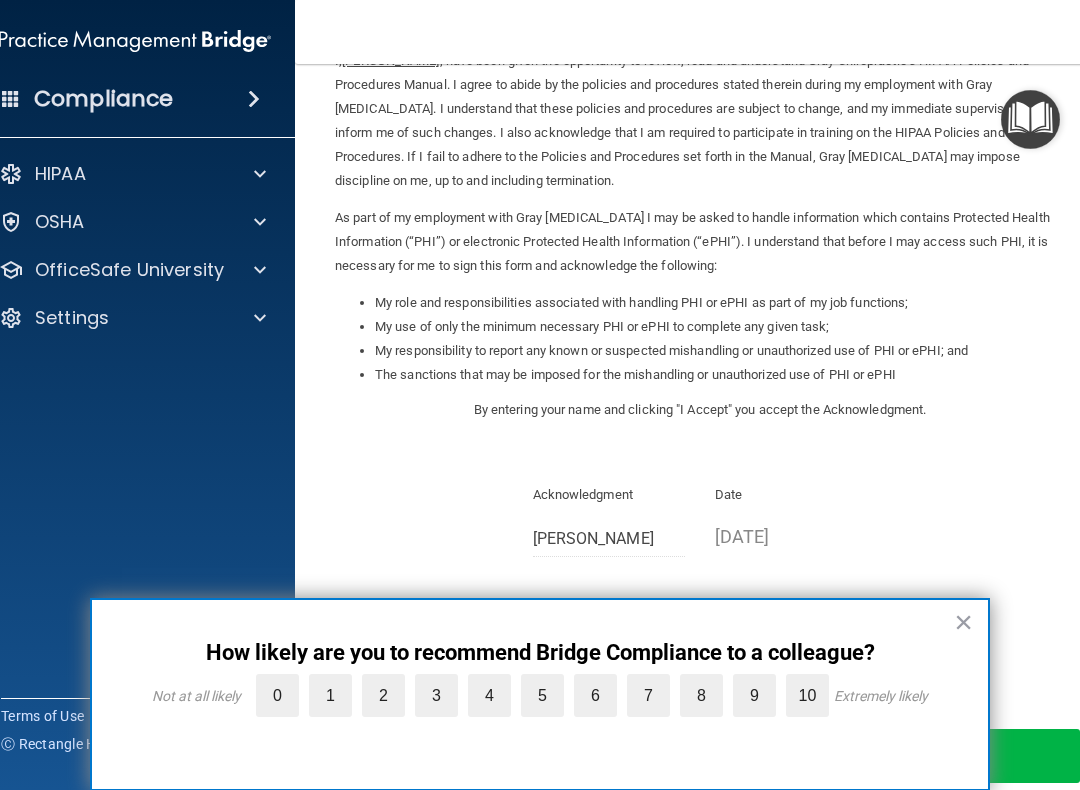 click on "×" at bounding box center [963, 622] 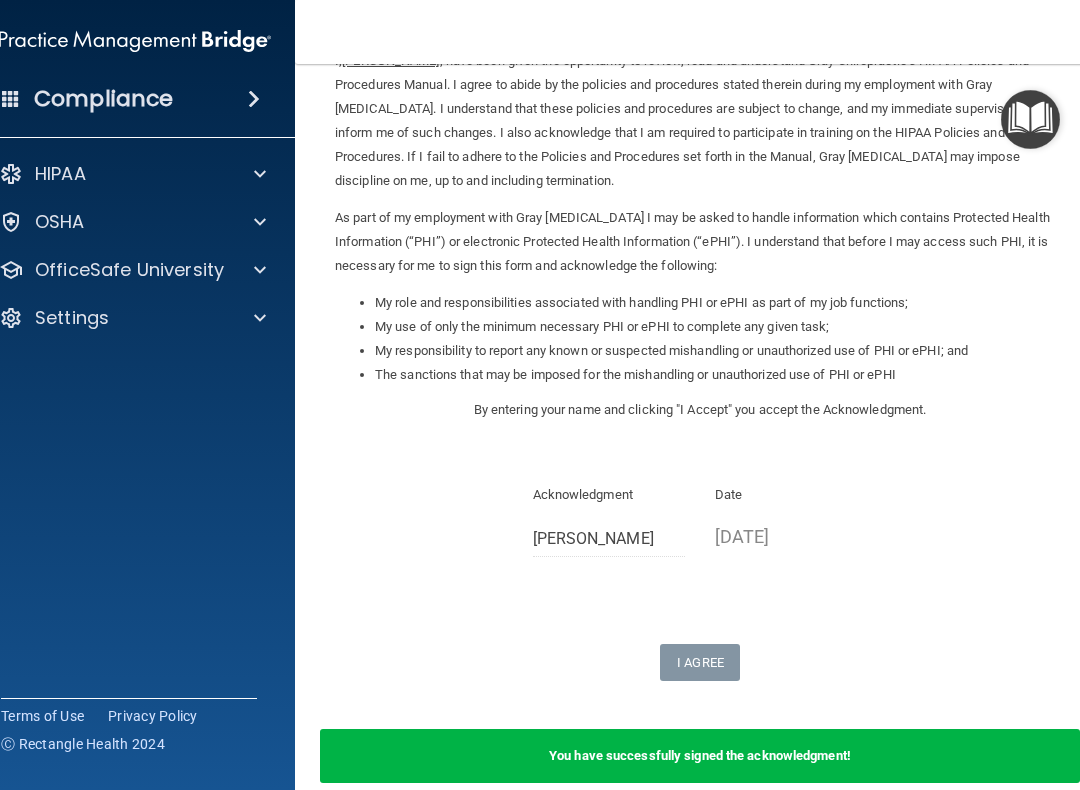 click on "OfficeSafe University" at bounding box center [129, 270] 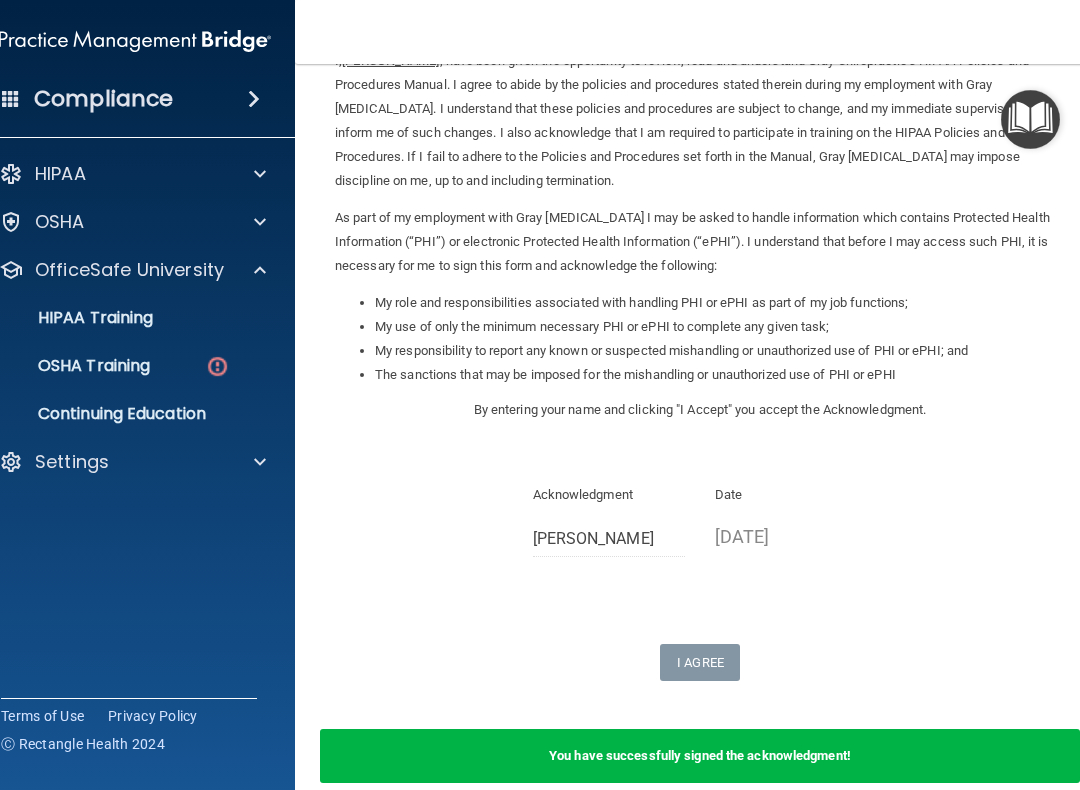 click on "OSHA Training" at bounding box center (69, 366) 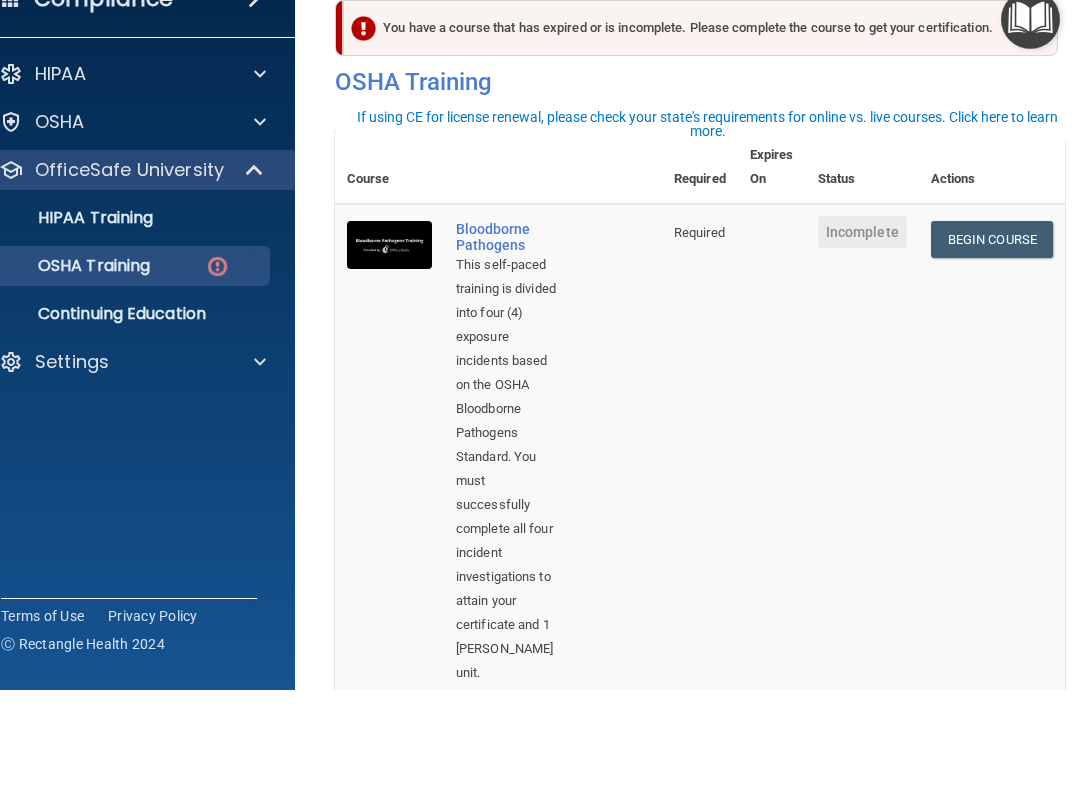 scroll, scrollTop: 0, scrollLeft: 0, axis: both 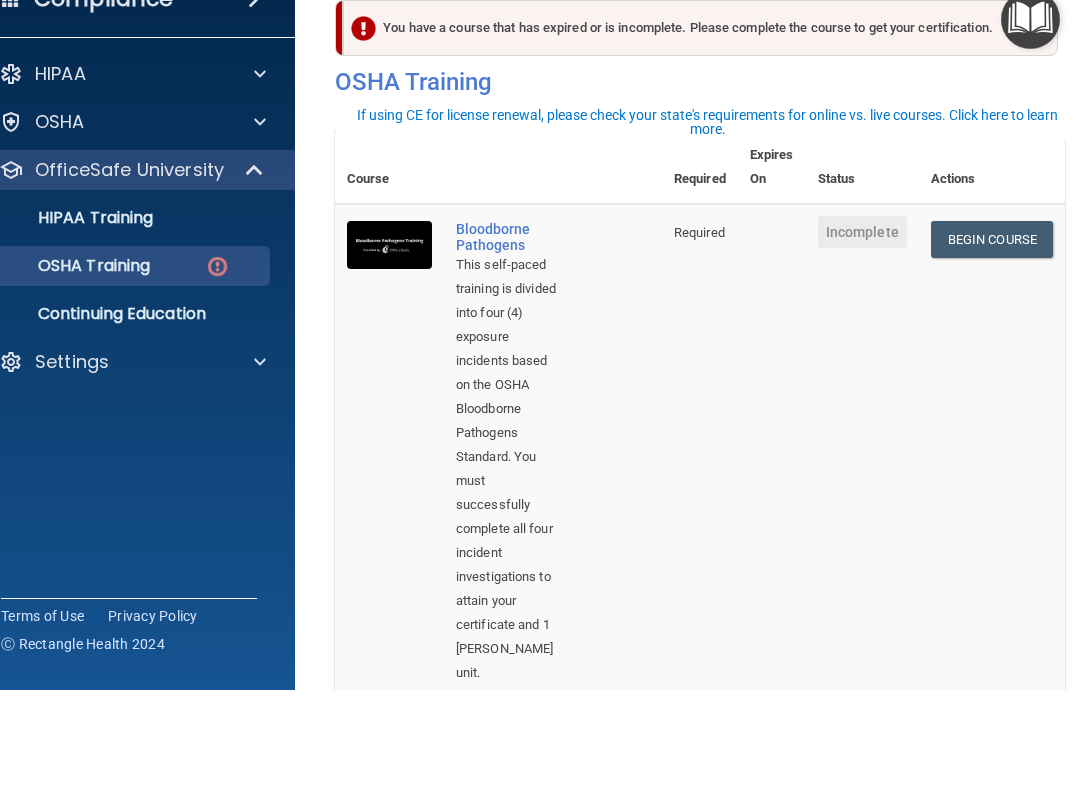 click on "Begin Course" at bounding box center (992, 339) 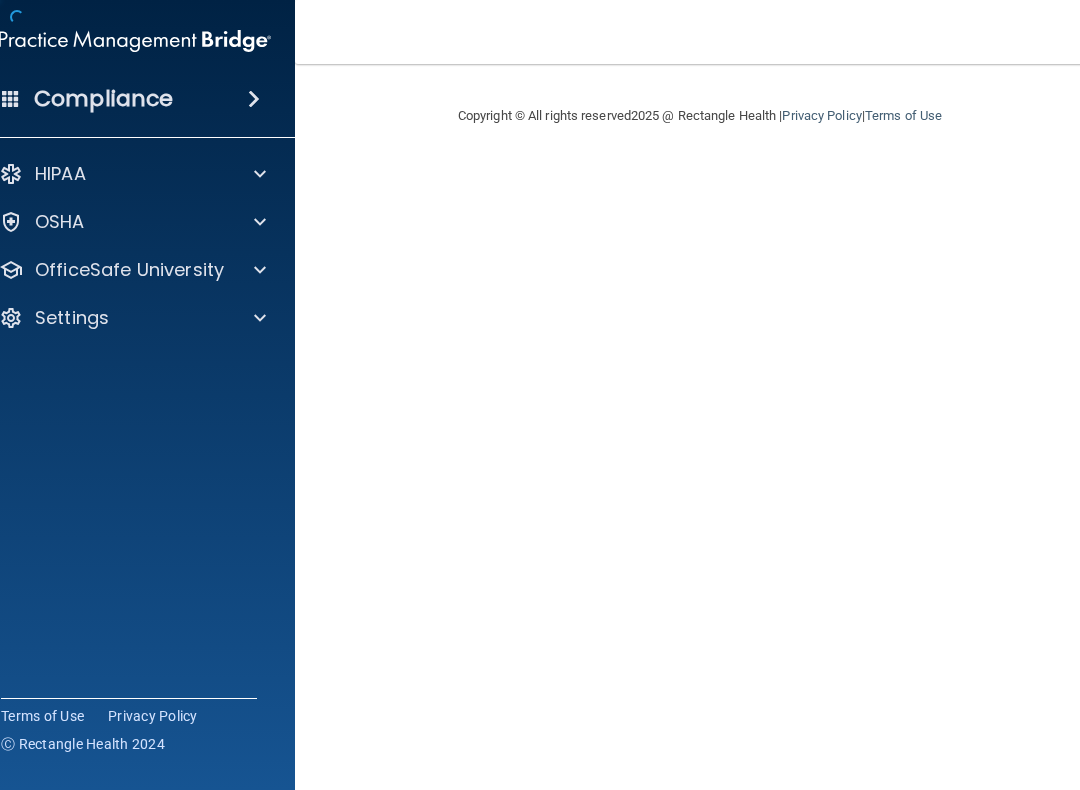 scroll, scrollTop: 0, scrollLeft: 0, axis: both 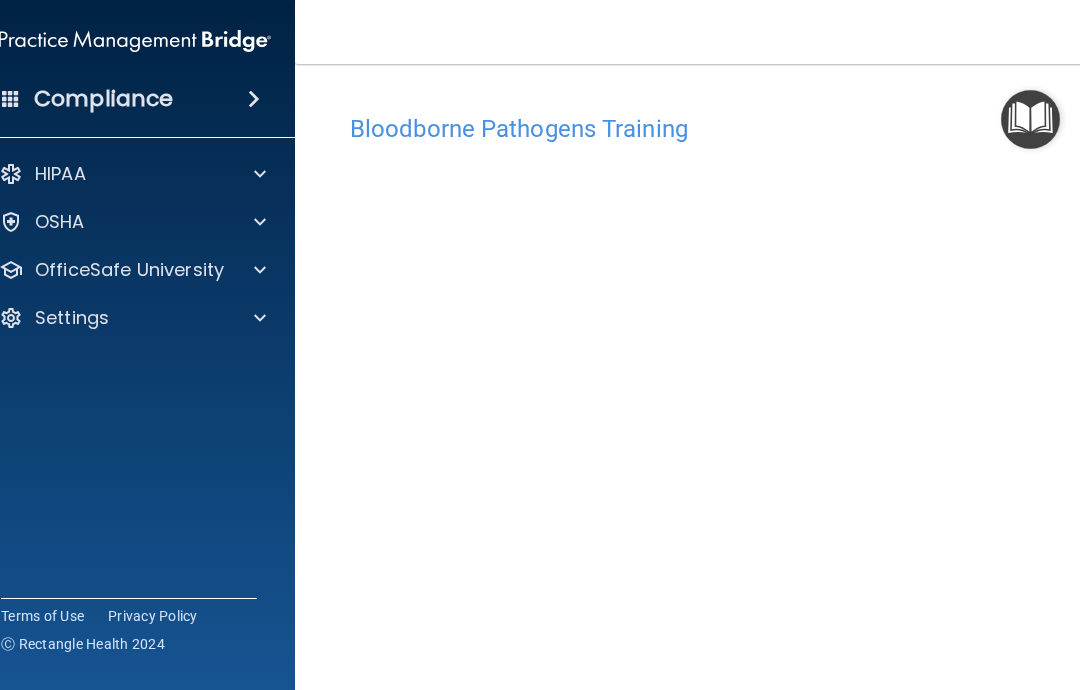 click on "OSHA" at bounding box center [108, 222] 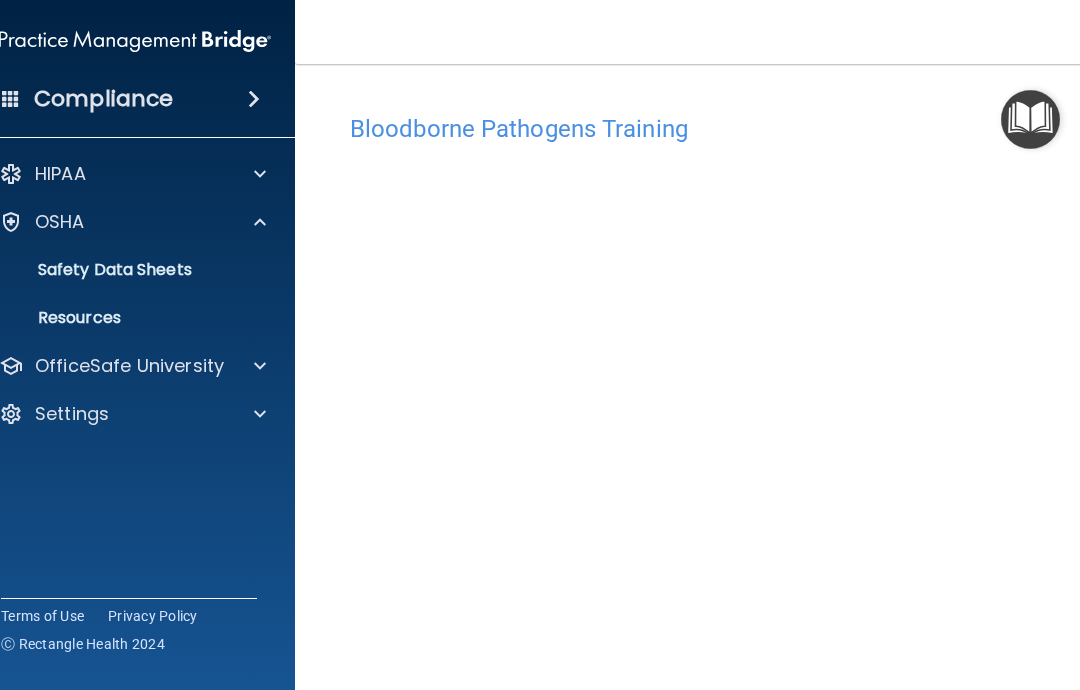 click on "HIPAA" at bounding box center (108, 174) 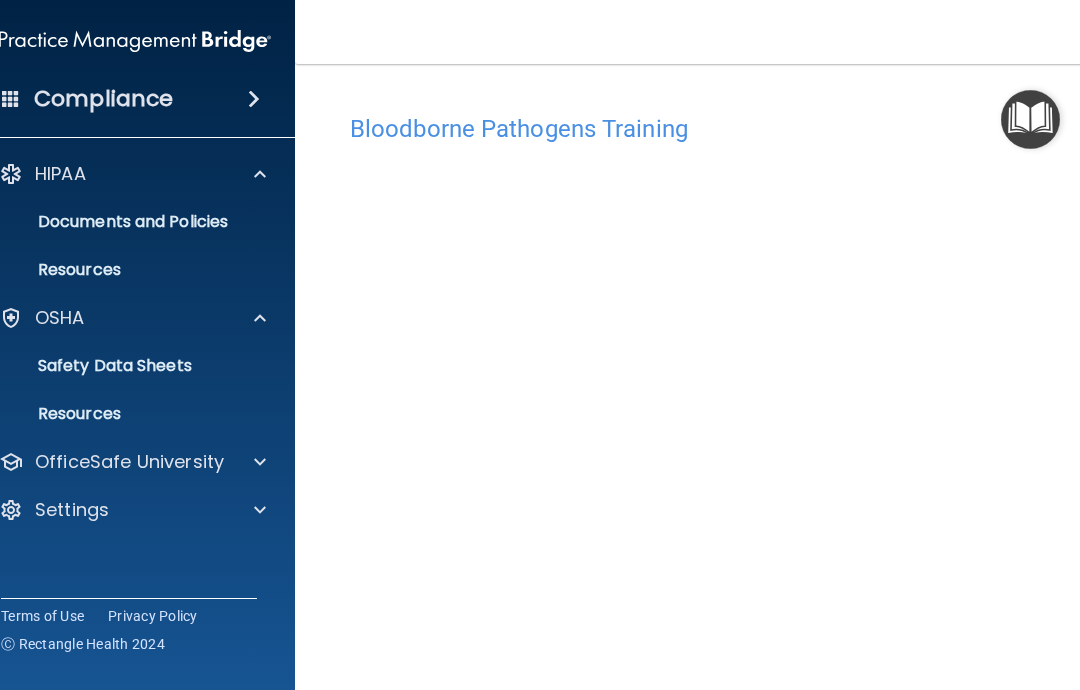 click on "OfficeSafe University" at bounding box center [129, 462] 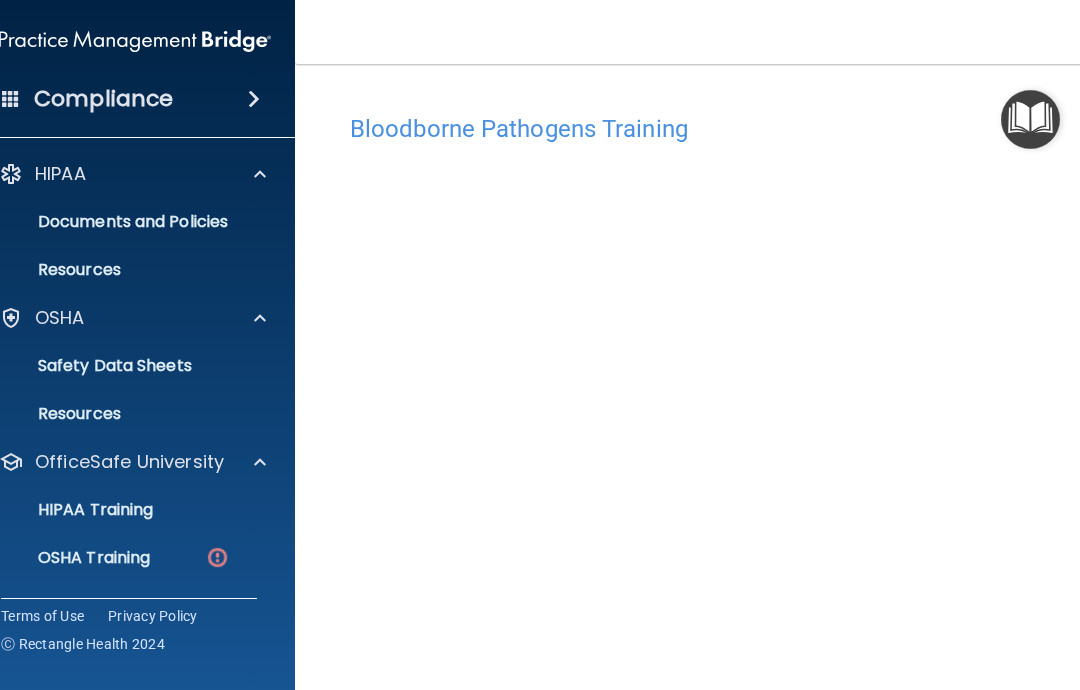click on "OSHA Training" at bounding box center [69, 558] 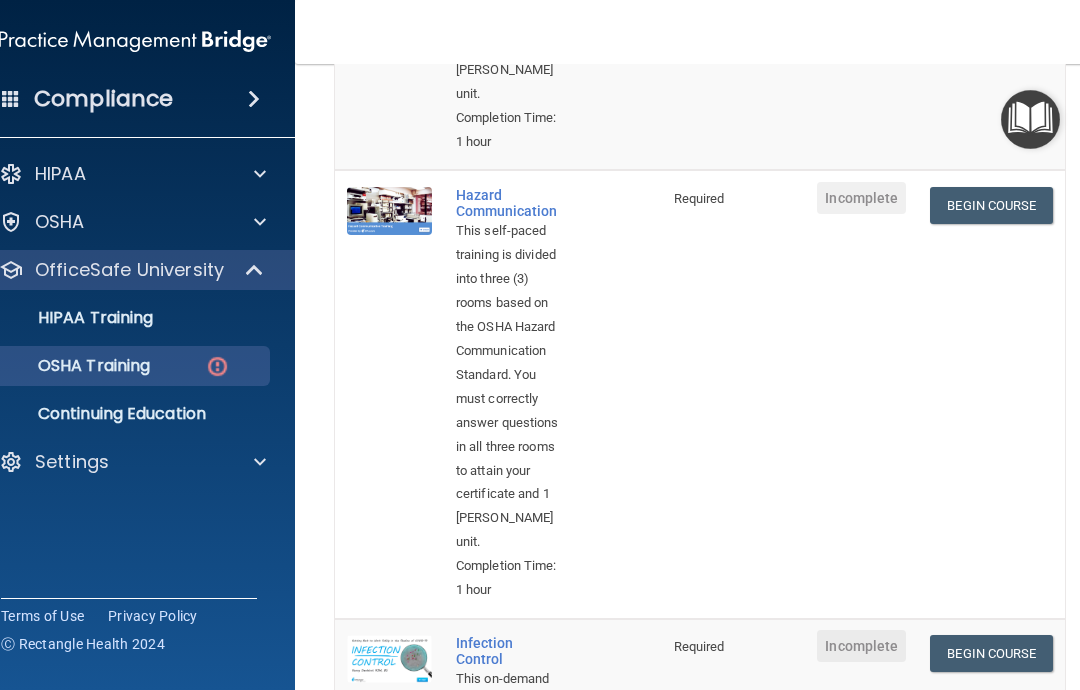 scroll, scrollTop: 680, scrollLeft: 0, axis: vertical 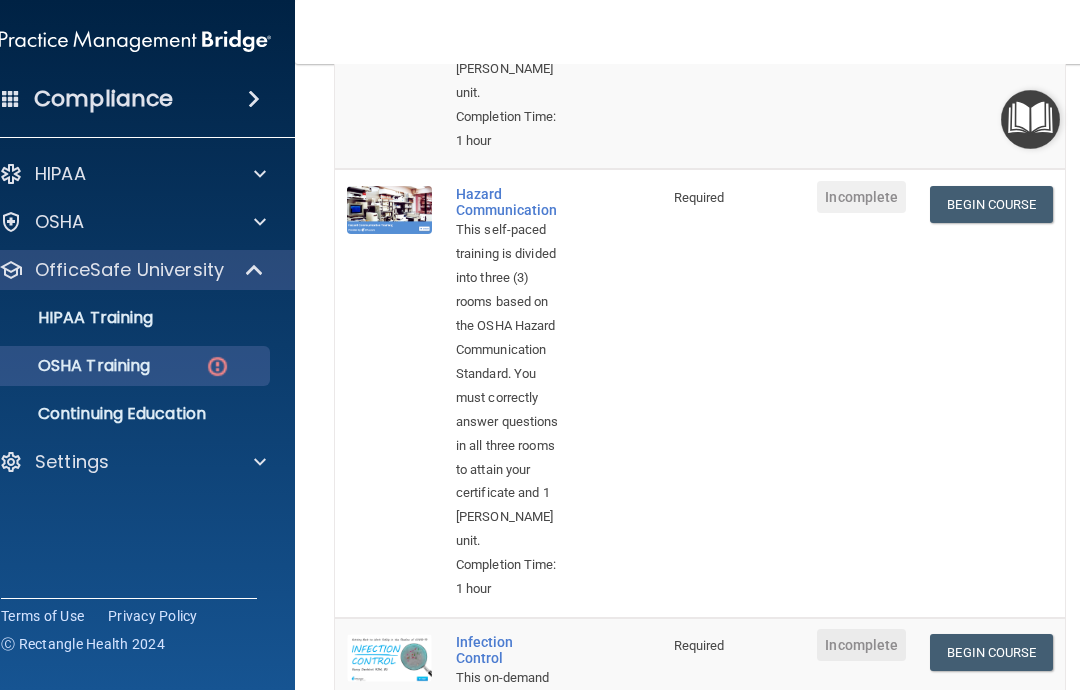 click on "Begin Course" at bounding box center [991, 204] 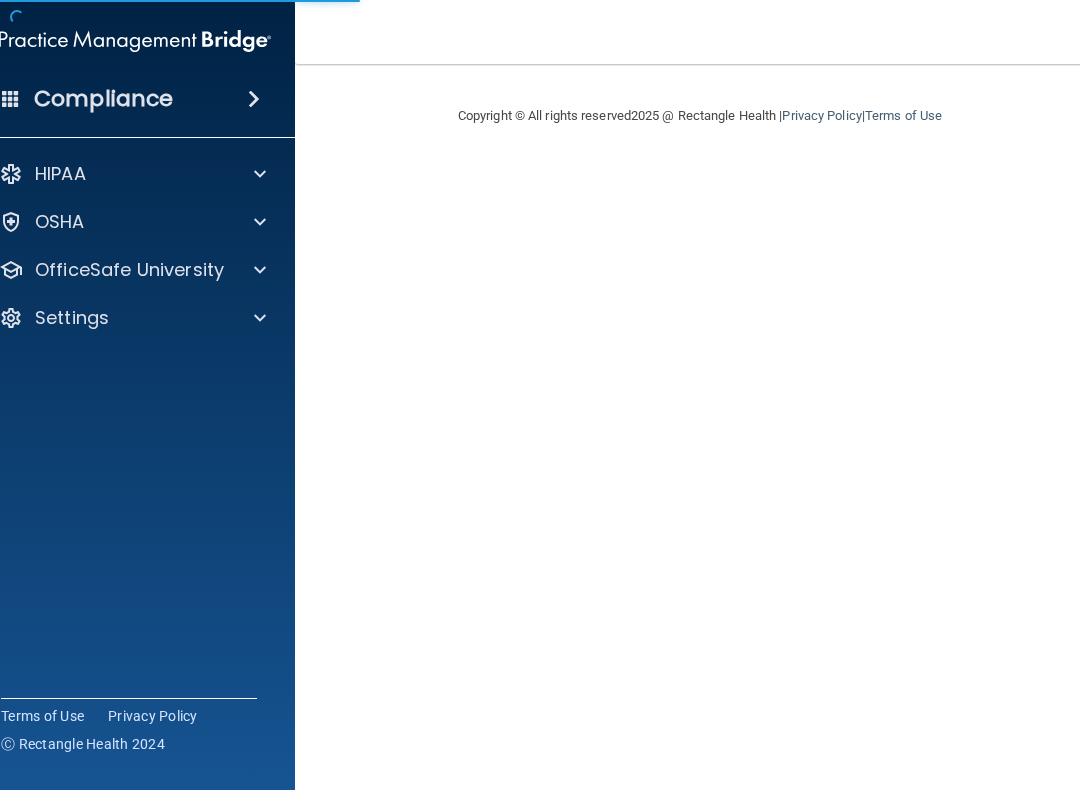 scroll, scrollTop: 0, scrollLeft: 0, axis: both 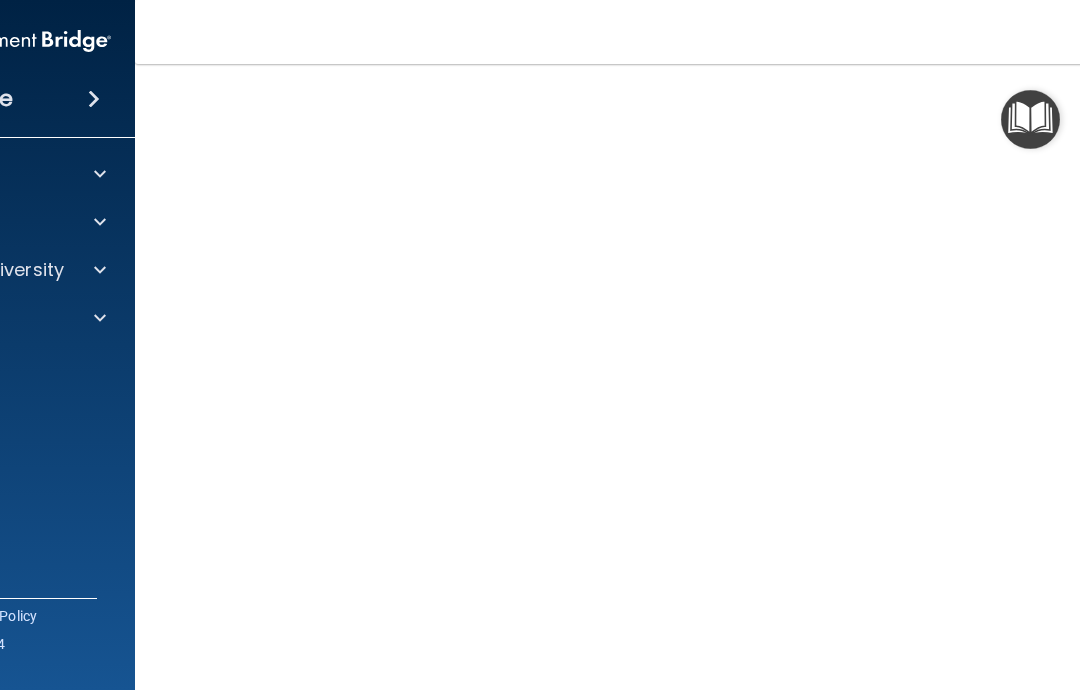 click on "OfficeSafe University" at bounding box center (-31, 270) 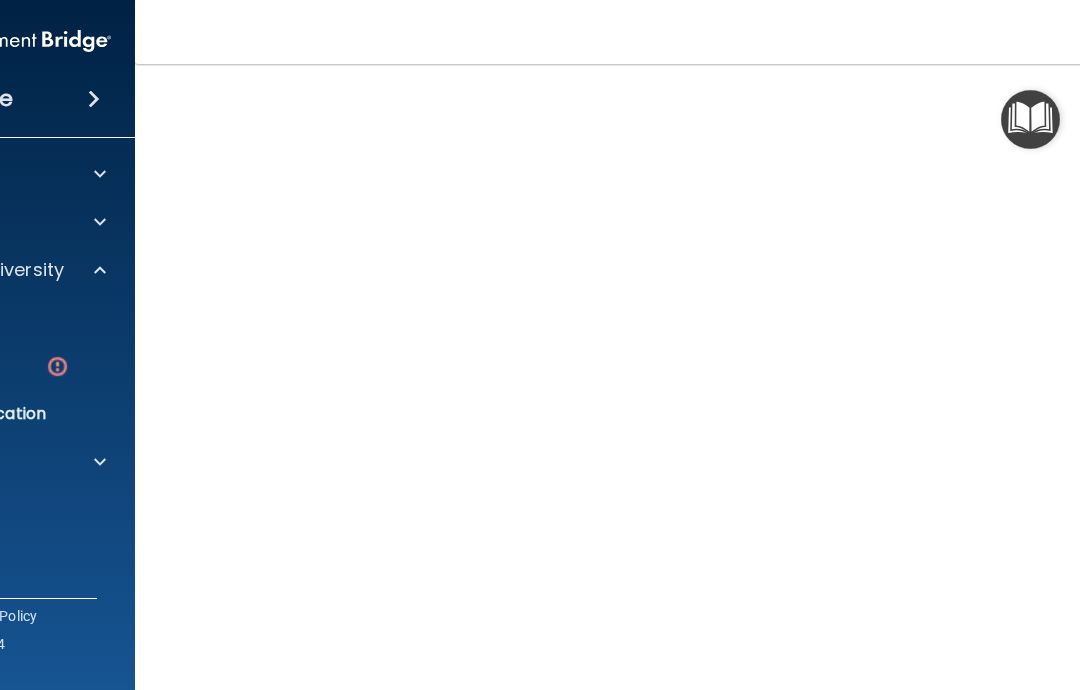 click at bounding box center [57, 366] 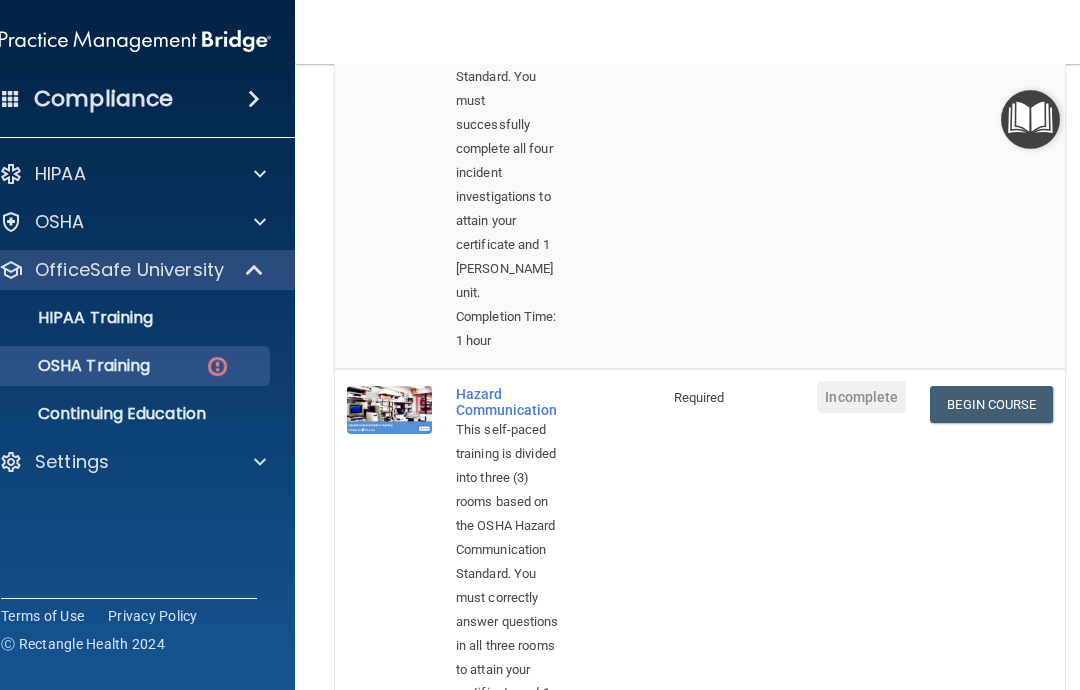 scroll, scrollTop: 482, scrollLeft: 0, axis: vertical 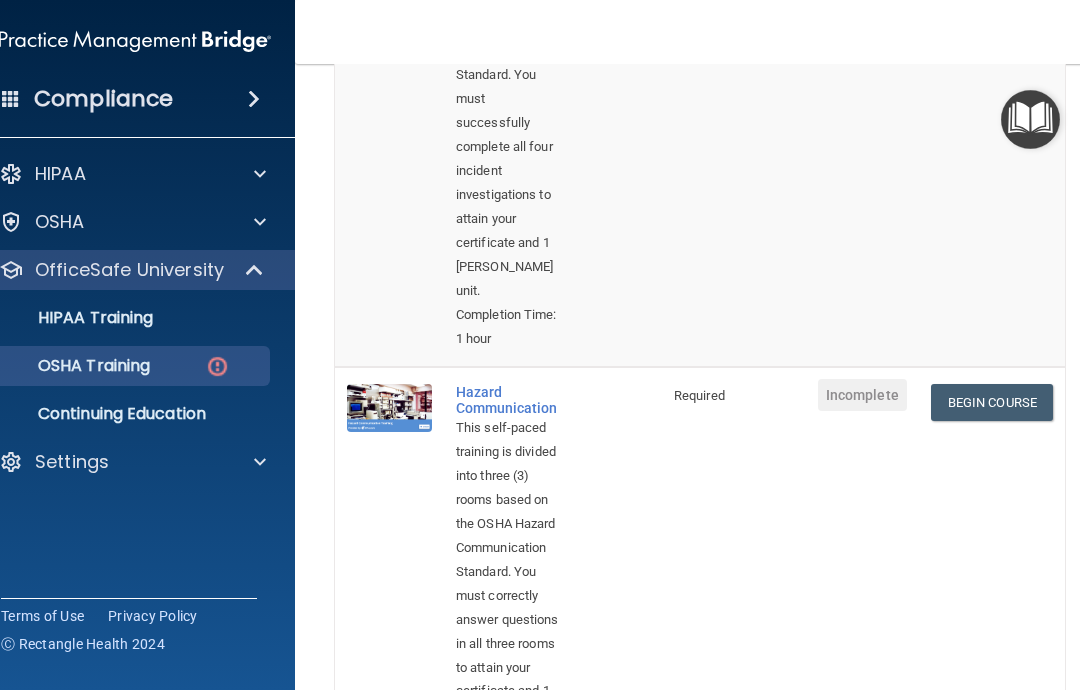 click on "Begin Course" at bounding box center (992, 402) 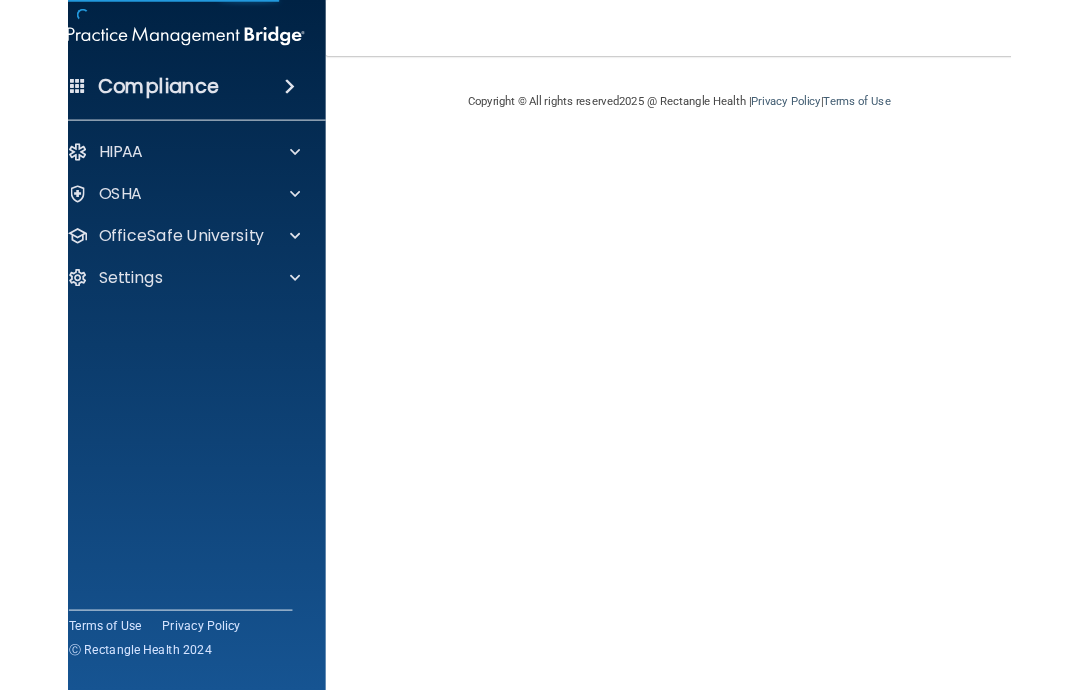 scroll, scrollTop: 0, scrollLeft: 0, axis: both 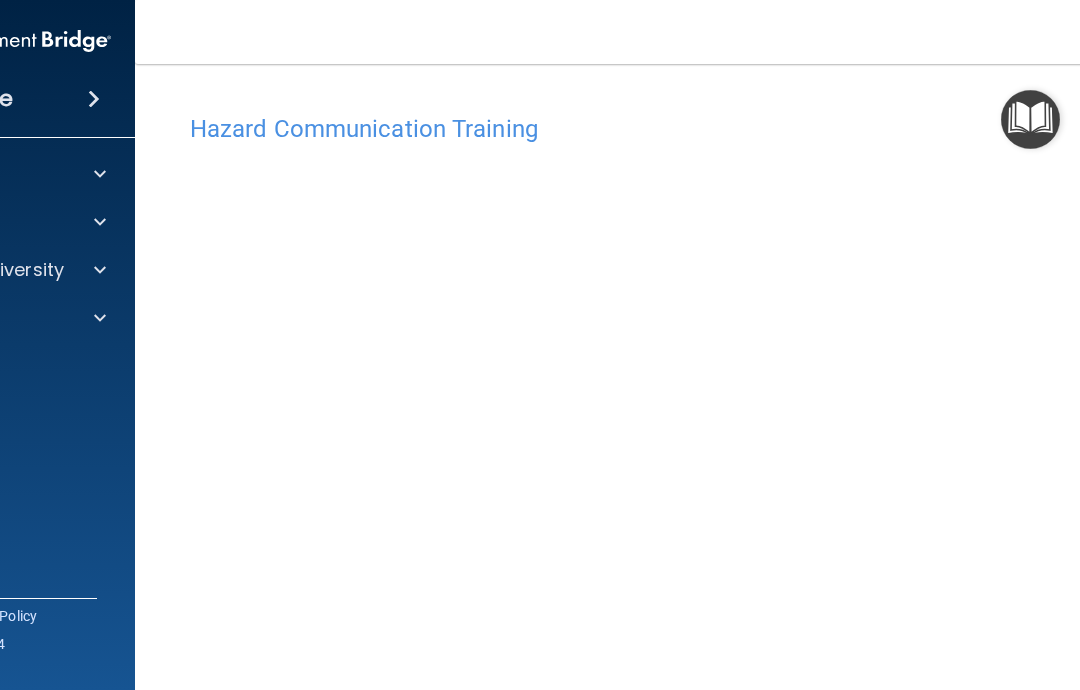 click on "OfficeSafe University" at bounding box center [-31, 270] 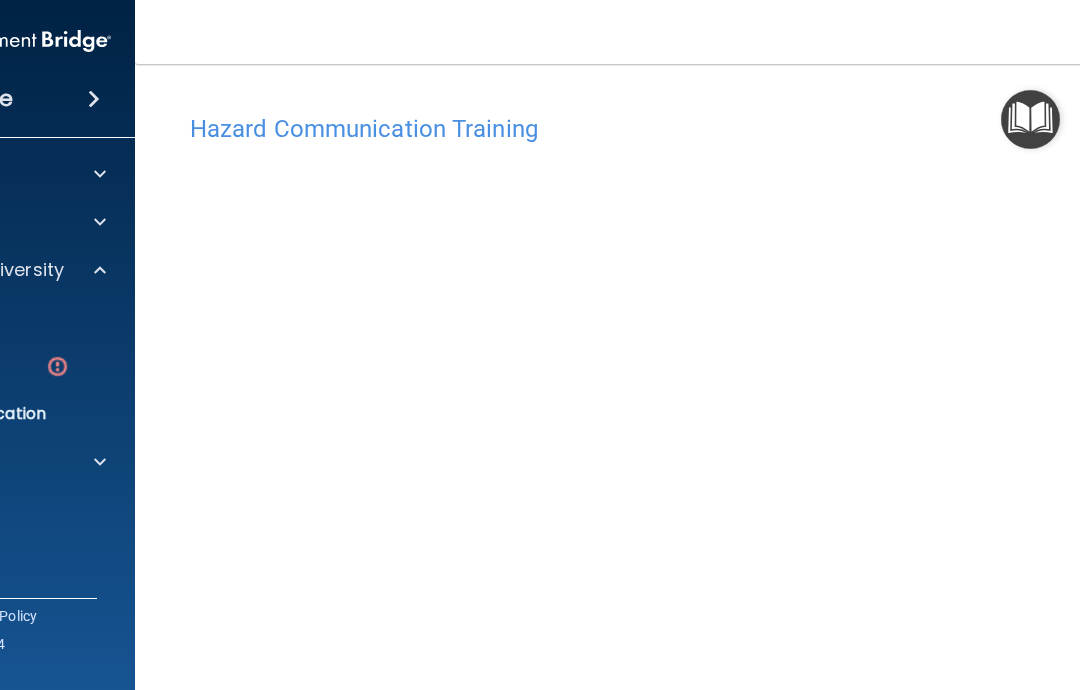 click at bounding box center (57, 366) 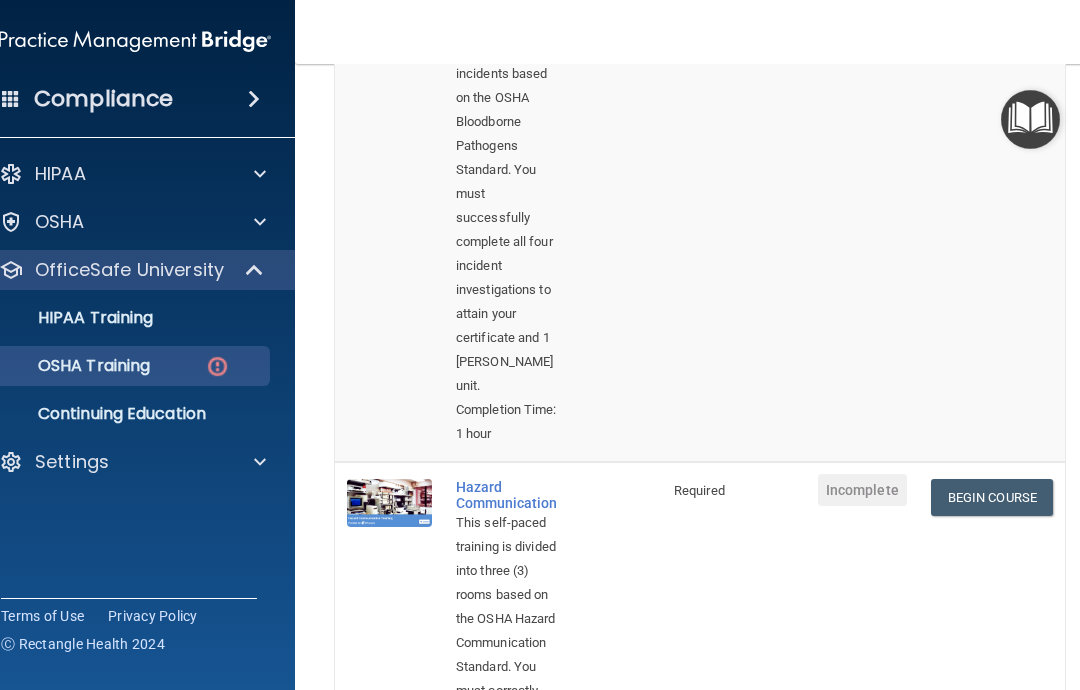 scroll, scrollTop: 391, scrollLeft: 0, axis: vertical 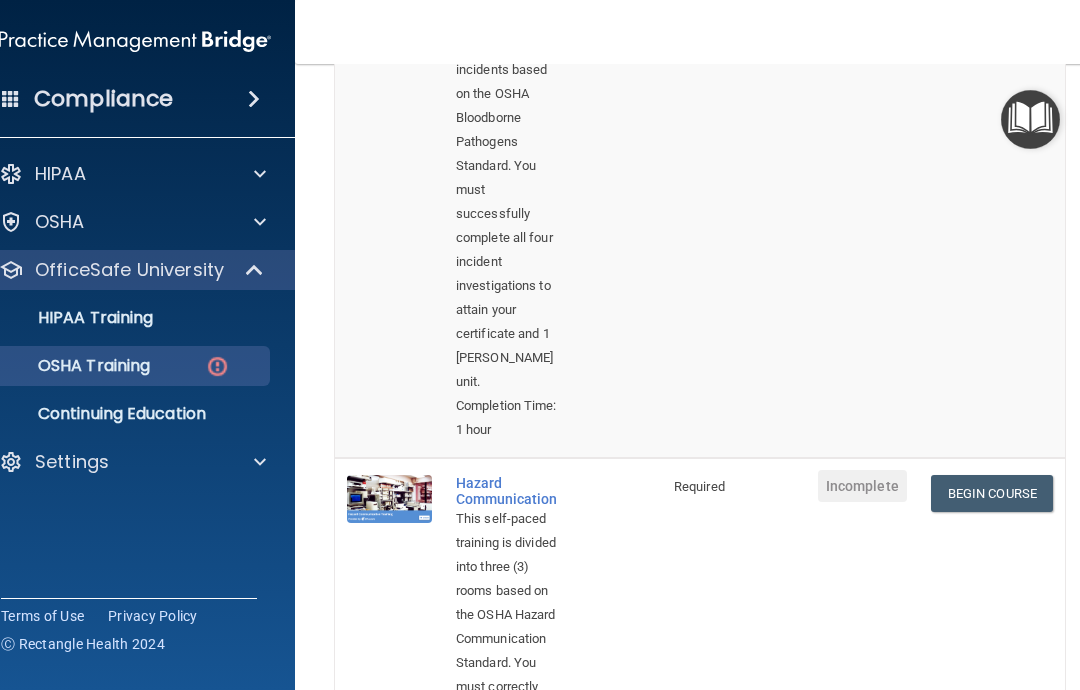 click on "Begin Course" at bounding box center [992, 493] 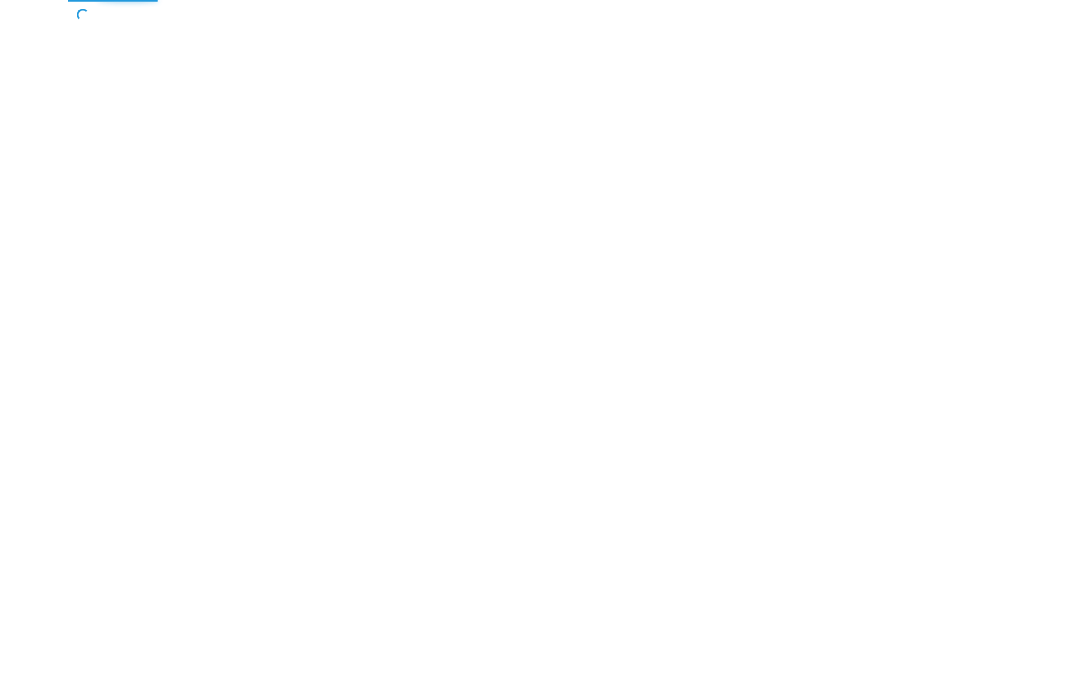 scroll, scrollTop: 0, scrollLeft: 0, axis: both 